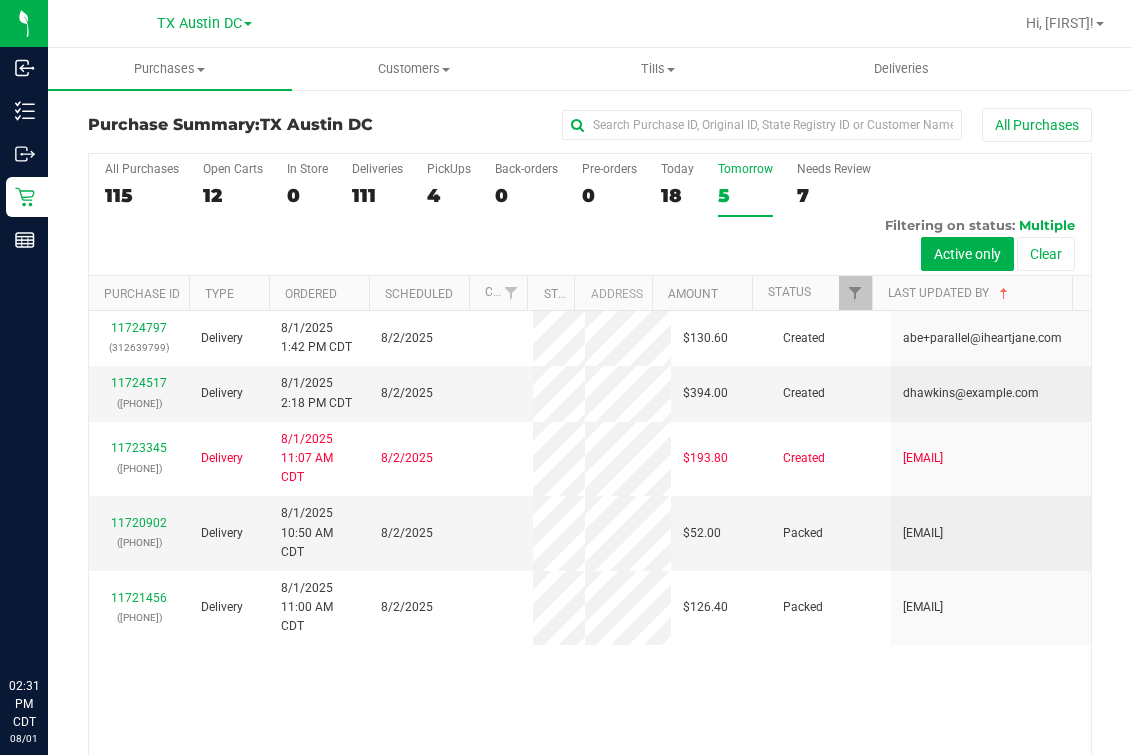 scroll, scrollTop: 0, scrollLeft: 0, axis: both 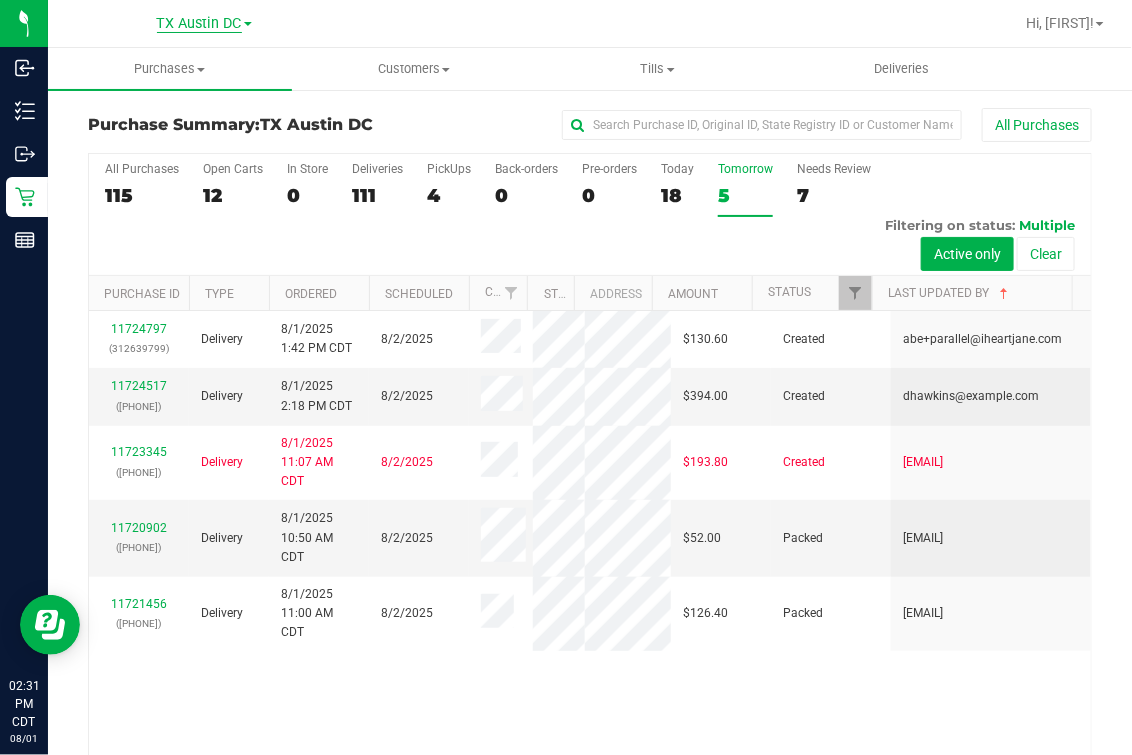 click on "TX Austin DC" at bounding box center [199, 24] 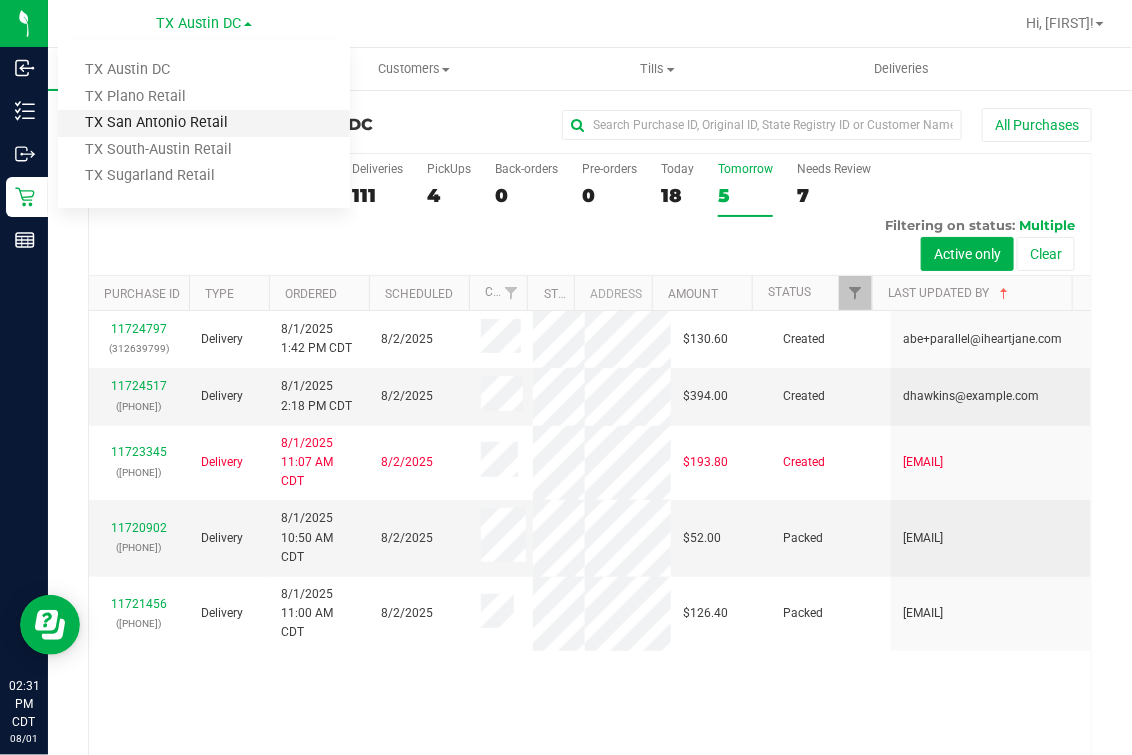click on "TX San Antonio Retail" at bounding box center (204, 123) 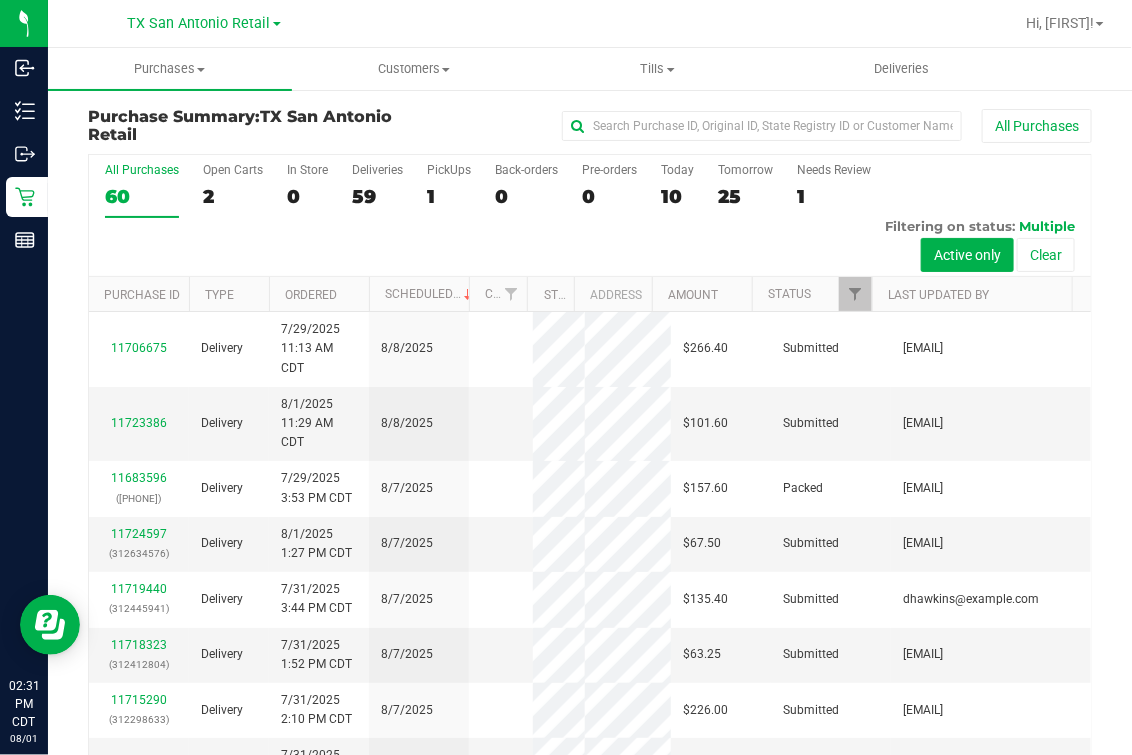 click on "All Purchases
60
Open Carts
2
In Store
0
Deliveries
59
PickUps
1
Back-orders
0
Pre-orders
0
Today
10
Tomorrow
25" at bounding box center [590, 216] 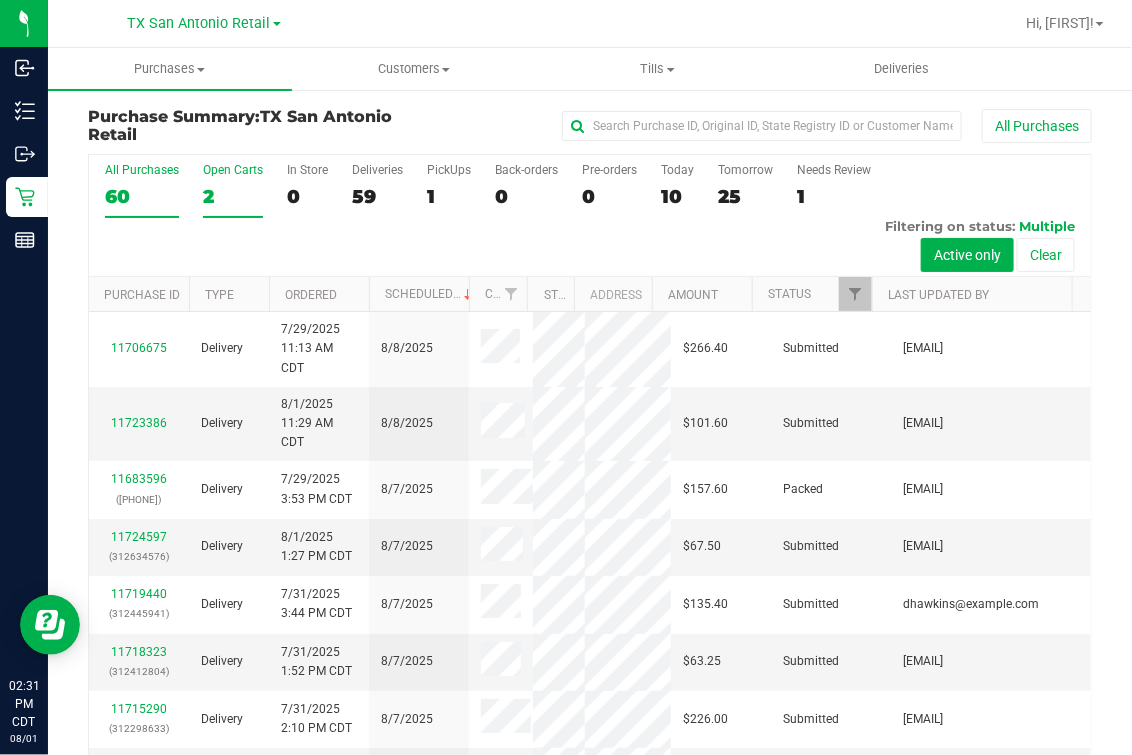 click on "Open Carts
2" at bounding box center [233, 190] 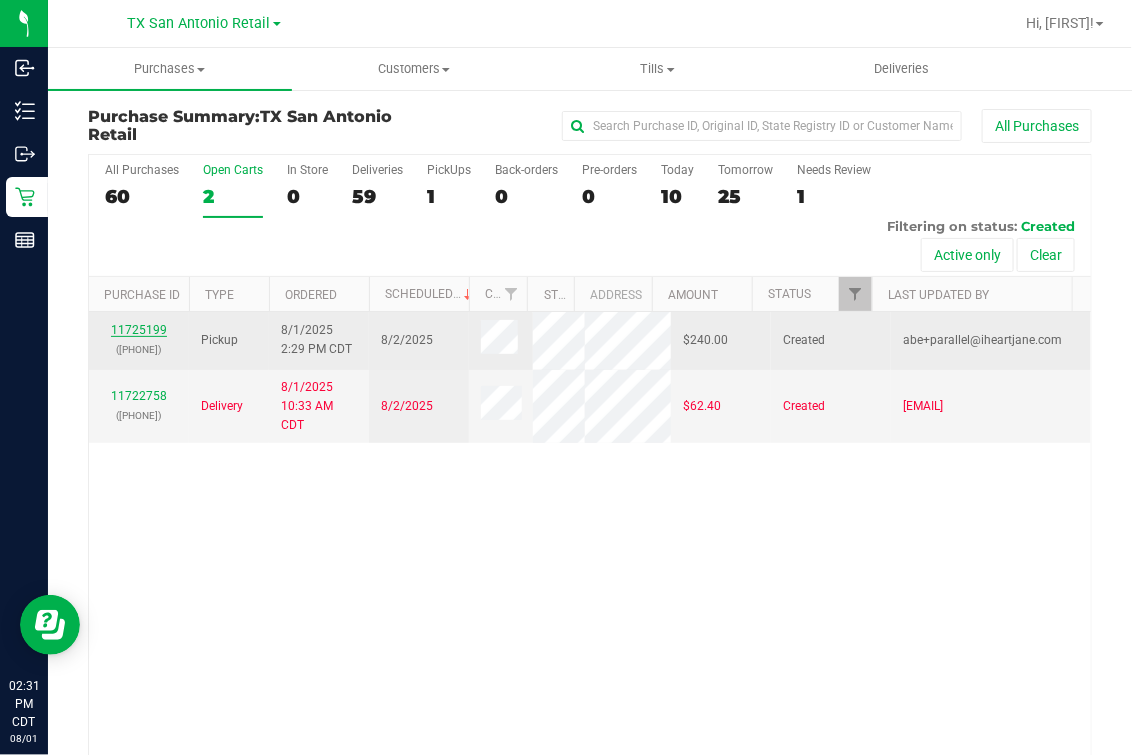 click on "11725199" at bounding box center [139, 330] 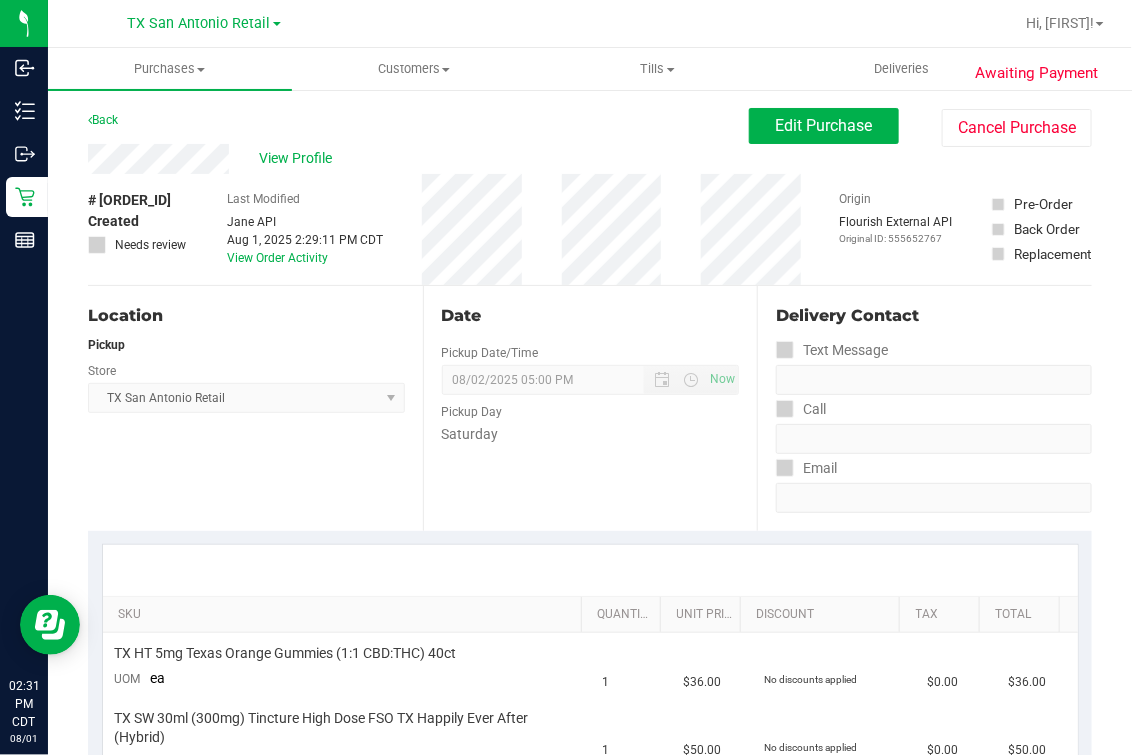 click on "Location
Pickup
Store
TX San Antonio Retail Select Store Bonita Springs WC Boynton Beach WC Bradenton WC Brandon WC Brooksville WC Call Center Clermont WC Crestview WC Deerfield Beach WC Delray Beach WC Deltona WC Ft Walton Beach WC Ft. Lauderdale WC Ft. Myers WC Gainesville WC Jax Atlantic WC JAX DC REP Jax WC Key West WC Lakeland WC Largo WC Lehigh Acres DC REP Merritt Island WC Miami 72nd WC Miami Beach WC Miami Dadeland WC Miramar DC REP New Port Richey WC North Palm Beach WC North Port WC Ocala WC Orange Park WC Orlando Colonial WC Orlando DC REP Orlando WC Oviedo WC Palm Bay WC Palm Coast WC Panama City WC Pensacola WC Port Orange WC Port St. Lucie WC Sebring WC South Tampa WC St. Pete WC Summerfield WC Tallahassee DC REP Tallahassee WC Tampa DC Testing Tampa Warehouse Tampa WC TX Austin DC TX Plano Retail" at bounding box center (255, 408) 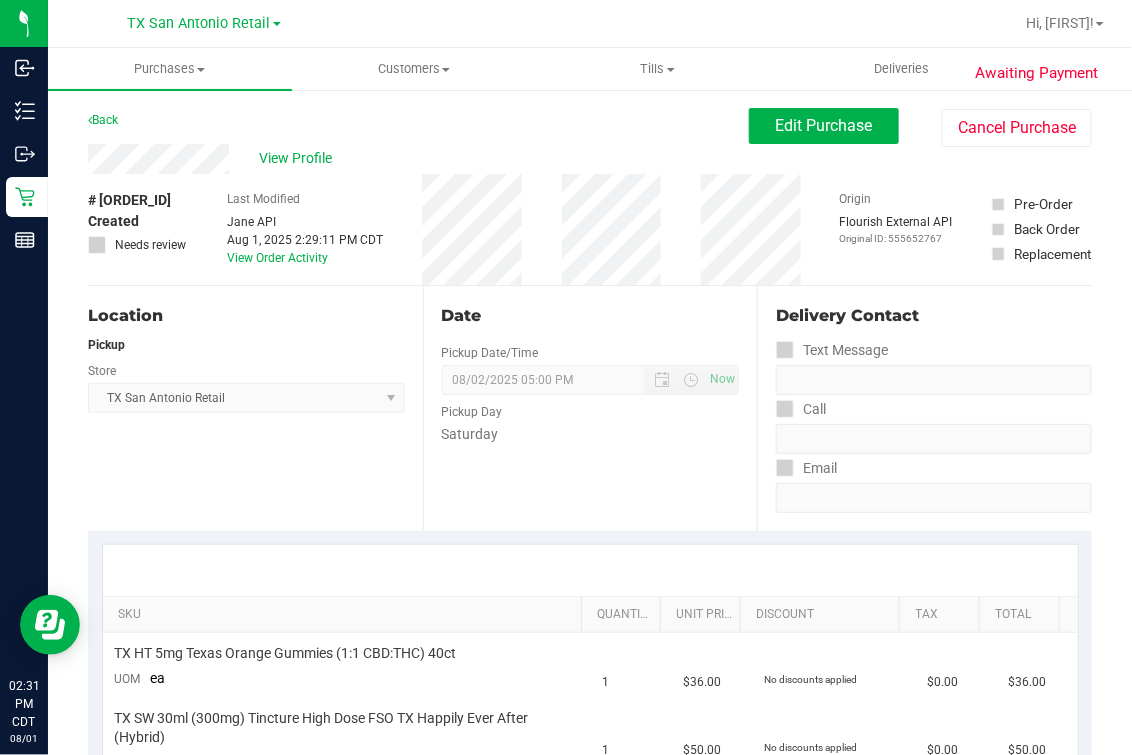 click on "Store" at bounding box center [246, 368] 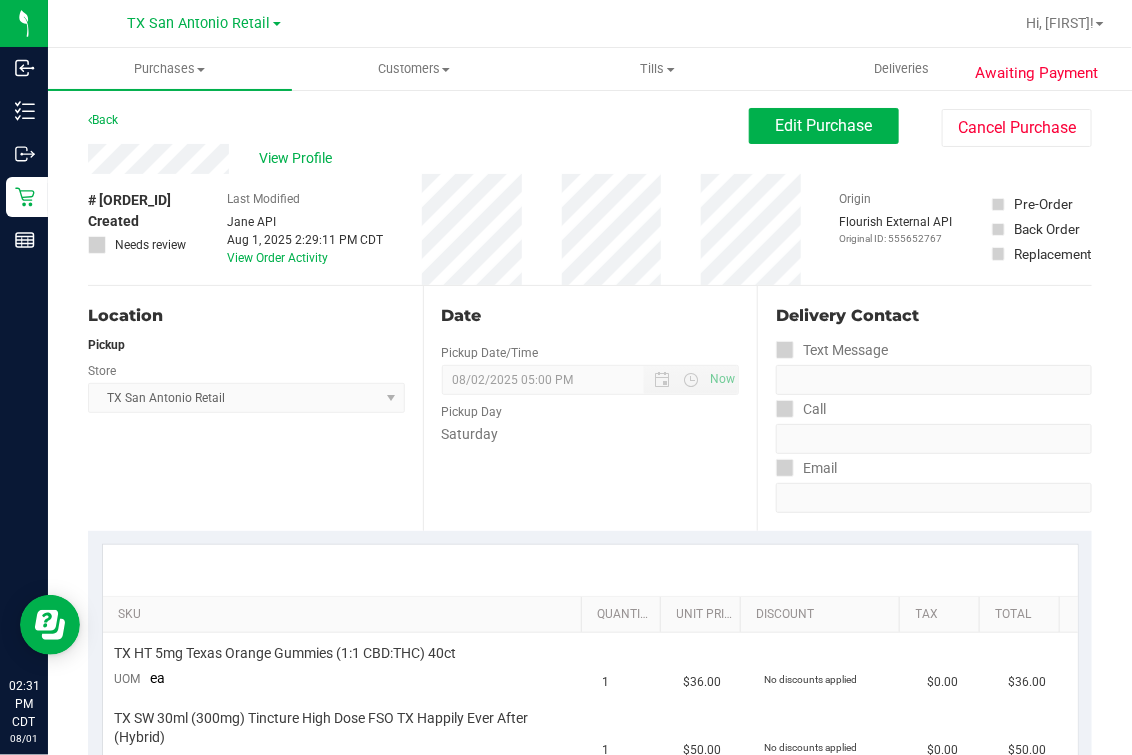 click at bounding box center (590, 570) 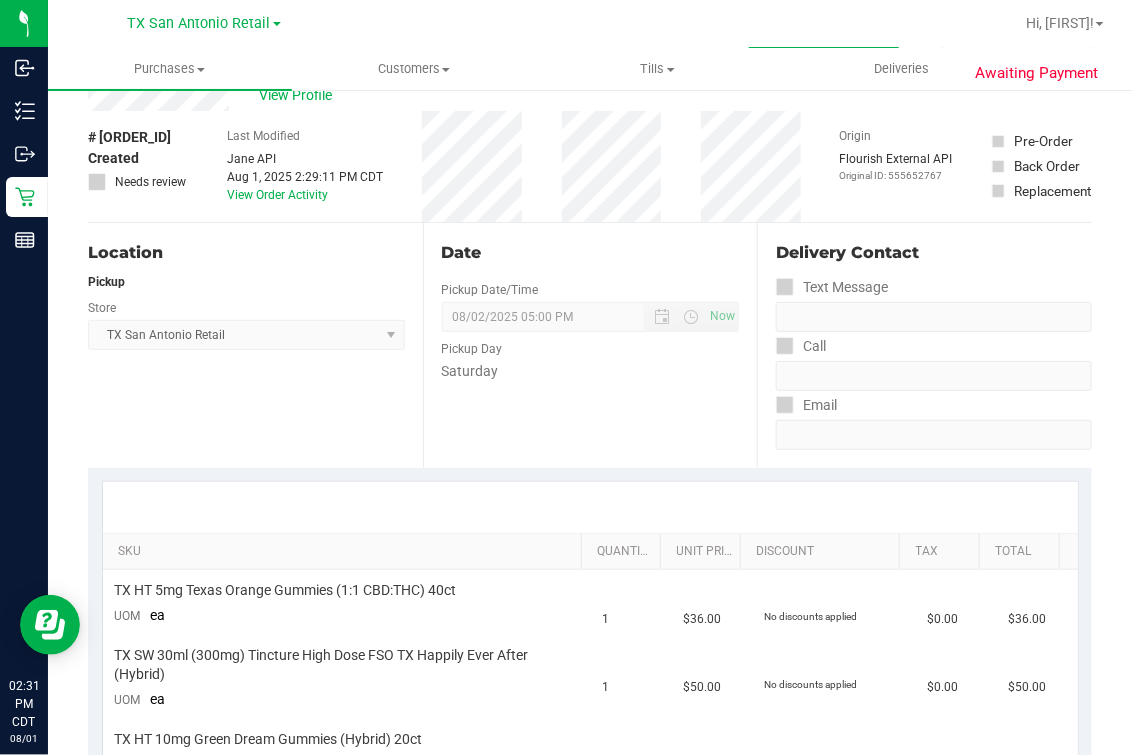 scroll, scrollTop: 0, scrollLeft: 0, axis: both 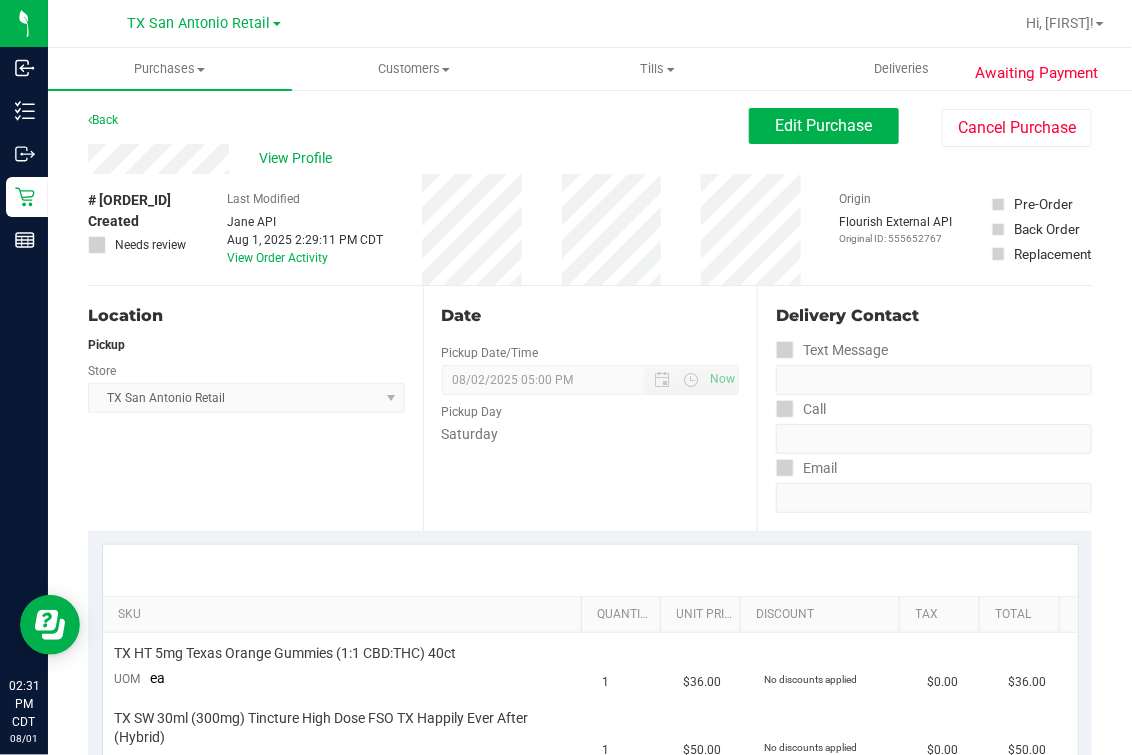 click on "Location
Pickup
Store
TX San Antonio Retail Select Store Bonita Springs WC Boynton Beach WC Bradenton WC Brandon WC Brooksville WC Call Center Clermont WC Crestview WC Deerfield Beach WC Delray Beach WC Deltona WC Ft Walton Beach WC Ft. Lauderdale WC Ft. Myers WC Gainesville WC Jax Atlantic WC JAX DC REP Jax WC Key West WC Lakeland WC Largo WC Lehigh Acres DC REP Merritt Island WC Miami 72nd WC Miami Beach WC Miami Dadeland WC Miramar DC REP New Port Richey WC North Palm Beach WC North Port WC Ocala WC Orange Park WC Orlando Colonial WC Orlando DC REP Orlando WC Oviedo WC Palm Bay WC Palm Coast WC Panama City WC Pensacola WC Port Orange WC Port St. Lucie WC Sebring WC South Tampa WC St. Pete WC Summerfield WC Tallahassee DC REP Tallahassee WC Tampa DC Testing Tampa Warehouse Tampa WC TX Austin DC TX Plano Retail" at bounding box center [255, 408] 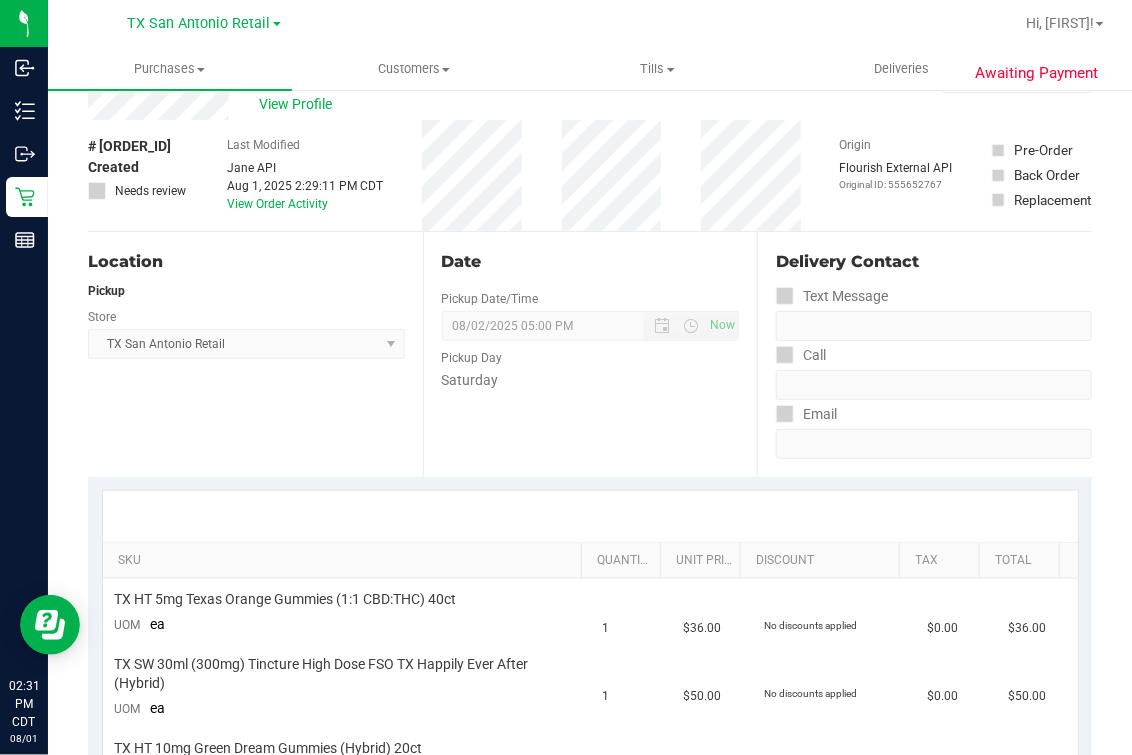 scroll, scrollTop: 0, scrollLeft: 0, axis: both 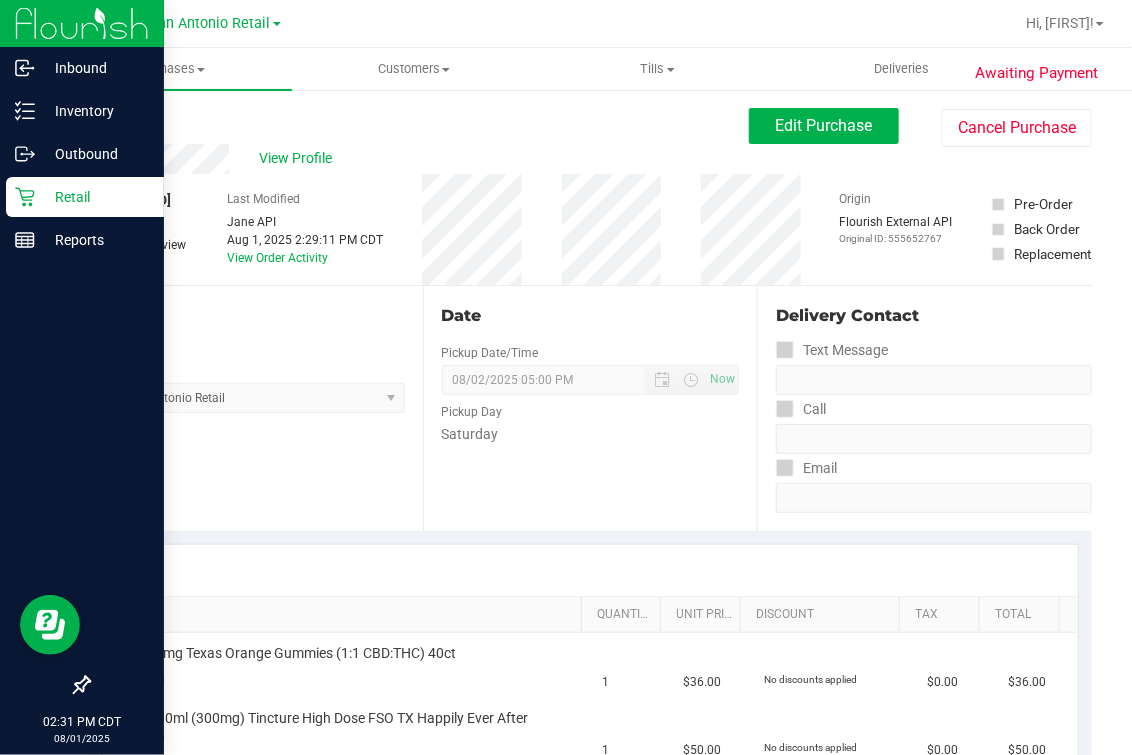 click 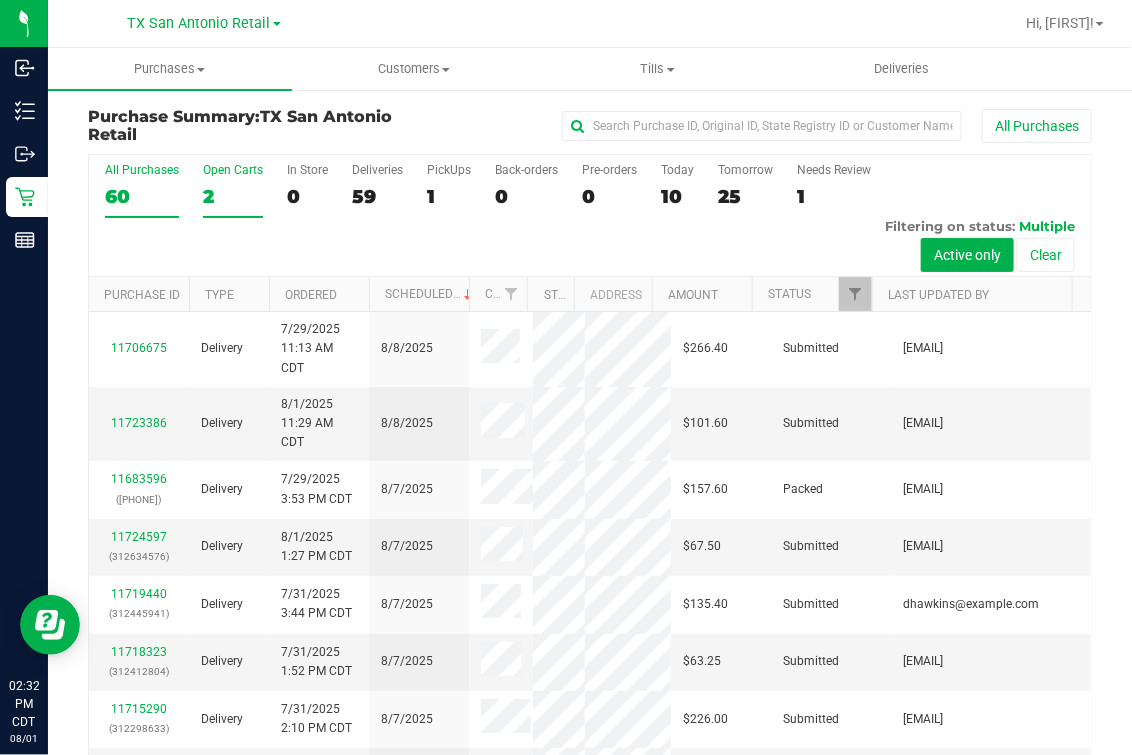click on "2" at bounding box center (233, 196) 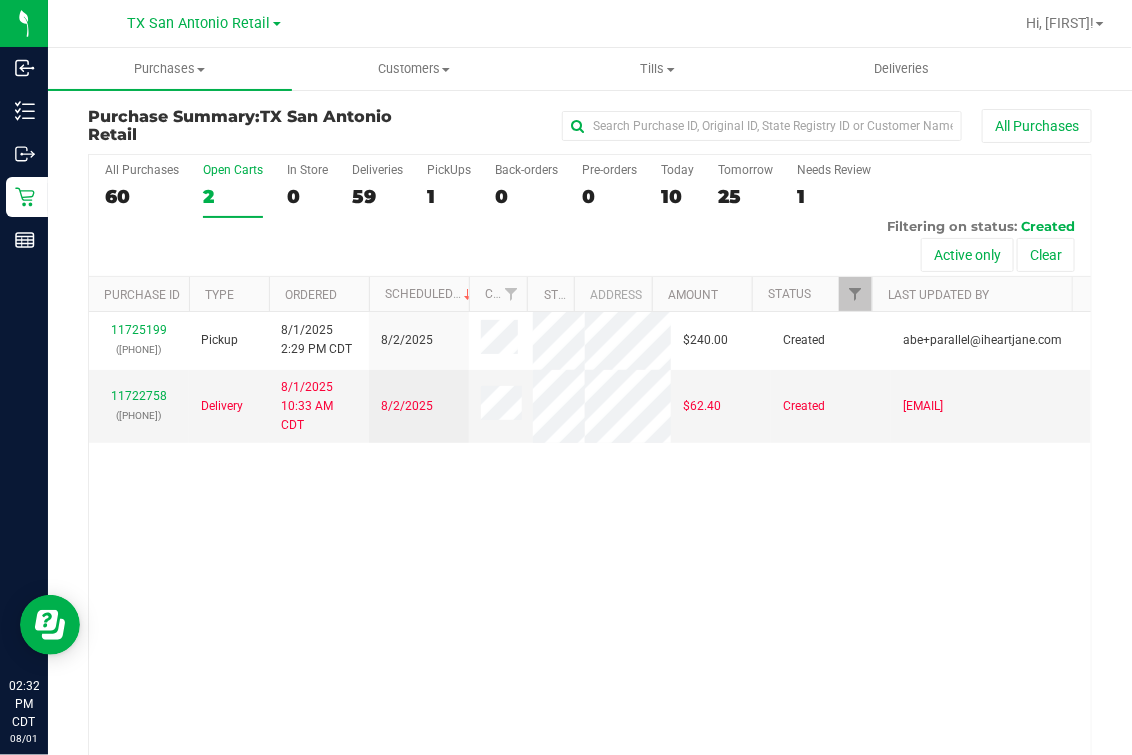 click on "Last Updated By" at bounding box center (972, 294) 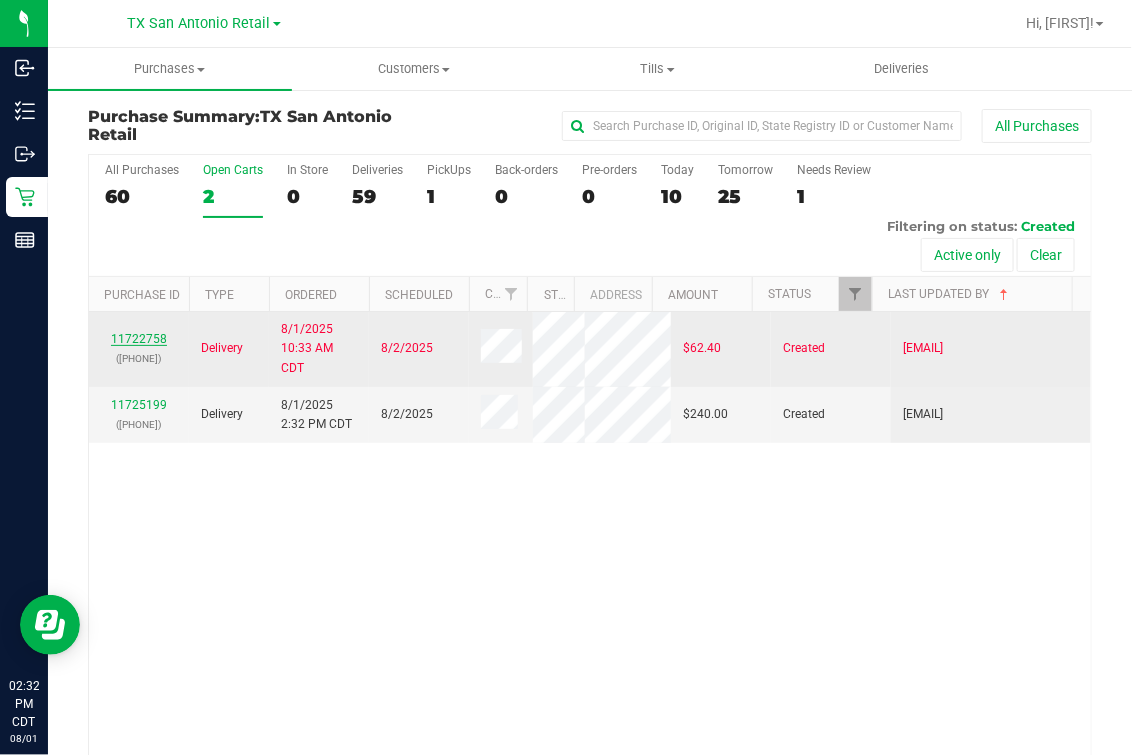 click on "11722758" at bounding box center [139, 339] 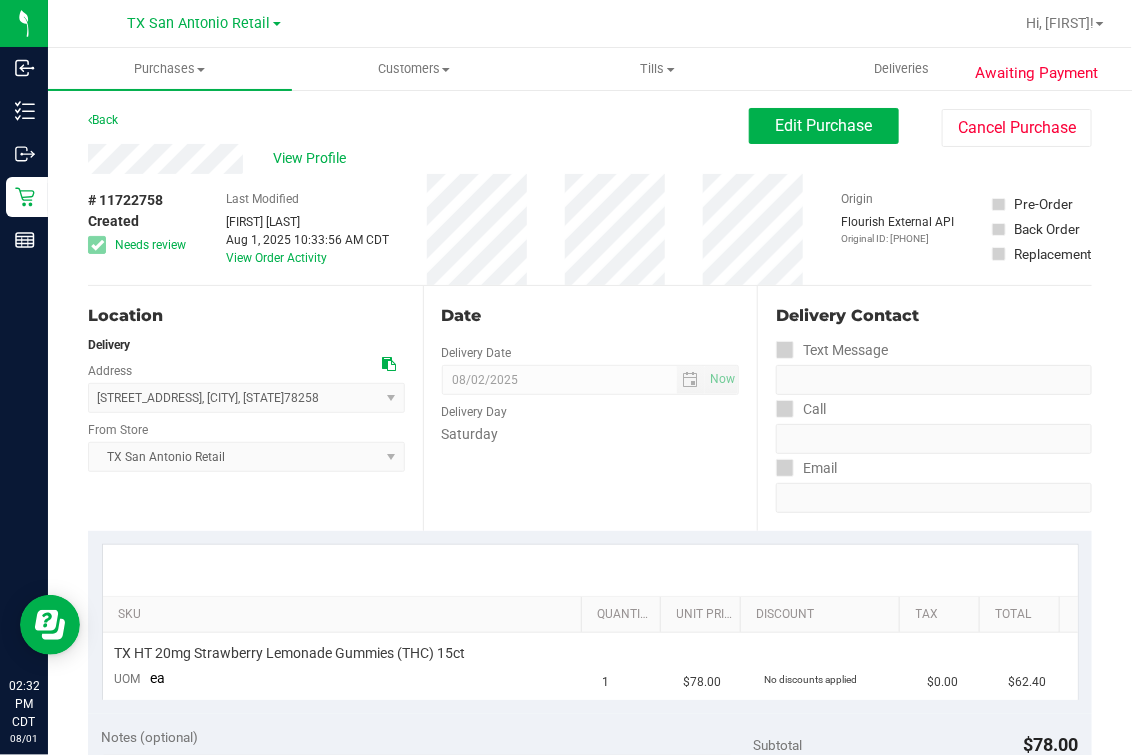 click on "Back
Edit Purchase
Cancel Purchase" at bounding box center [590, 126] 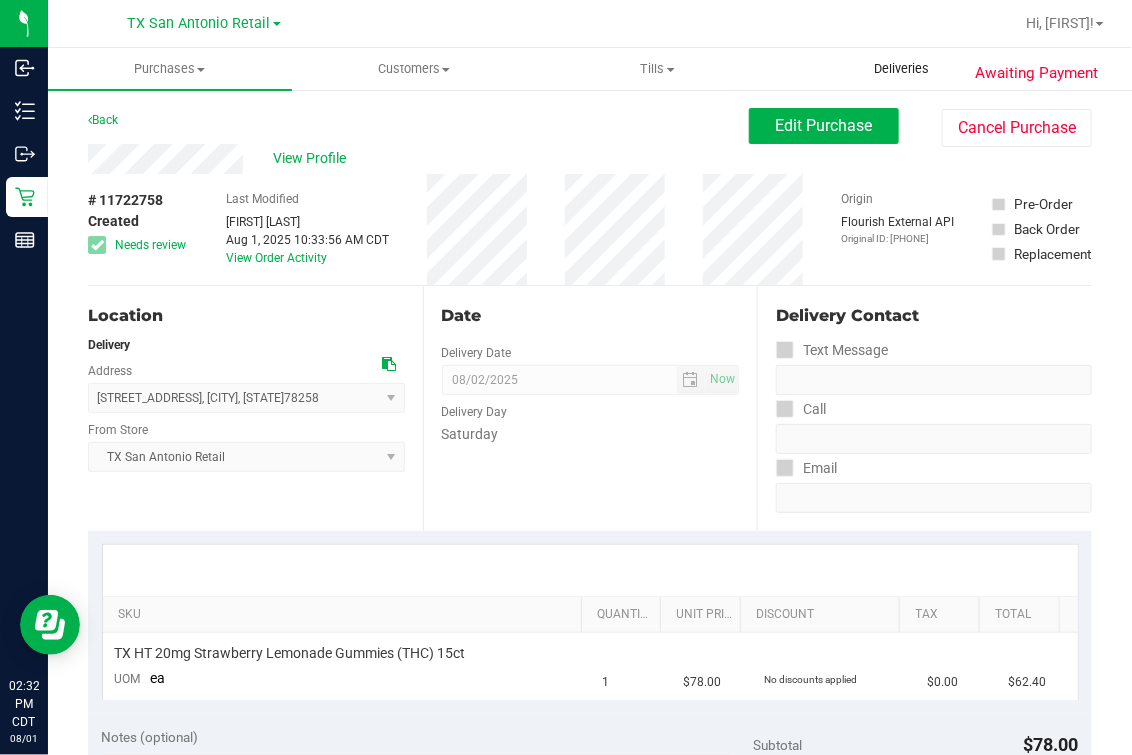 click on "Deliveries" at bounding box center [902, 69] 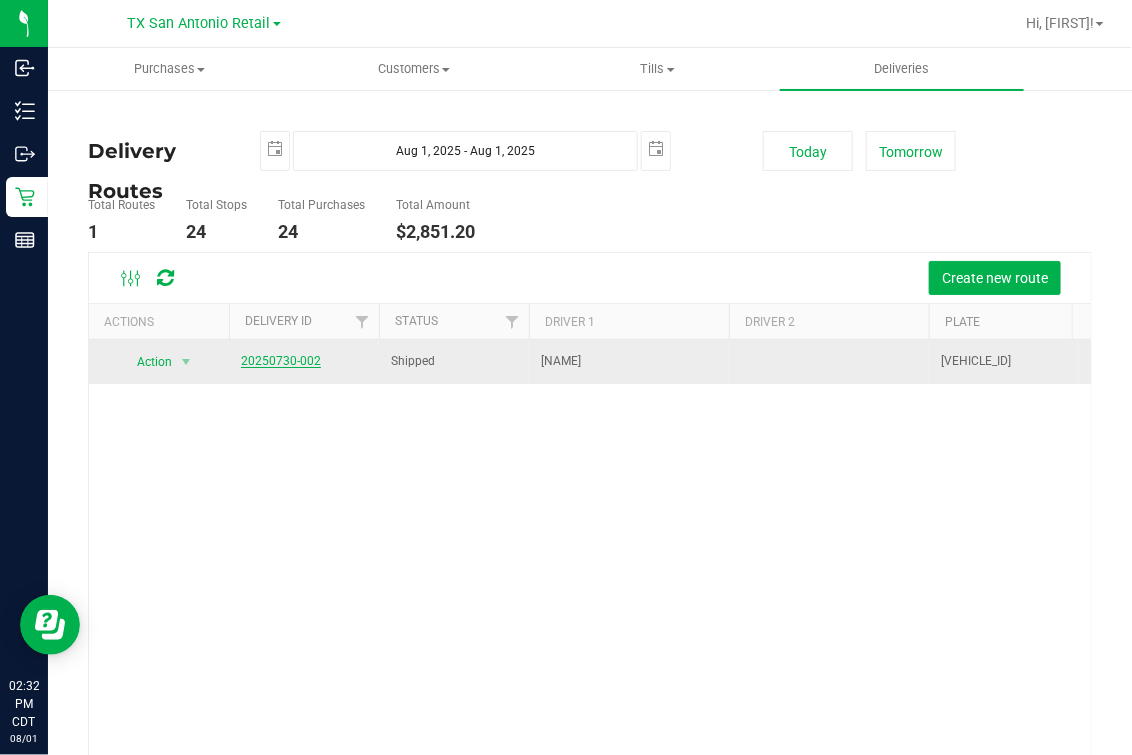 click on "20250730-002" at bounding box center (281, 361) 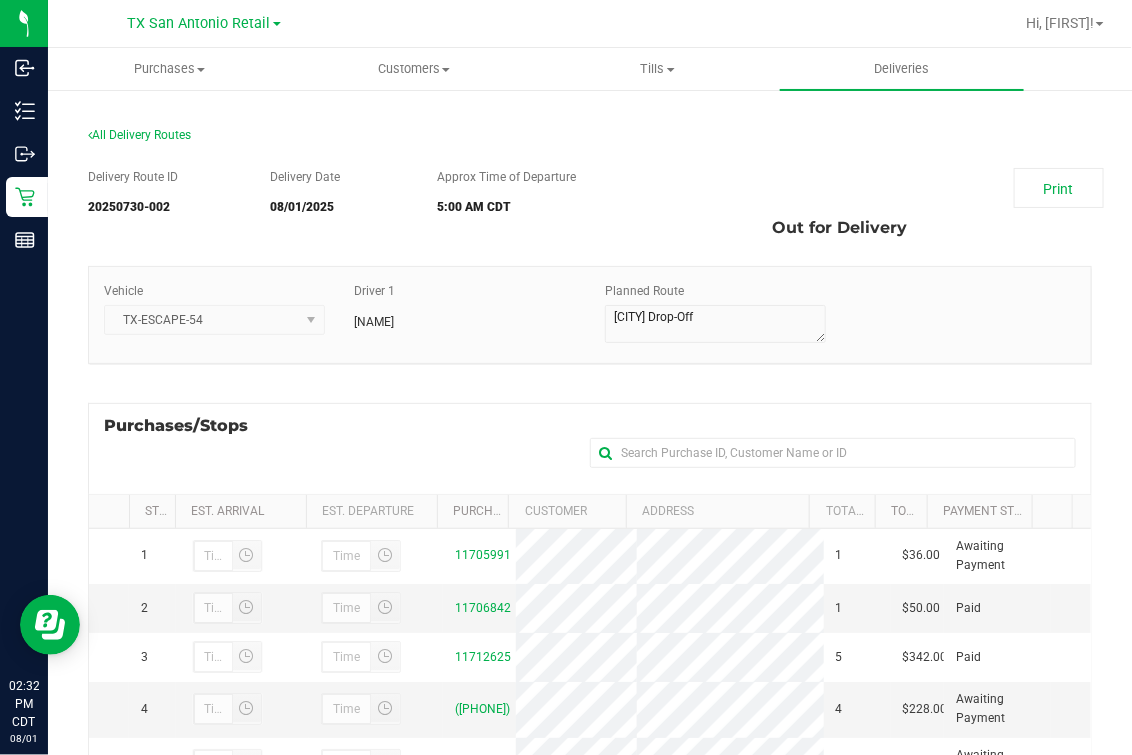 click on "Delivery Route ID
20250730-002
Delivery Date
08/01/2025
Approx Time of Departure
5:00 AM CDT
Print
Out for Delivery" at bounding box center [590, 208] 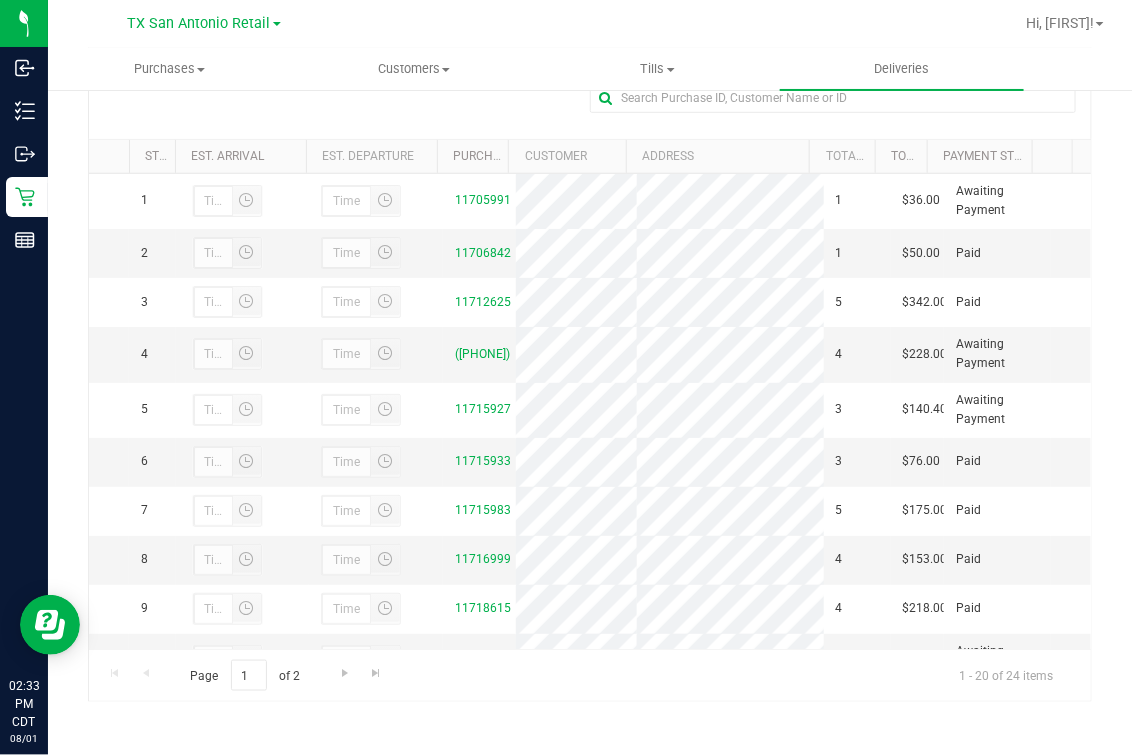 scroll, scrollTop: 0, scrollLeft: 0, axis: both 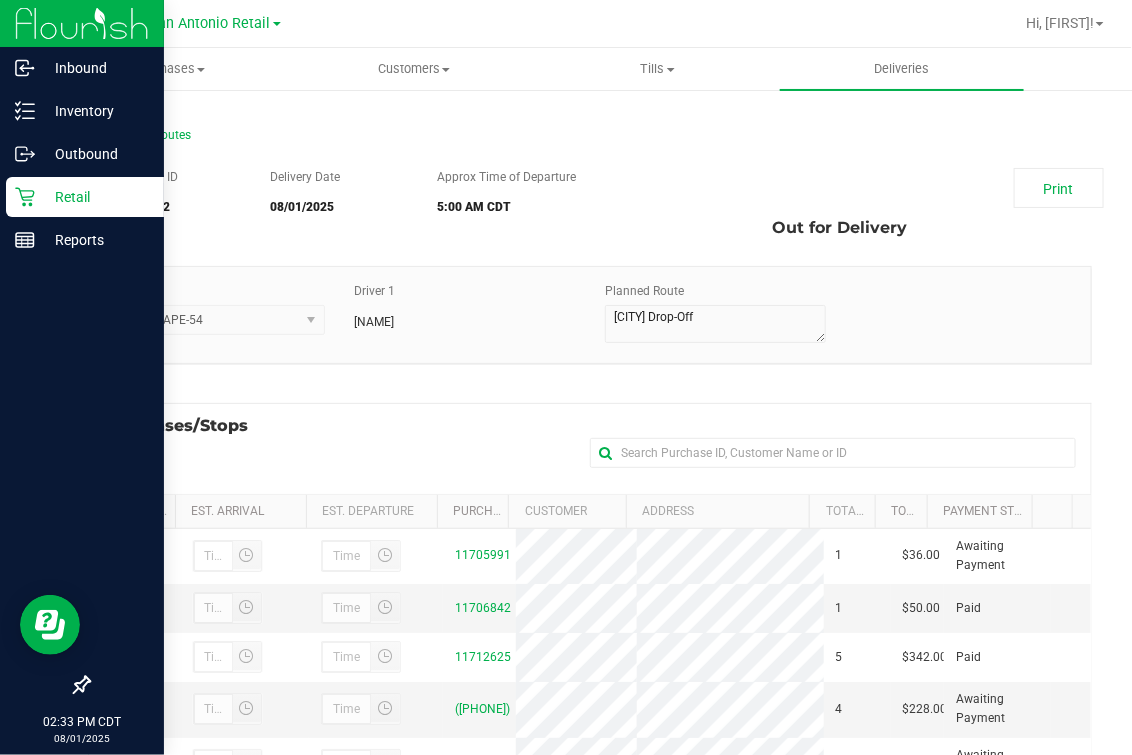 click 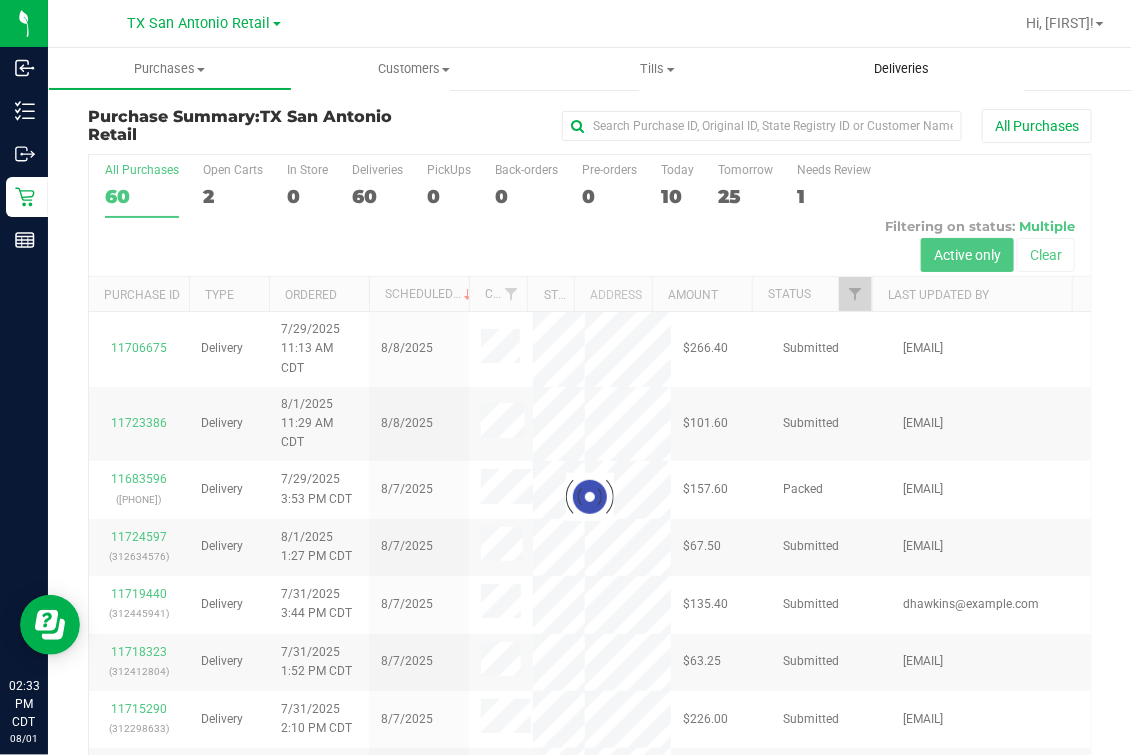 click on "Deliveries" at bounding box center (902, 69) 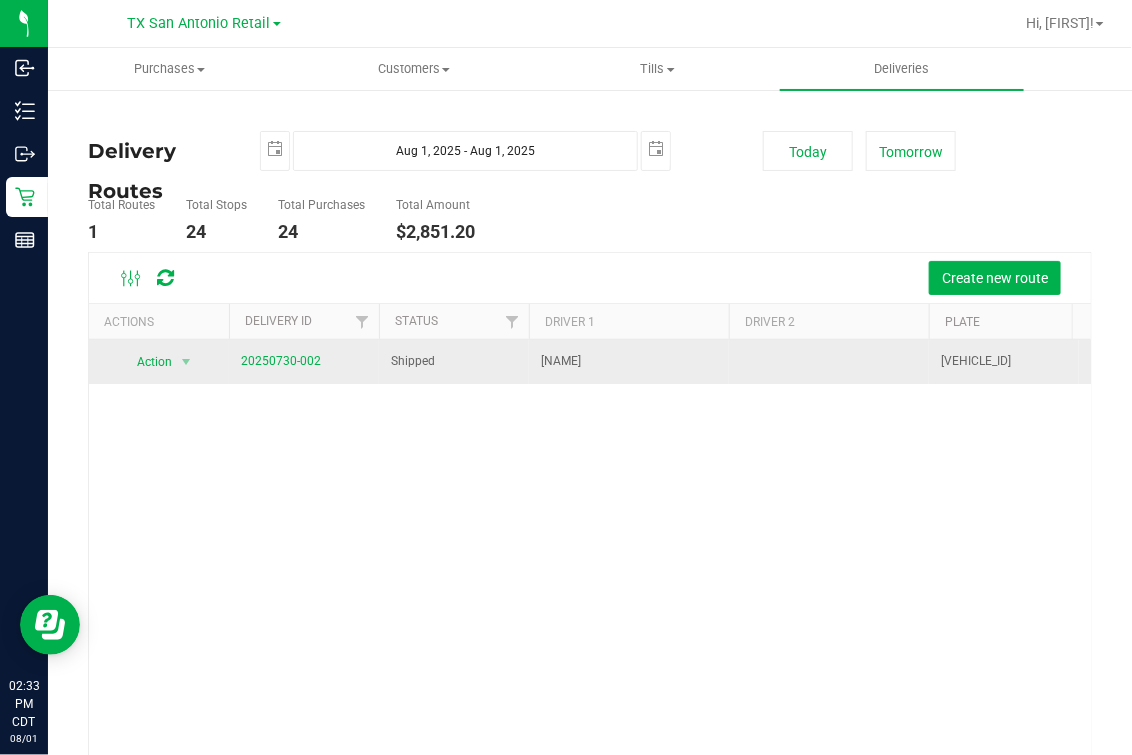 click on "20250730-002" at bounding box center (304, 362) 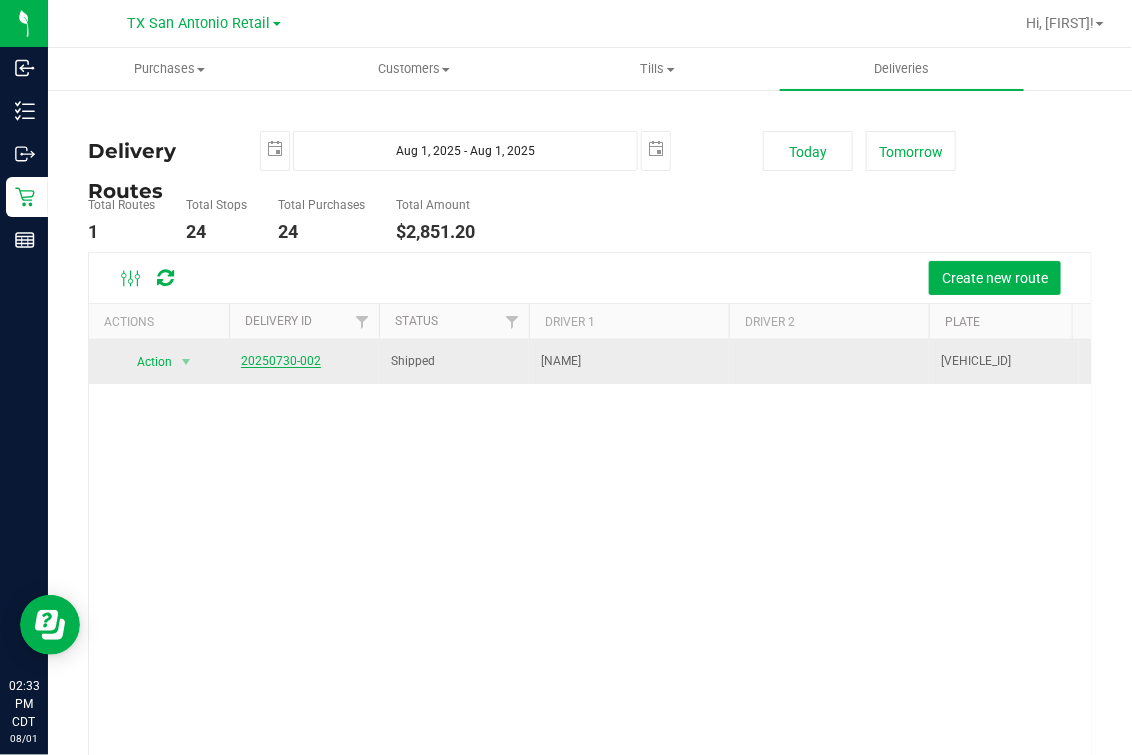 click on "20250730-002" at bounding box center (281, 361) 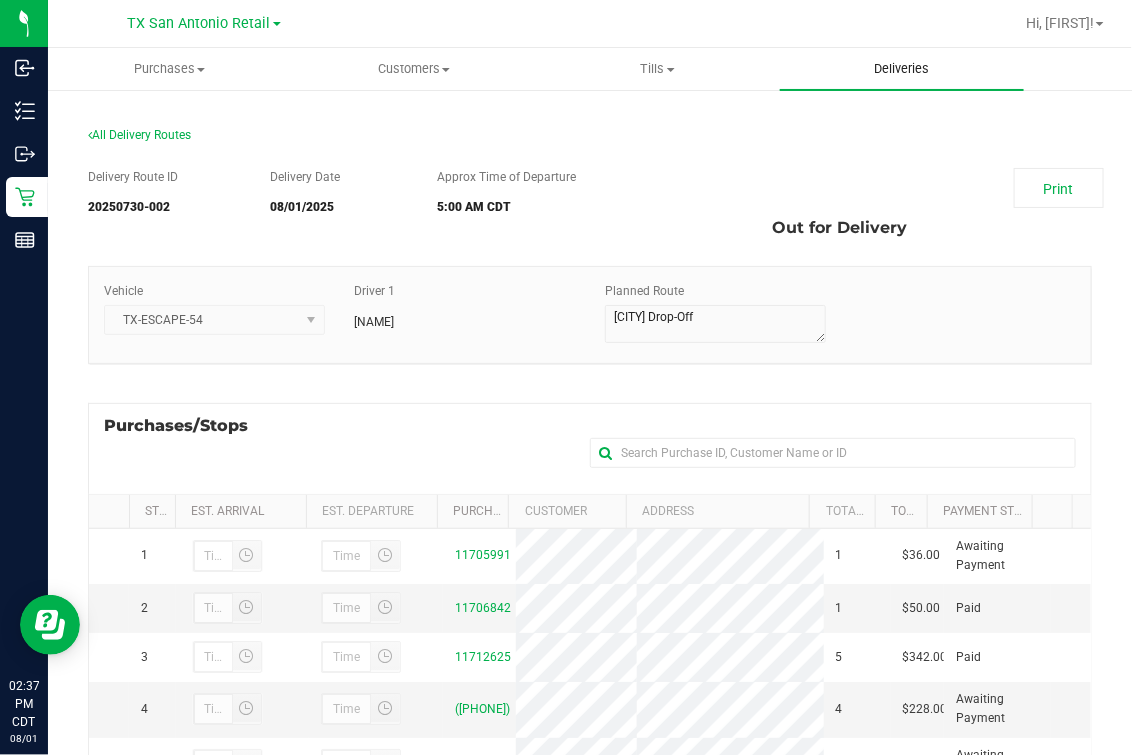 click on "Deliveries" at bounding box center [901, 69] 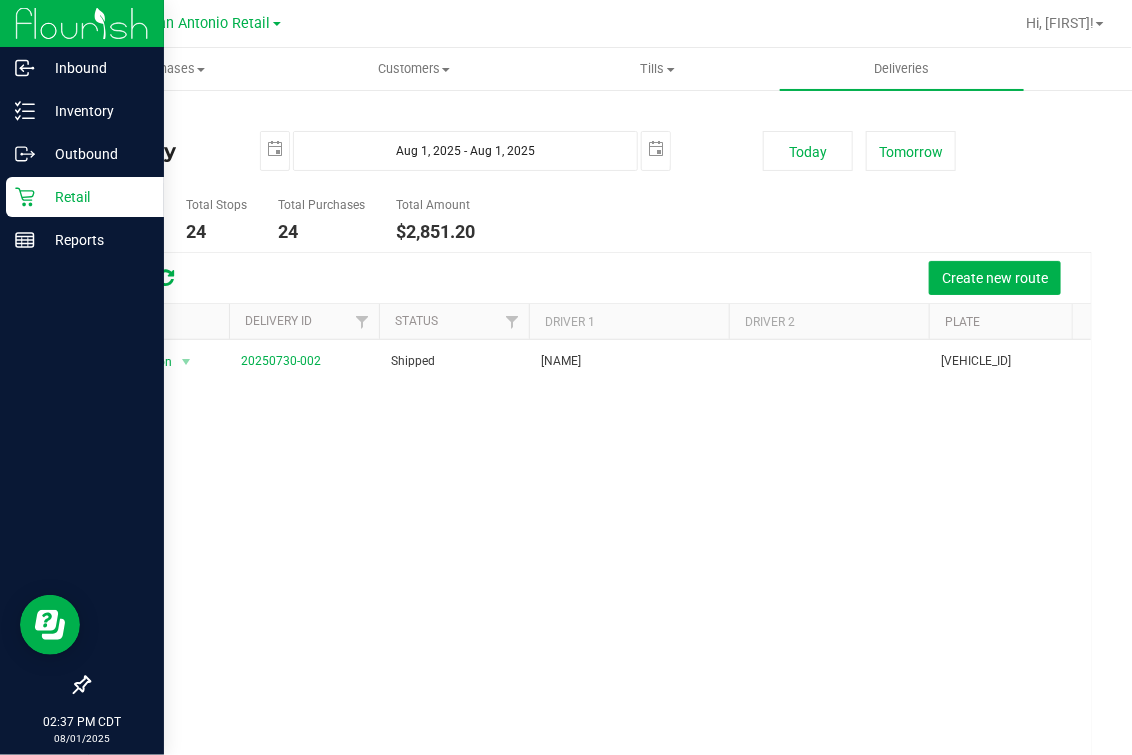 click on "Retail" at bounding box center (85, 197) 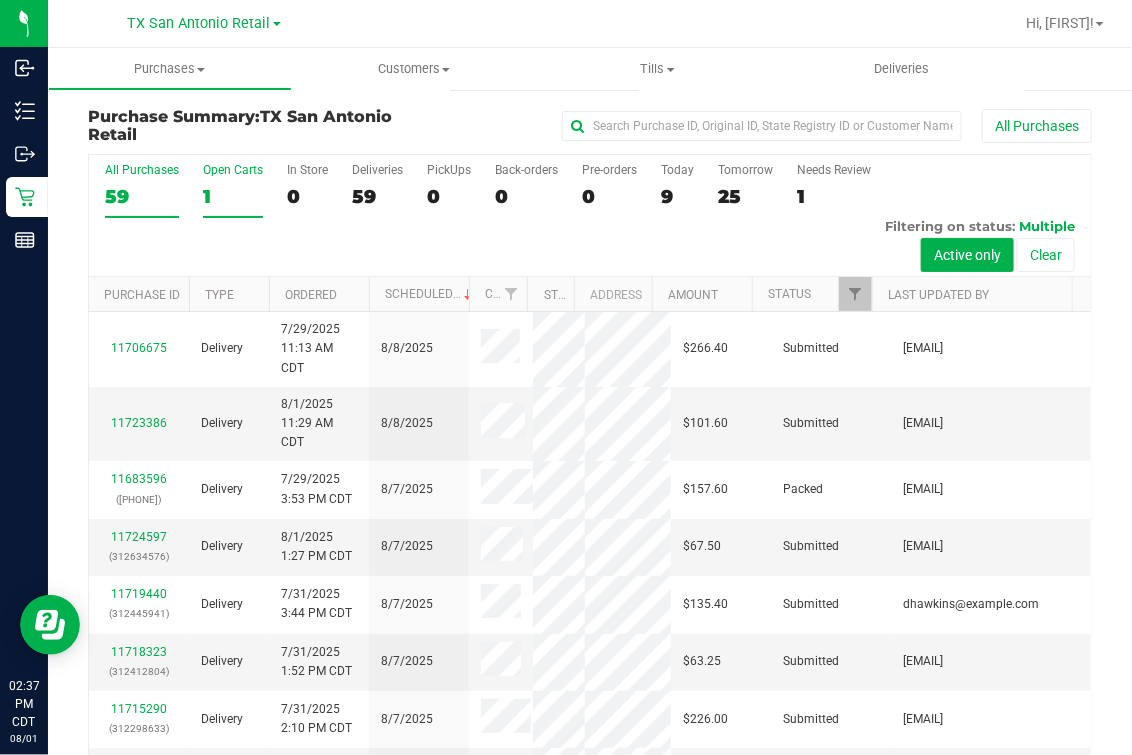 click on "Open Carts
1" at bounding box center [233, 190] 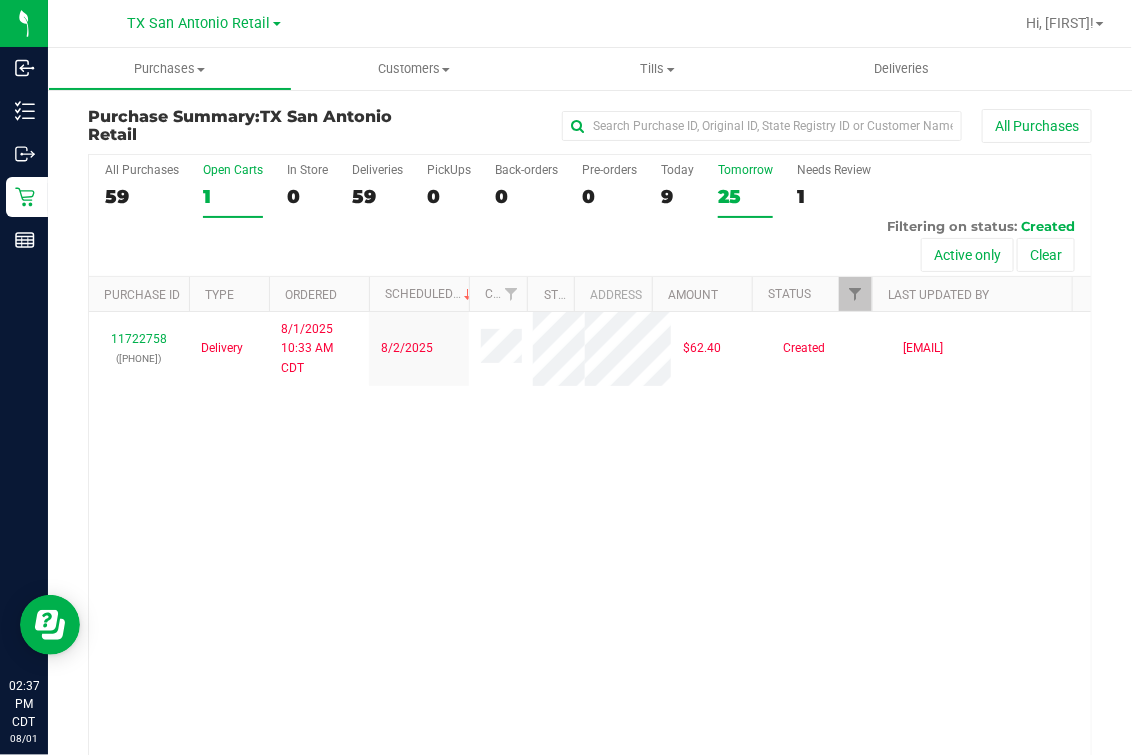click on "25" at bounding box center [745, 196] 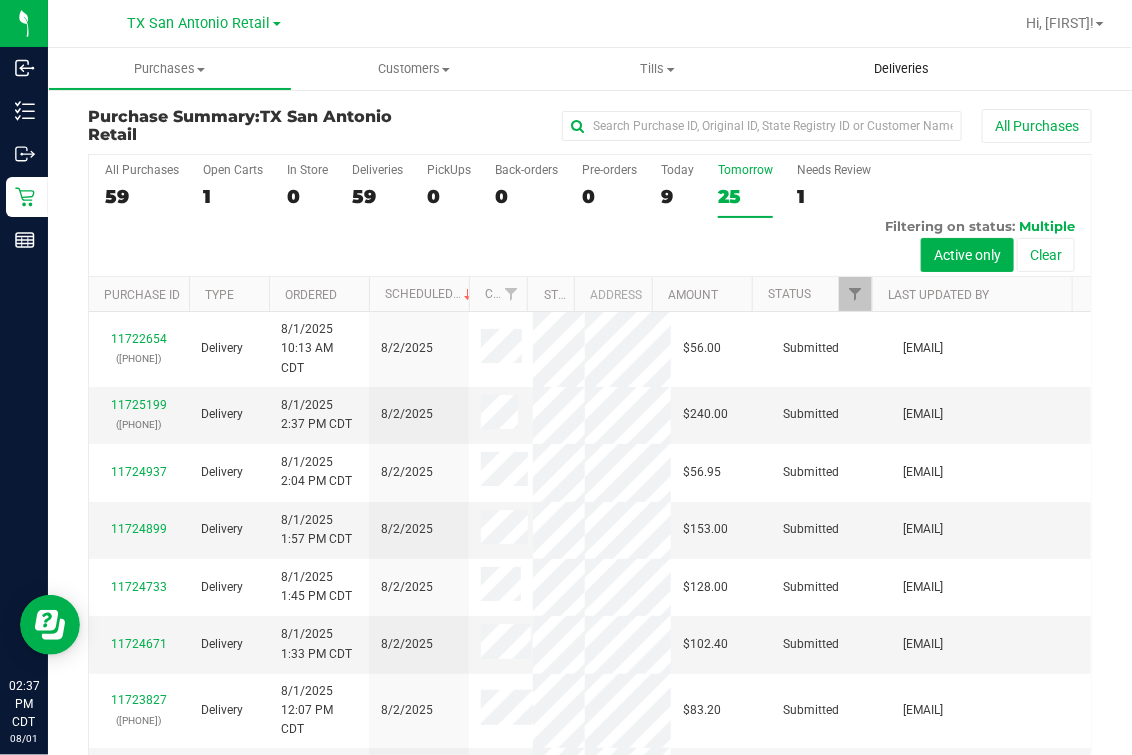 click on "Deliveries" at bounding box center [902, 69] 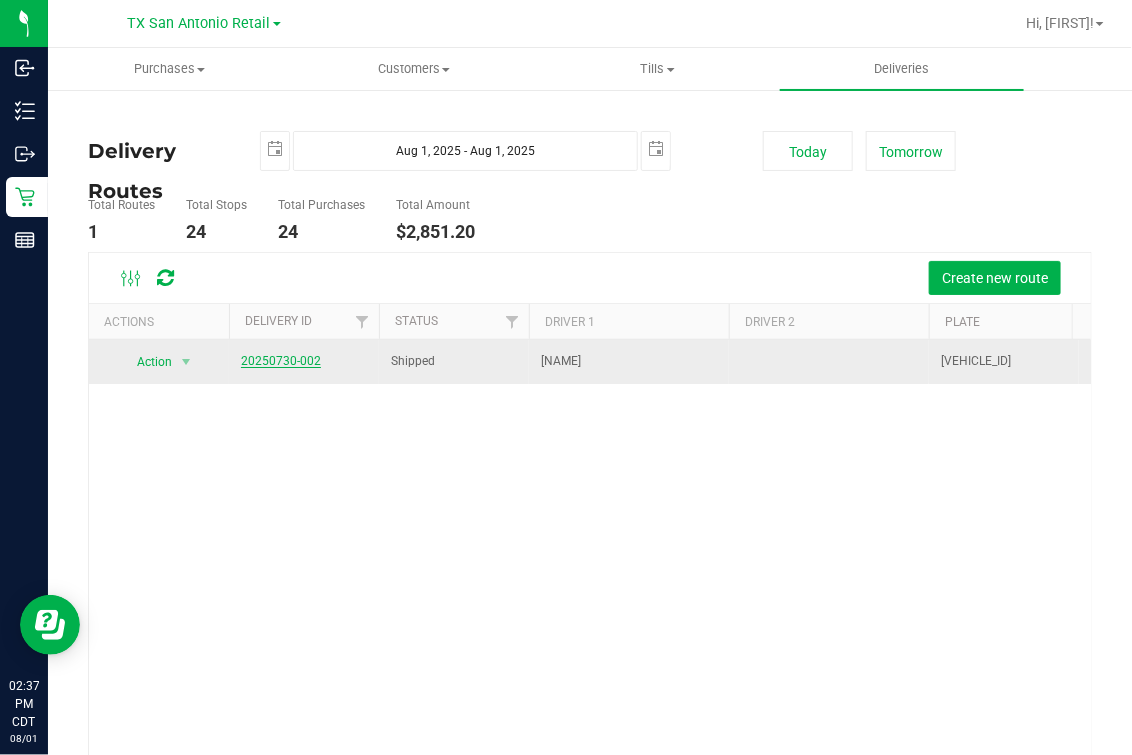 click on "20250730-002" at bounding box center [281, 361] 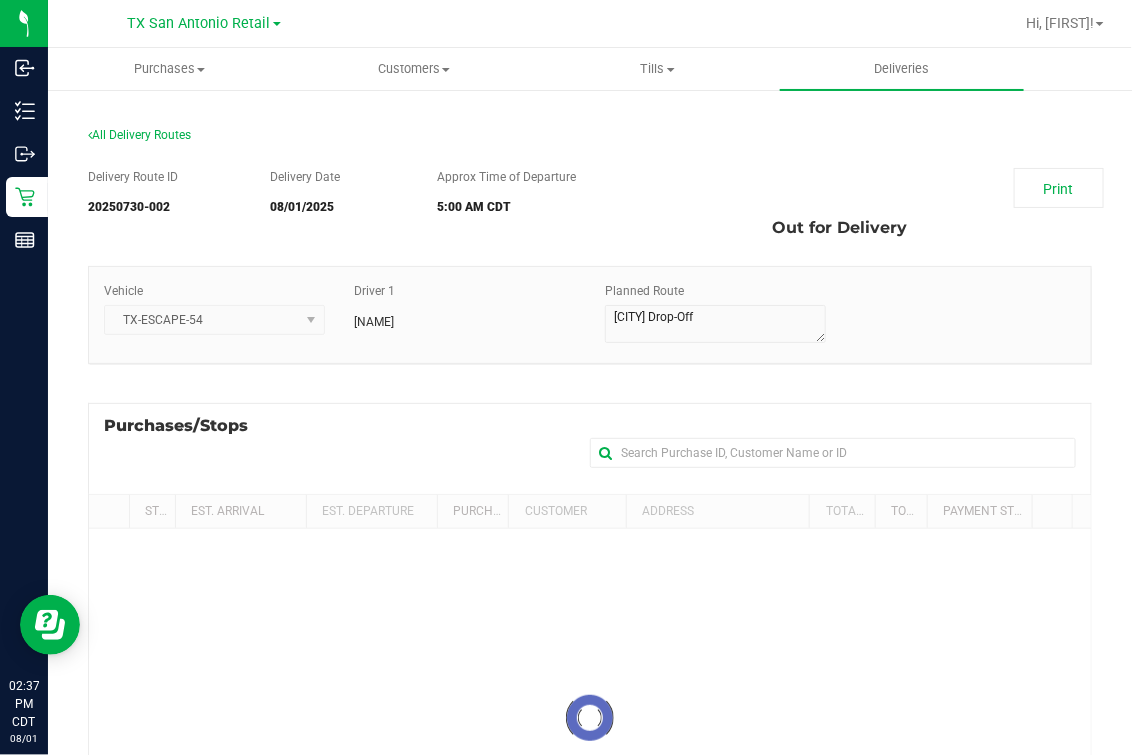 click on "Delivery Route ID
20250730-002
Delivery Date
08/01/2025
Approx Time of Departure
5:00 AM CDT
Print
Out for Delivery
Vehicle
TX-ESCAPE-54" at bounding box center [590, 555] 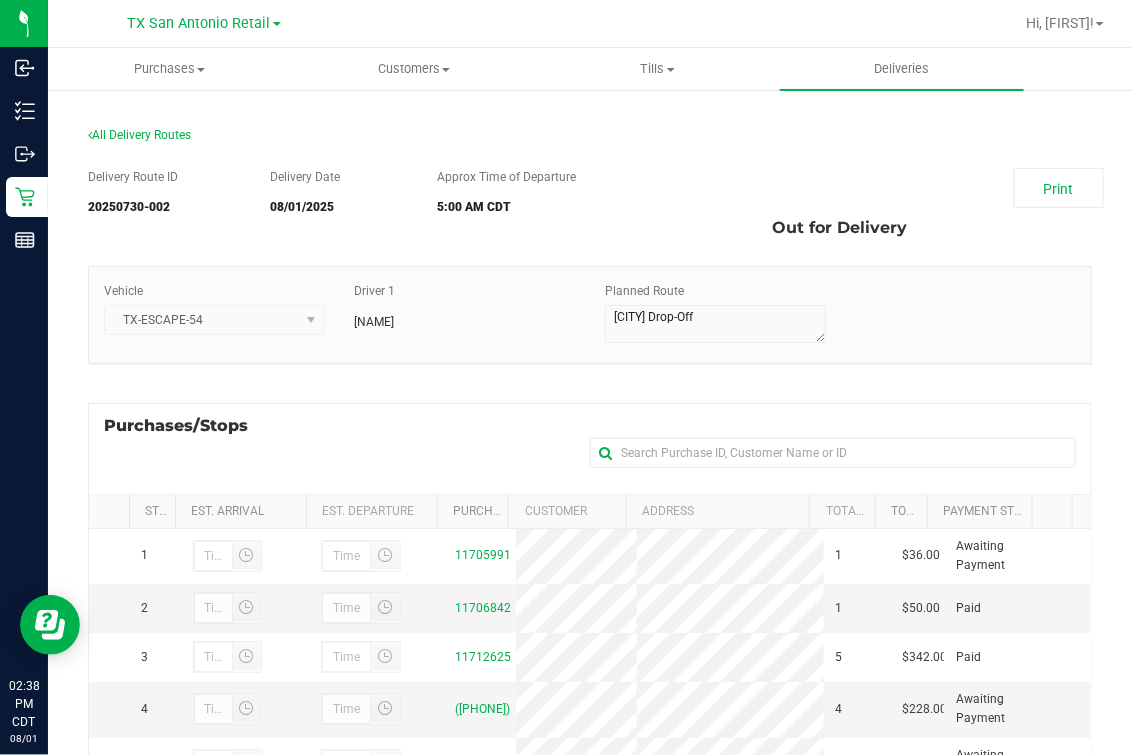 click on "Purchases/Stops
+ Add Purchase" at bounding box center [590, 448] 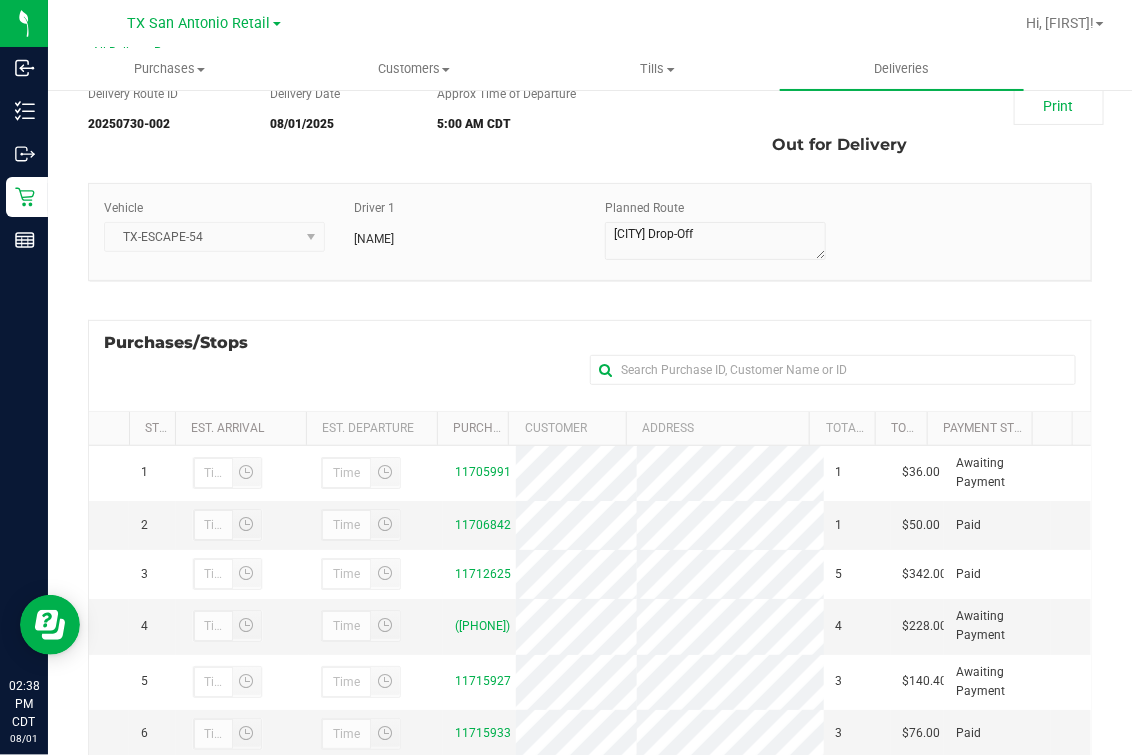 scroll, scrollTop: 0, scrollLeft: 0, axis: both 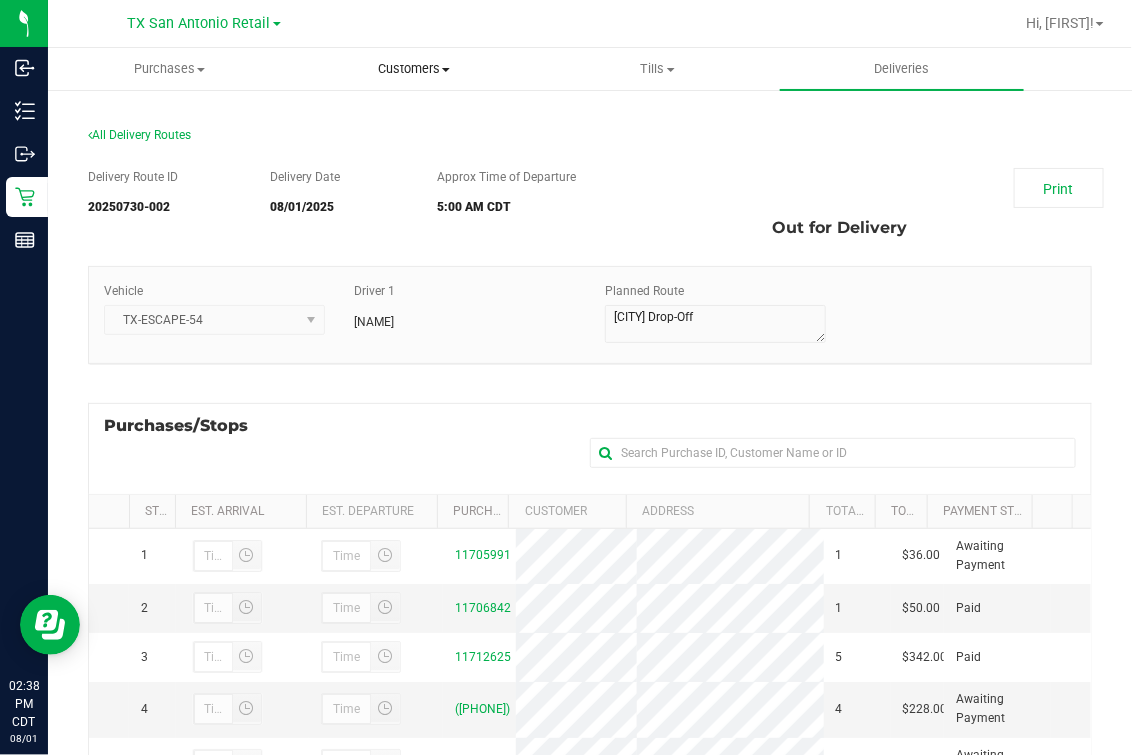 click on "Customers" at bounding box center [414, 69] 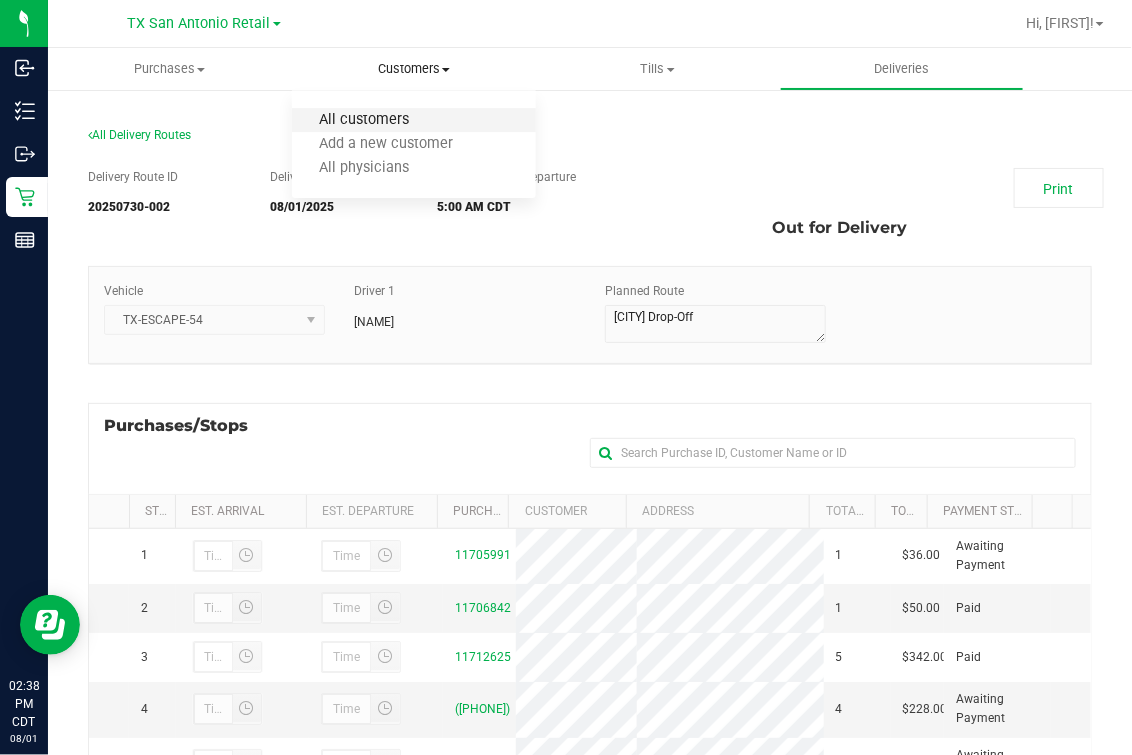 click on "All customers" at bounding box center [364, 120] 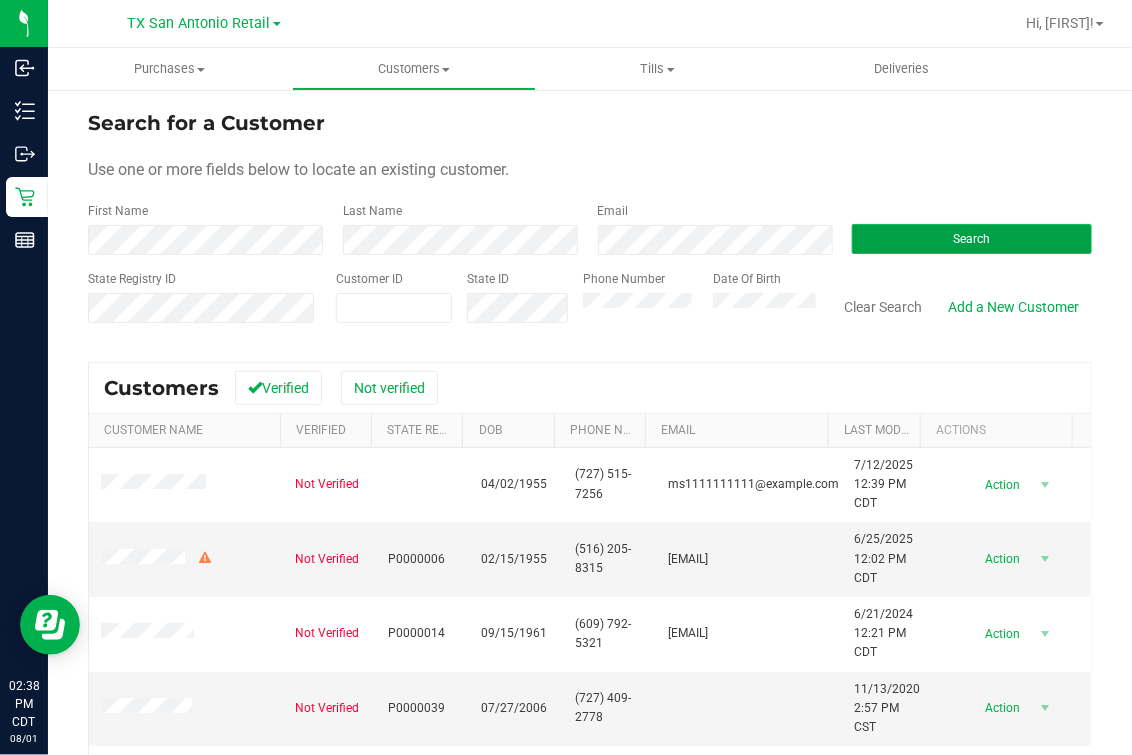 click on "Search" at bounding box center [972, 239] 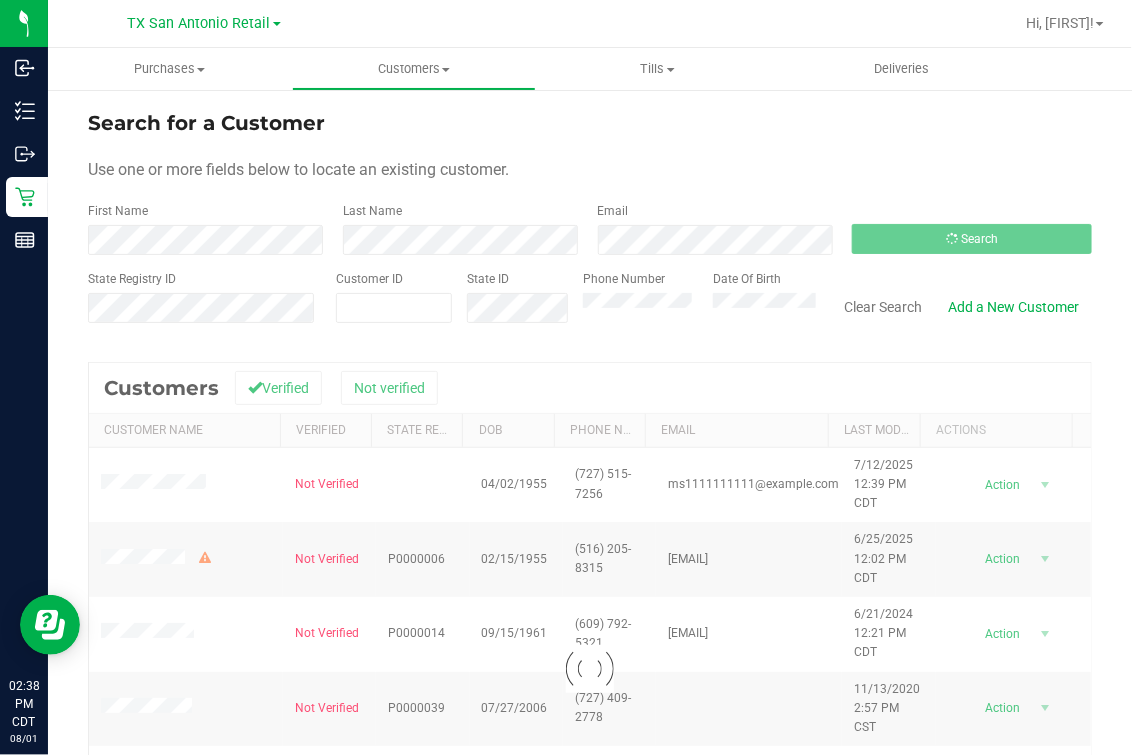 click on "Search for a Customer
Use one or more fields below to locate an existing customer.
First Name
Last Name
Email
Search
State Registry ID
Customer ID
State ID
Phone Number
Date Of Birth" at bounding box center (590, 224) 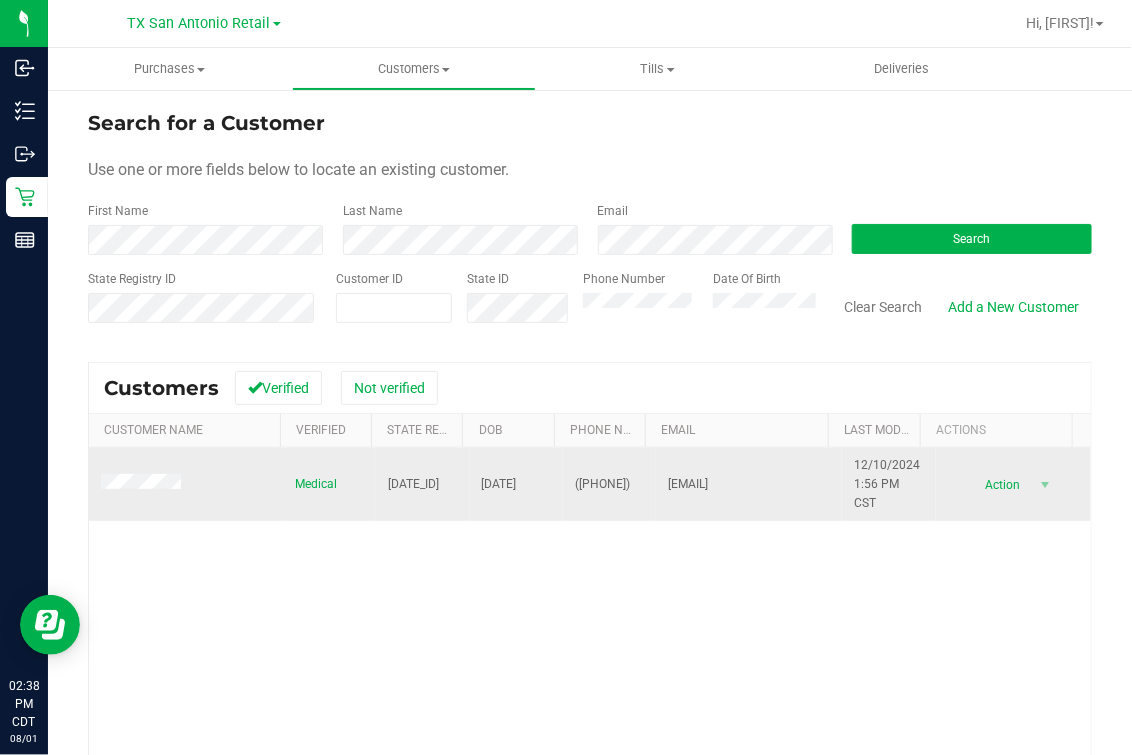 click at bounding box center (144, 484) 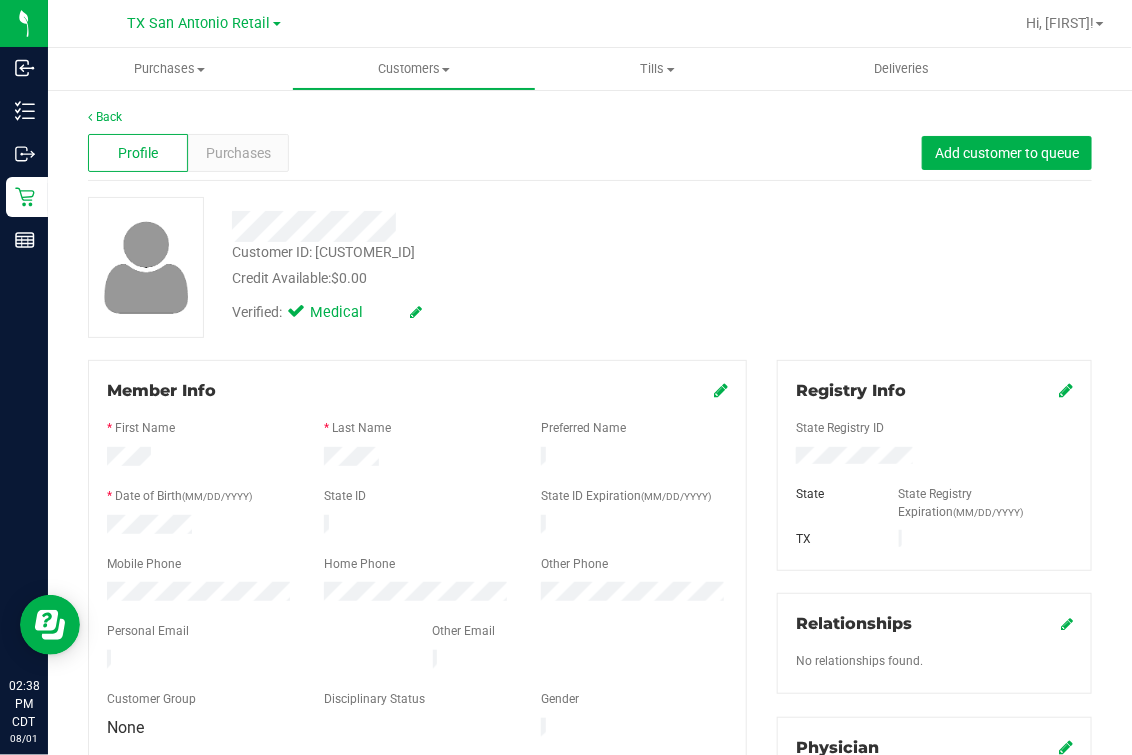 click on "Profile
Purchases
Add customer to queue" at bounding box center (590, 153) 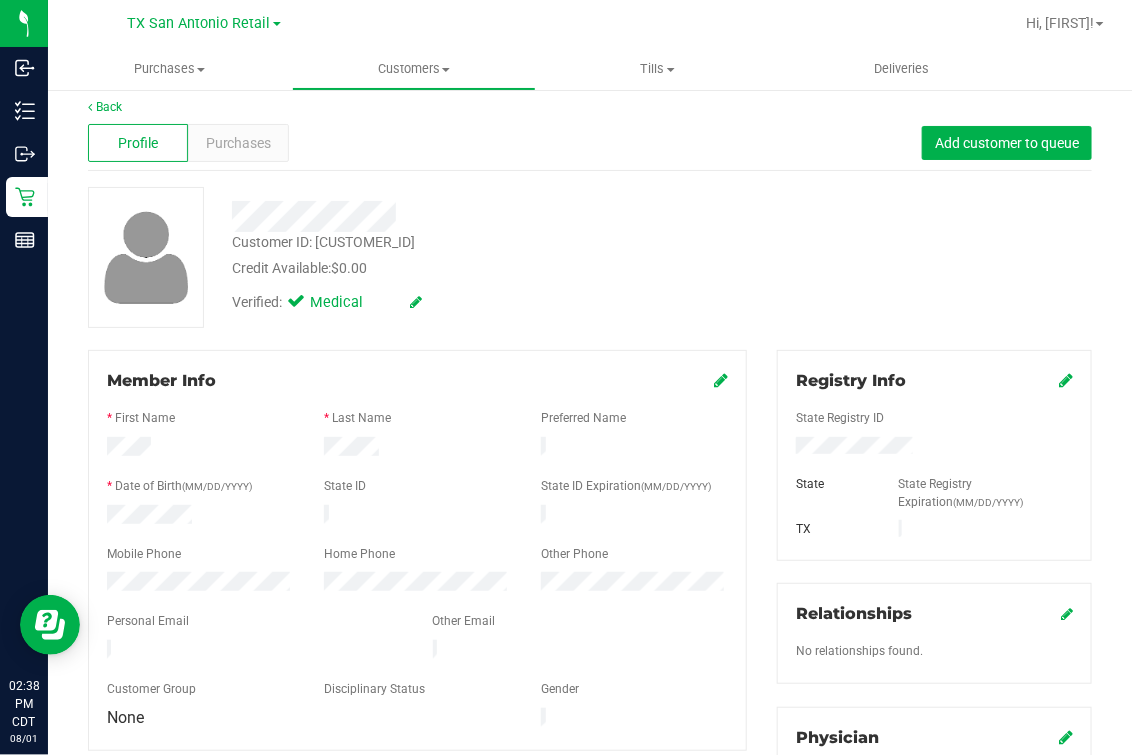 scroll, scrollTop: 0, scrollLeft: 0, axis: both 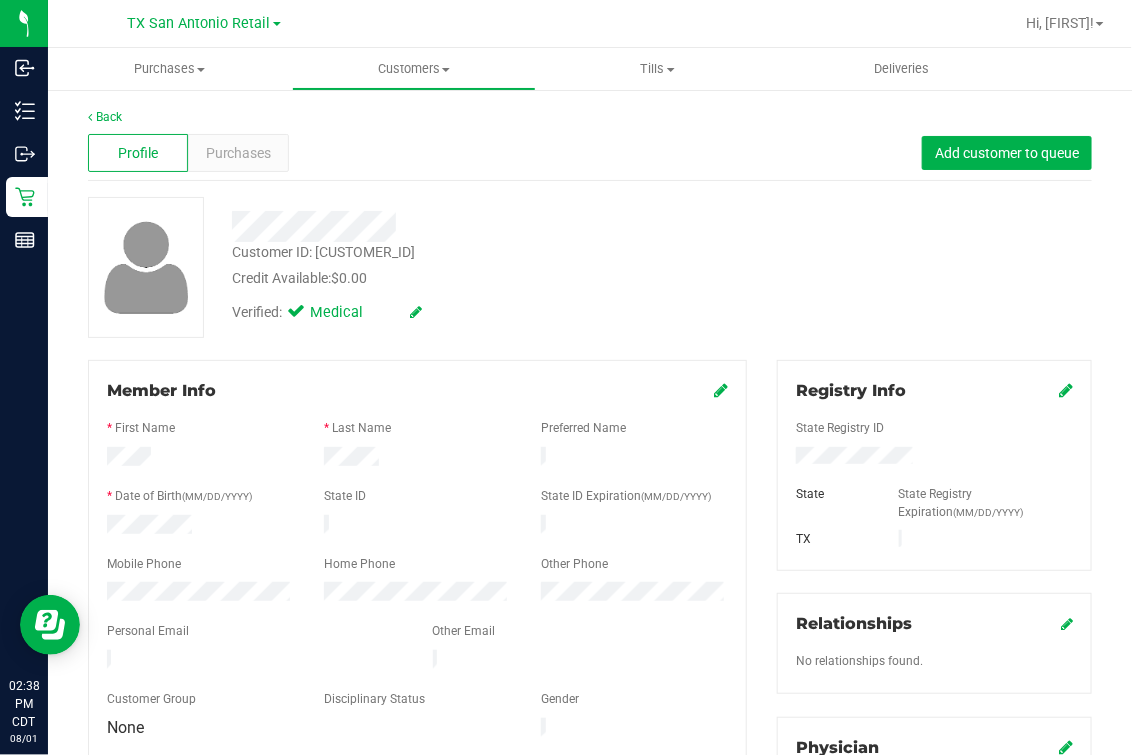 click on "Verified:
Medical" at bounding box center [475, 311] 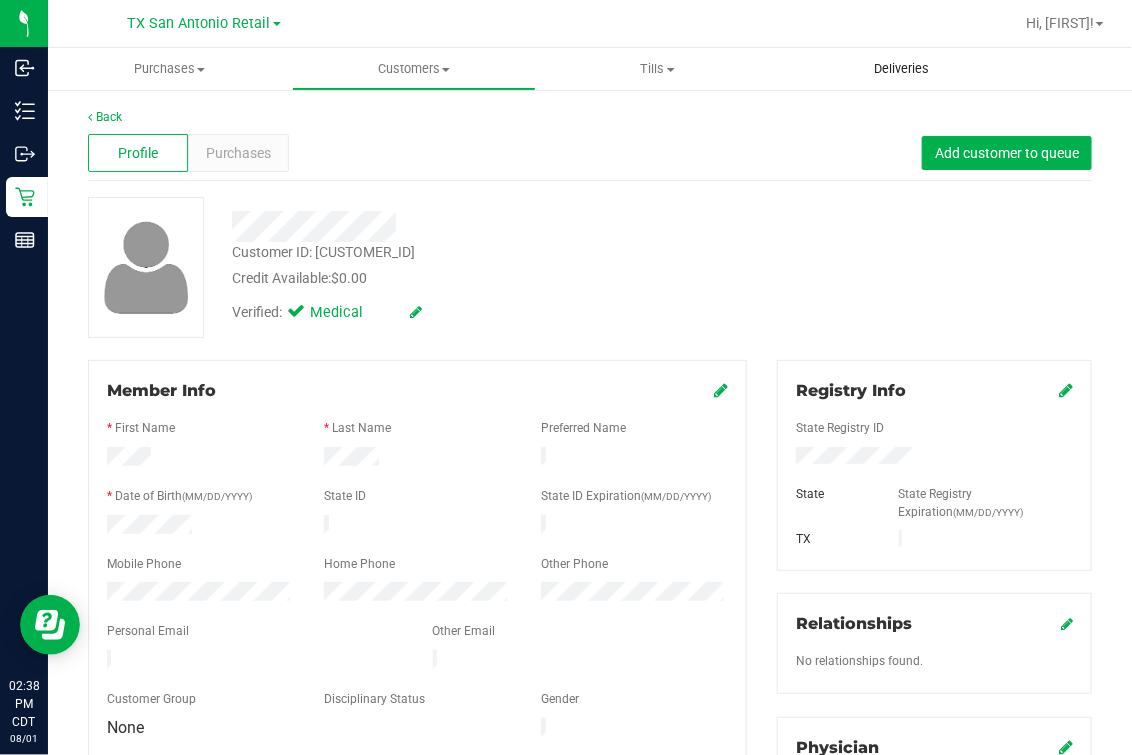 click on "Deliveries" at bounding box center (902, 69) 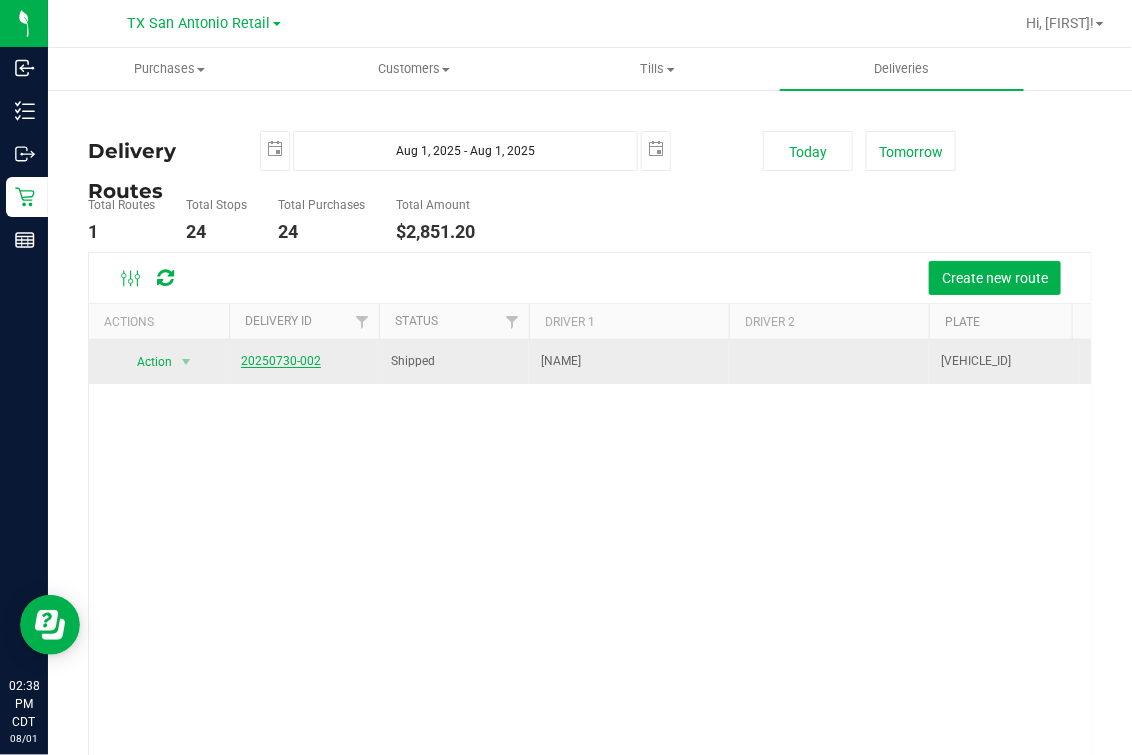 click on "20250730-002" at bounding box center [281, 361] 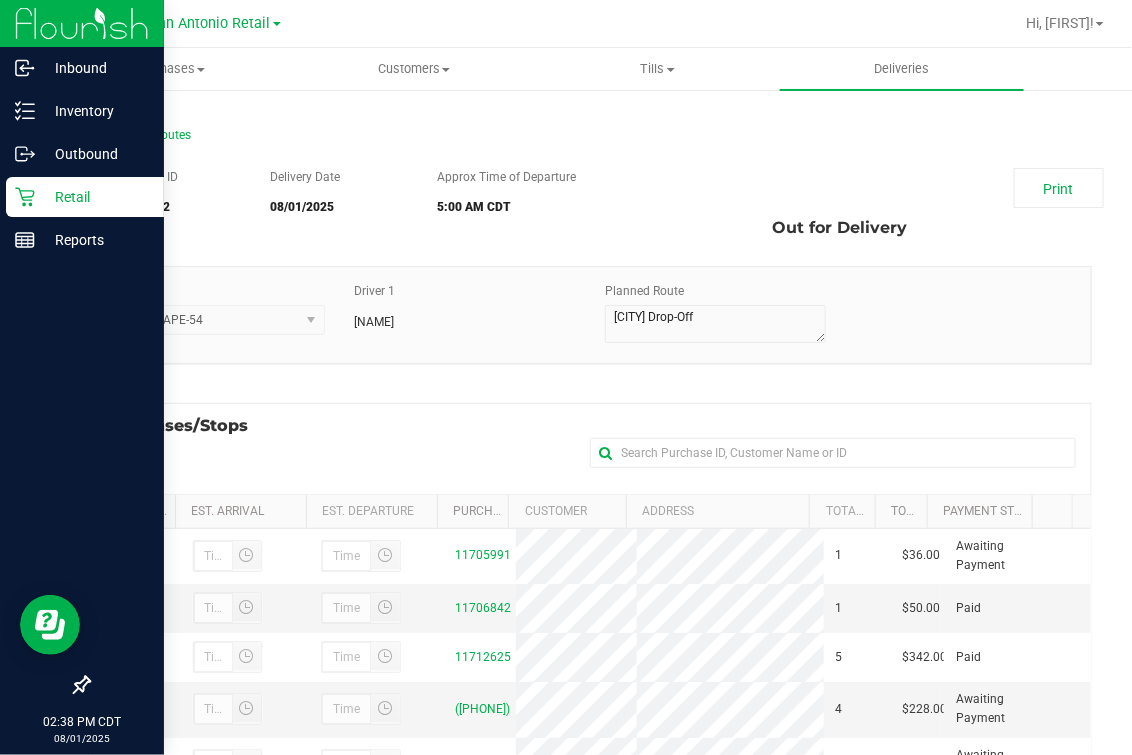 click 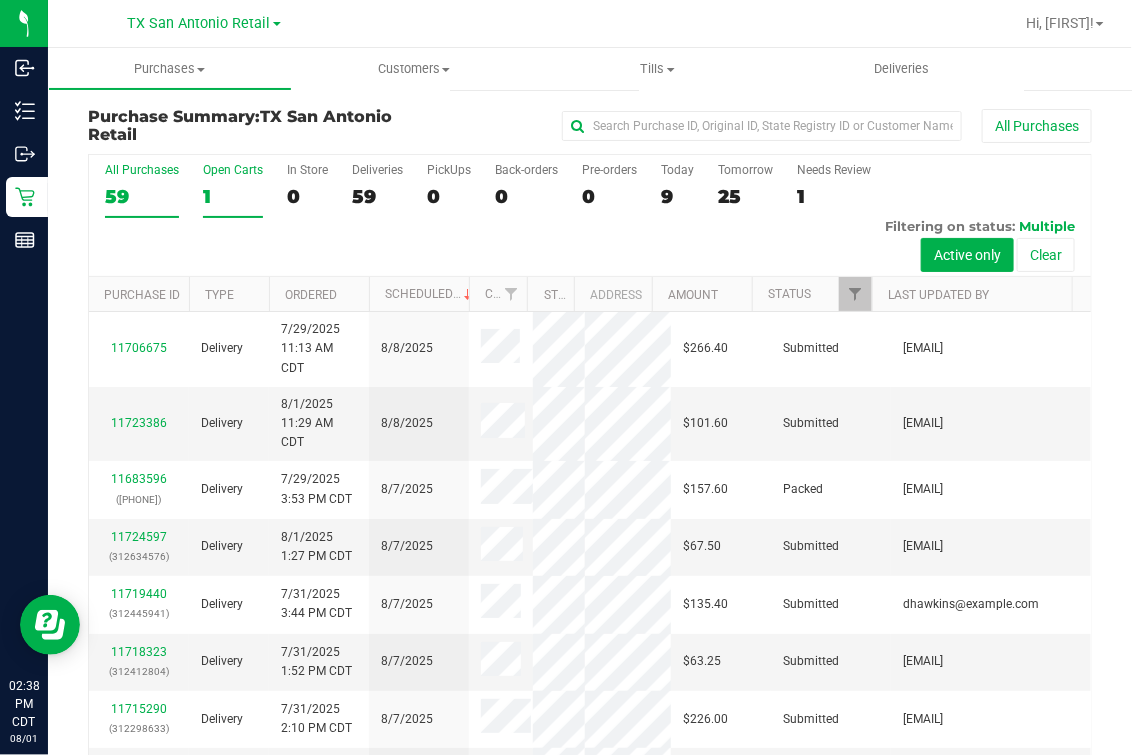 click on "1" at bounding box center (233, 196) 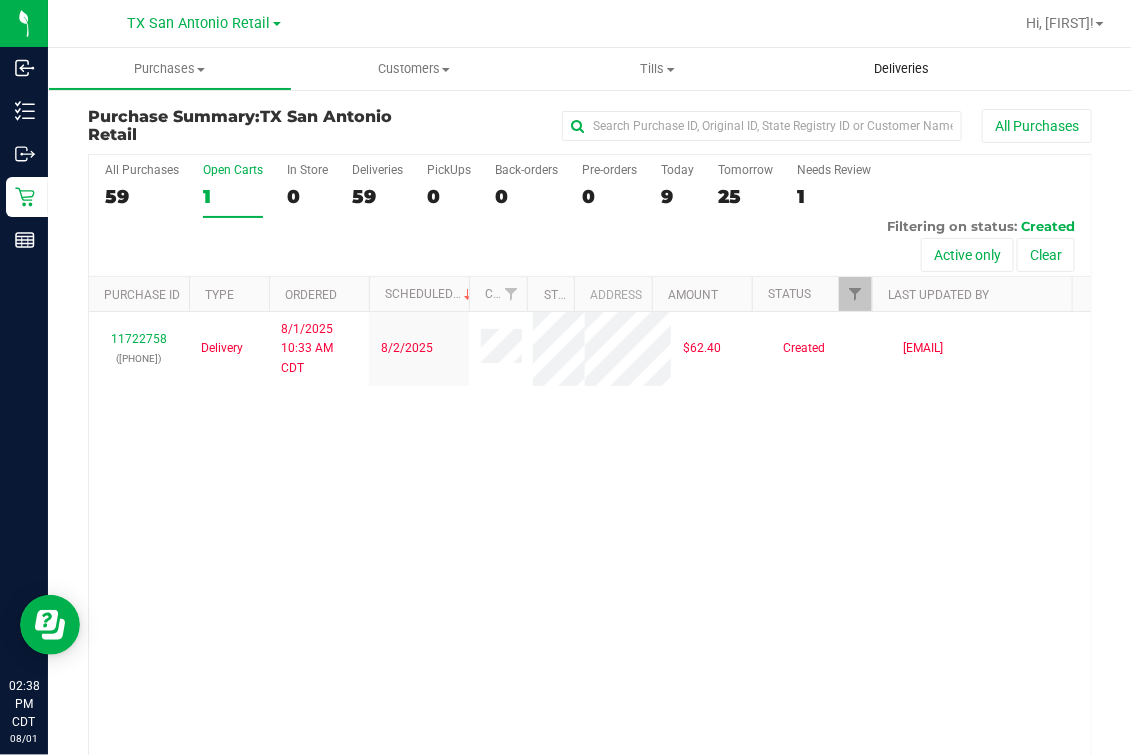 click on "Deliveries" at bounding box center (902, 69) 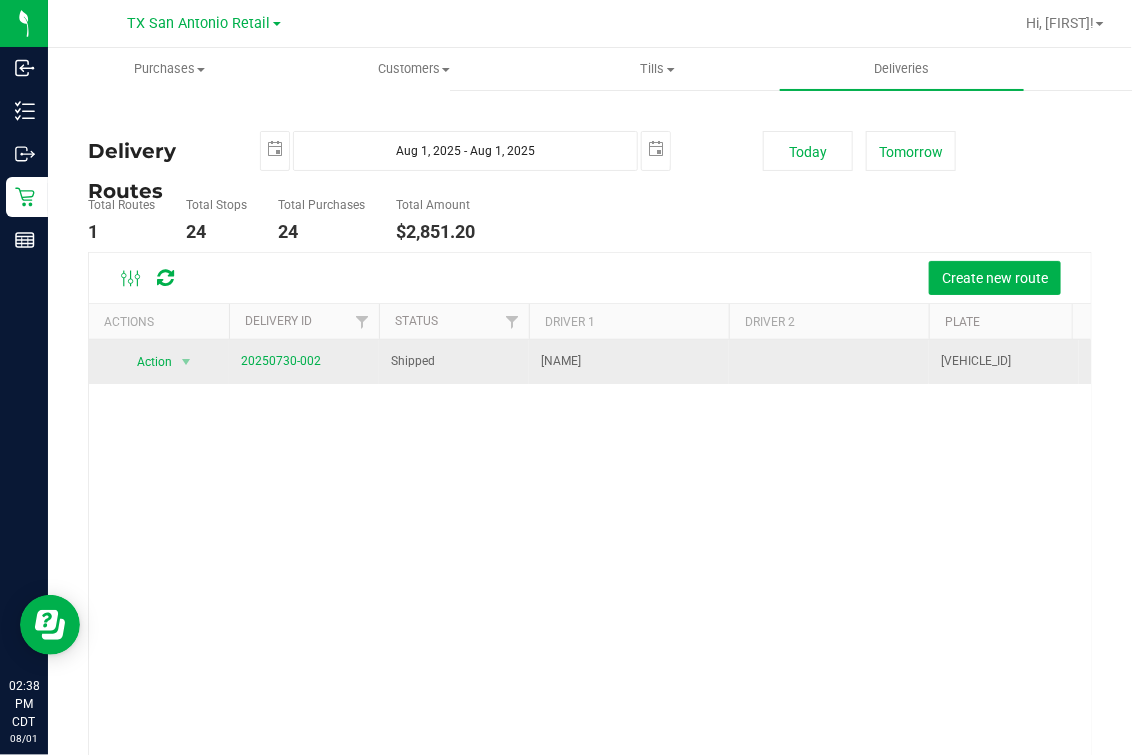 click on "20250730-002" at bounding box center [304, 362] 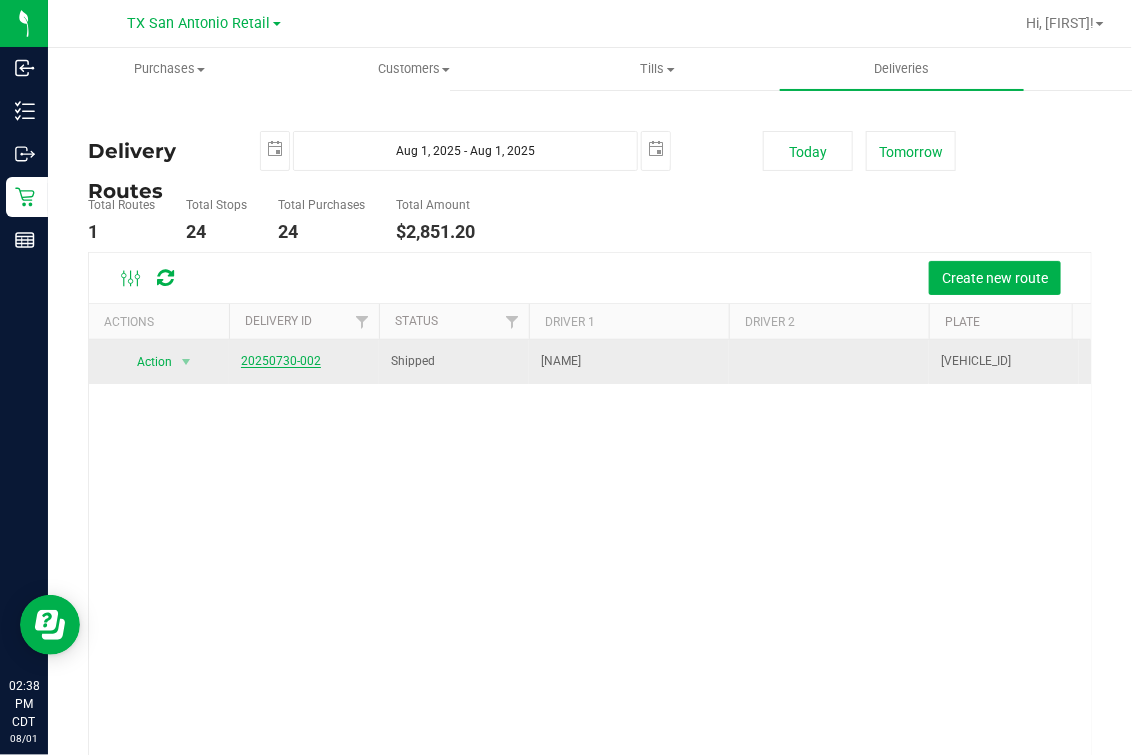 click on "20250730-002" at bounding box center (281, 361) 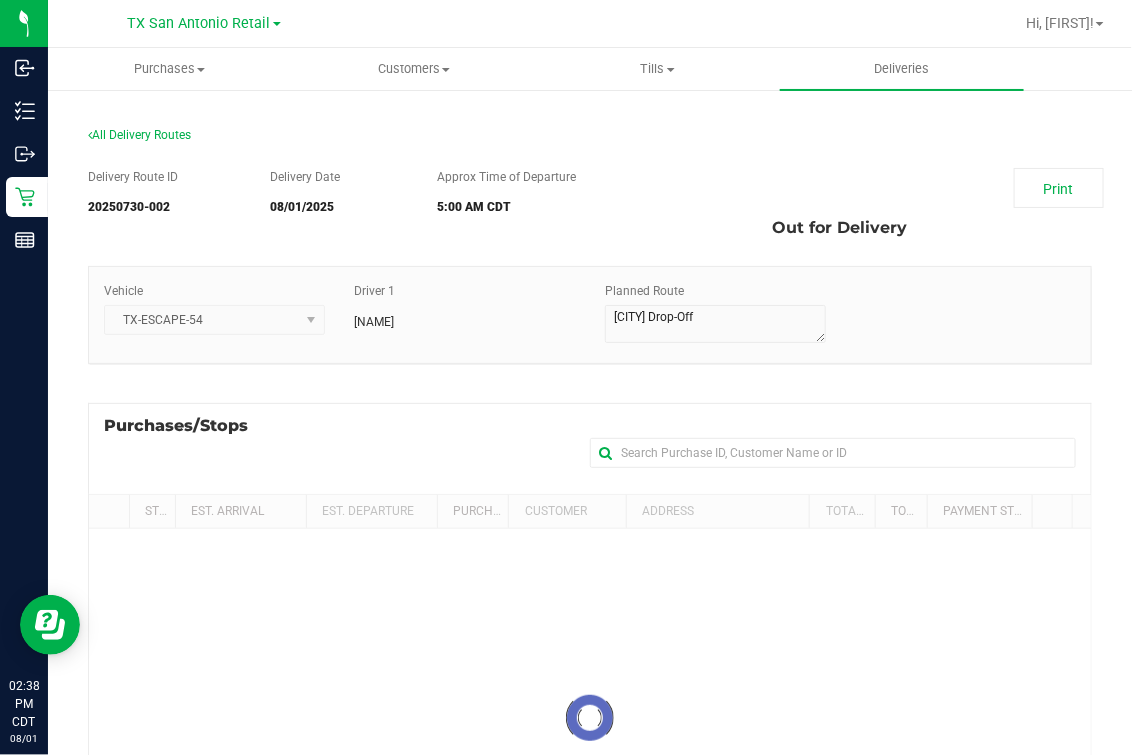 click on "Approx Time of Departure
5:00 AM CDT" at bounding box center (548, 196) 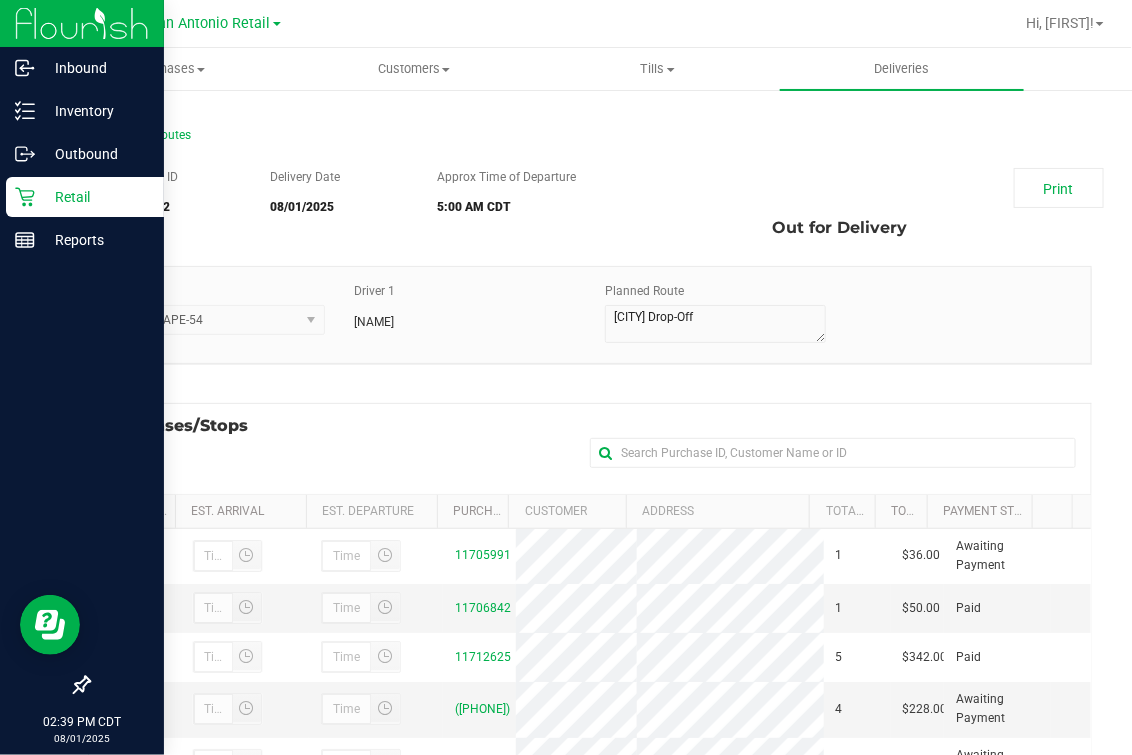 click 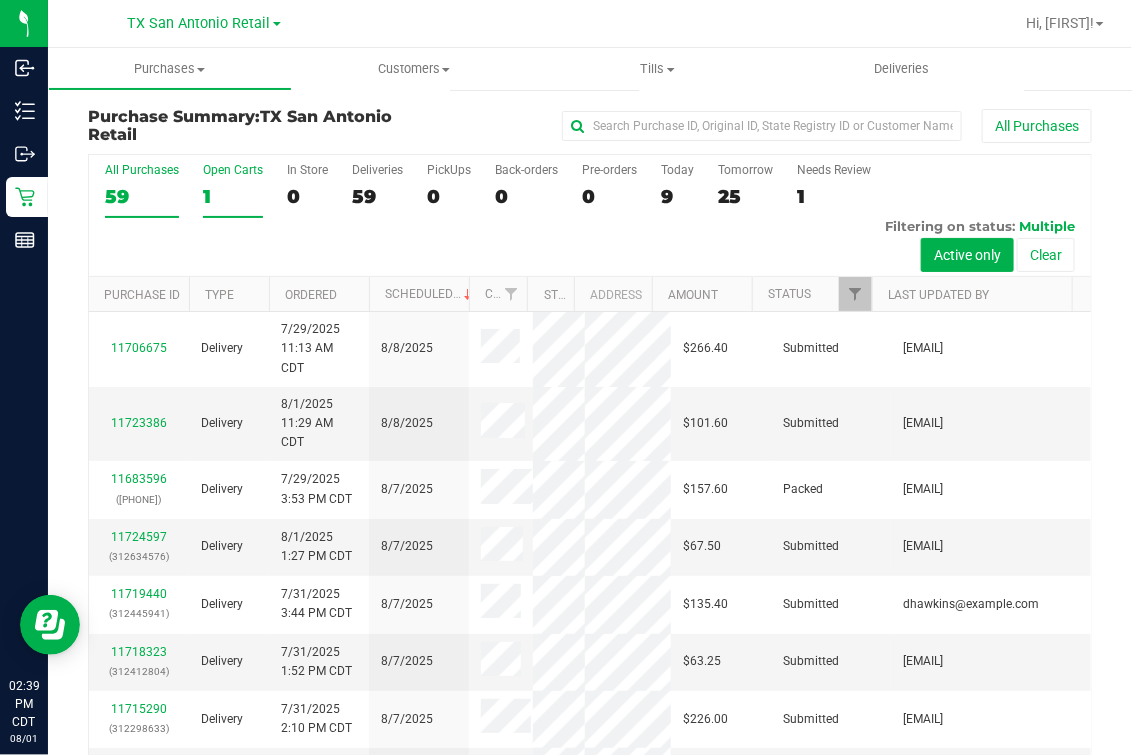 click on "Open Carts
1" at bounding box center (233, 190) 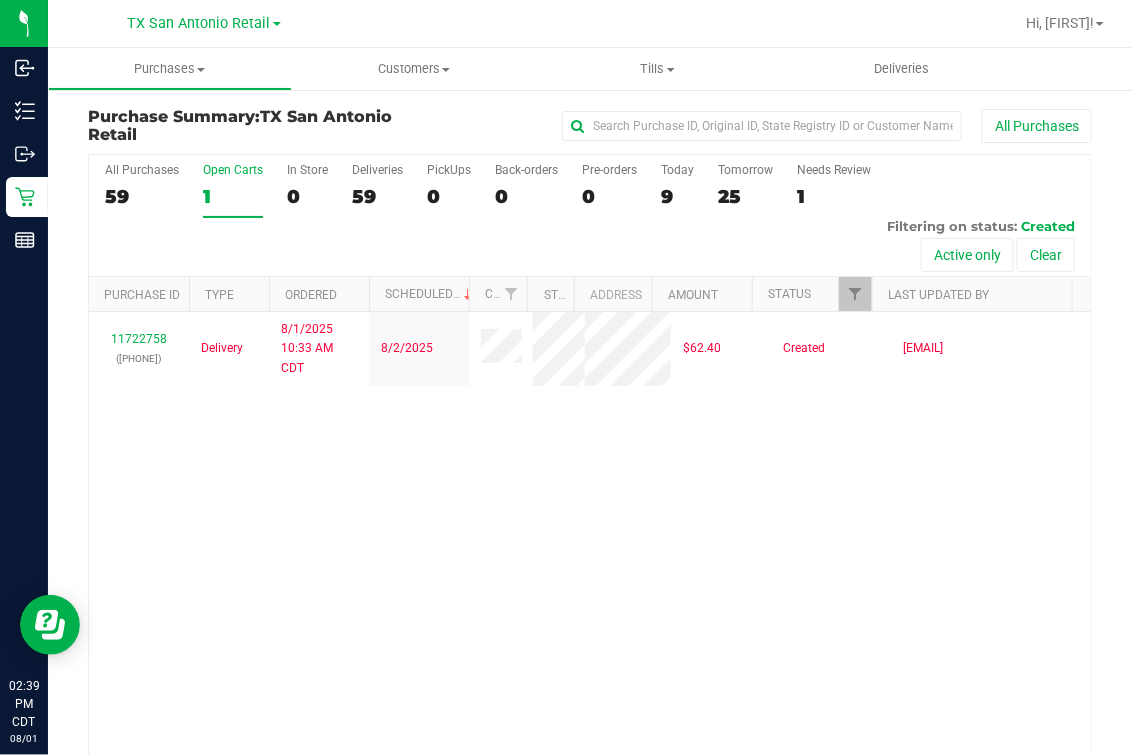 click on "All Purchases
59
Open Carts
1
In Store
0
Deliveries
59
PickUps
0
Back-orders
0
Pre-orders
0
Today
9
Tomorrow
25" at bounding box center (590, 216) 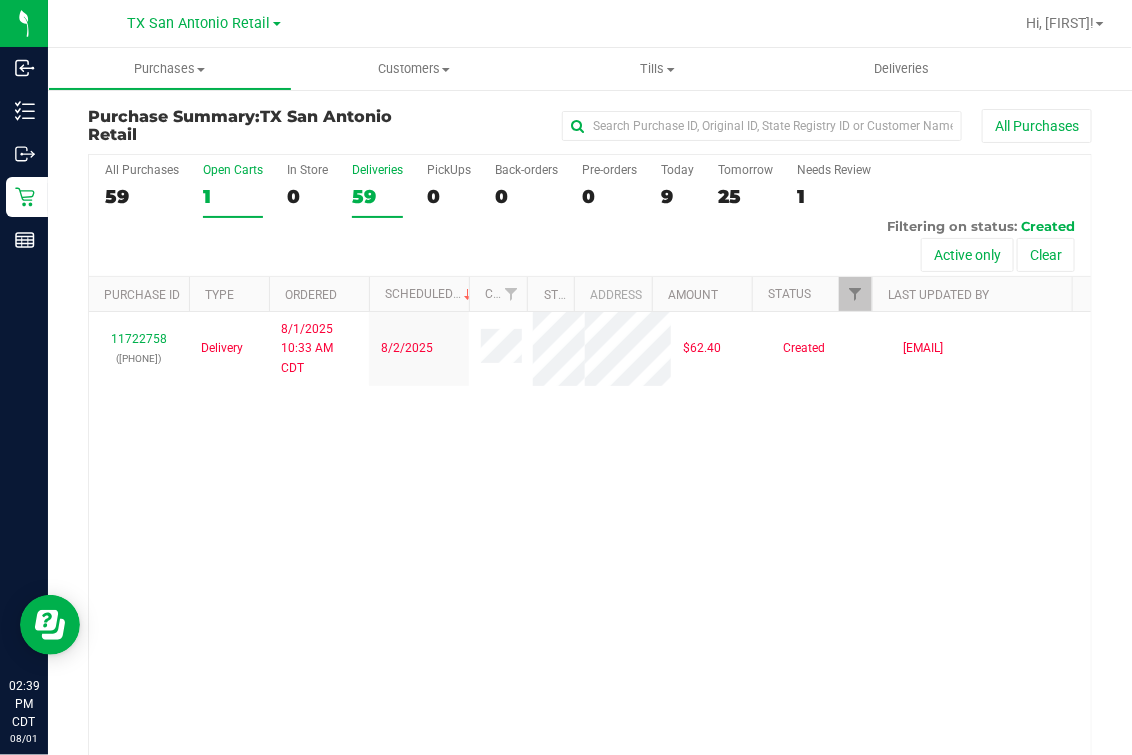 click on "59" at bounding box center [377, 196] 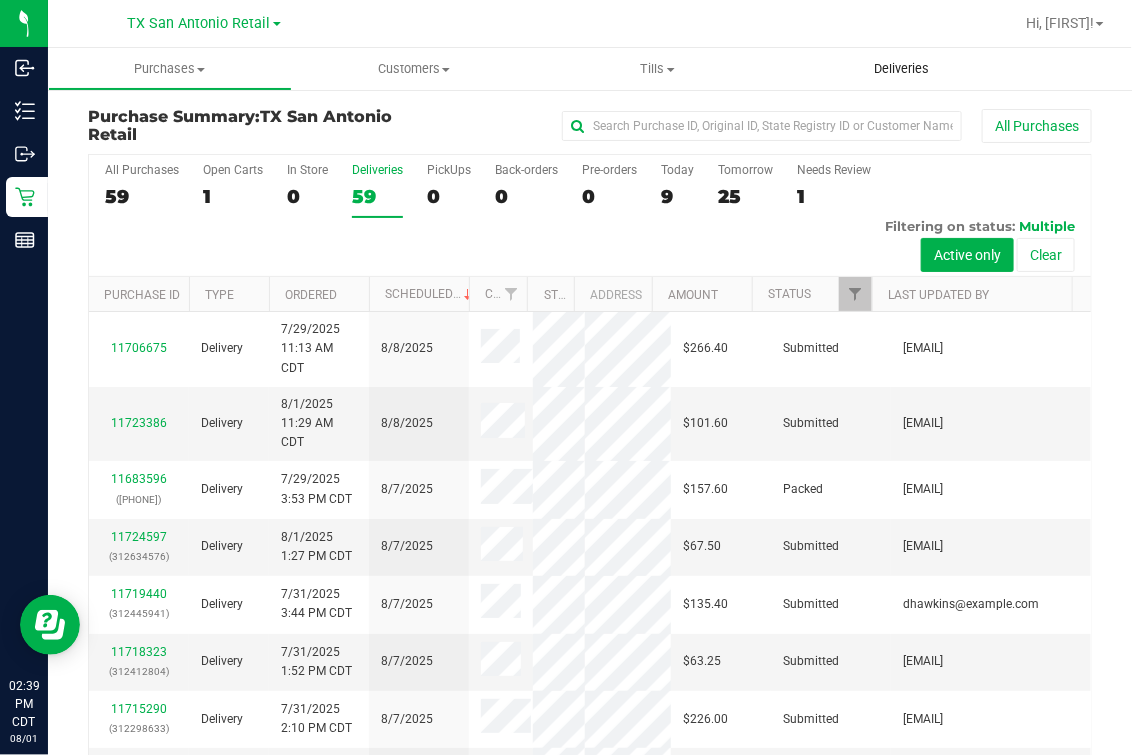 click on "Deliveries" at bounding box center (901, 69) 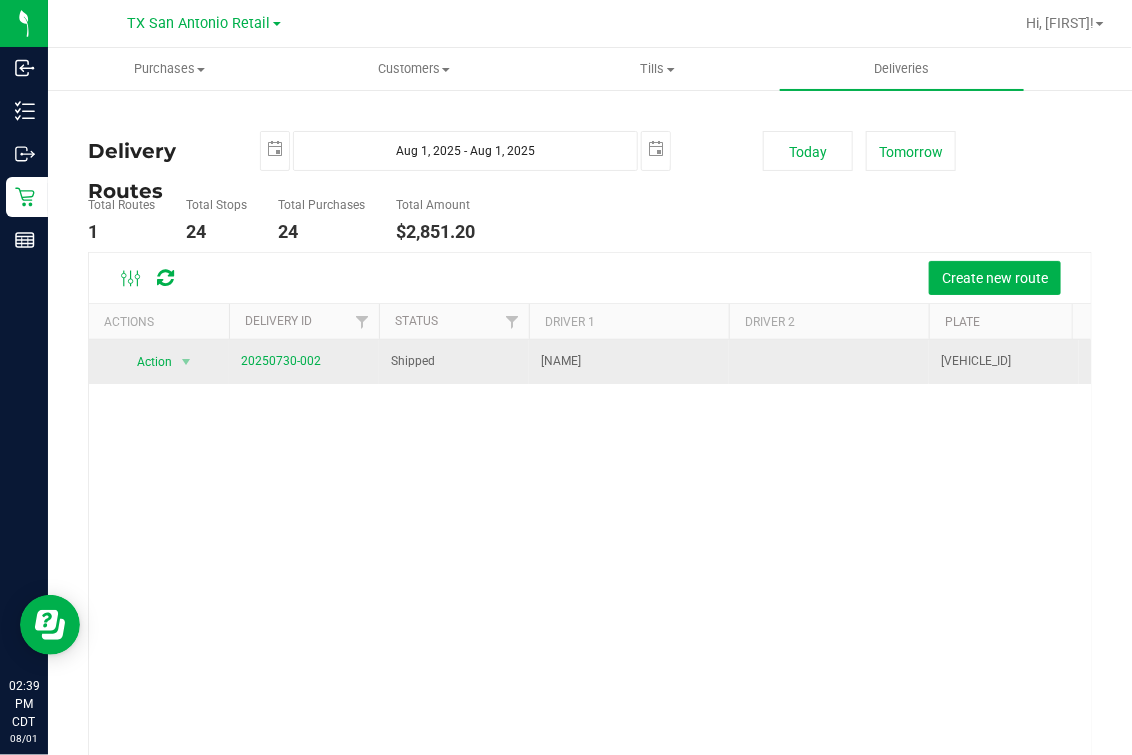 click on "20250730-002" at bounding box center [281, 361] 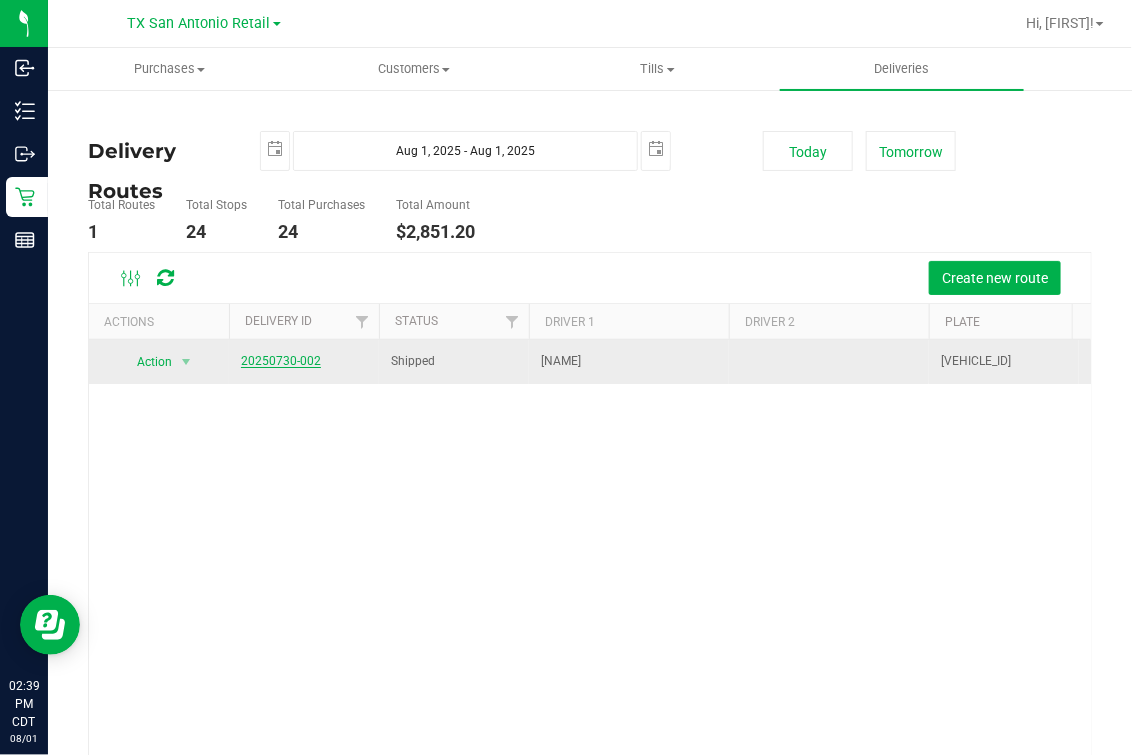 click on "20250730-002" at bounding box center [281, 361] 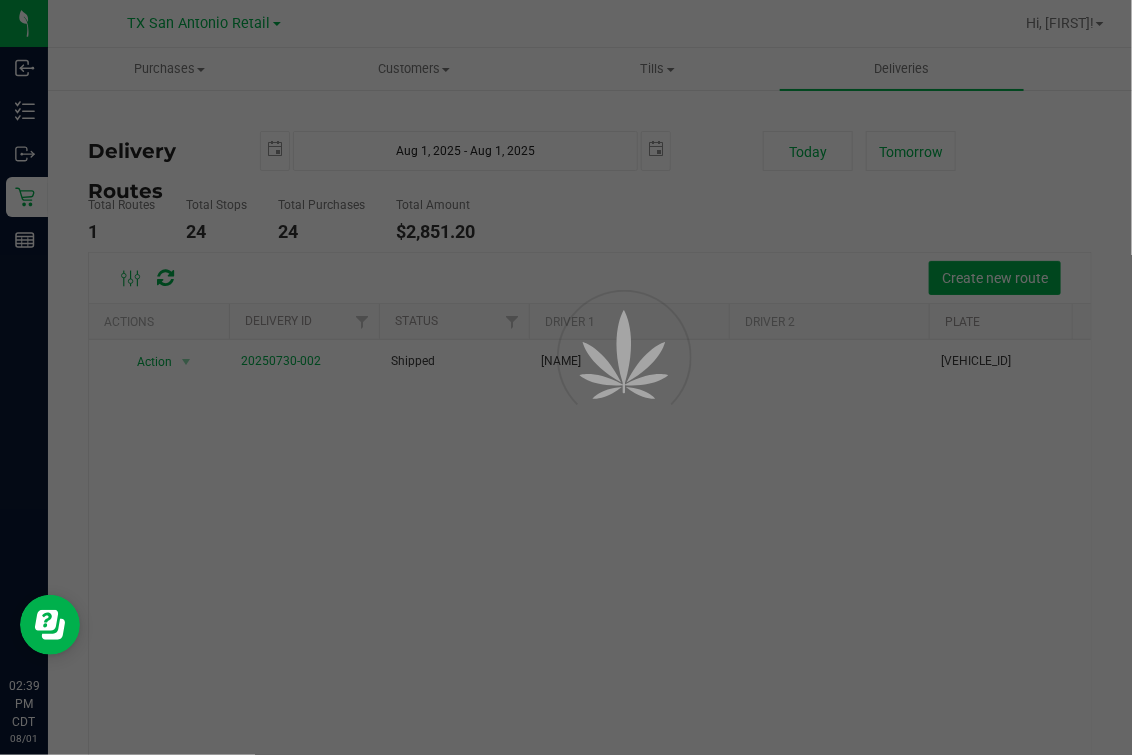 click at bounding box center [566, 377] 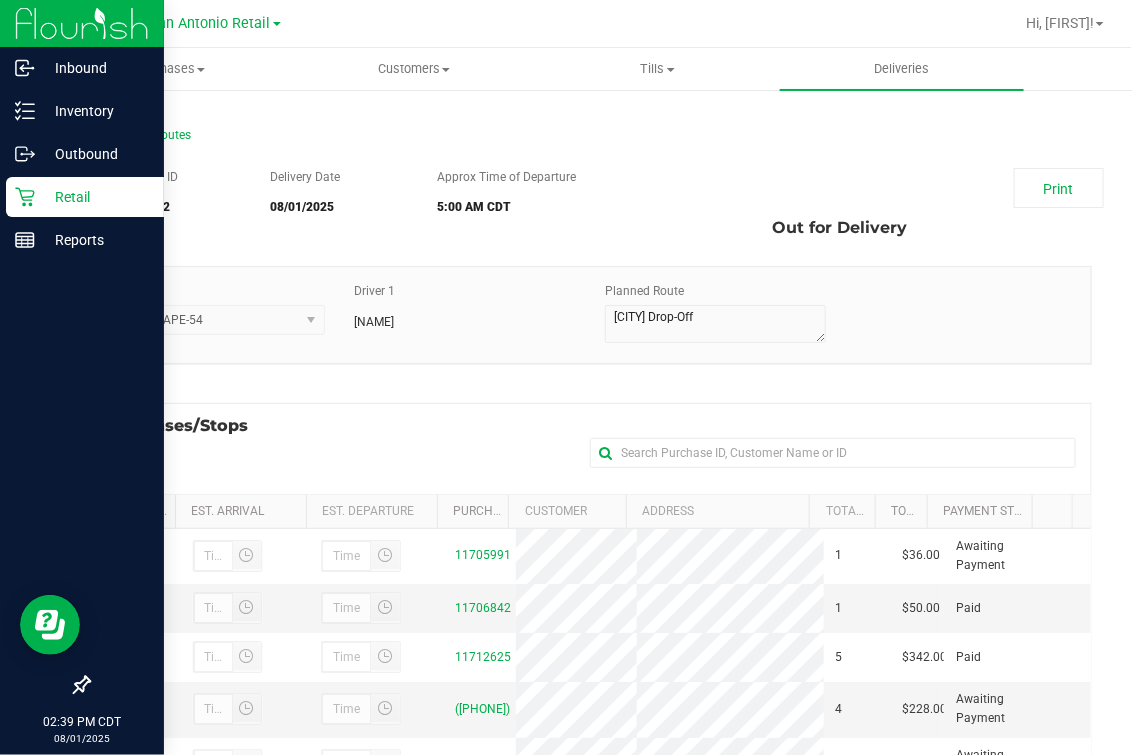 click 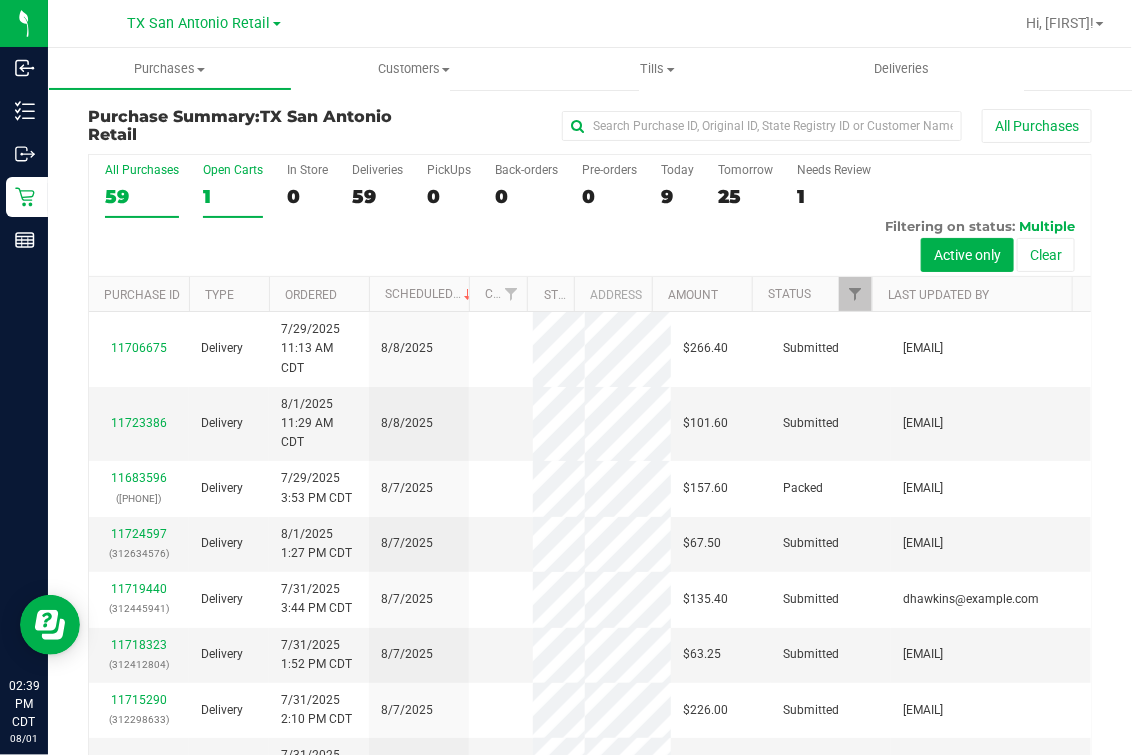 click on "1" at bounding box center [233, 196] 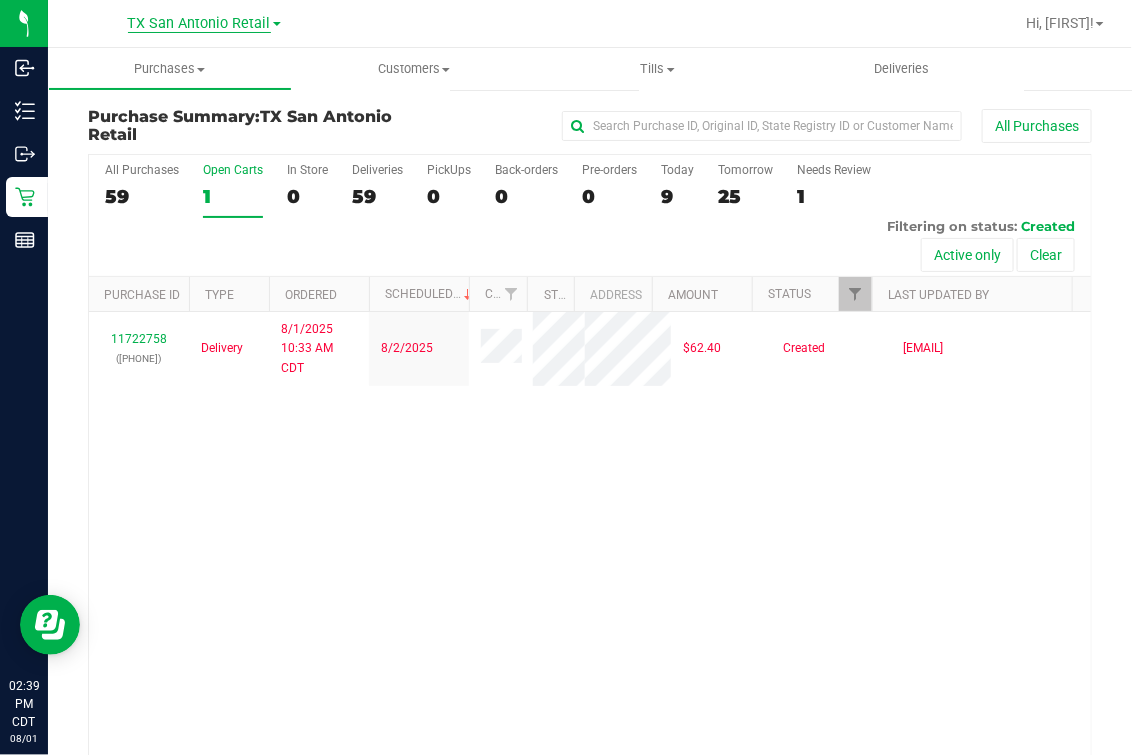 click on "TX San Antonio Retail" at bounding box center [199, 24] 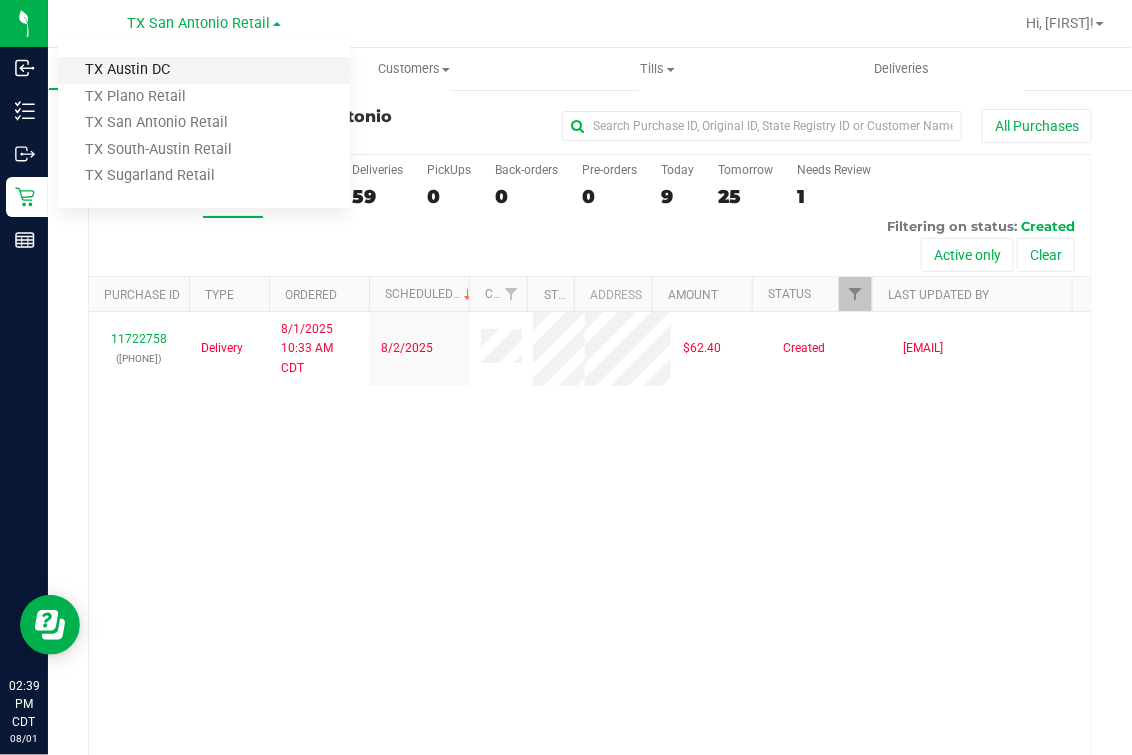 click on "TX Austin DC" at bounding box center (204, 70) 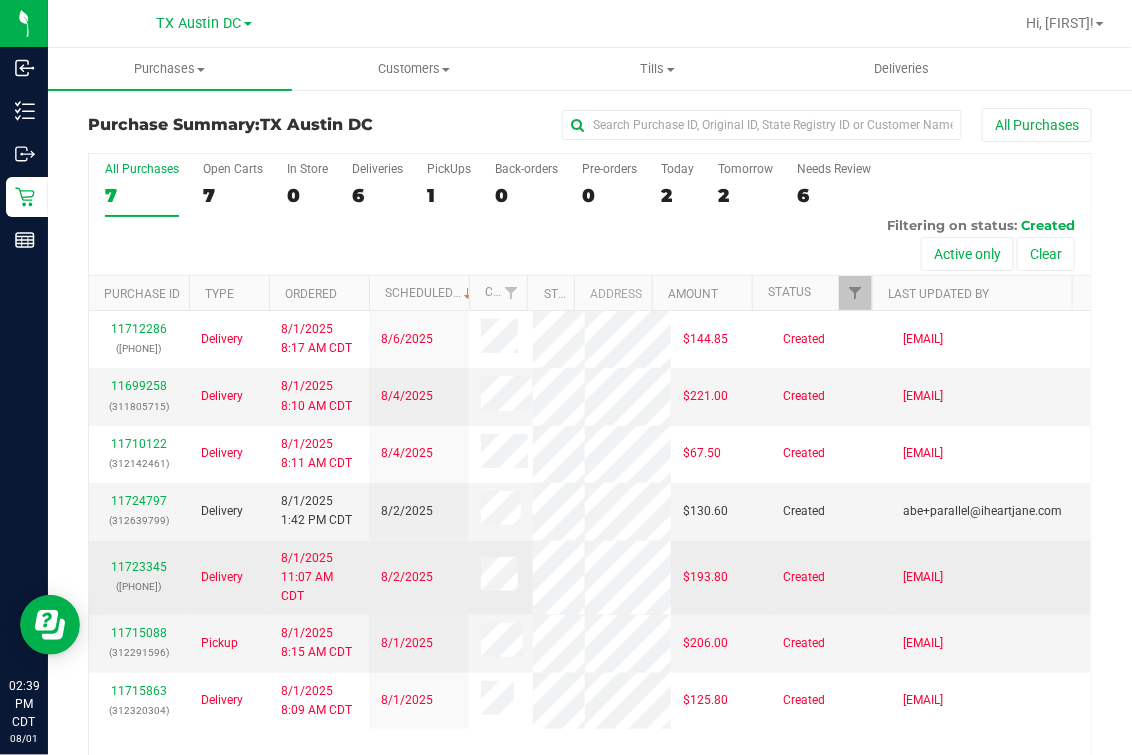 scroll, scrollTop: 0, scrollLeft: 0, axis: both 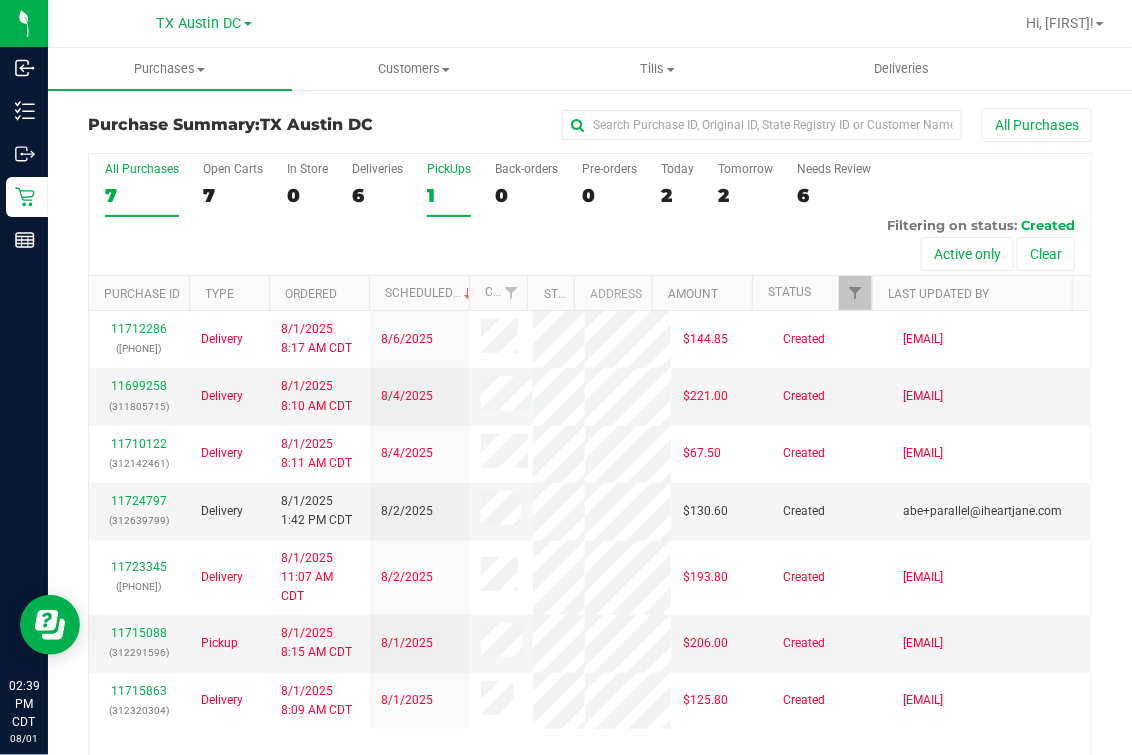 click on "1" at bounding box center [449, 195] 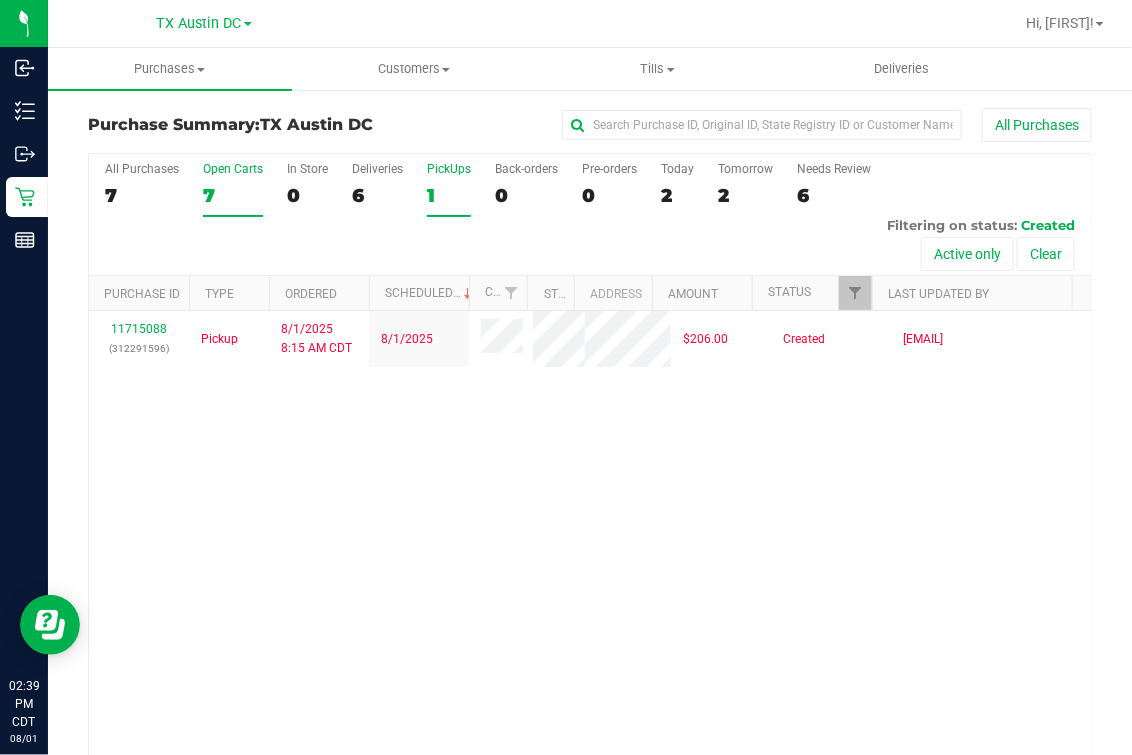 click on "7" at bounding box center [233, 195] 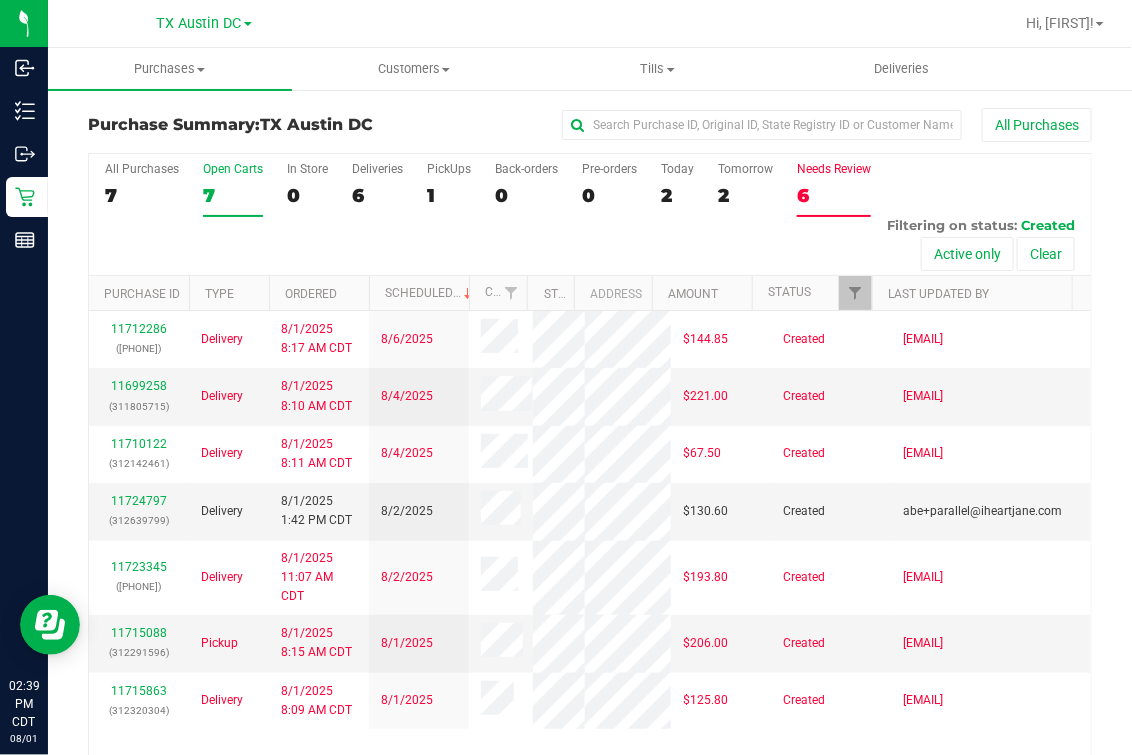 click on "6" at bounding box center (834, 195) 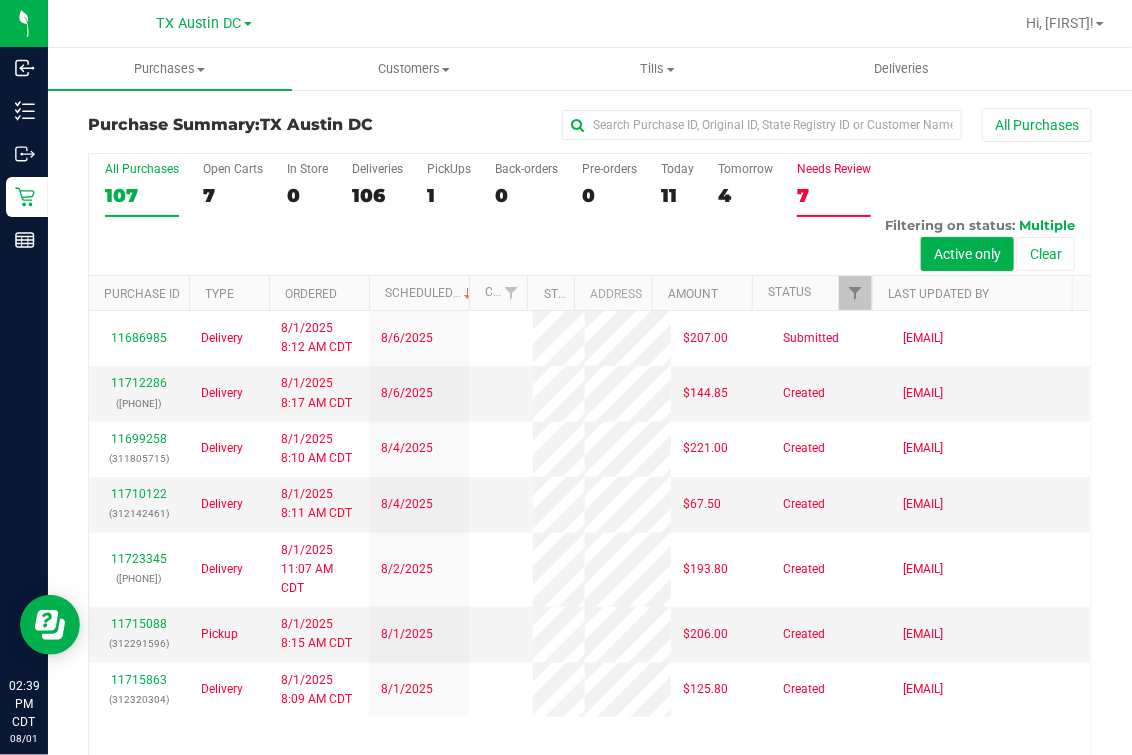 click on "107" at bounding box center [142, 195] 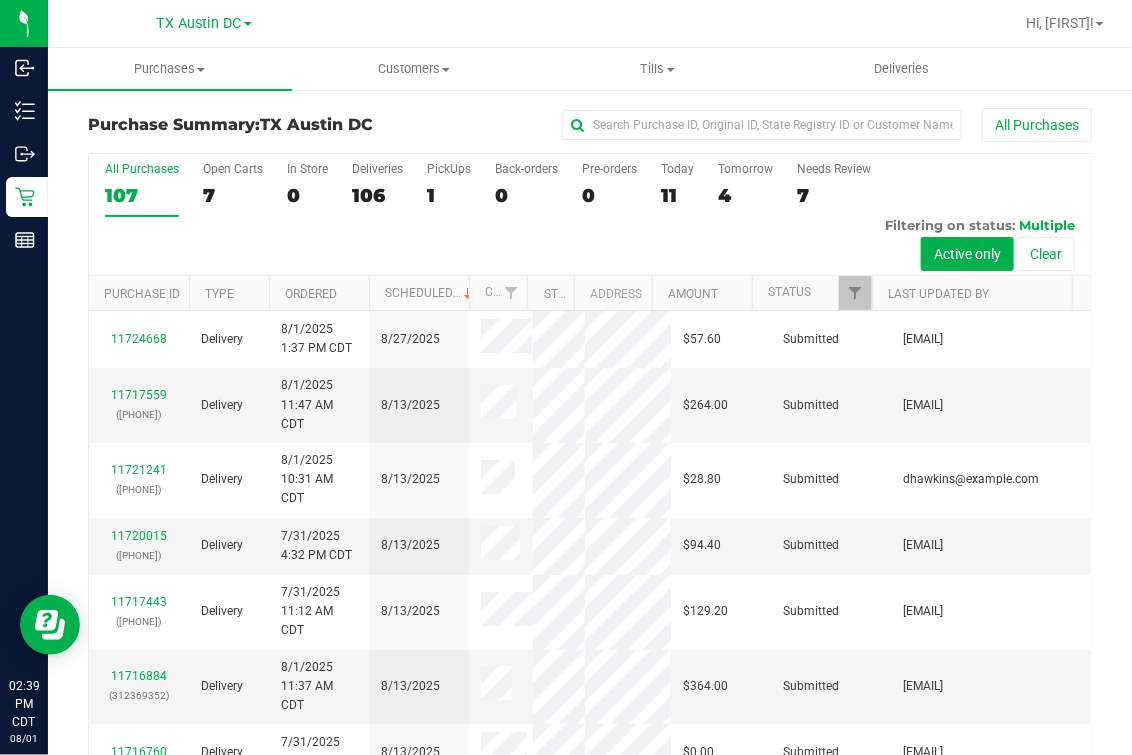 click on "Last Updated By" at bounding box center (972, 293) 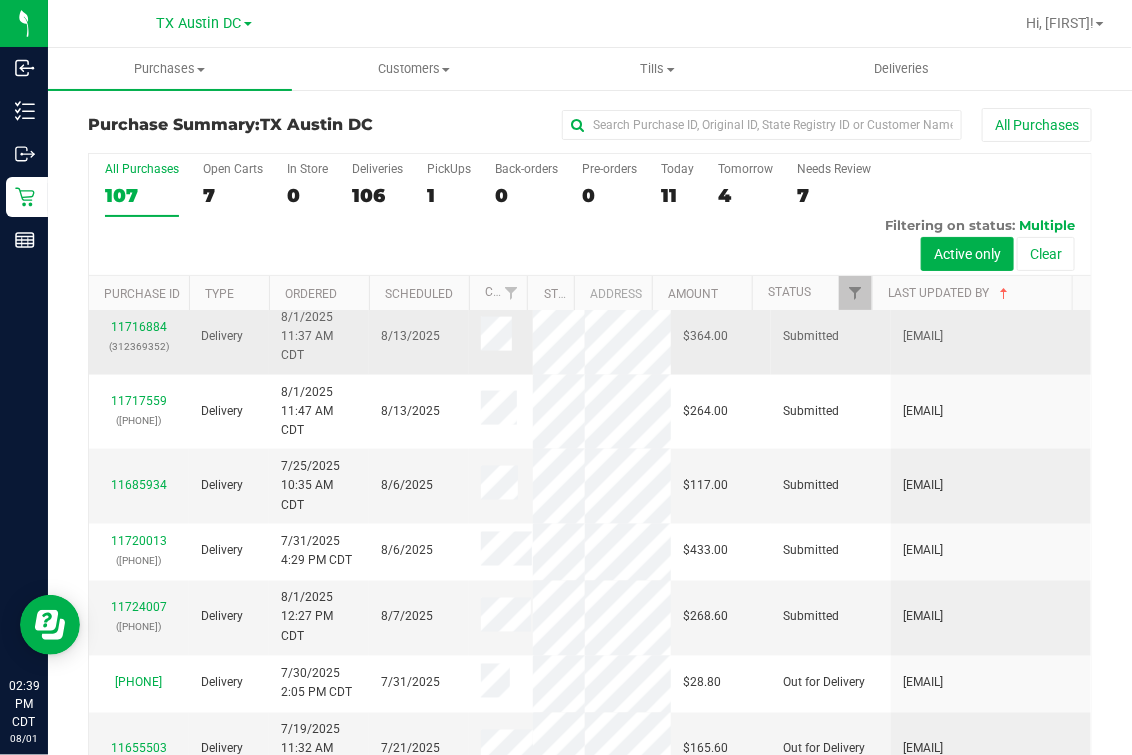 scroll, scrollTop: 1991, scrollLeft: 0, axis: vertical 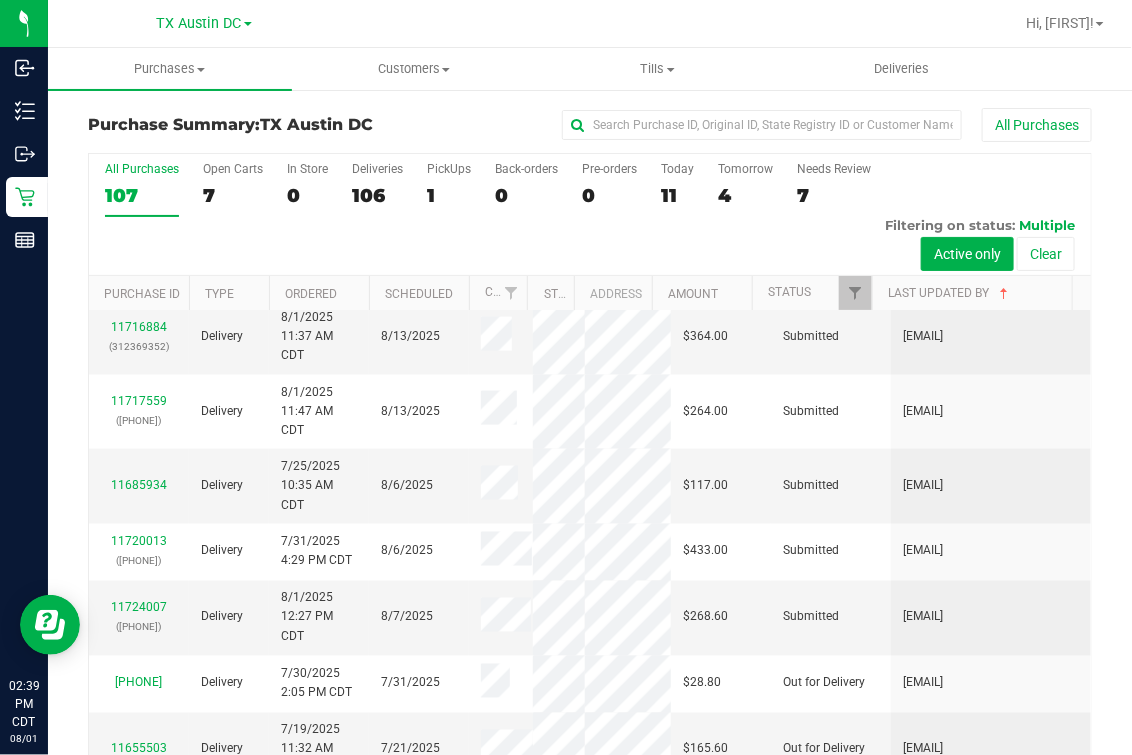 click on "All Purchases
107
Open Carts
7
In Store
0
Deliveries
106
PickUps
1
Back-orders
0
Pre-orders
0
Today
11
Tomorrow
4" at bounding box center [590, 162] 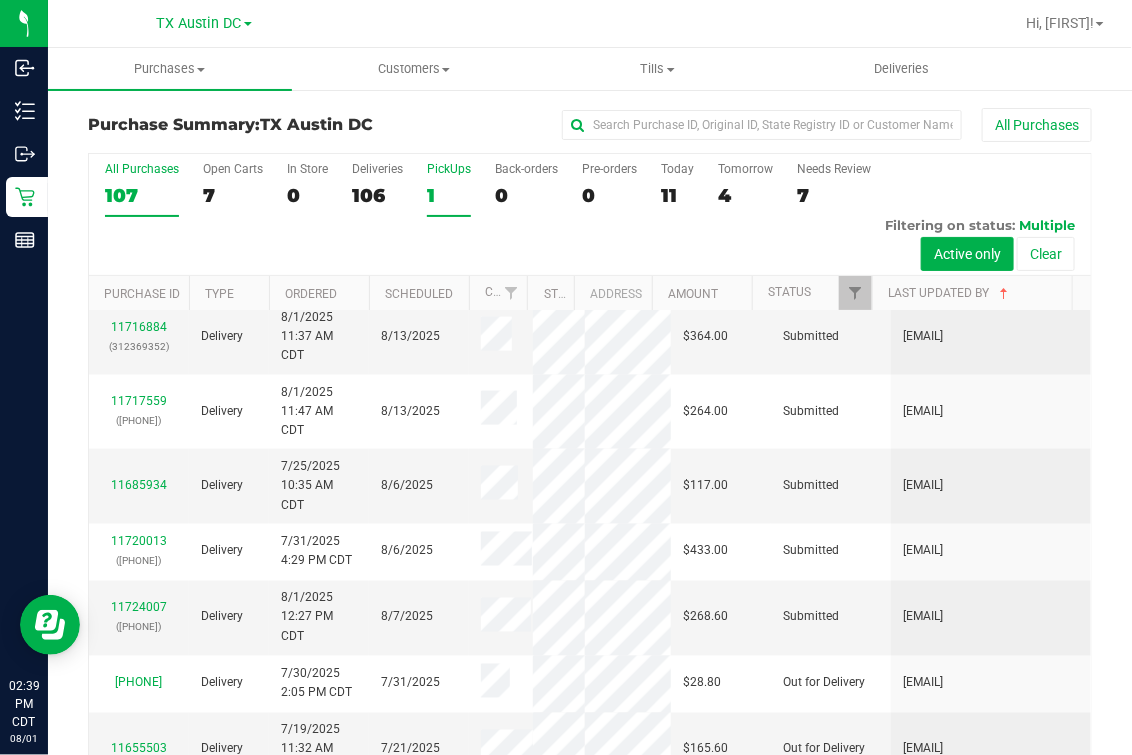 click on "PickUps
1" at bounding box center (449, 189) 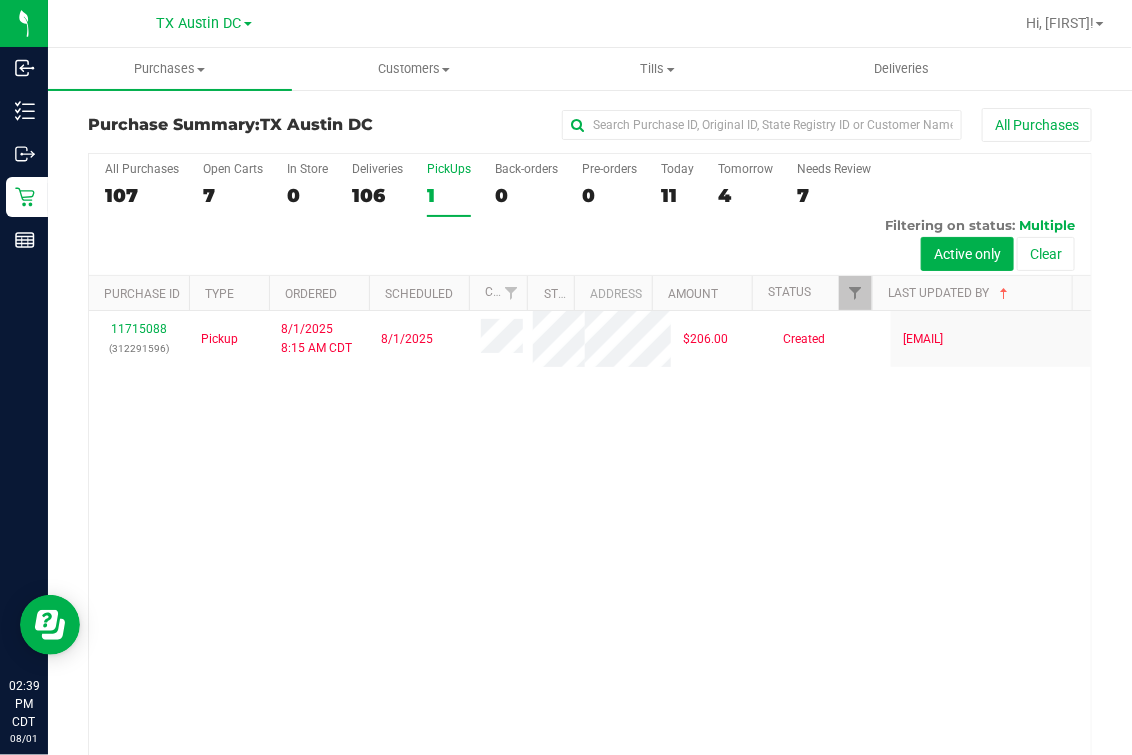 scroll, scrollTop: 0, scrollLeft: 0, axis: both 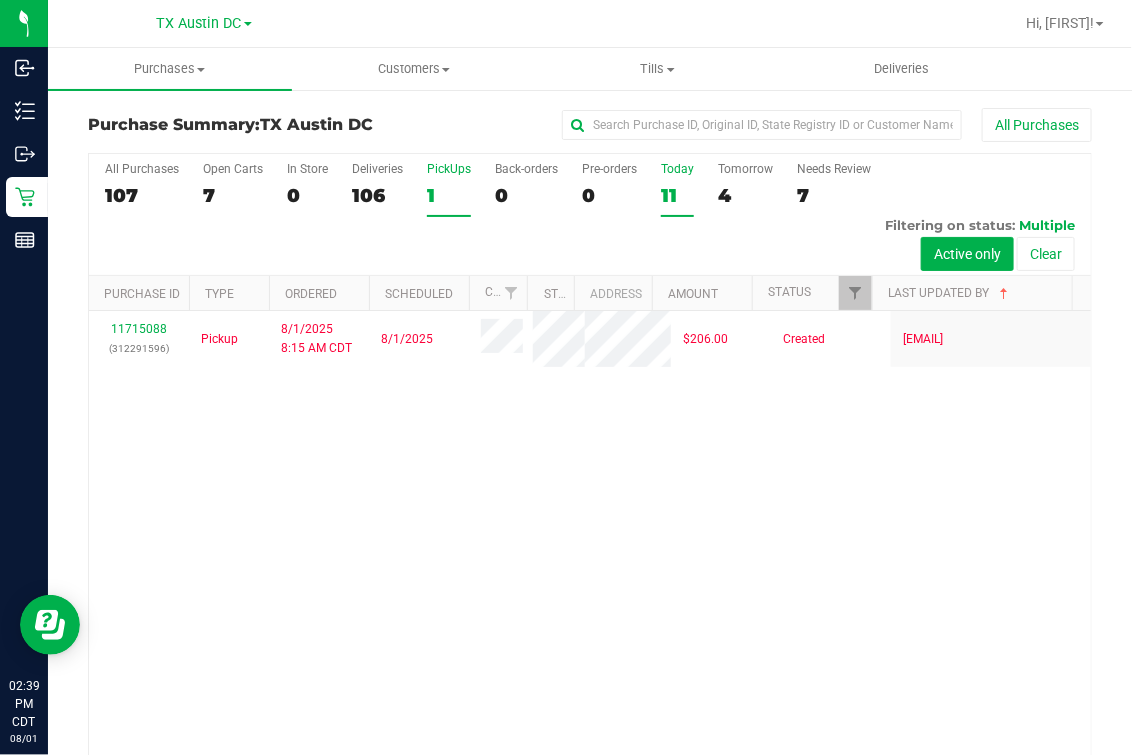 click on "Today
11" at bounding box center (677, 189) 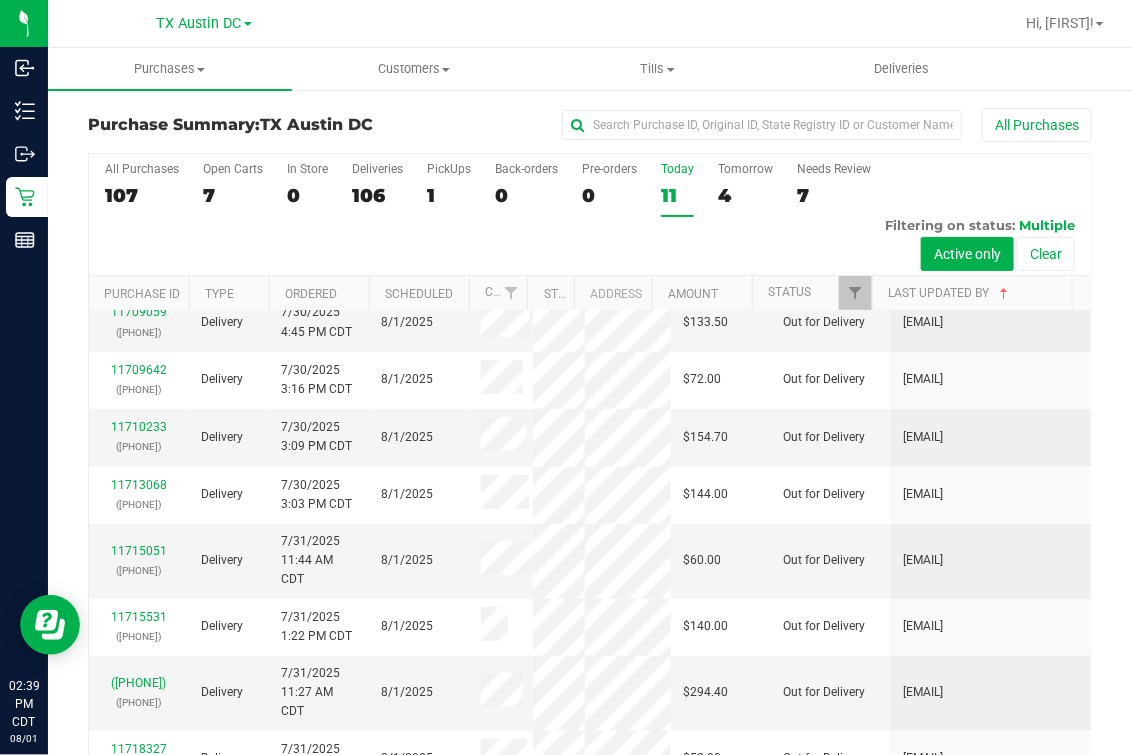 scroll, scrollTop: 1225, scrollLeft: 0, axis: vertical 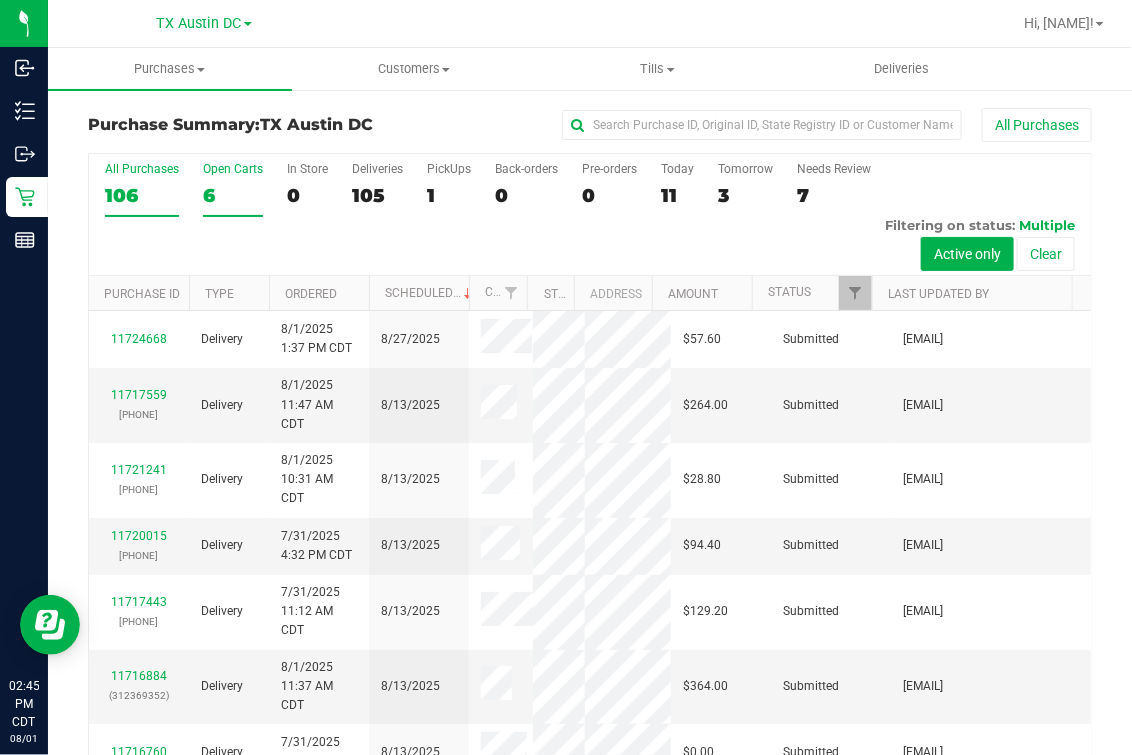 click on "Open Carts
6" at bounding box center (233, 189) 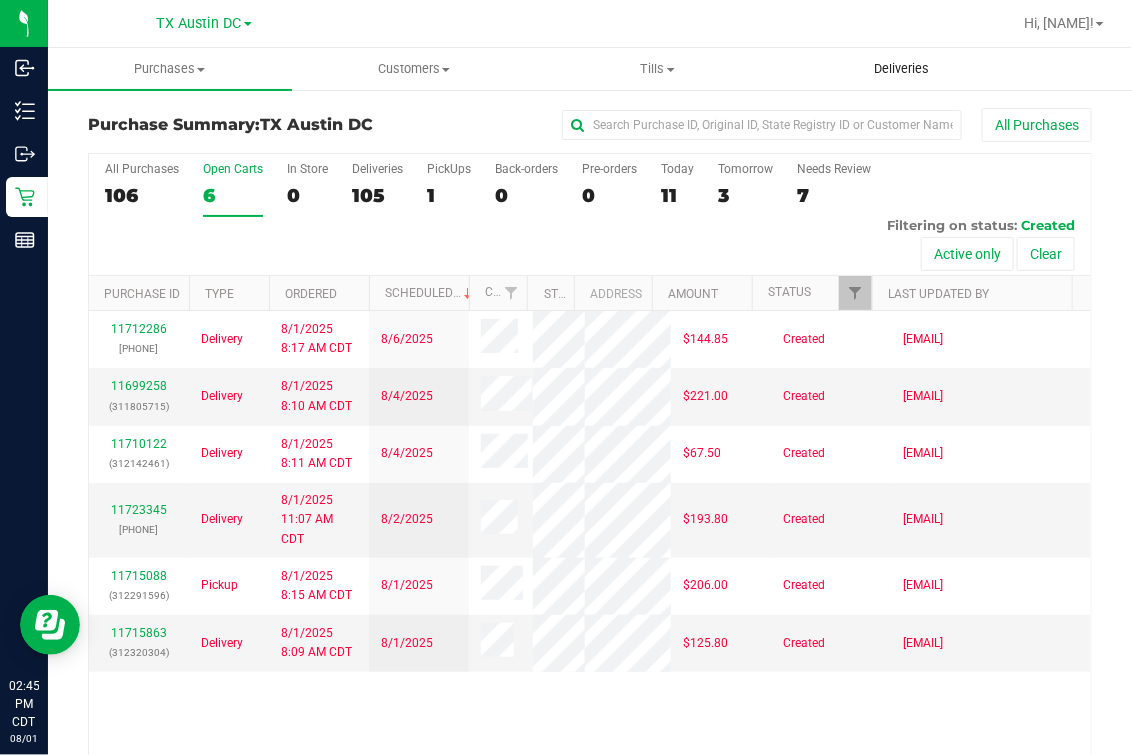 click on "Deliveries" at bounding box center [901, 69] 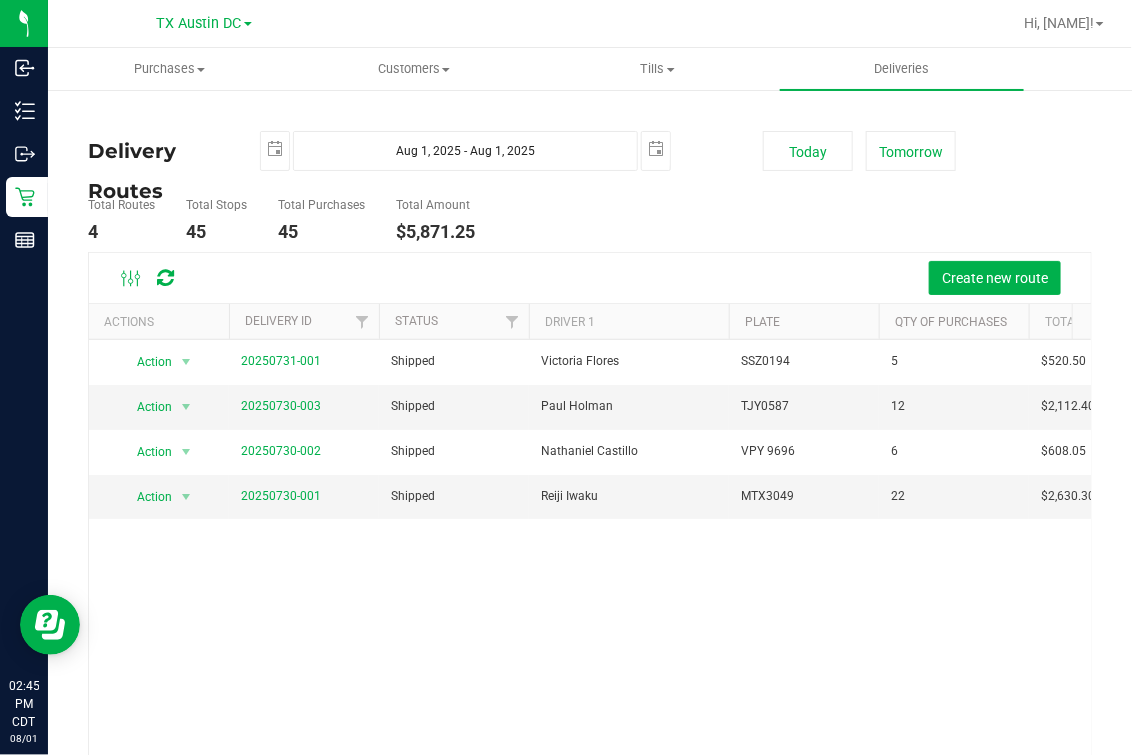 click on "Total Routes
4
Total Stops
45
Total Purchases
45
Total Amount
$5,871.25" at bounding box center (415, 220) 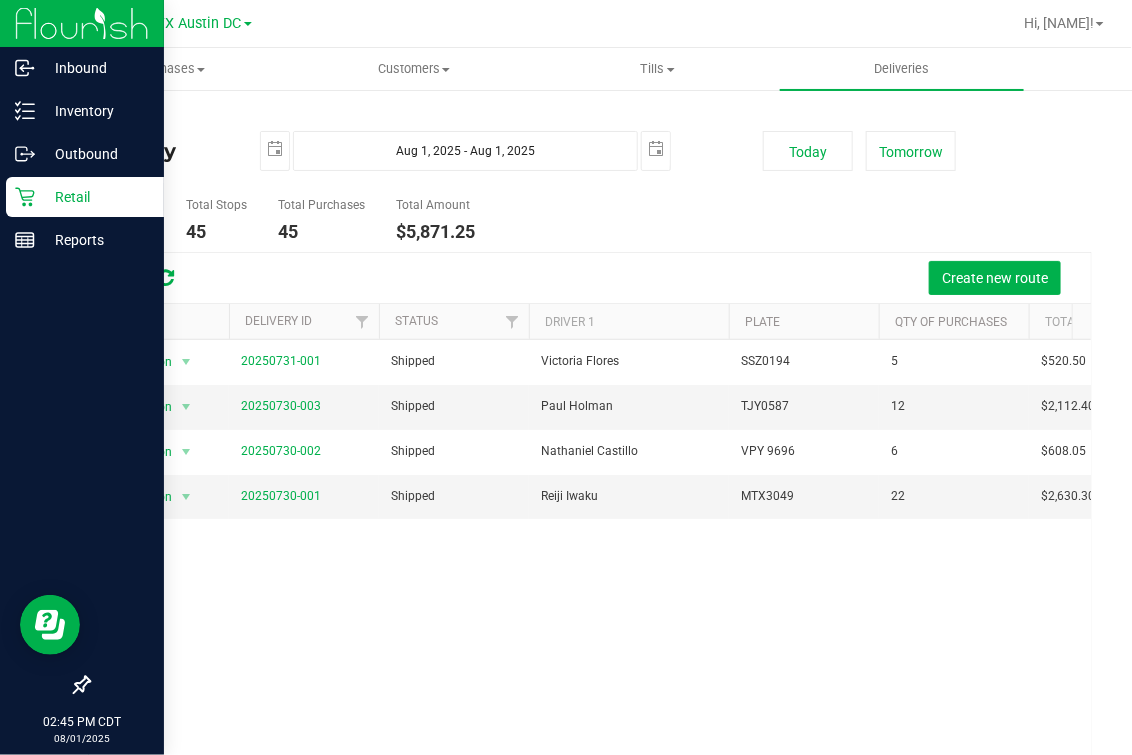 click 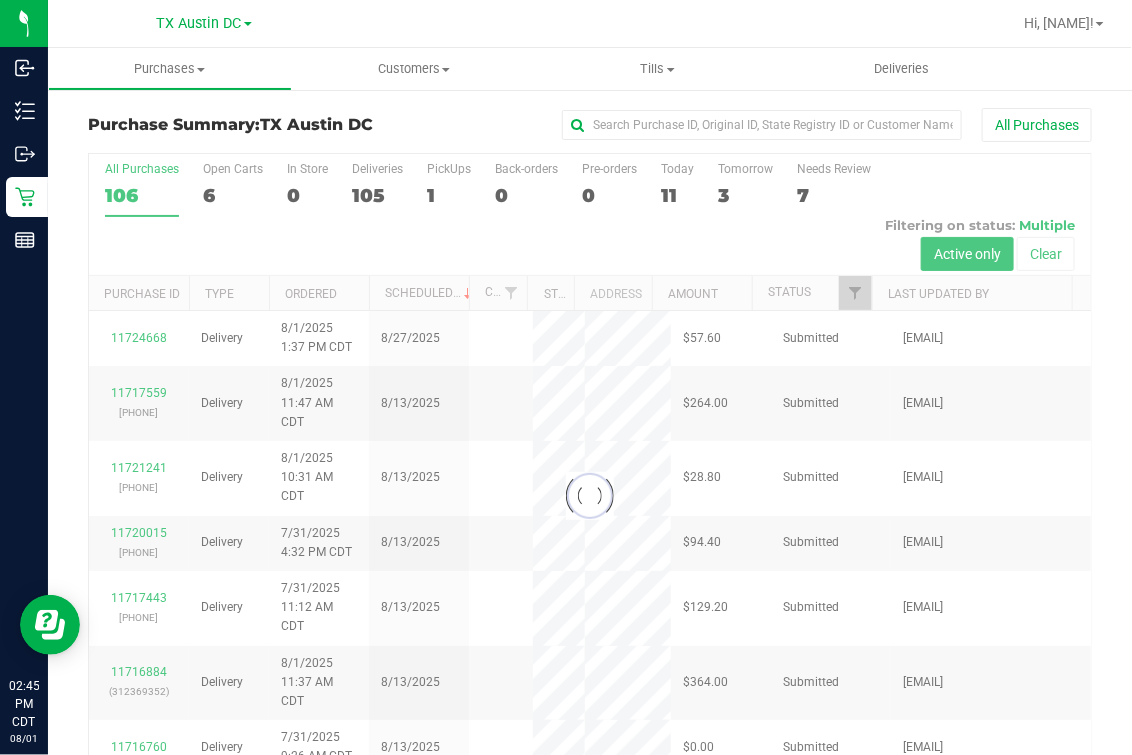 click at bounding box center (590, 496) 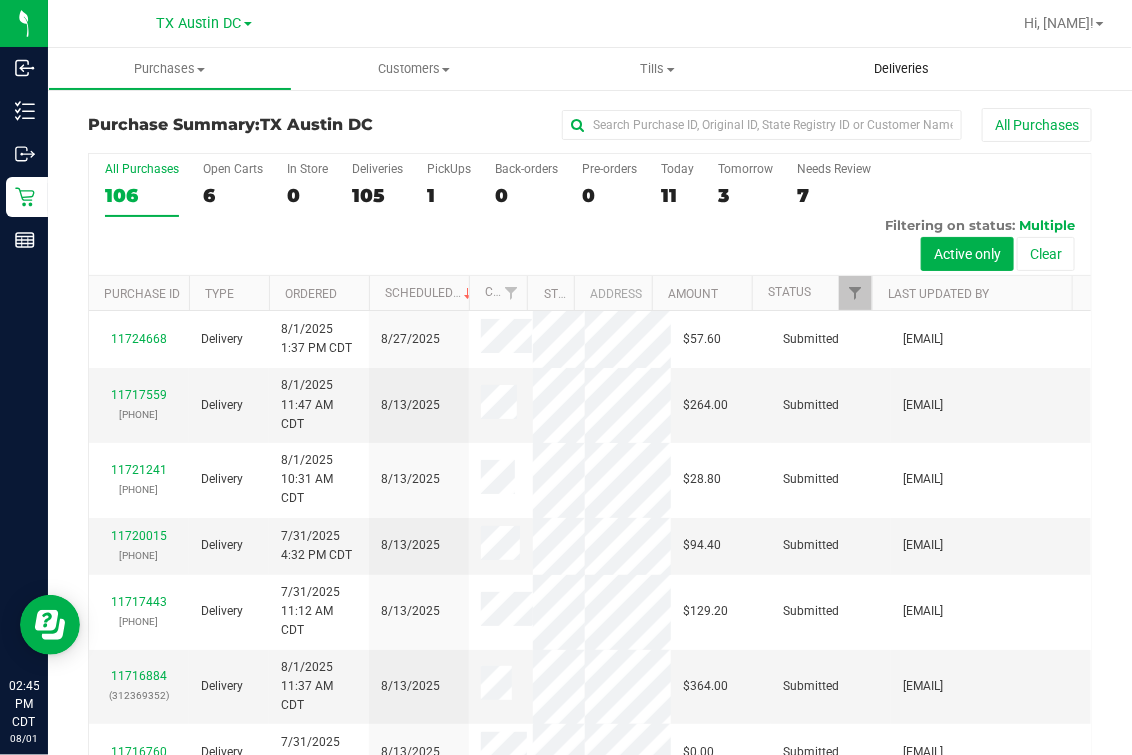 click on "Deliveries" at bounding box center (901, 69) 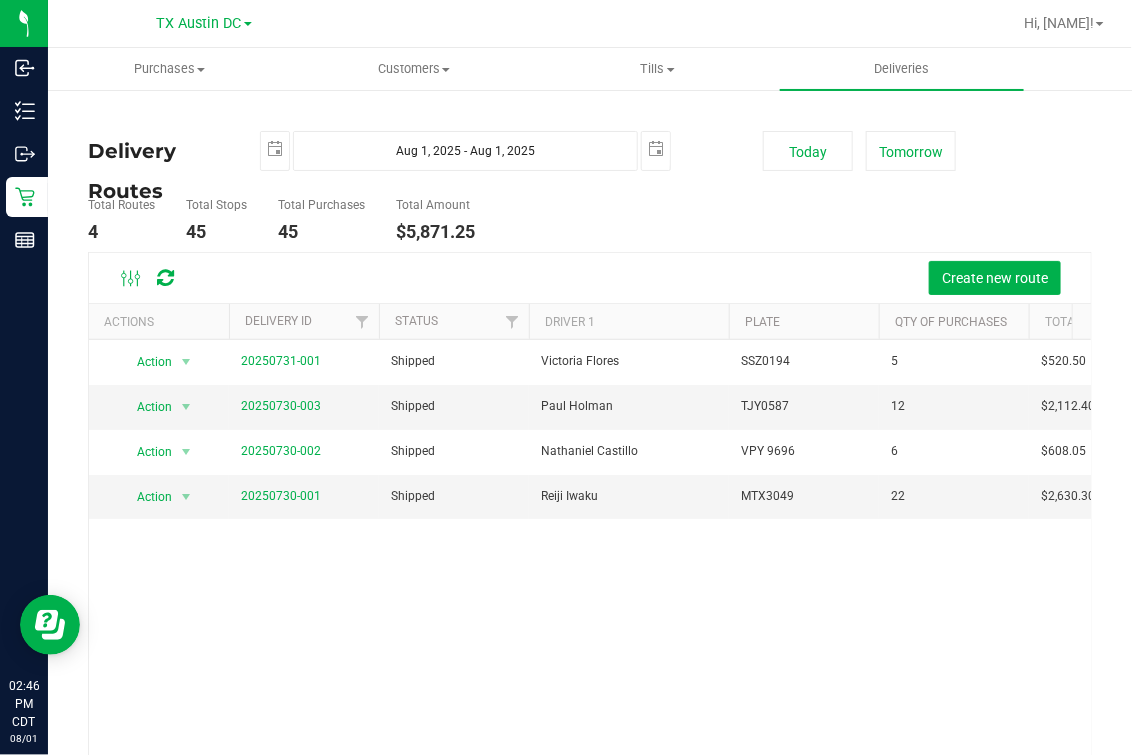 click on "Create new route" at bounding box center (590, 278) 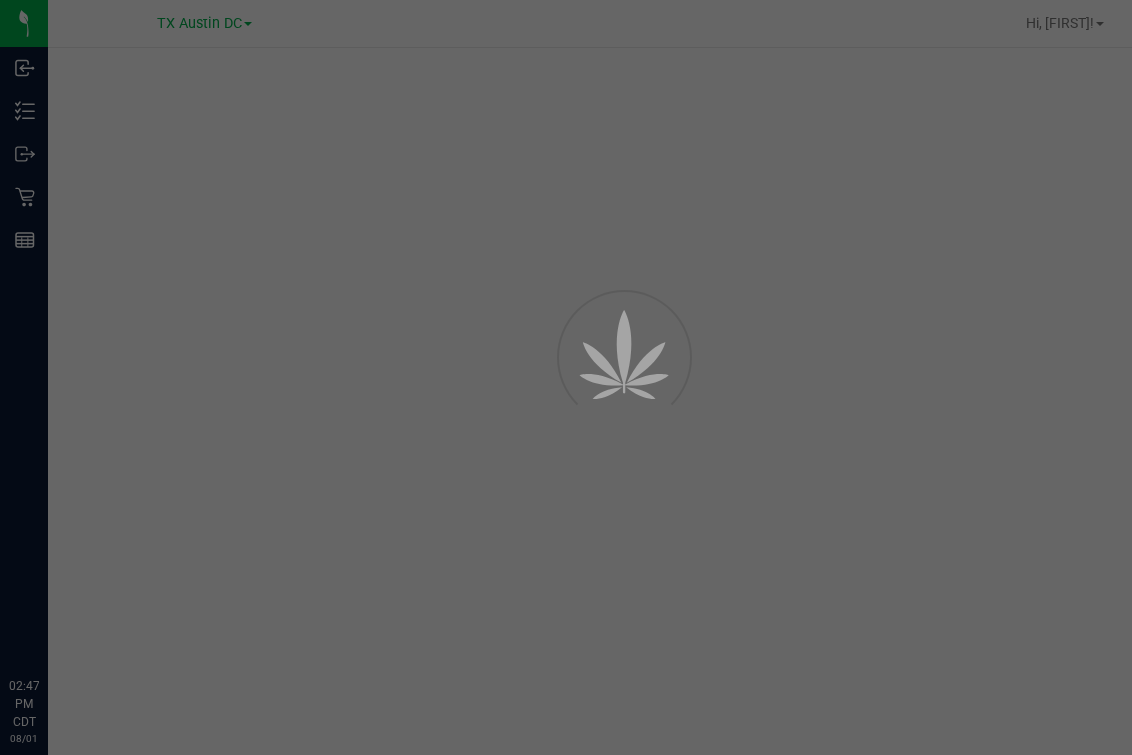 scroll, scrollTop: 0, scrollLeft: 0, axis: both 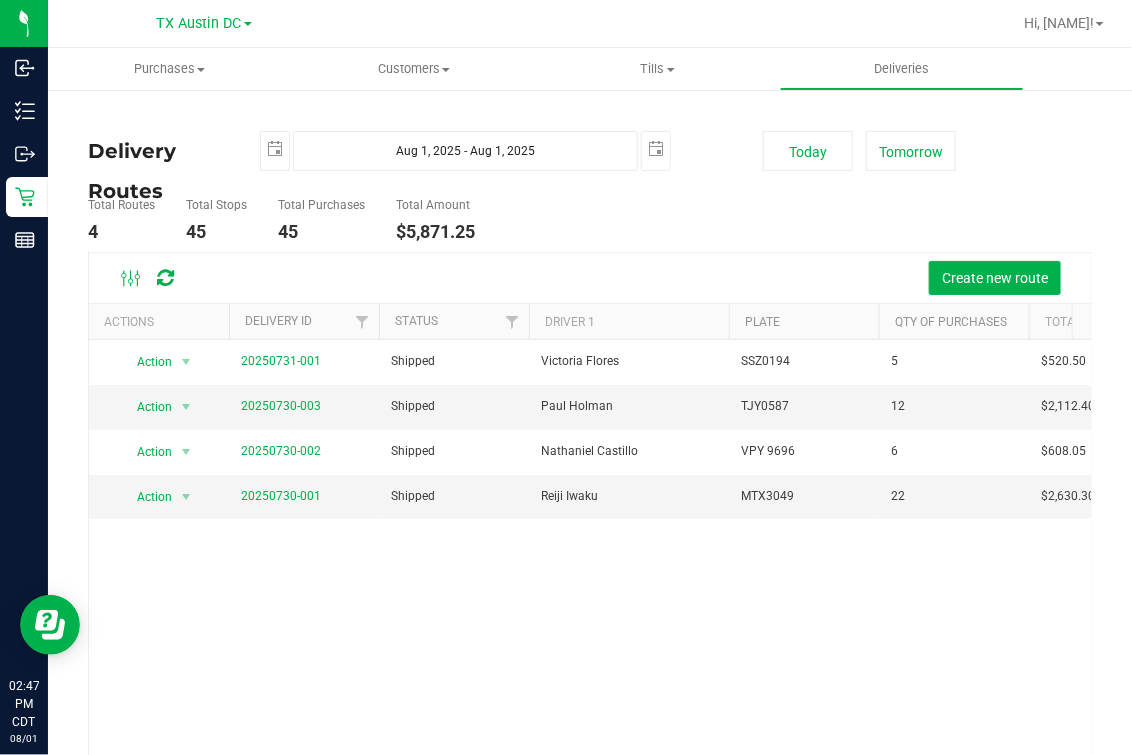 click on "Delivery Routes
2025-08-01
Aug 1, 2025 - Aug 1, 2025
2025-08-01
Today
Tomorrow
Total Routes
4
Total Stops
45
Total Purchases
45
Total Amount
$5,871.25
Create new route" at bounding box center (590, 488) 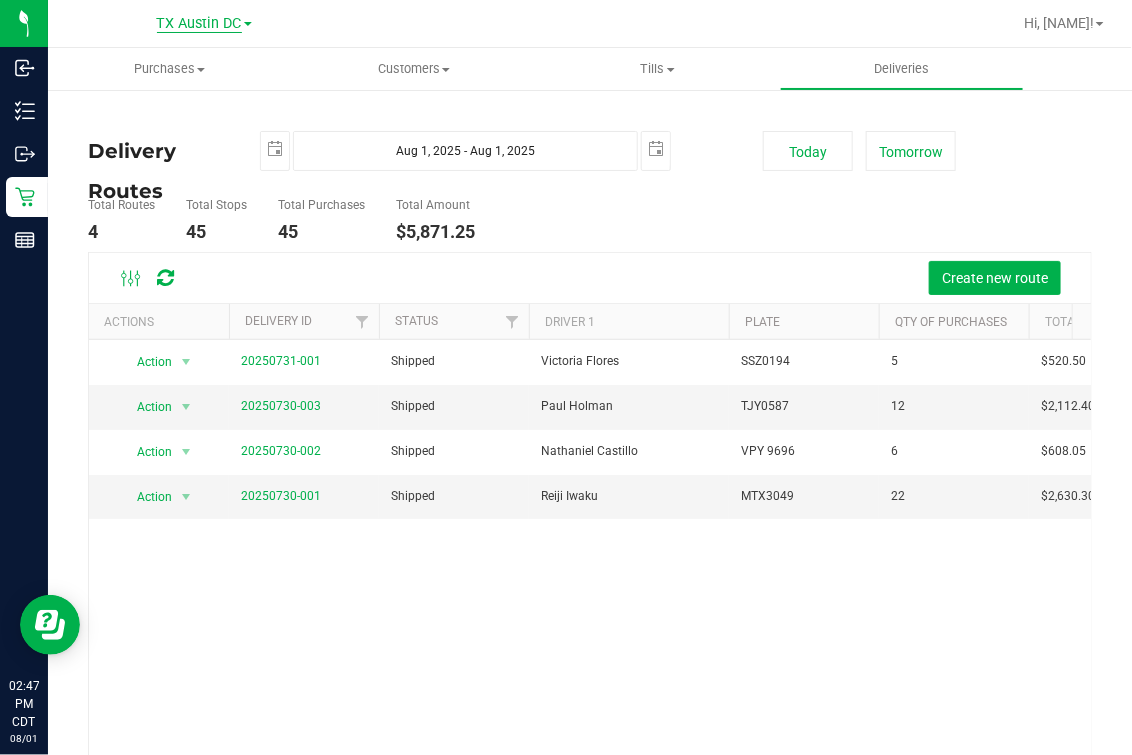 click on "TX Austin DC" at bounding box center [199, 24] 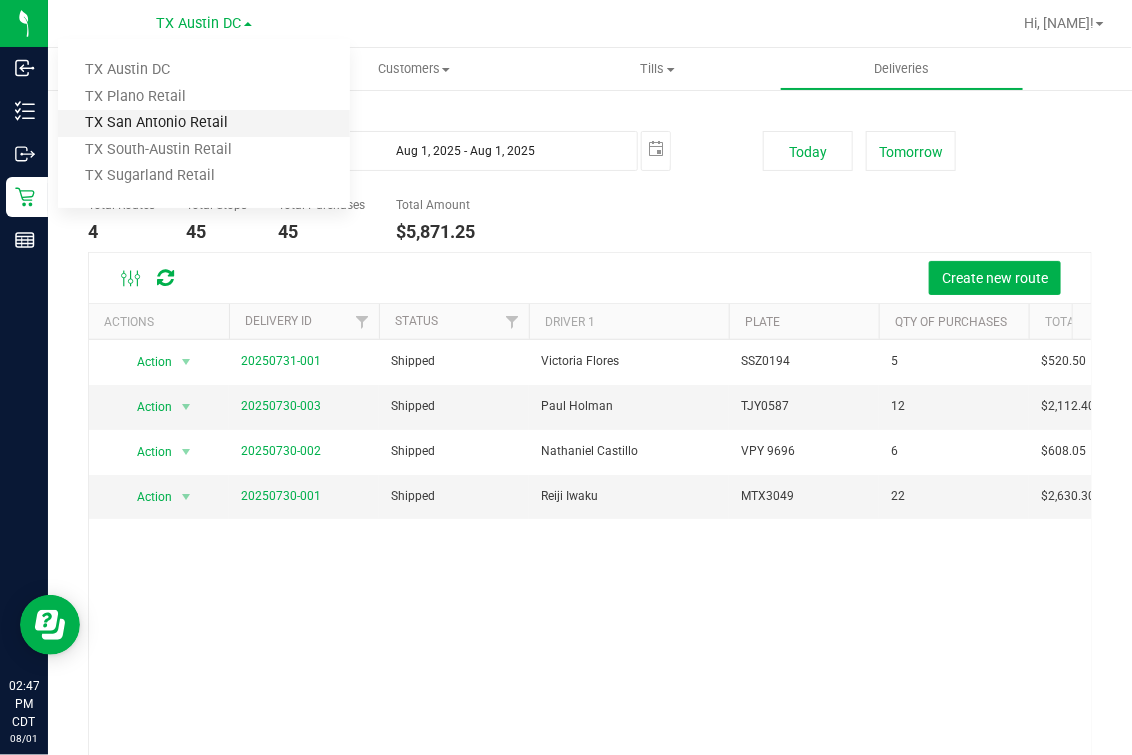 click on "TX San Antonio Retail" at bounding box center (204, 123) 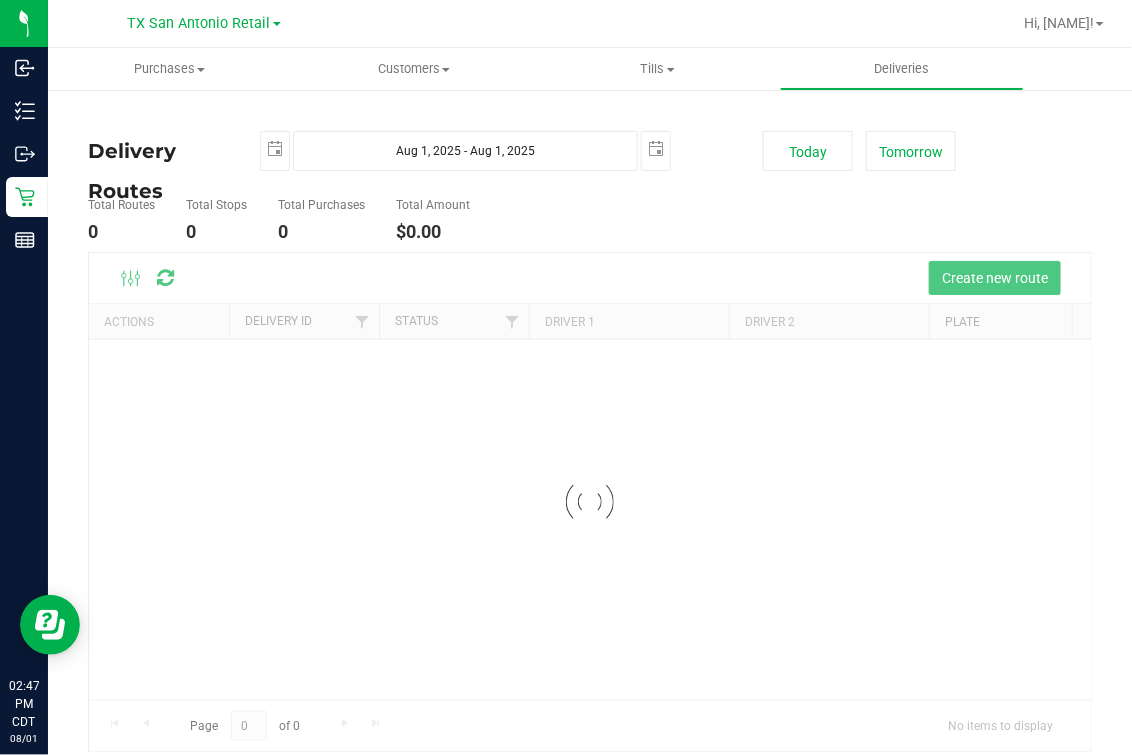 click on "TX San Antonio Retail    TX Austin DC   TX Plano Retail   TX San Antonio Retail    TX South-Austin Retail   TX Sugarland Retail" at bounding box center [204, 23] 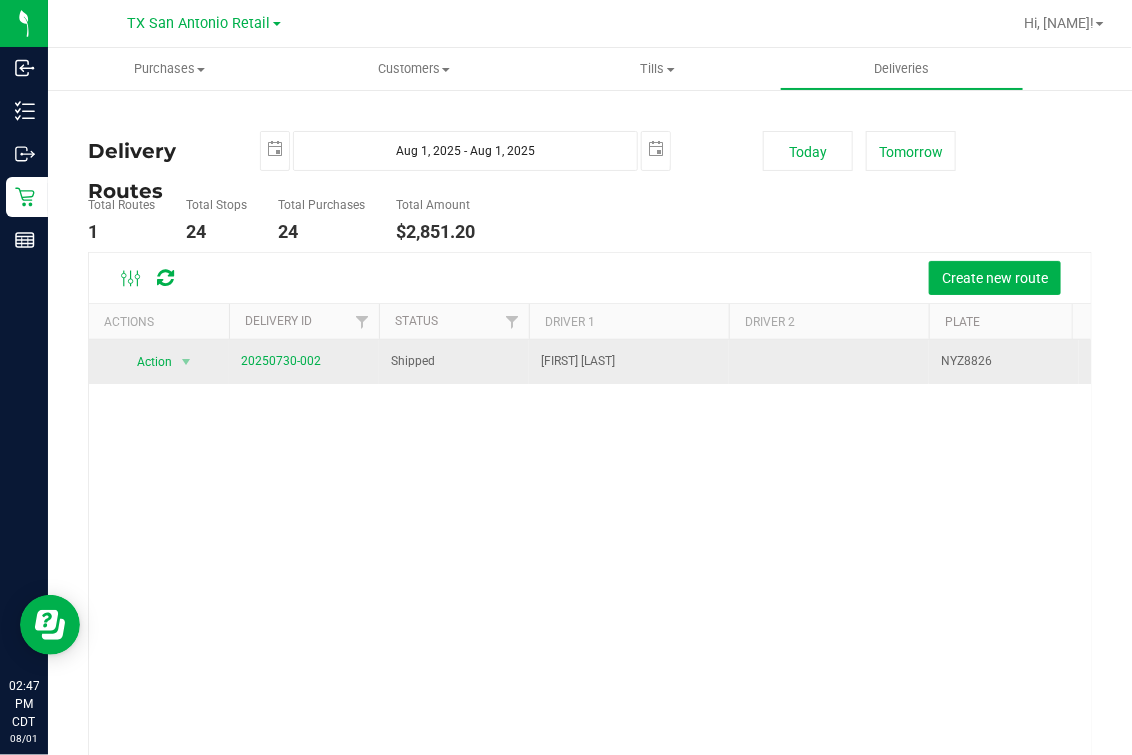 click on "20250730-002" at bounding box center (281, 361) 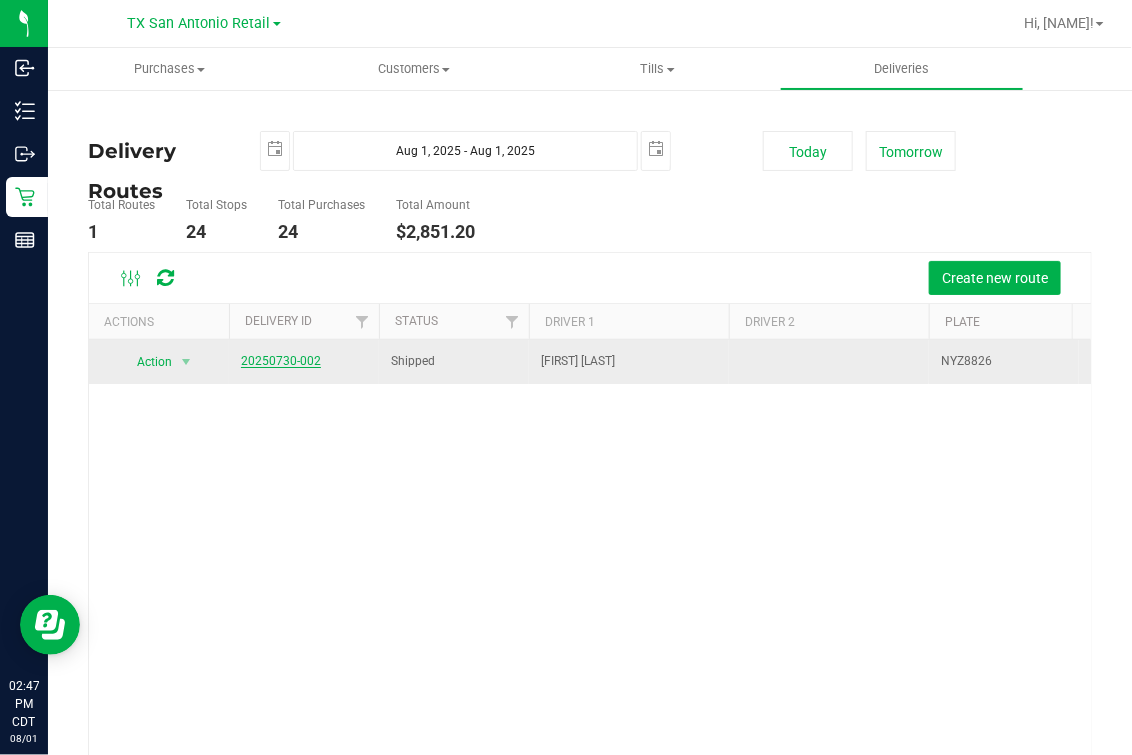 click on "20250730-002" at bounding box center [281, 361] 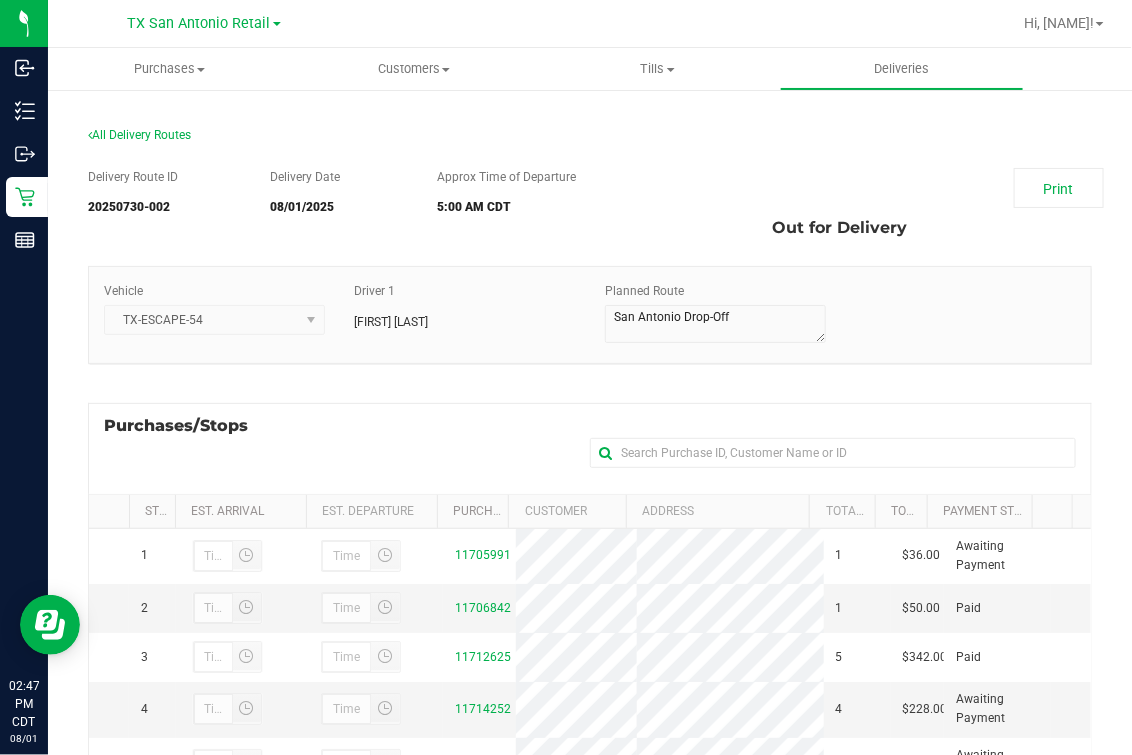 drag, startPoint x: 287, startPoint y: 352, endPoint x: 522, endPoint y: 260, distance: 252.36679 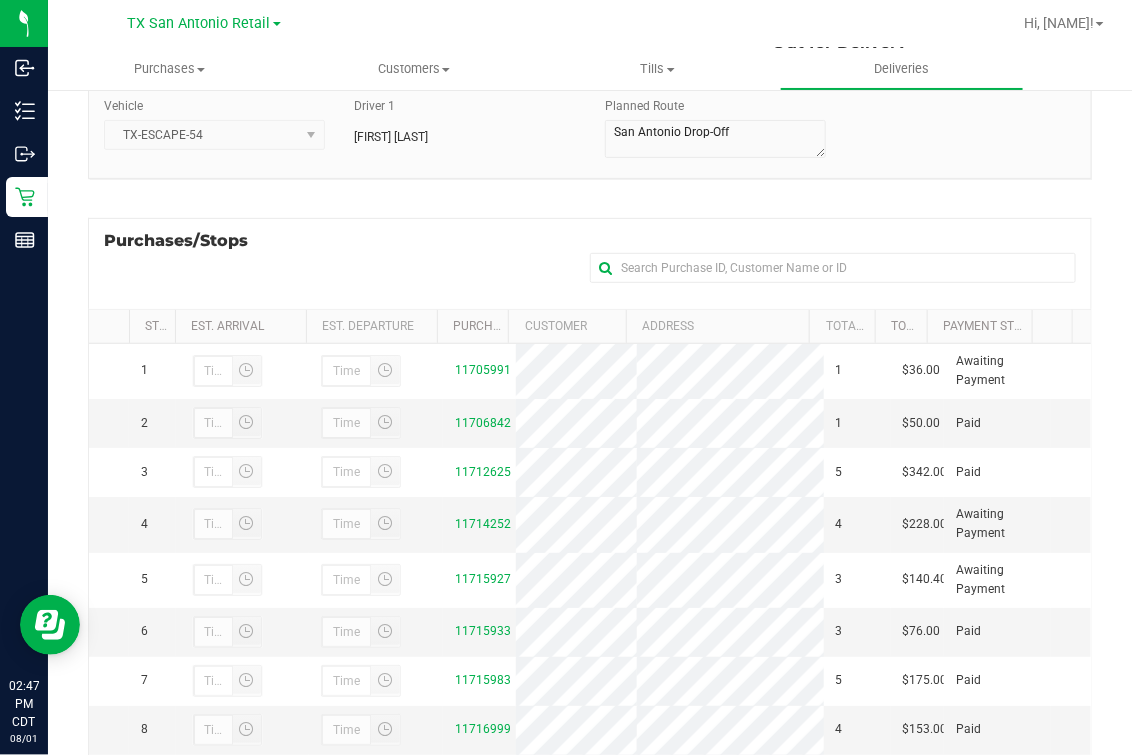 scroll, scrollTop: 357, scrollLeft: 0, axis: vertical 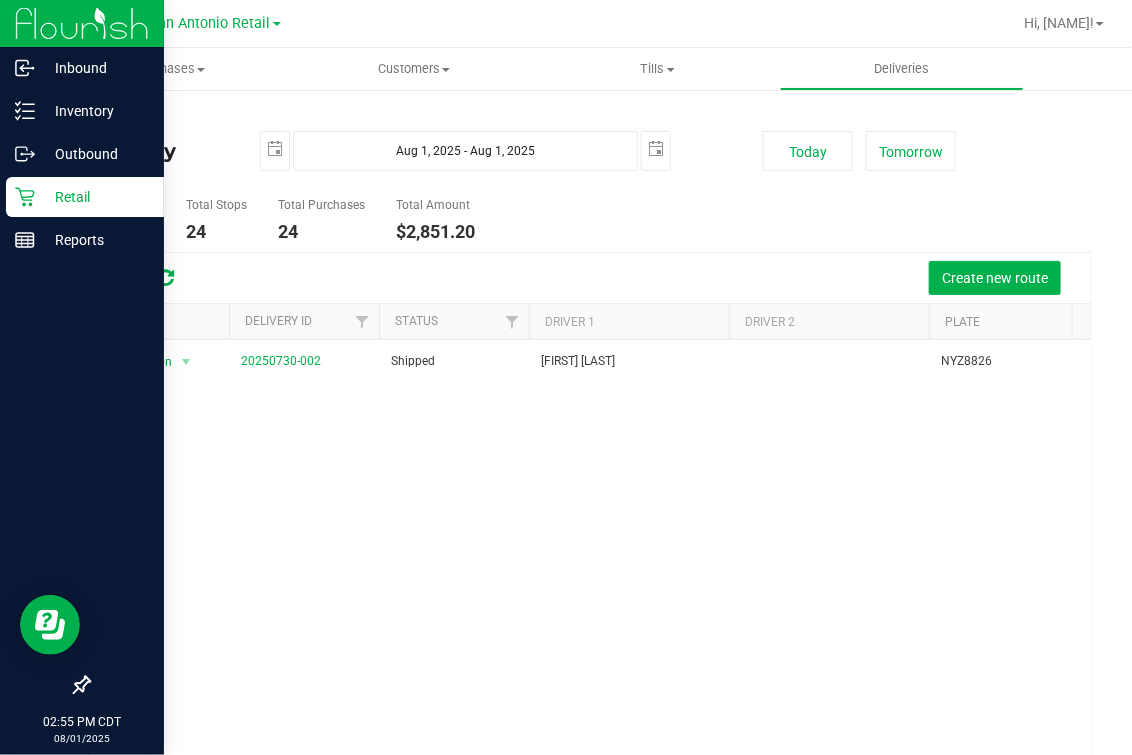 click 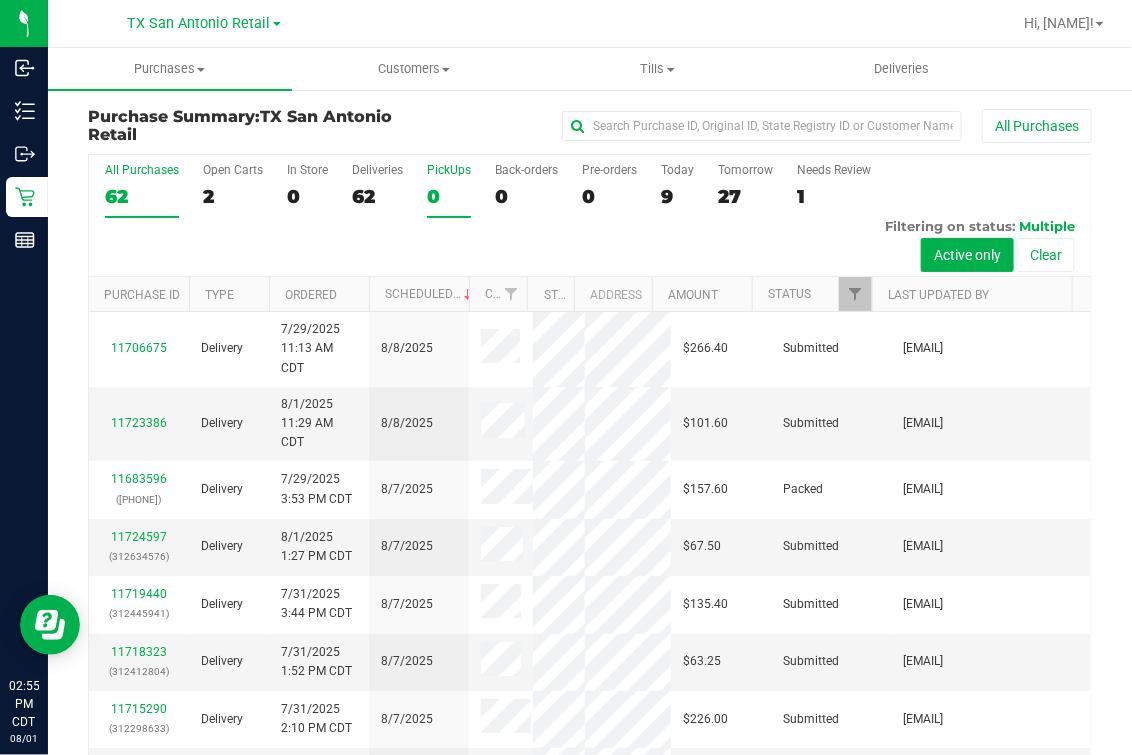 click on "PickUps" at bounding box center [449, 170] 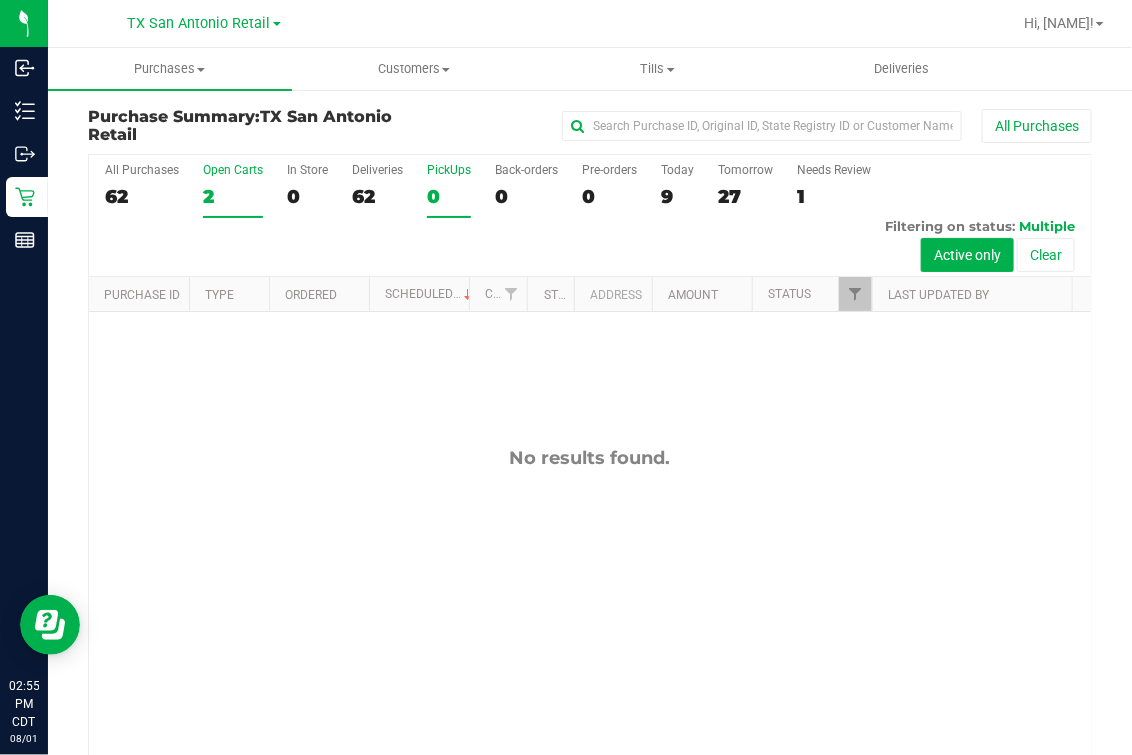 click on "Open Carts" at bounding box center (233, 170) 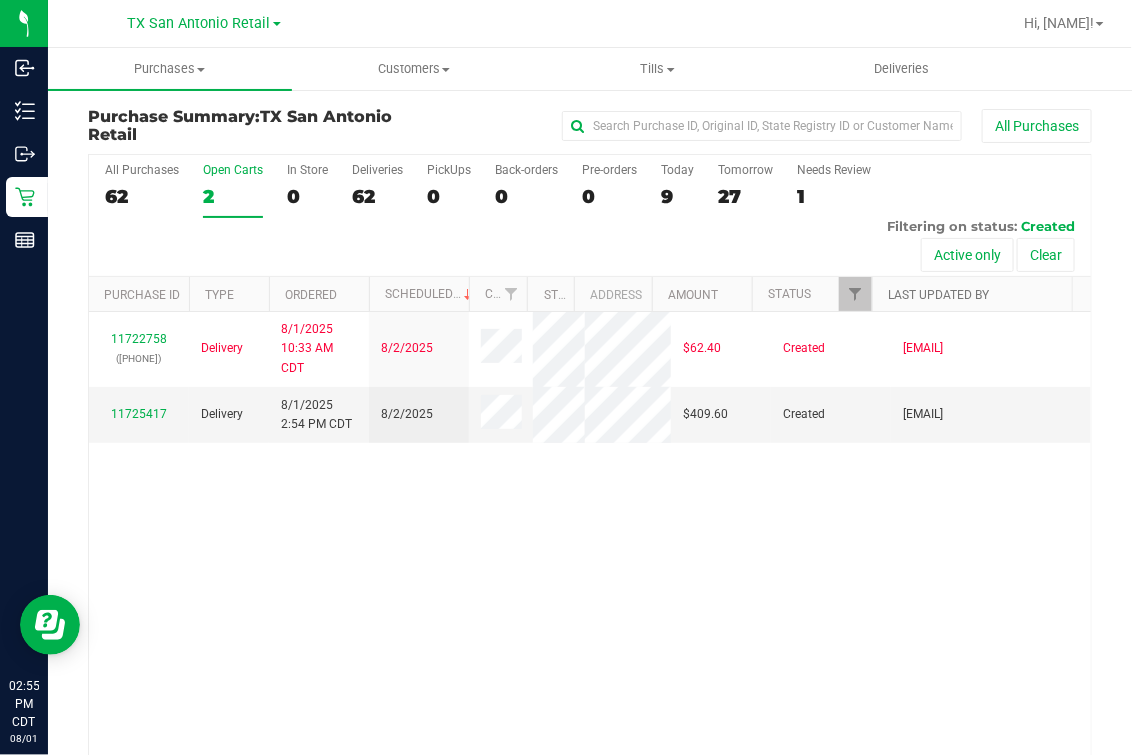 click on "Last Updated By" at bounding box center (938, 295) 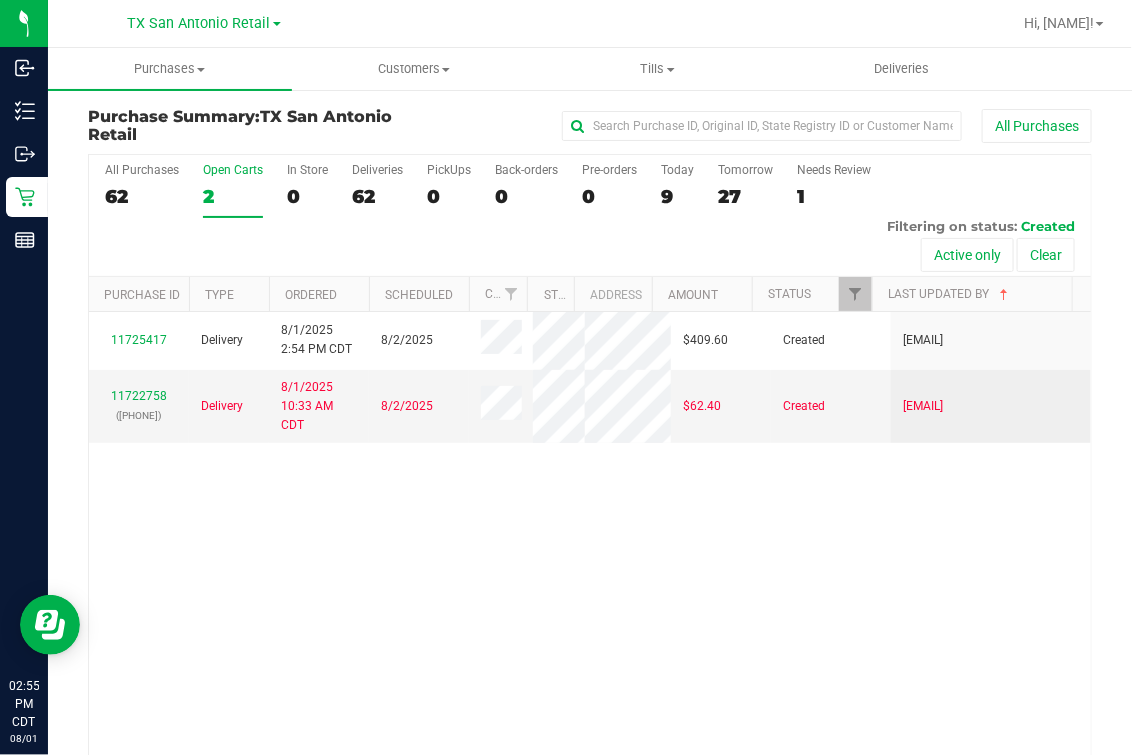 click on "TX San Antonio Retail" at bounding box center [204, 23] 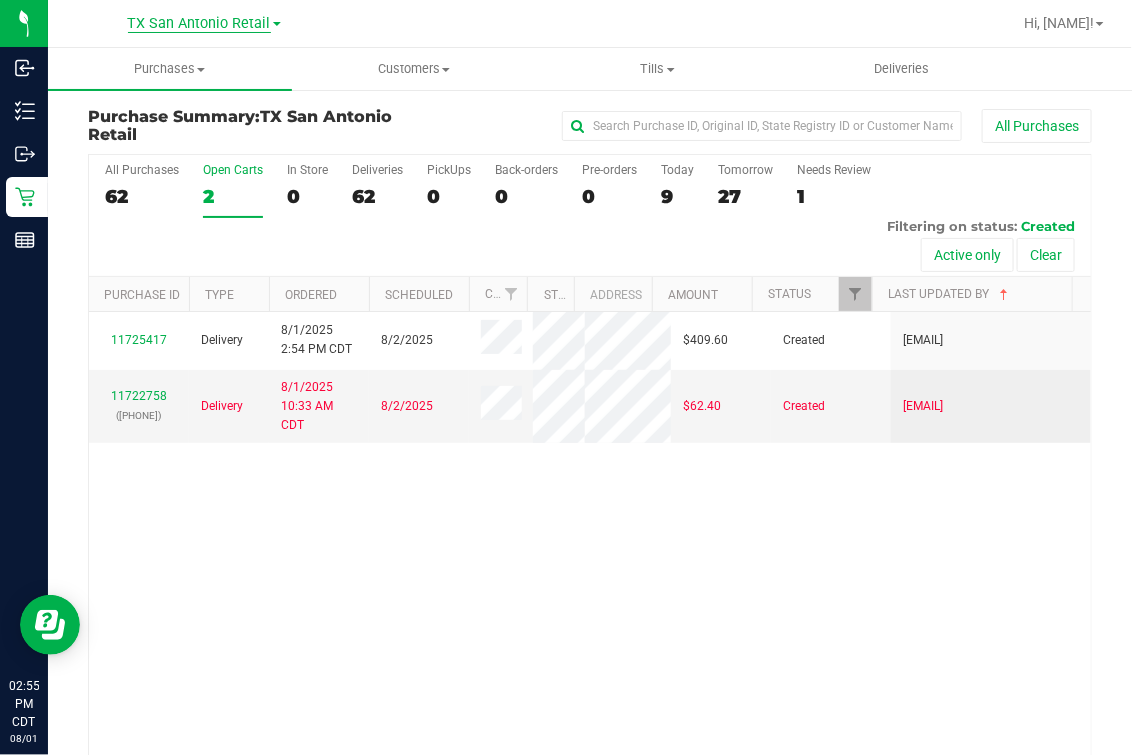 click on "TX San Antonio Retail" at bounding box center (199, 24) 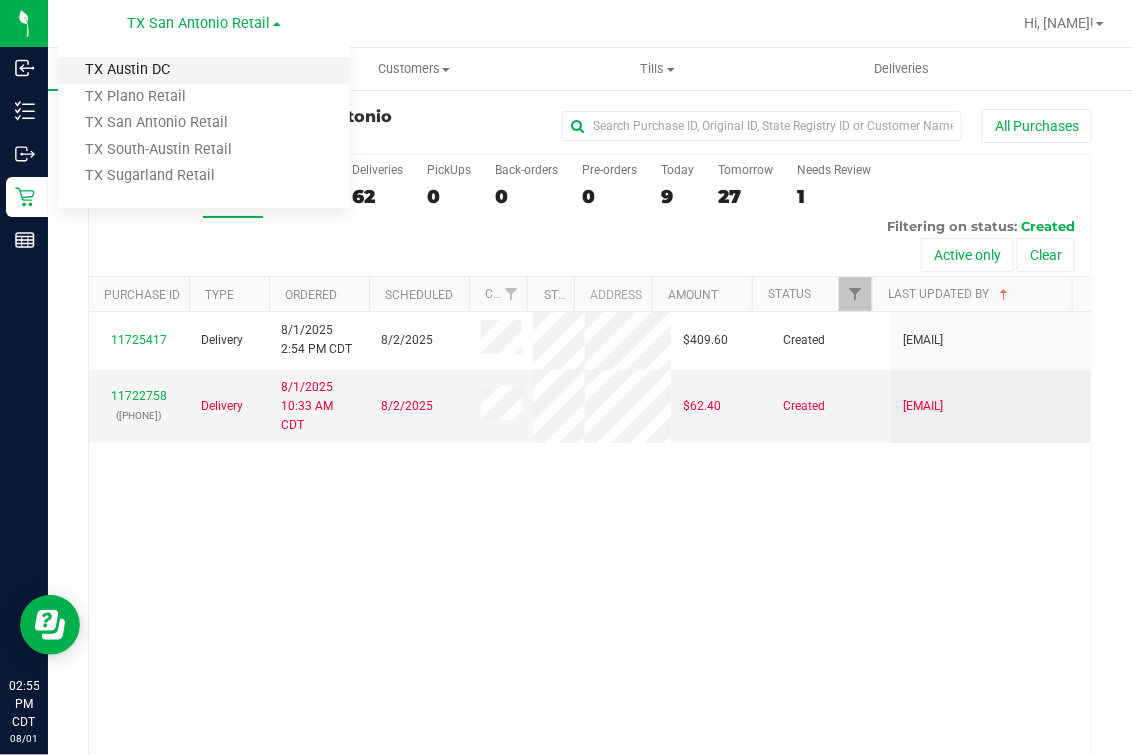 click on "TX Austin DC" at bounding box center (204, 70) 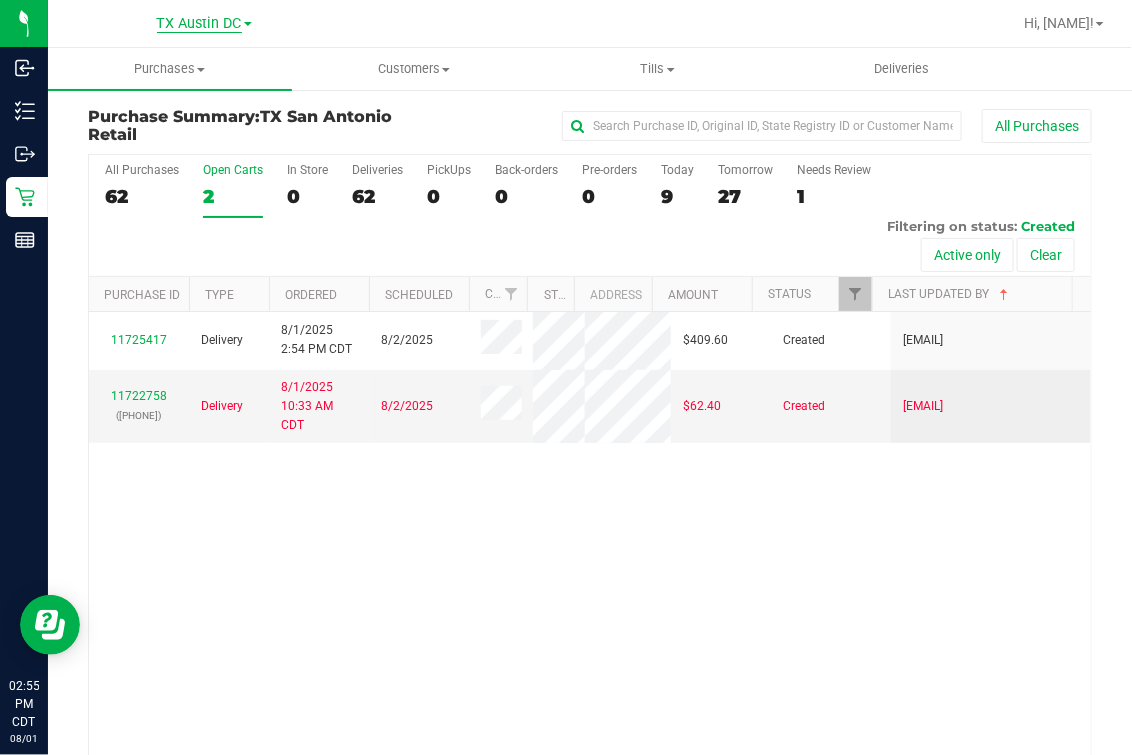 click on "TX Austin DC" at bounding box center [199, 24] 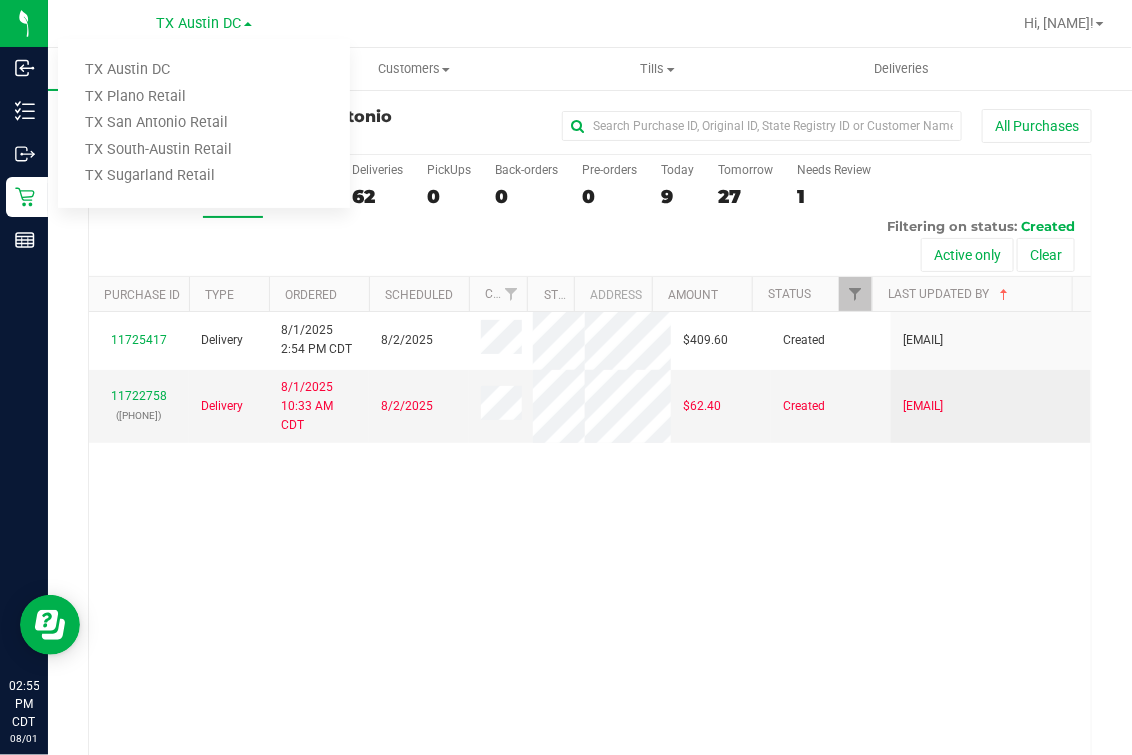 click on "All Purchases
62
Open Carts
2
In Store
0
Deliveries
62
PickUps
0
Back-orders
0
Pre-orders
0
Today
9
Tomorrow
27" at bounding box center (590, 216) 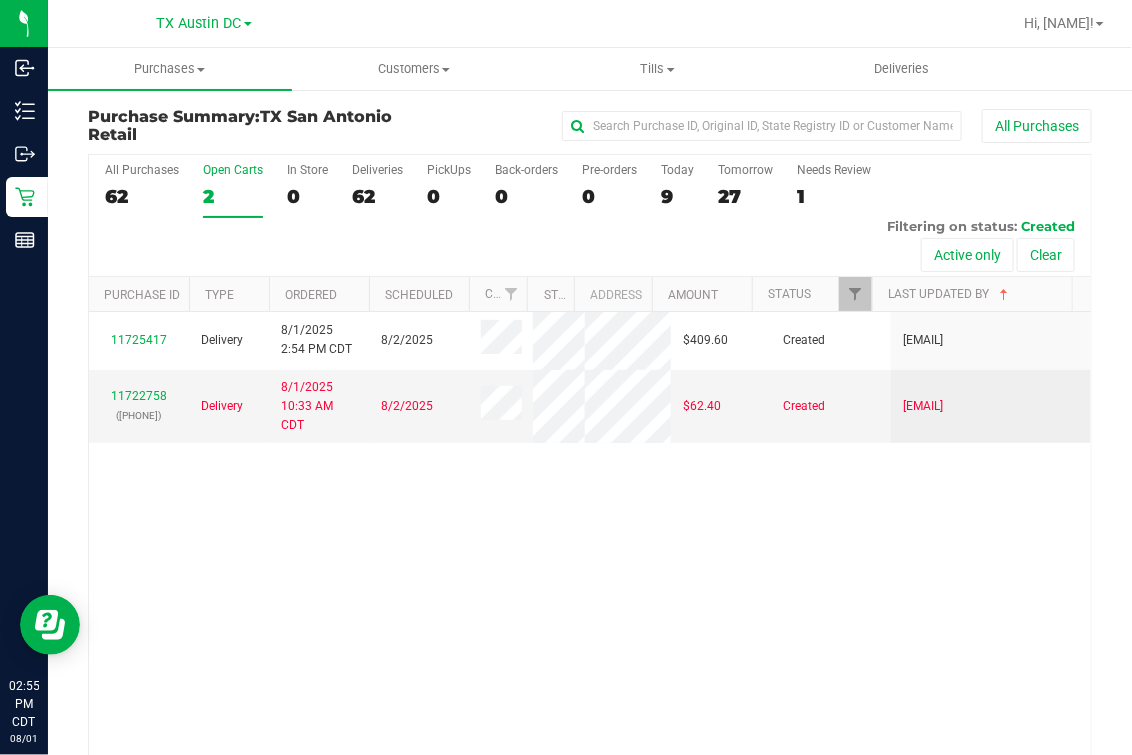 click on "All Purchases
62
Open Carts
2
In Store
0
Deliveries
62
PickUps
0
Back-orders
0
Pre-orders
0
Today
9
Tomorrow
27" at bounding box center (590, 216) 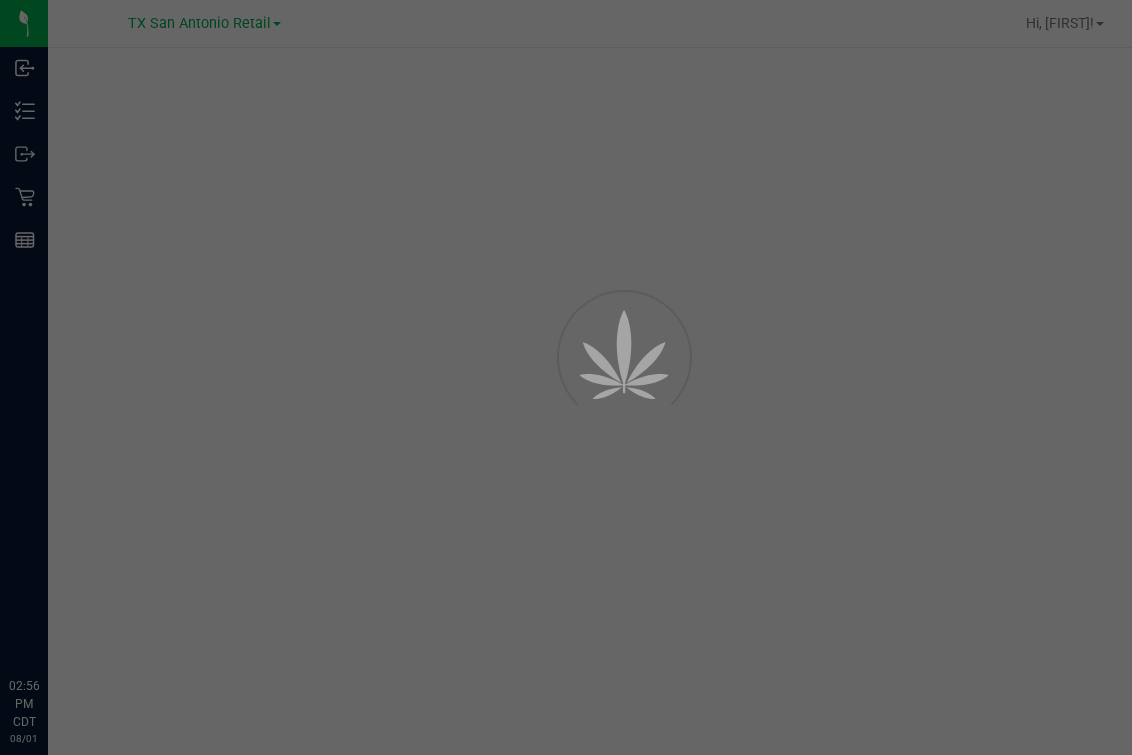scroll, scrollTop: 0, scrollLeft: 0, axis: both 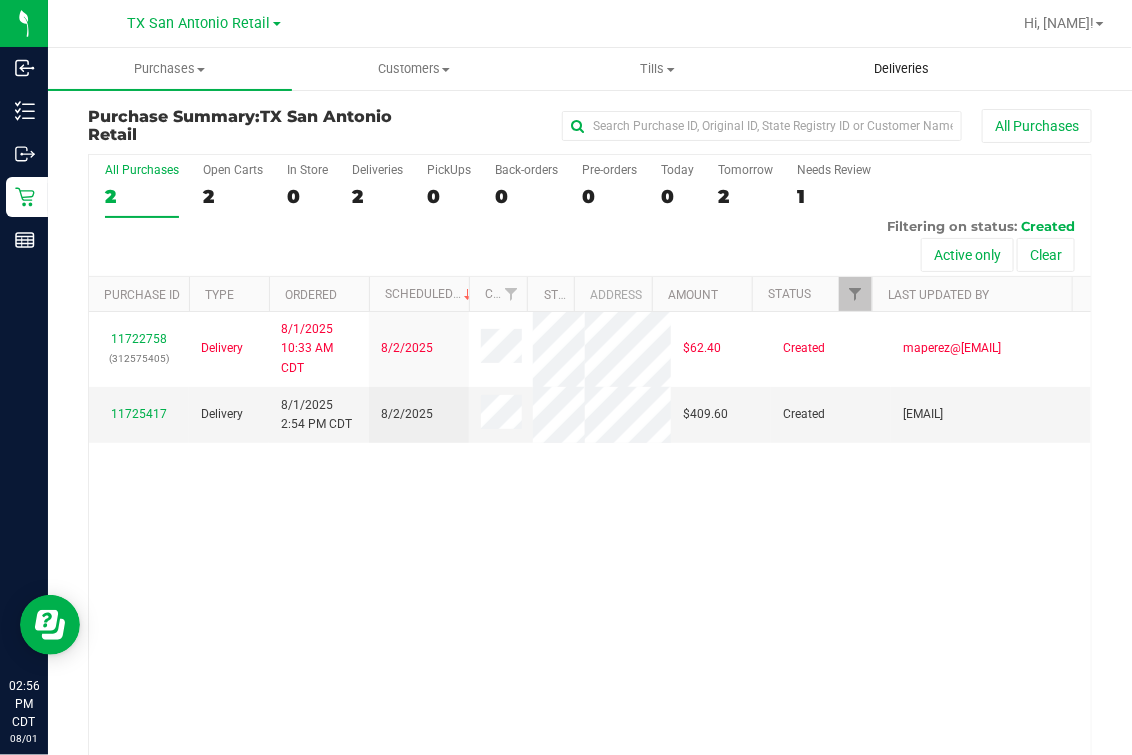 click on "Deliveries" at bounding box center (902, 69) 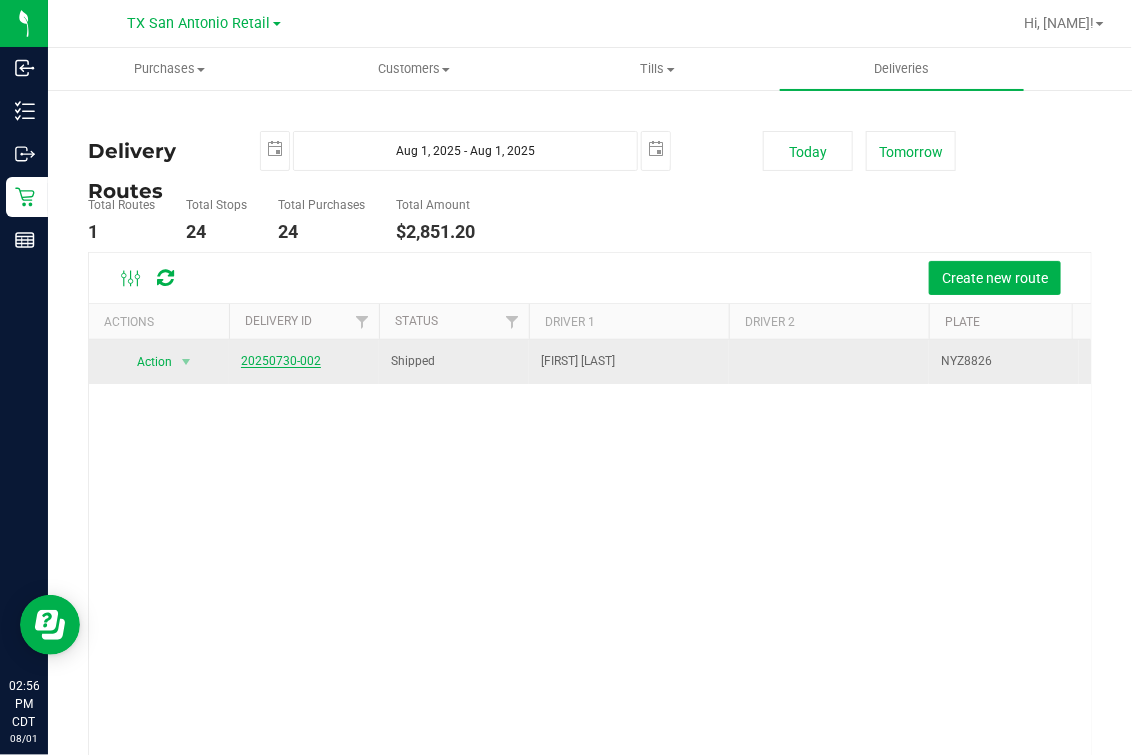 click on "20250730-002" at bounding box center (281, 361) 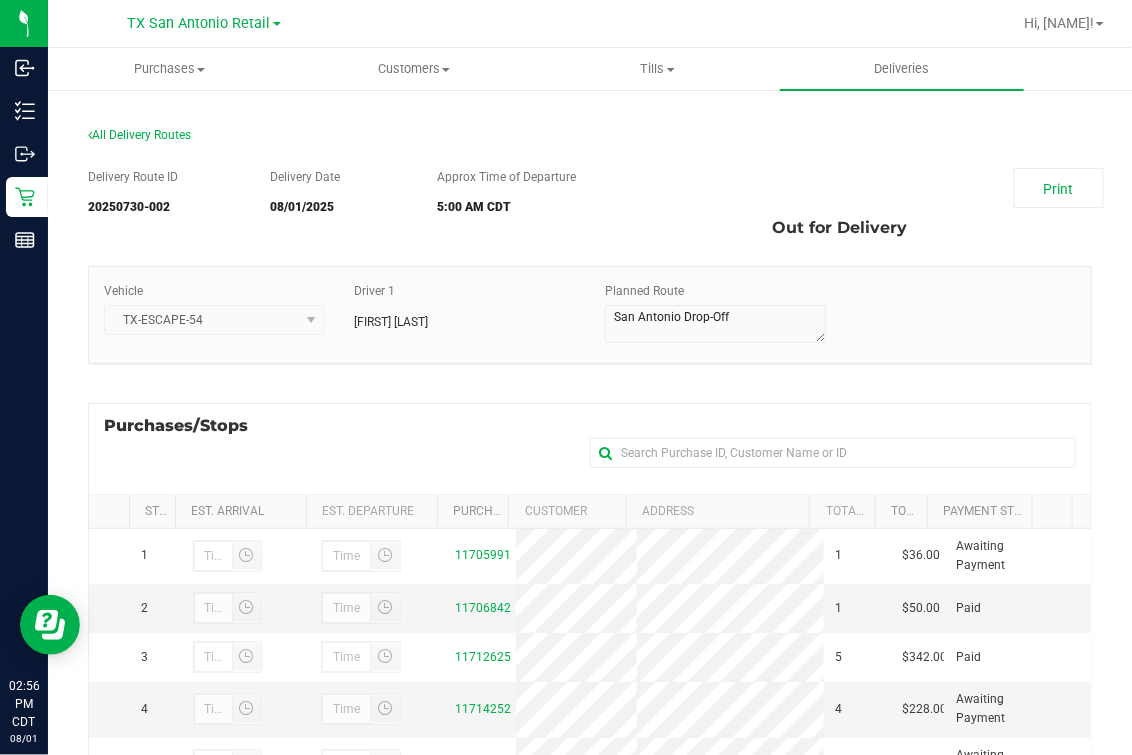 click on "Vehicle
TX-ESCAPE-54
Driver 1
[FIRST] [LAST]
Planned Route" at bounding box center [590, 315] 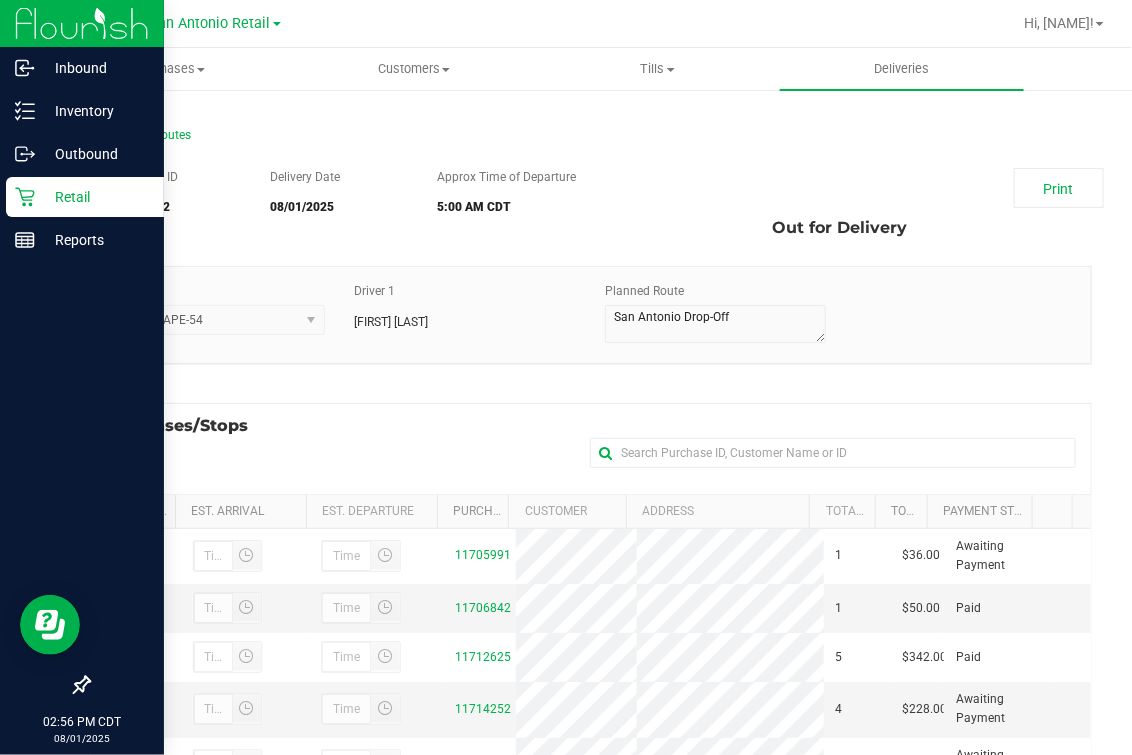 click on "Retail" at bounding box center [95, 197] 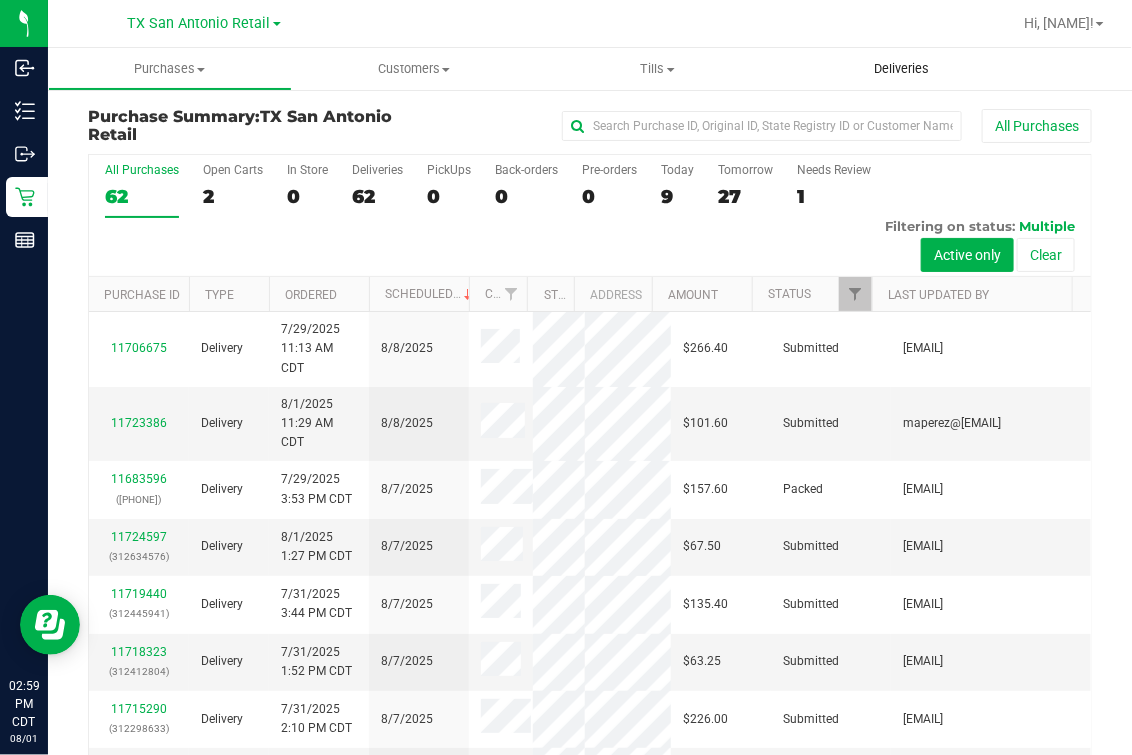 click on "Deliveries" at bounding box center (902, 69) 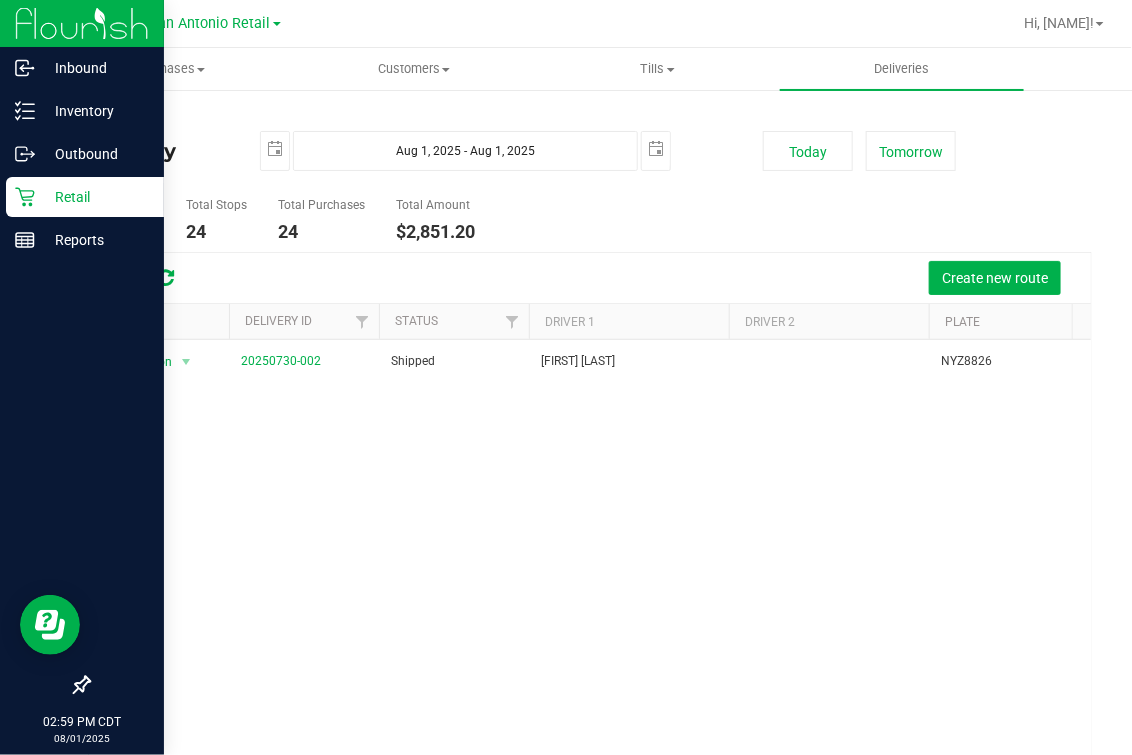 click on "Retail" at bounding box center (85, 197) 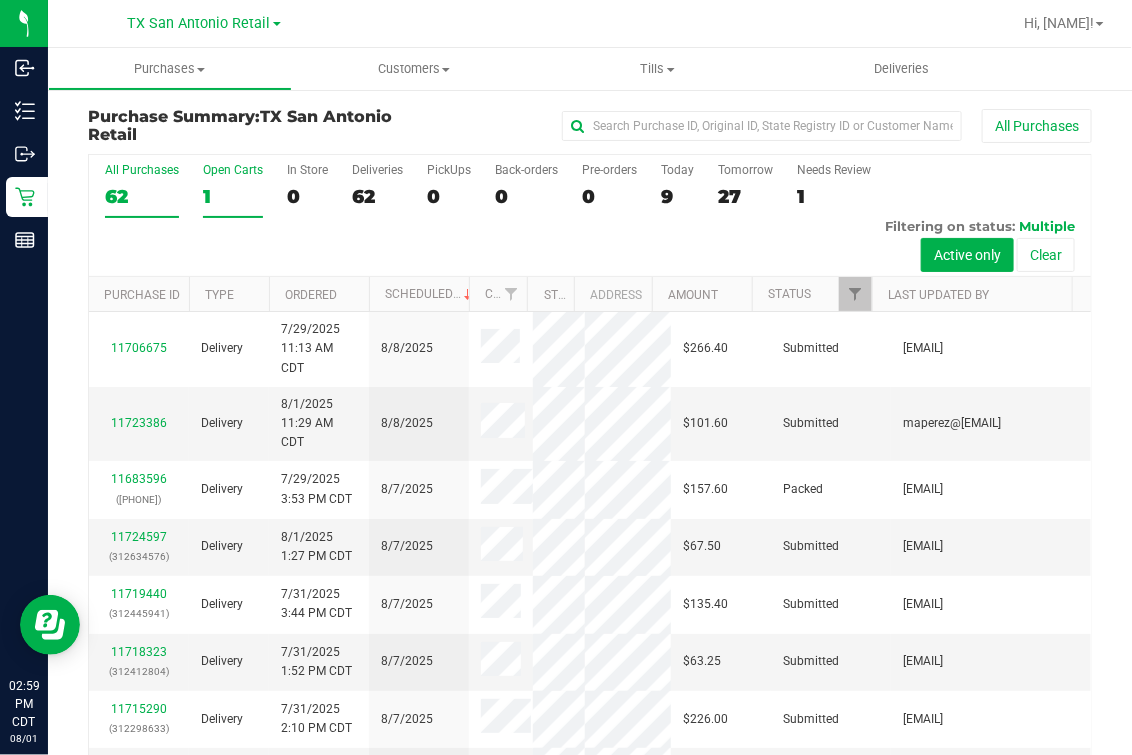 click on "1" at bounding box center (233, 196) 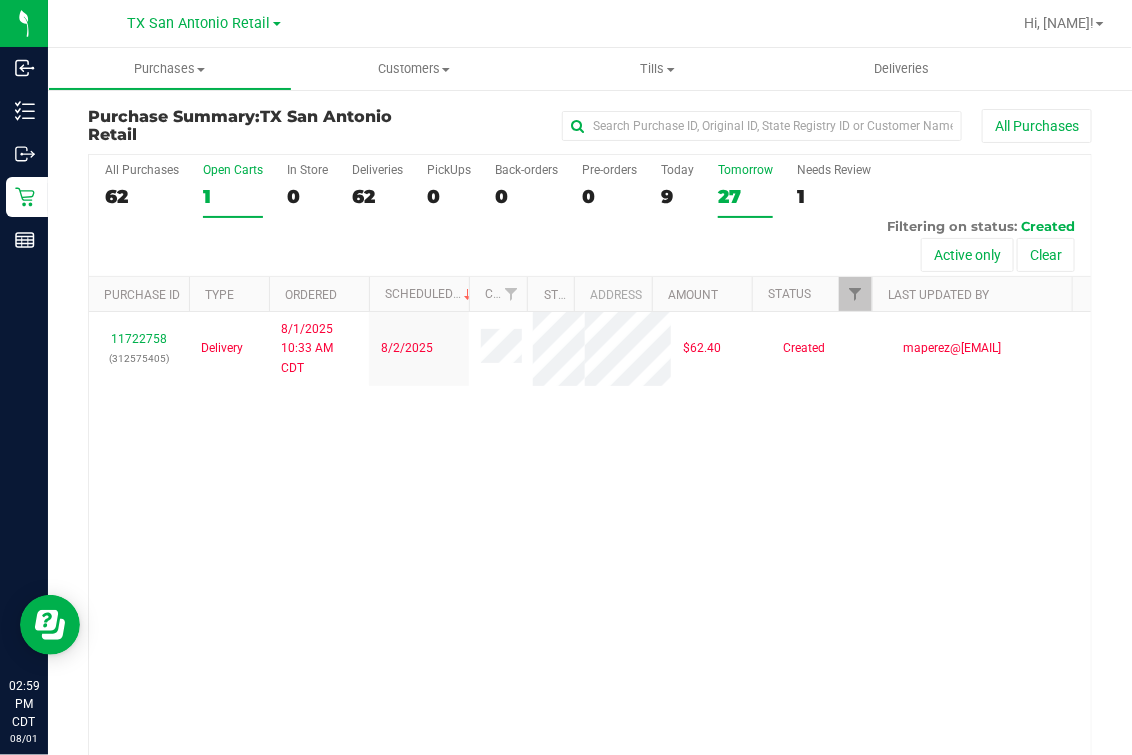 click on "27" at bounding box center (745, 196) 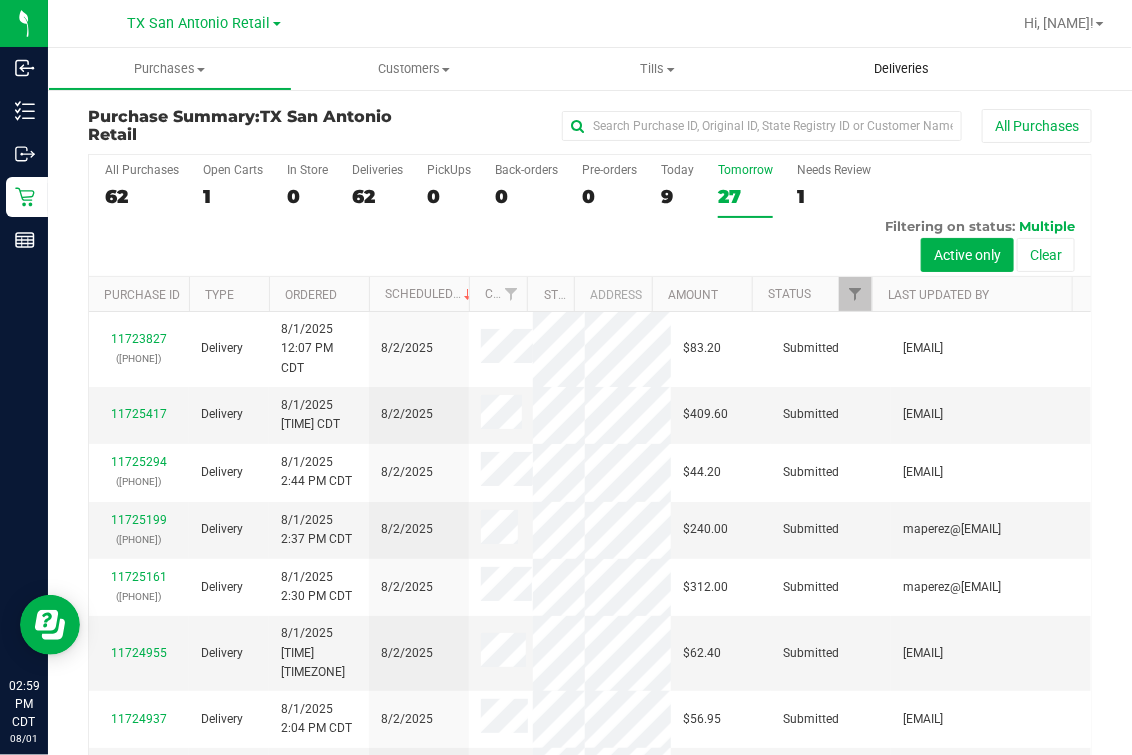 click on "Deliveries" at bounding box center (902, 69) 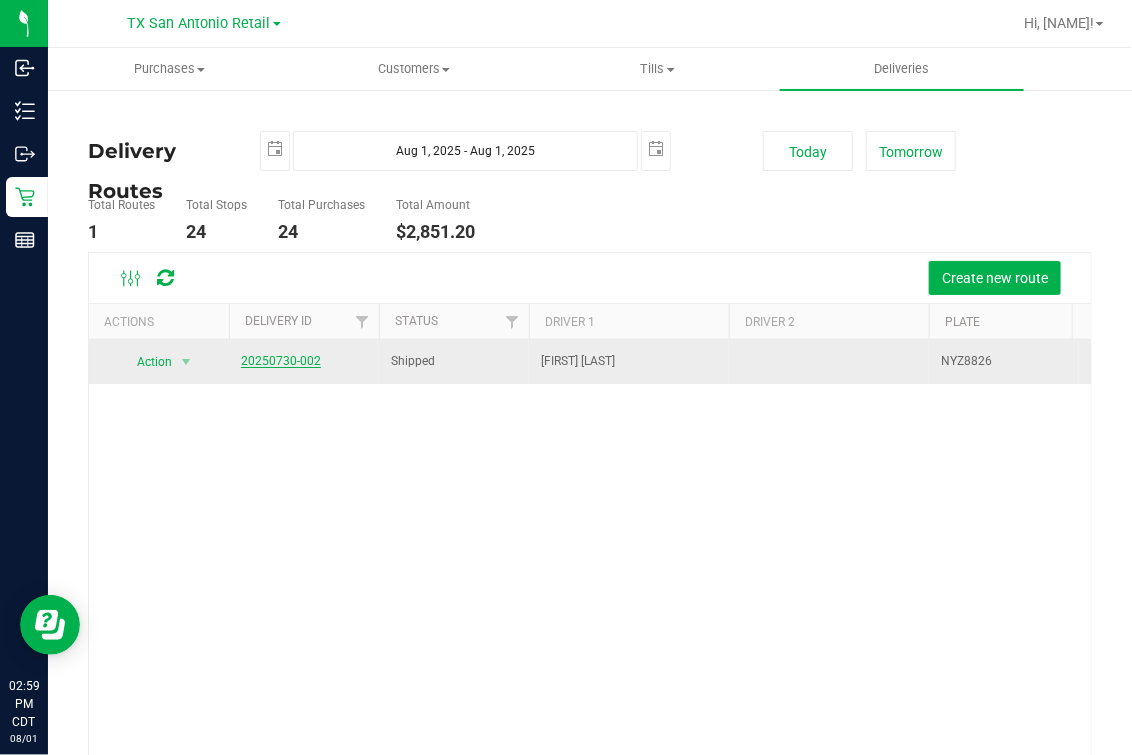 click on "20250730-002" at bounding box center [281, 361] 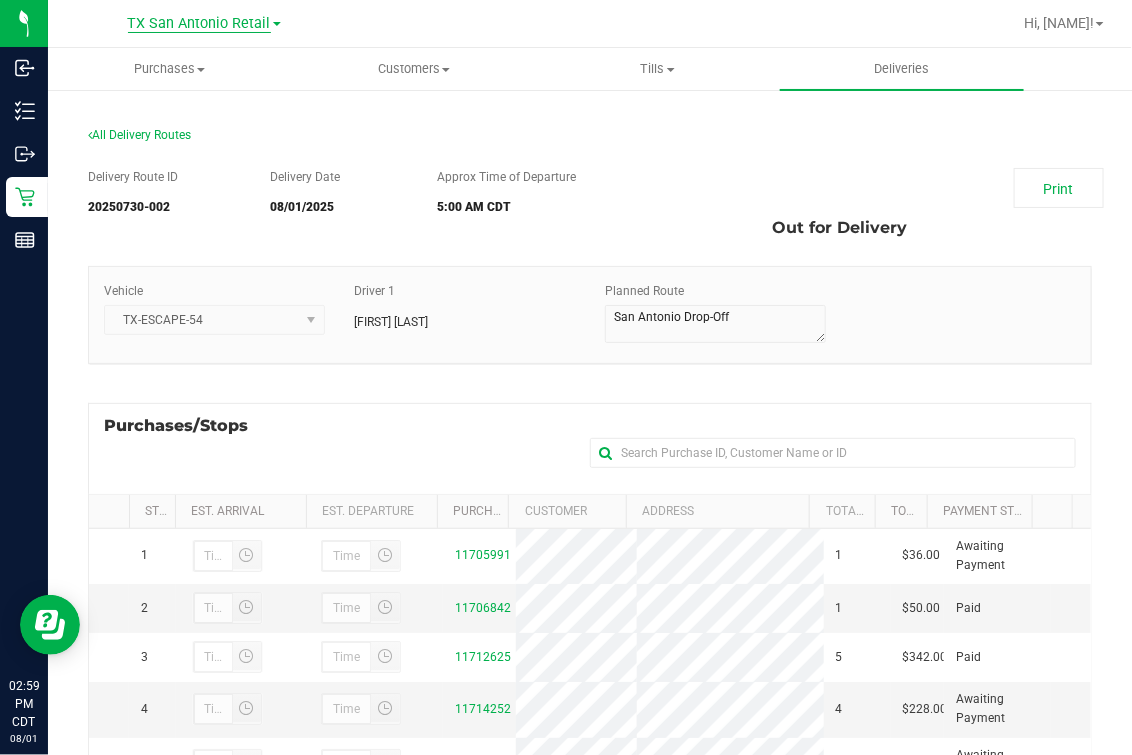 click on "TX San Antonio Retail" at bounding box center (199, 24) 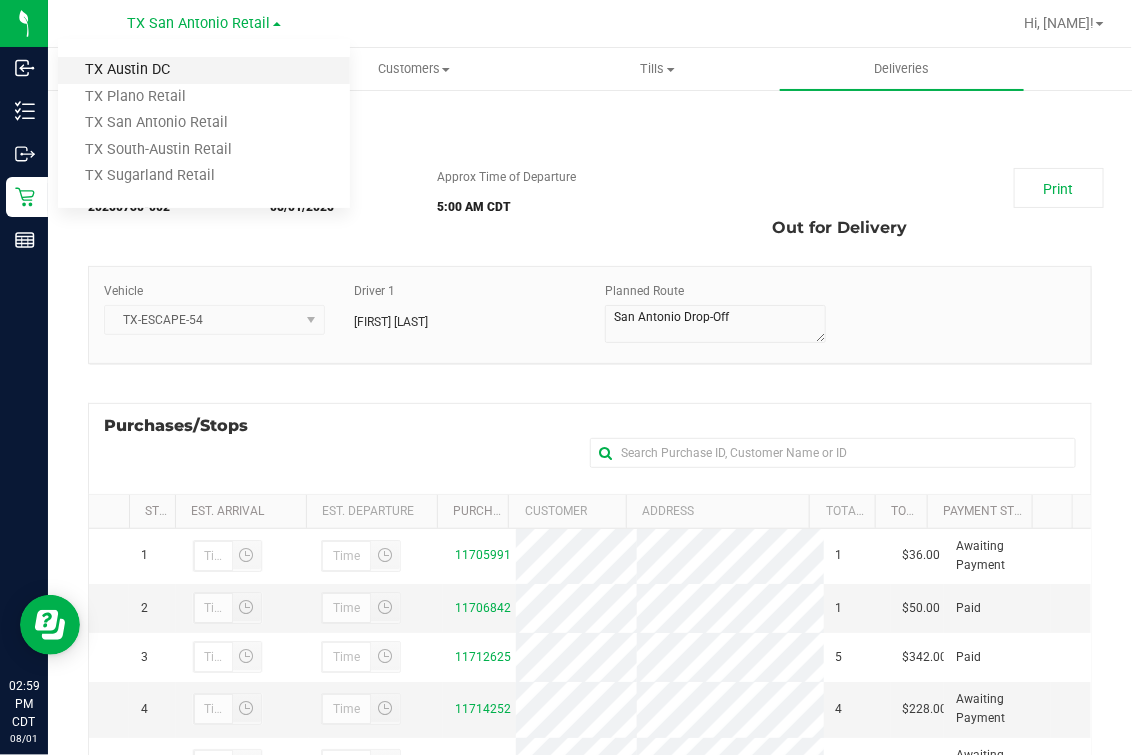 click on "TX Austin DC" at bounding box center [204, 70] 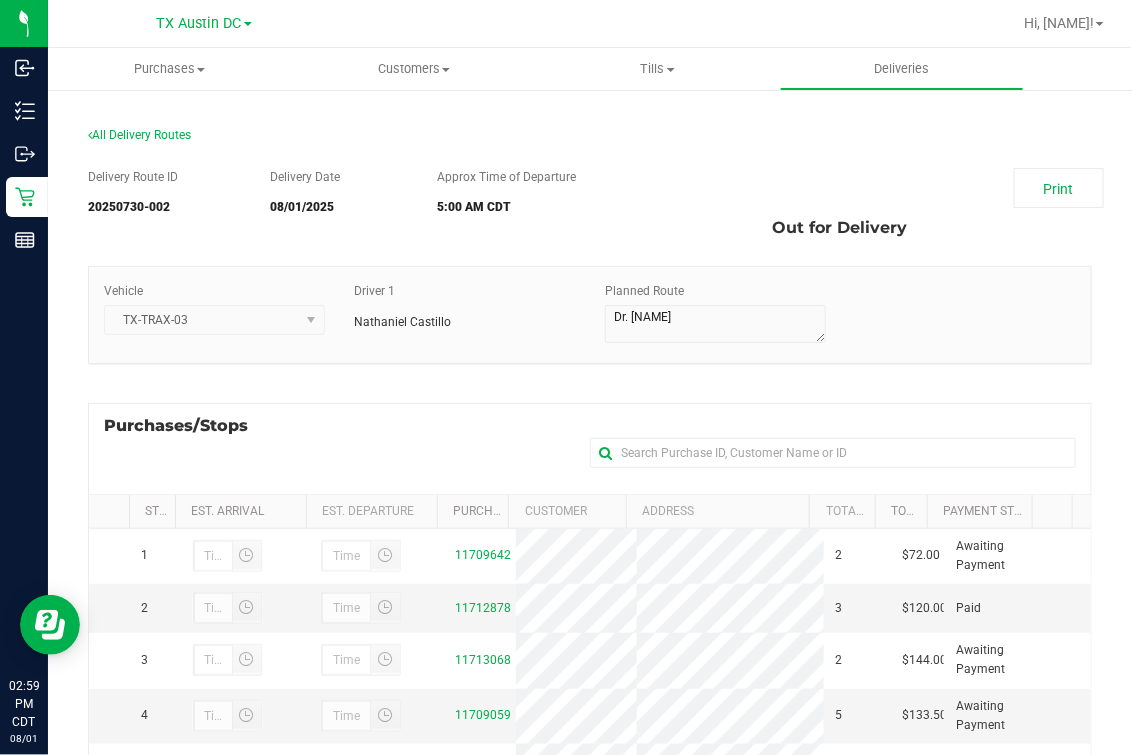 click on "All Delivery Routes
Delivery Route ID
20250730-002
Delivery Date
08/01/2025
Approx Time of Departure
5:00 AM CDT
Print
Out for Delivery
TX-TRAX-03" at bounding box center (590, 599) 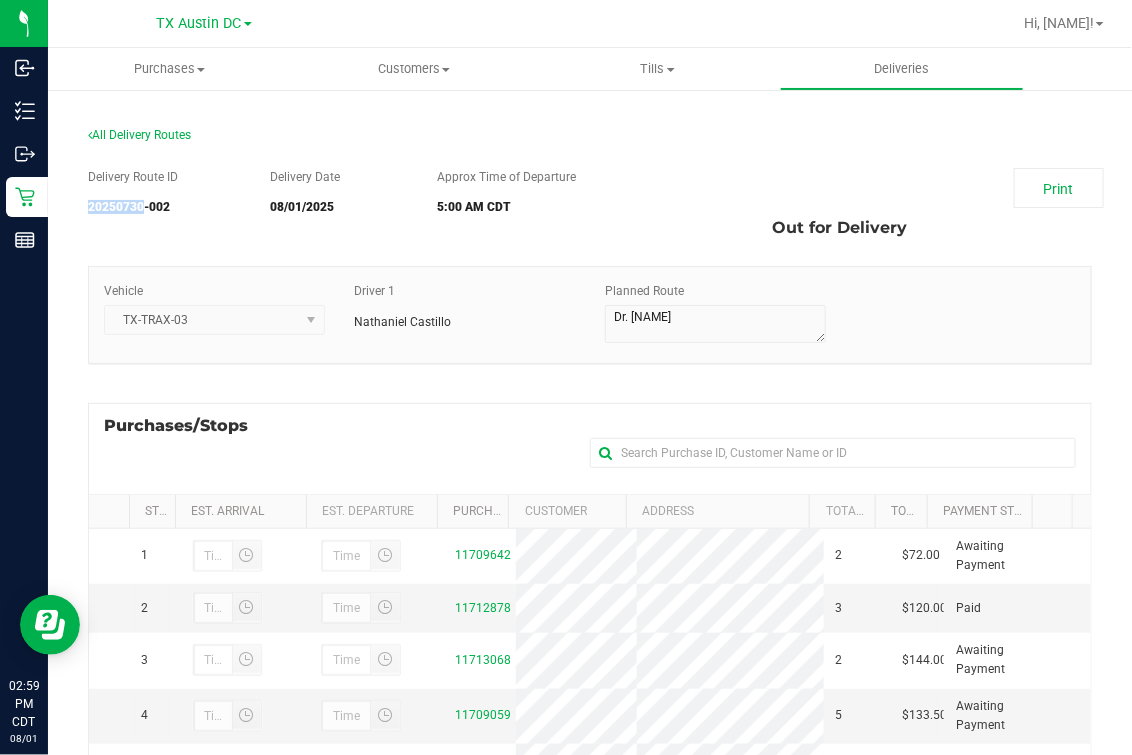 click on "All Delivery Routes
Delivery Route ID
20250730-002
Delivery Date
08/01/2025
Approx Time of Departure
5:00 AM CDT
Print
Out for Delivery
TX-TRAX-03" at bounding box center (590, 599) 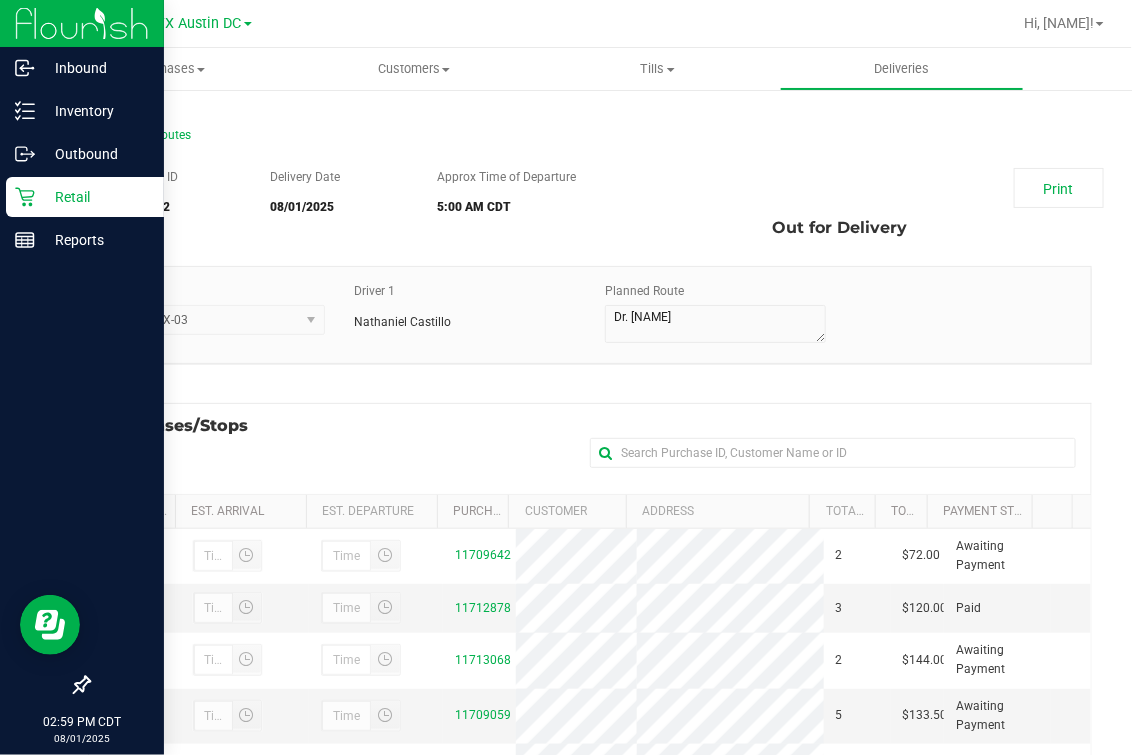 drag, startPoint x: 52, startPoint y: 203, endPoint x: 31, endPoint y: 190, distance: 24.698177 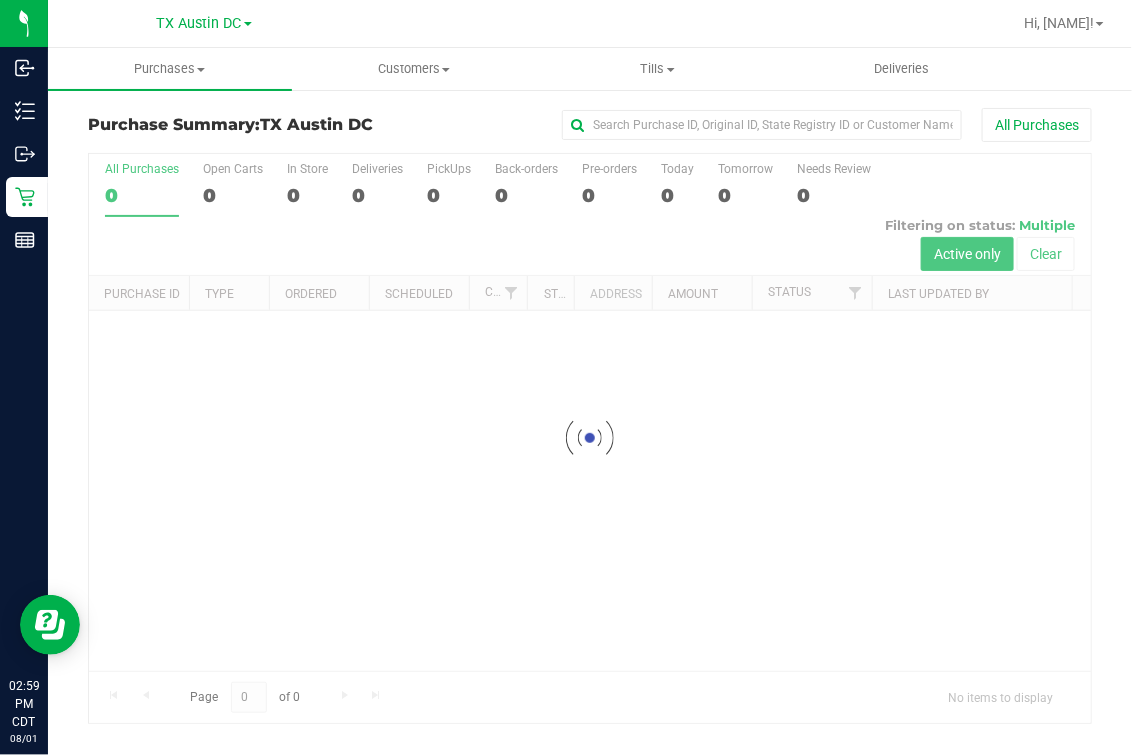 click at bounding box center [590, 438] 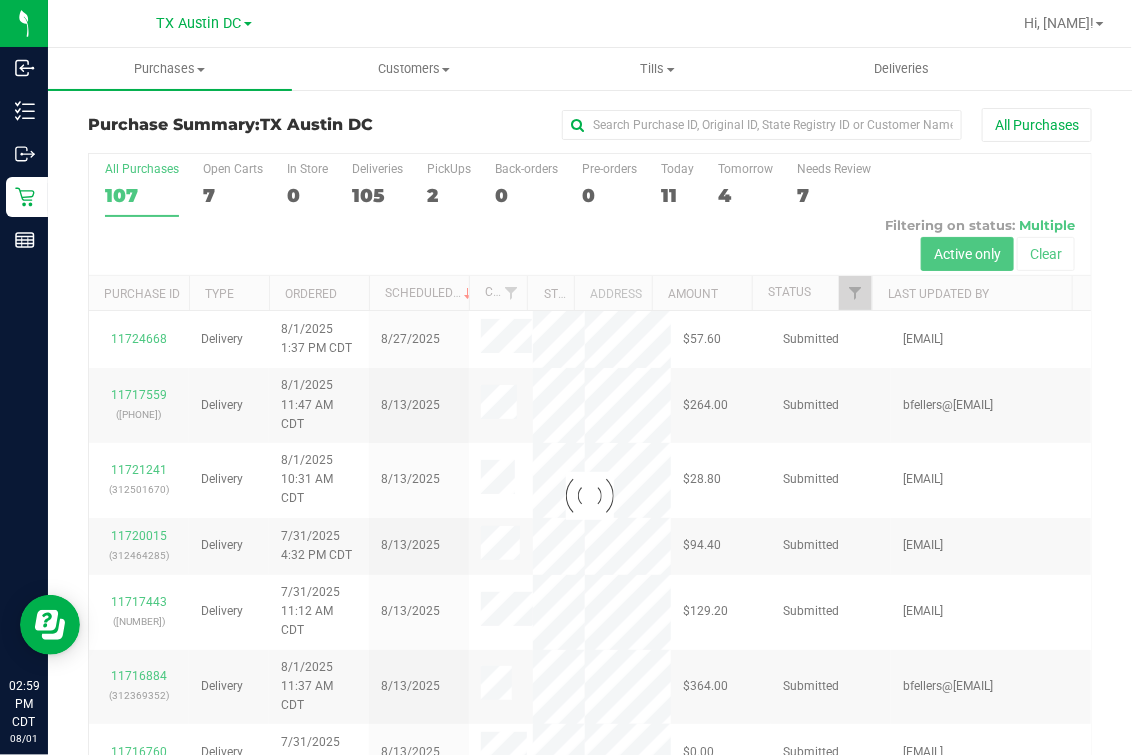 click at bounding box center [590, 496] 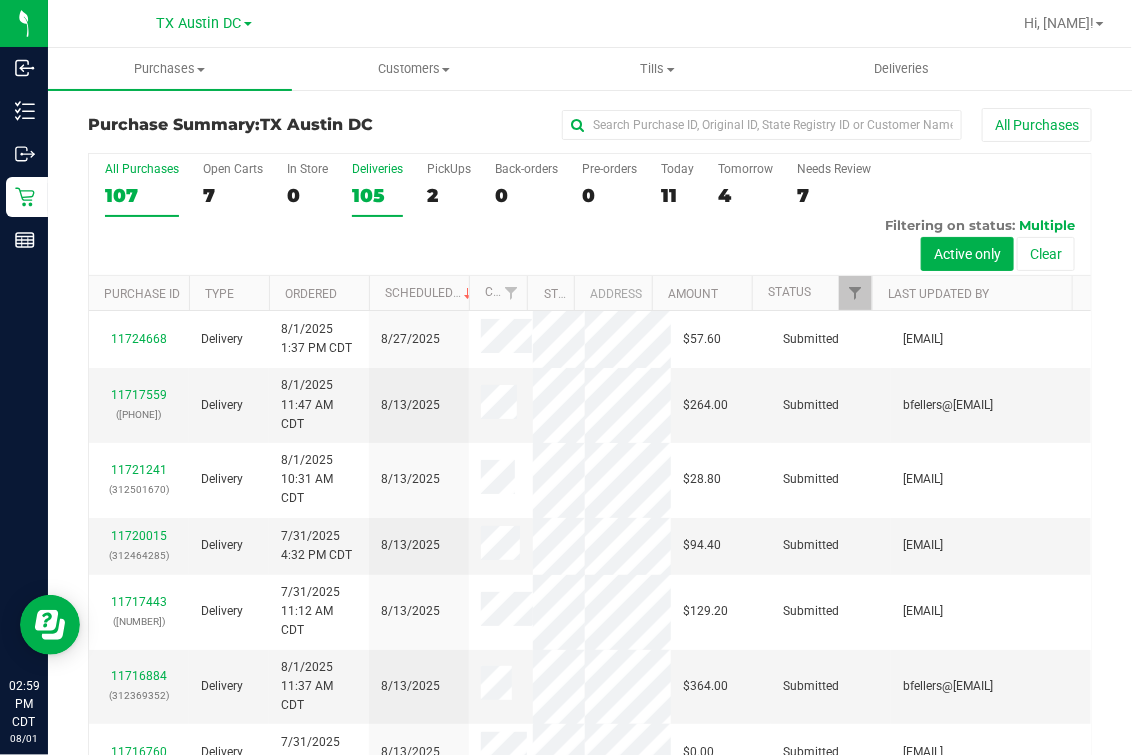 click on "105" at bounding box center [377, 195] 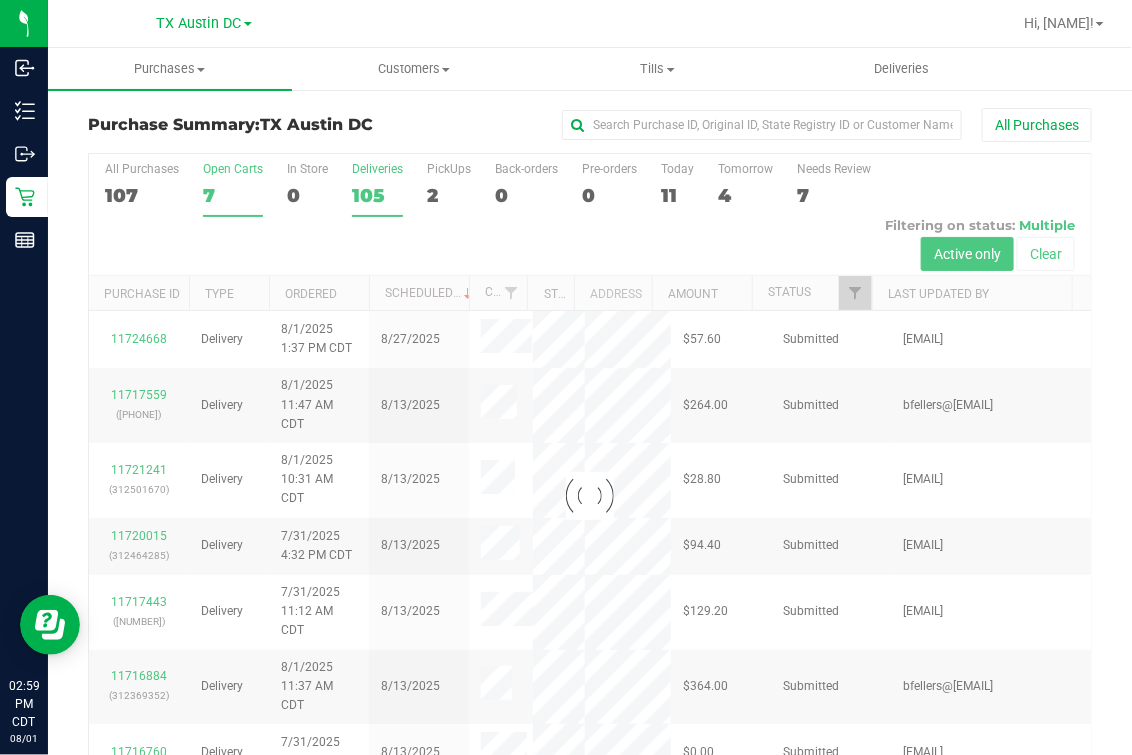 click on "Open Carts" at bounding box center [233, 169] 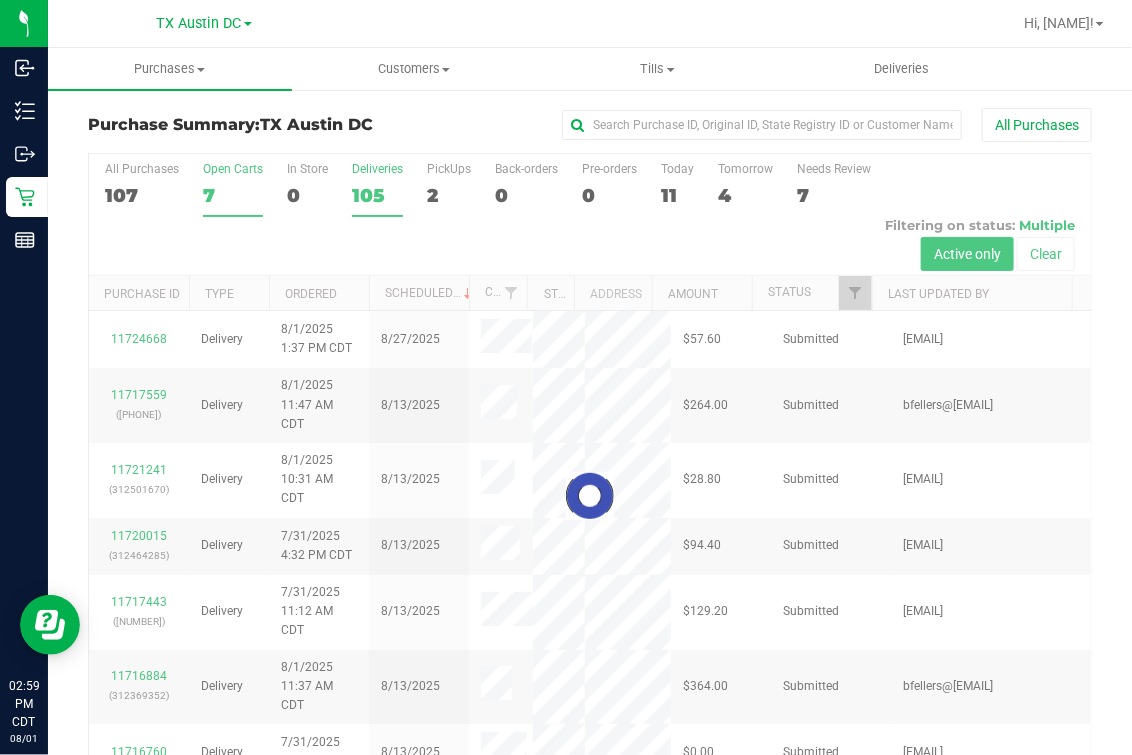 click on "Open Carts
7" at bounding box center (0, 0) 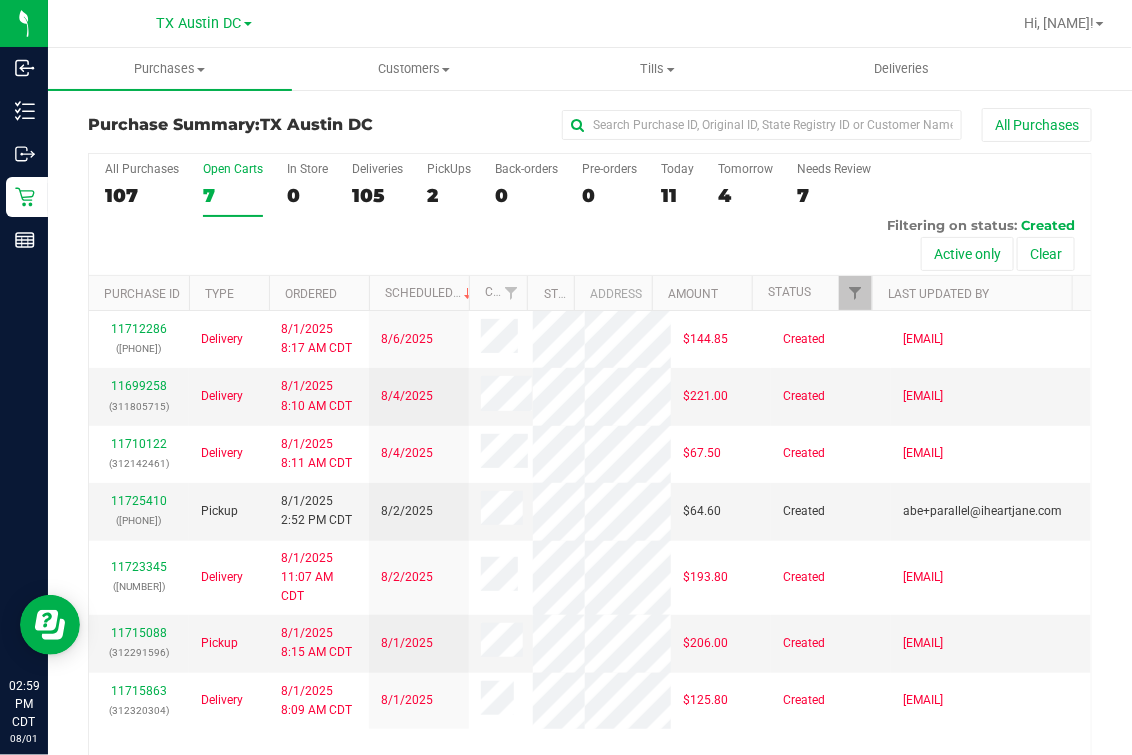 click on "All Purchases
[NUMBER]
Open Carts
[NUMBER]
In Store
[NUMBER]
Deliveries
[NUMBER]
PickUps
[NUMBER]
Back-orders
[NUMBER]
Pre-orders
[NUMBER]
Today
[NUMBER]
Tomorrow
[NUMBER]" at bounding box center (590, 215) 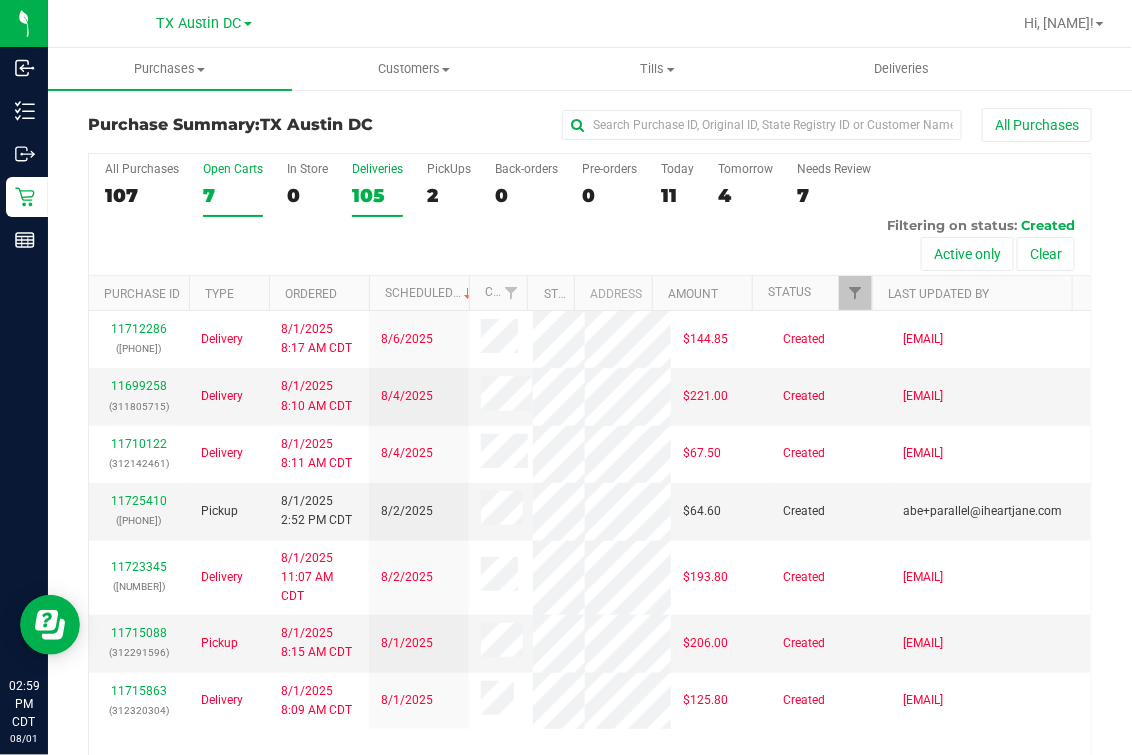 click on "105" at bounding box center (377, 195) 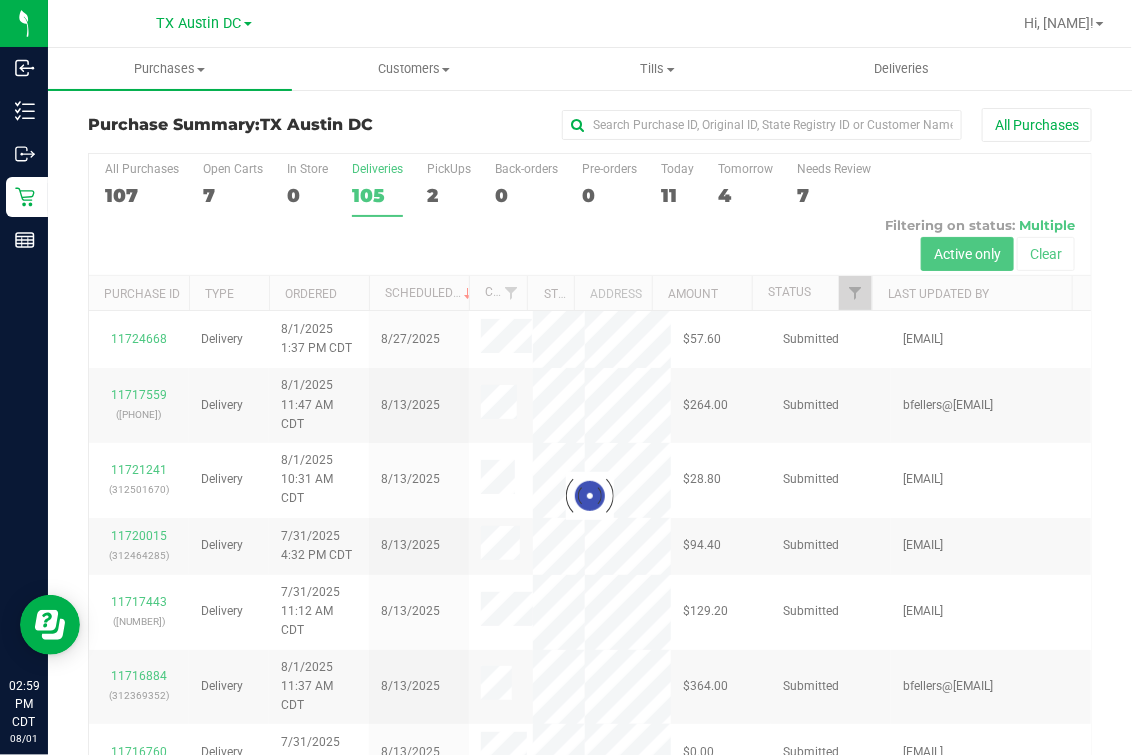 click at bounding box center (590, 496) 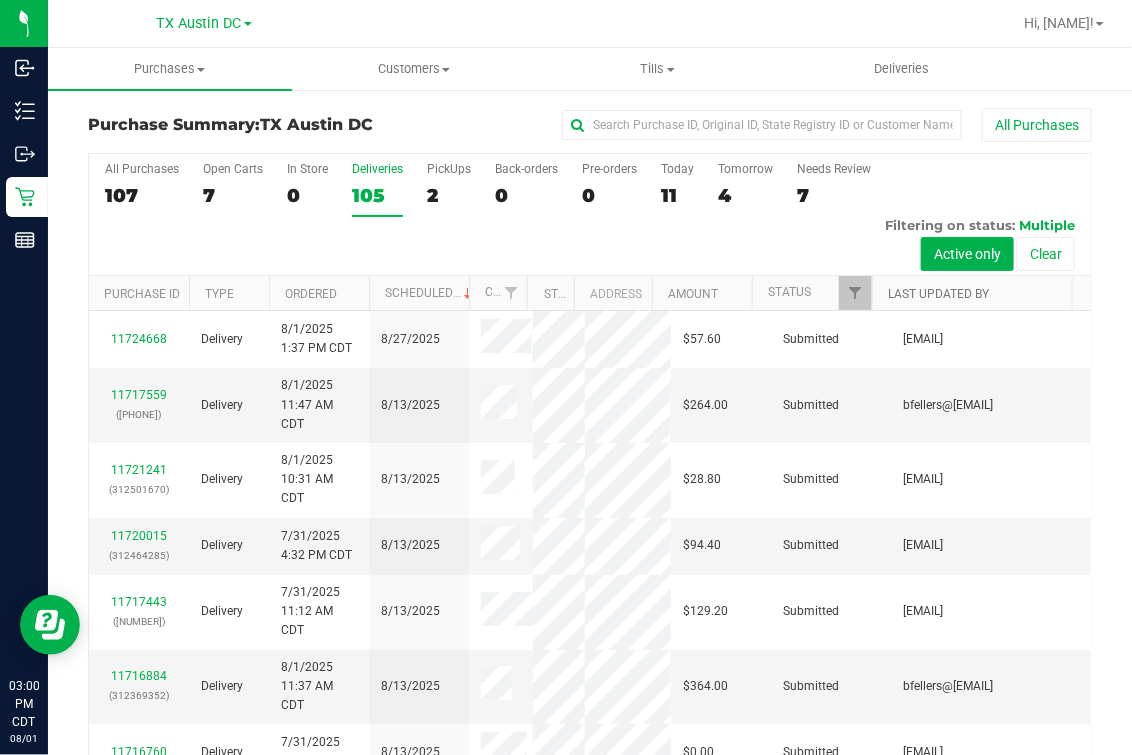 click on "Last Updated By" at bounding box center [938, 294] 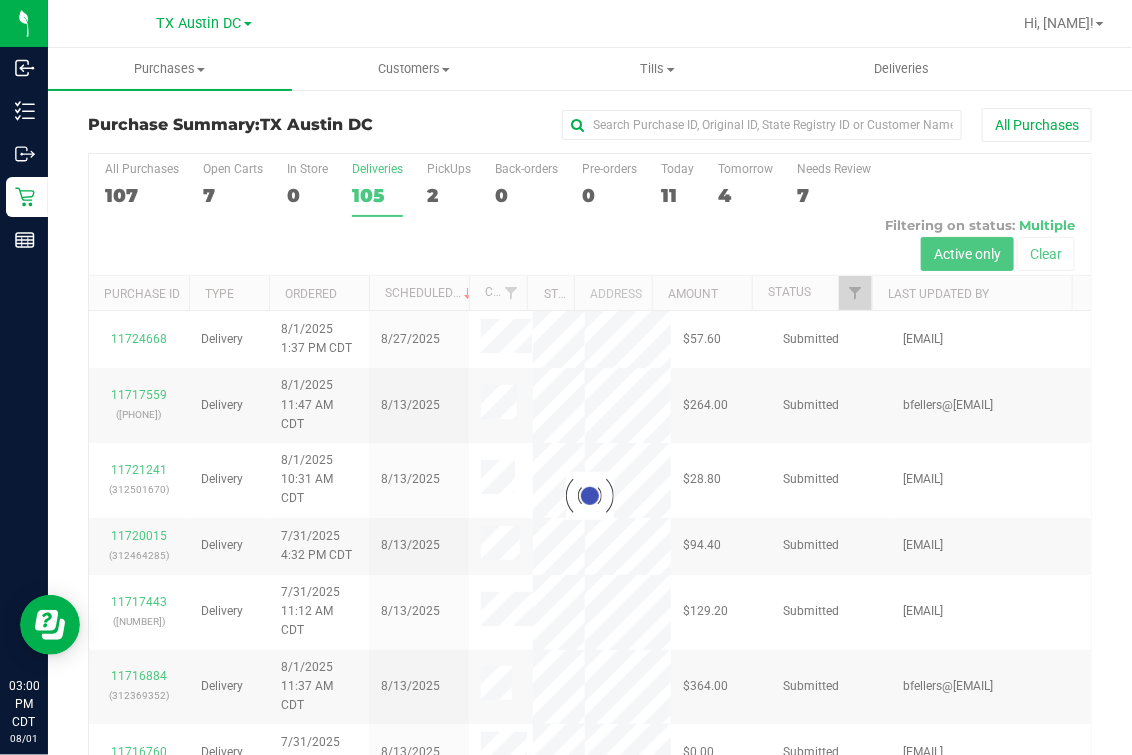 click at bounding box center [590, 496] 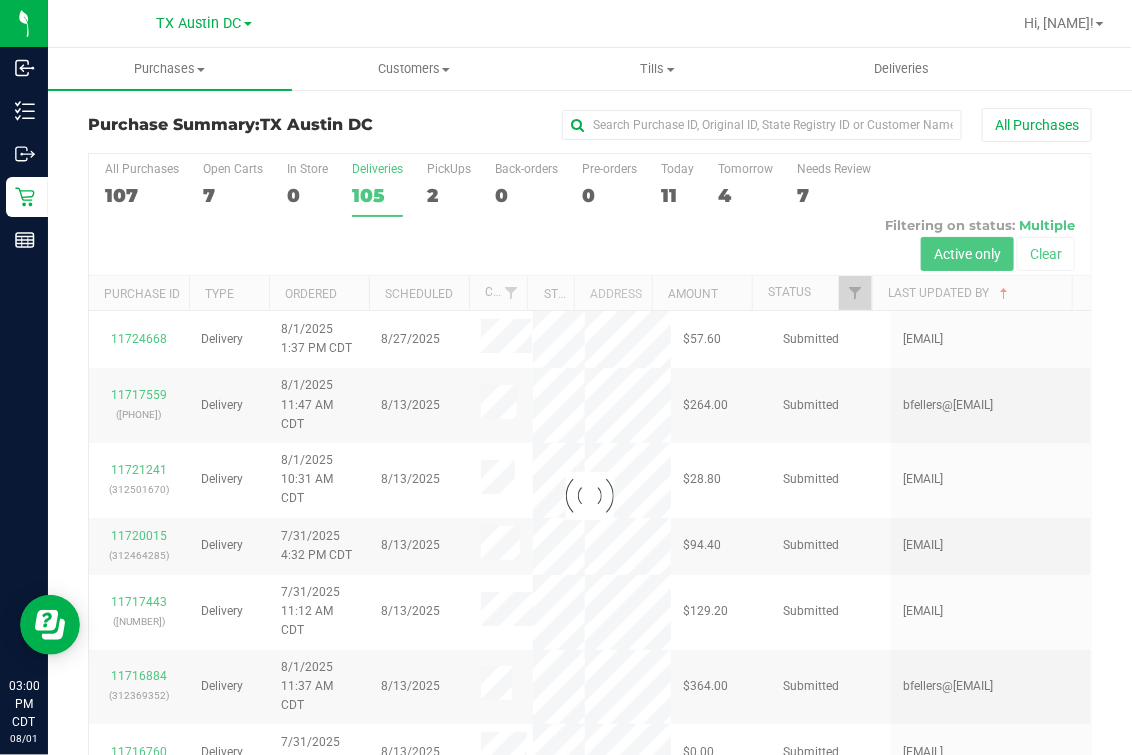 click at bounding box center (590, 496) 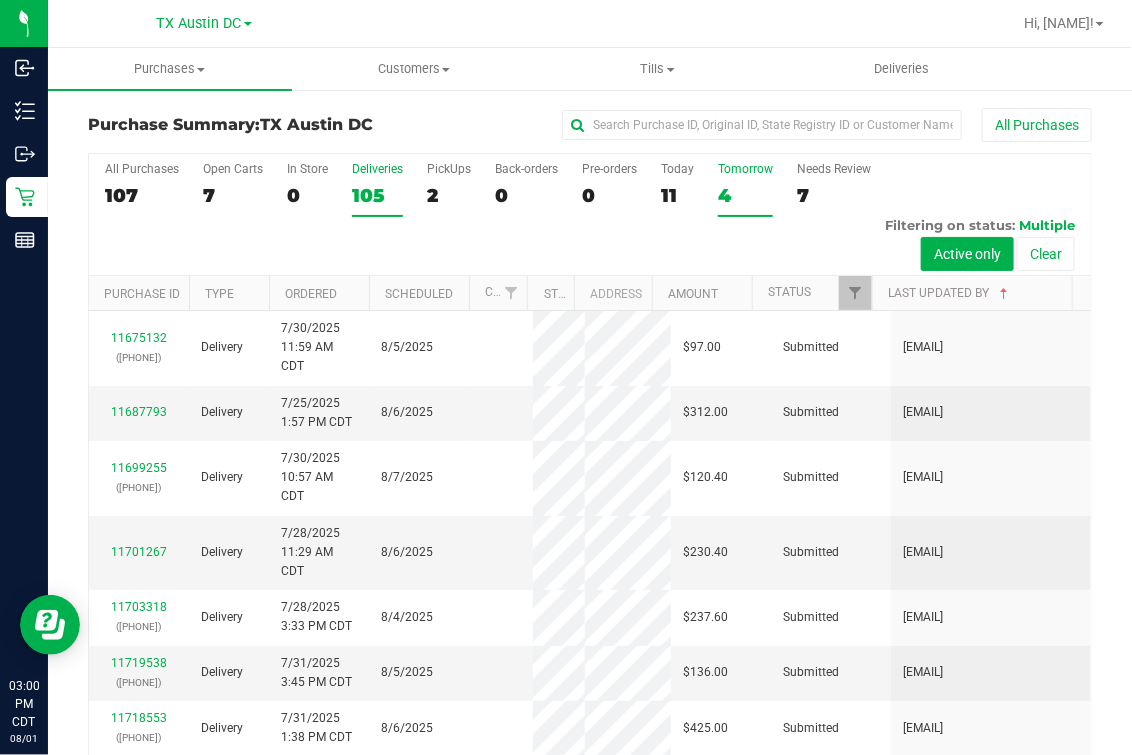click on "4" at bounding box center (745, 195) 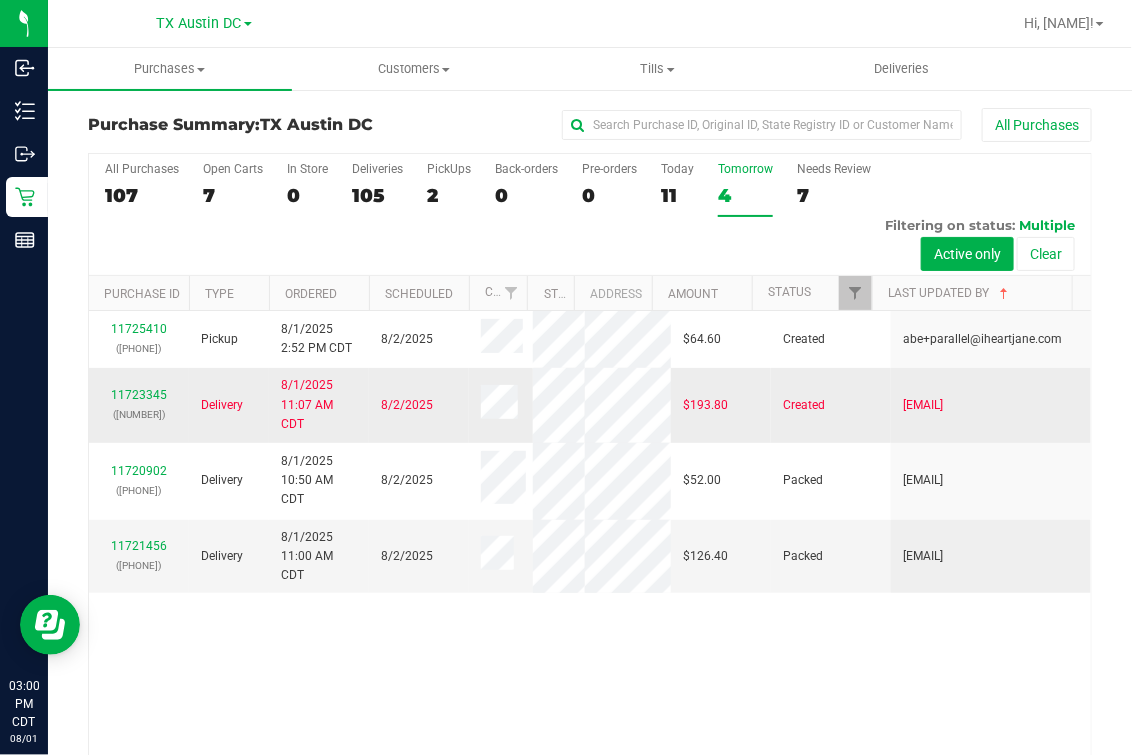 scroll, scrollTop: 0, scrollLeft: 0, axis: both 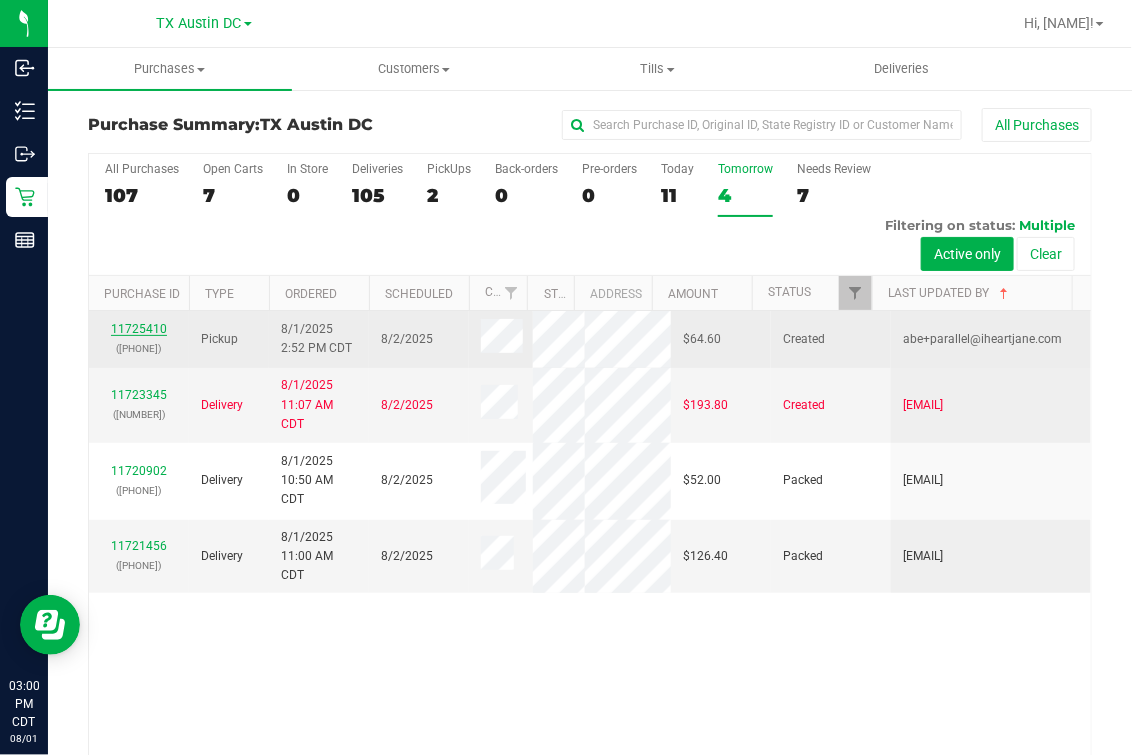 click on "11725410" at bounding box center (139, 329) 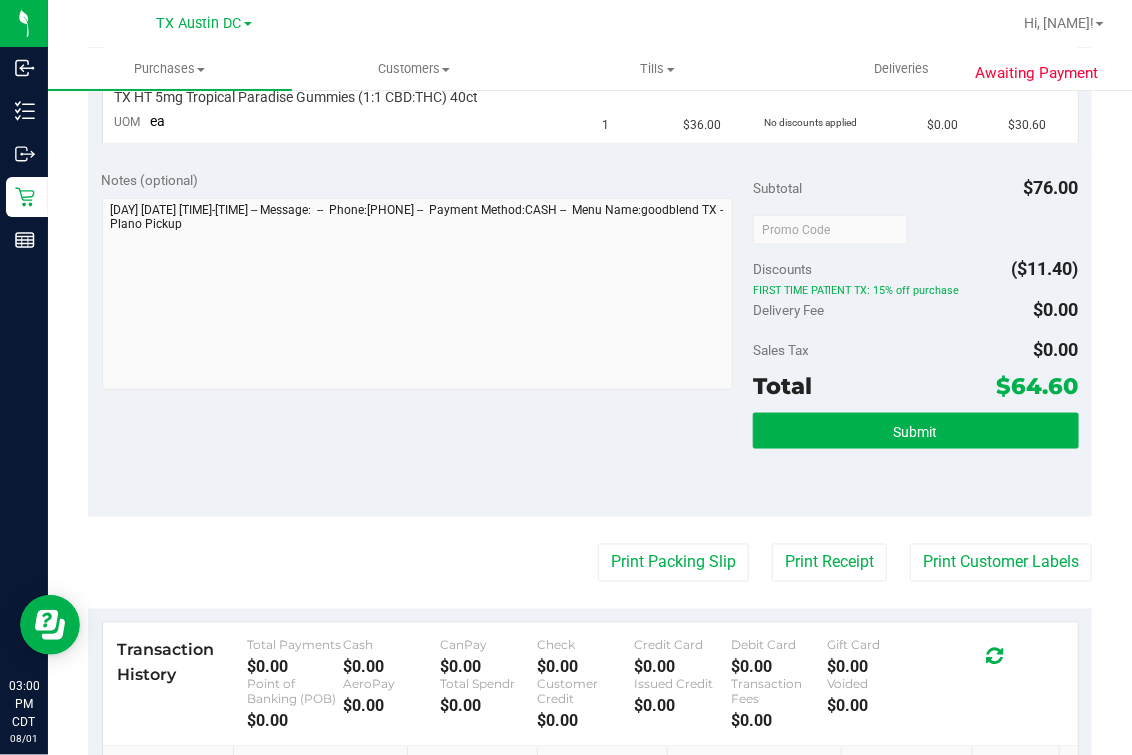 scroll, scrollTop: 0, scrollLeft: 0, axis: both 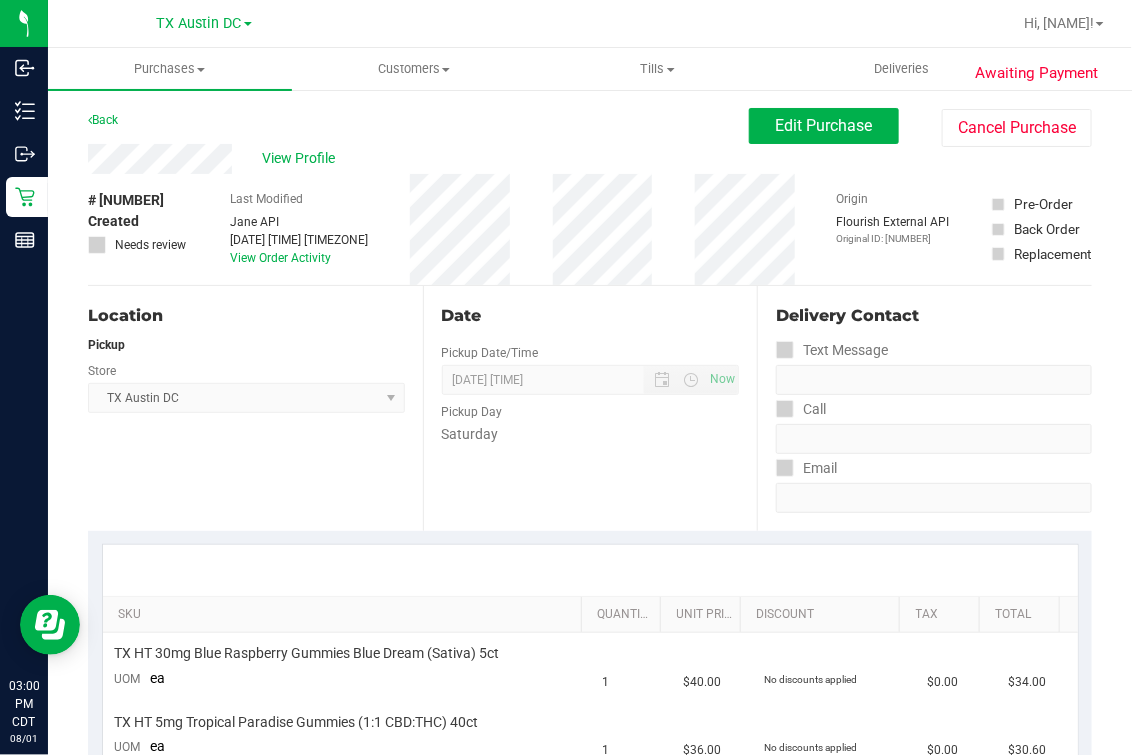 click on "Back
Edit Purchase
Cancel Purchase" at bounding box center [590, 126] 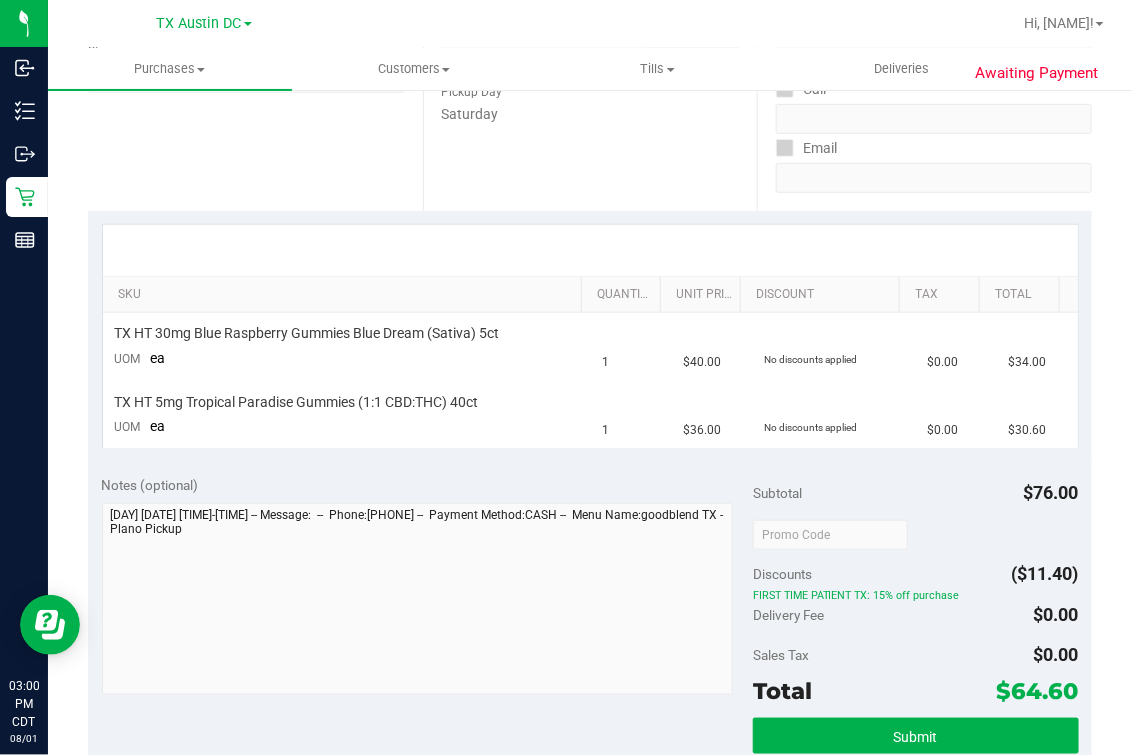 scroll, scrollTop: 0, scrollLeft: 0, axis: both 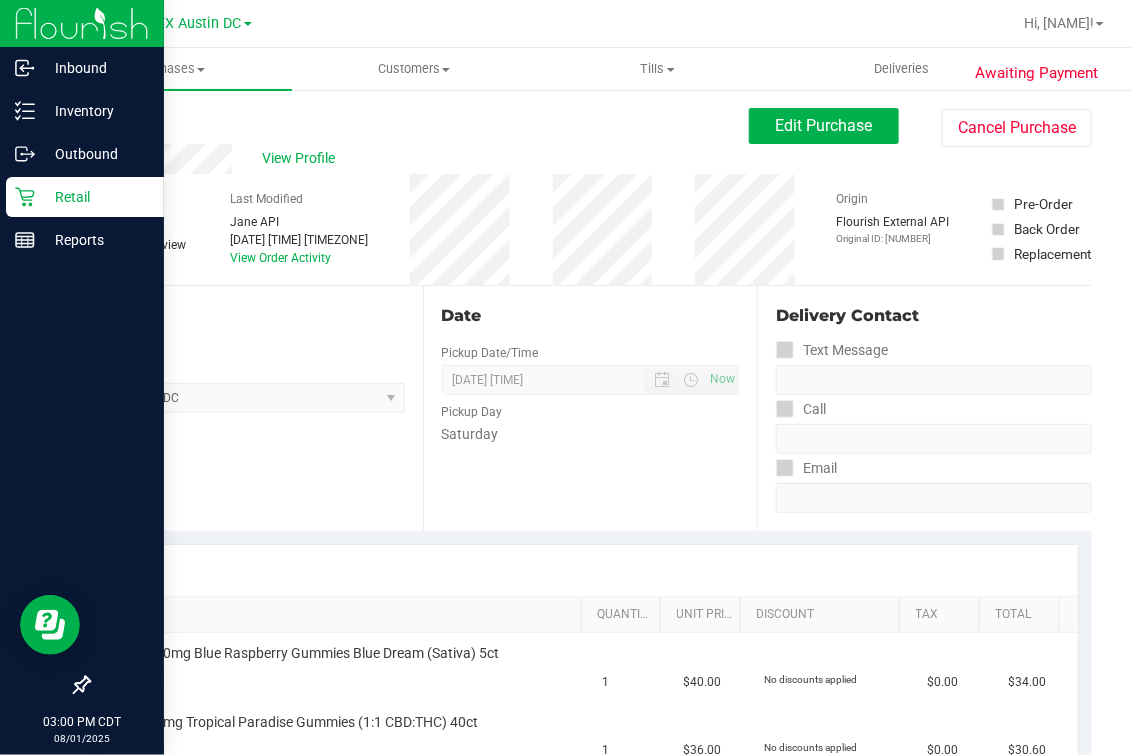 click on "Retail" at bounding box center [95, 197] 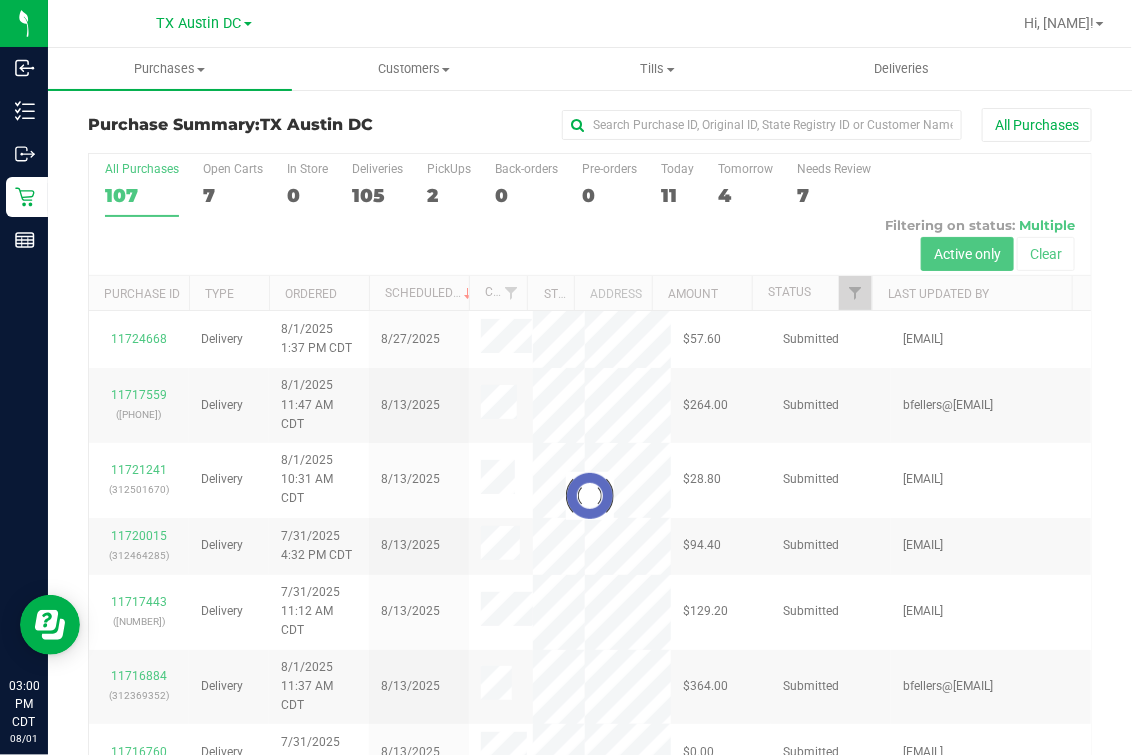 click on "Open Carts
7" at bounding box center [233, 189] 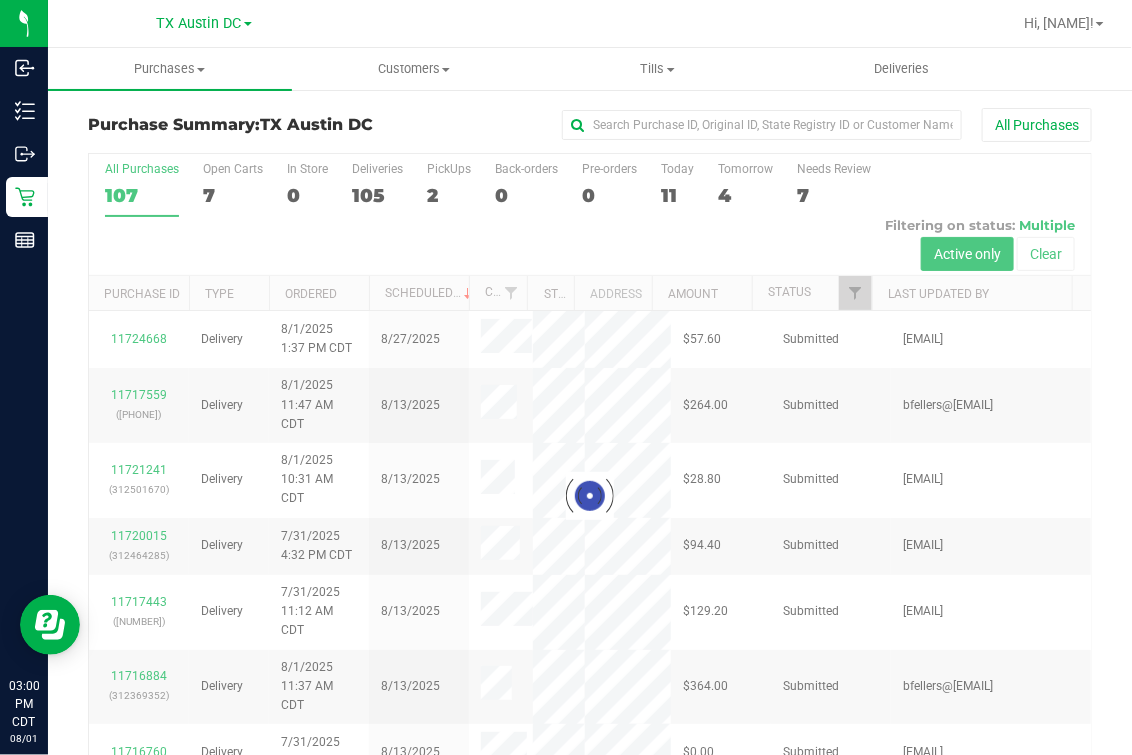 click on "Open Carts
7" at bounding box center [0, 0] 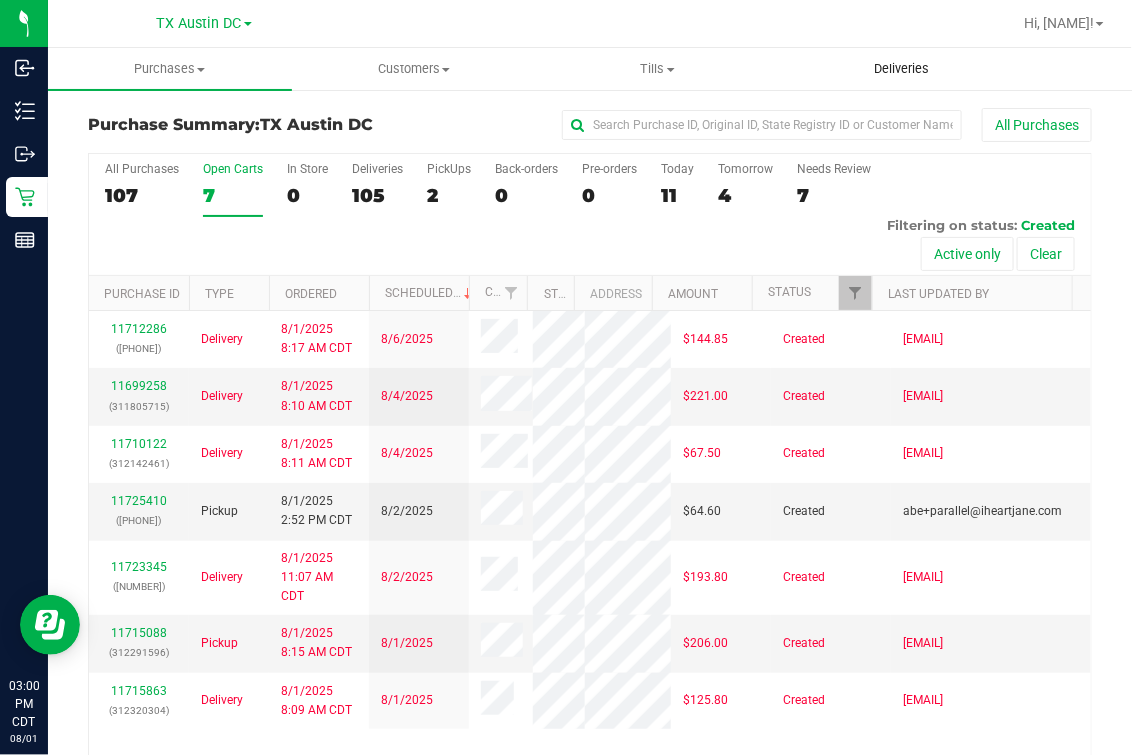 click on "Deliveries" at bounding box center [902, 69] 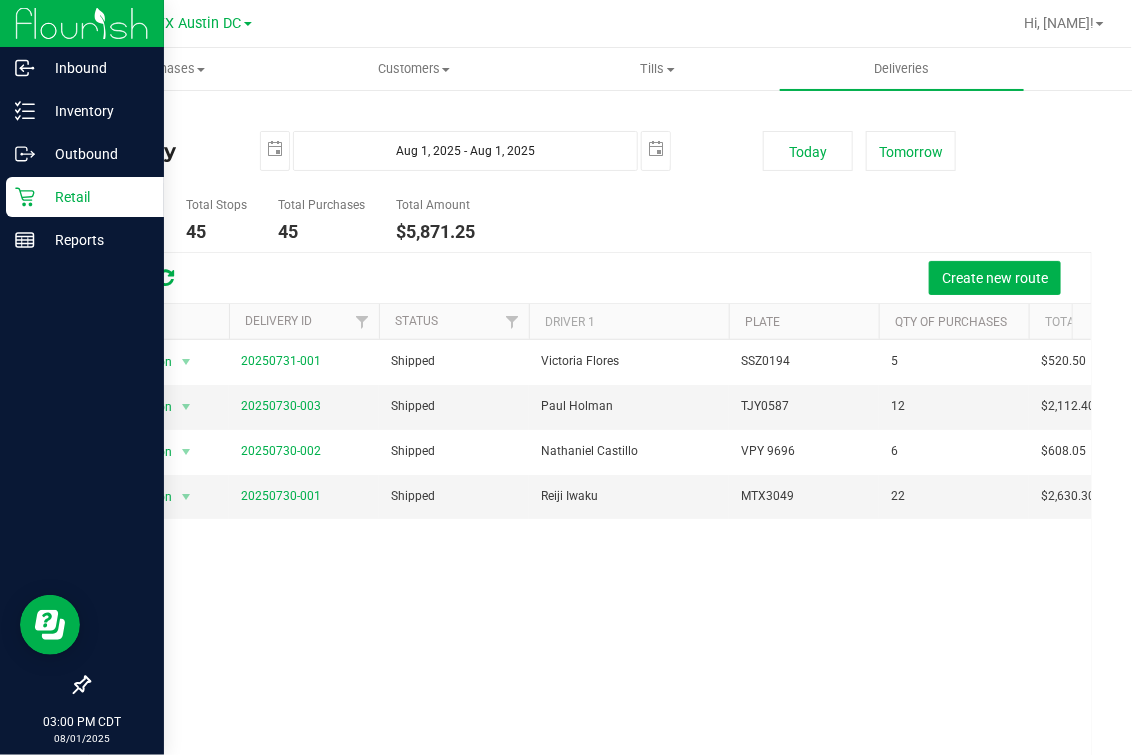 click on "Retail" at bounding box center [95, 197] 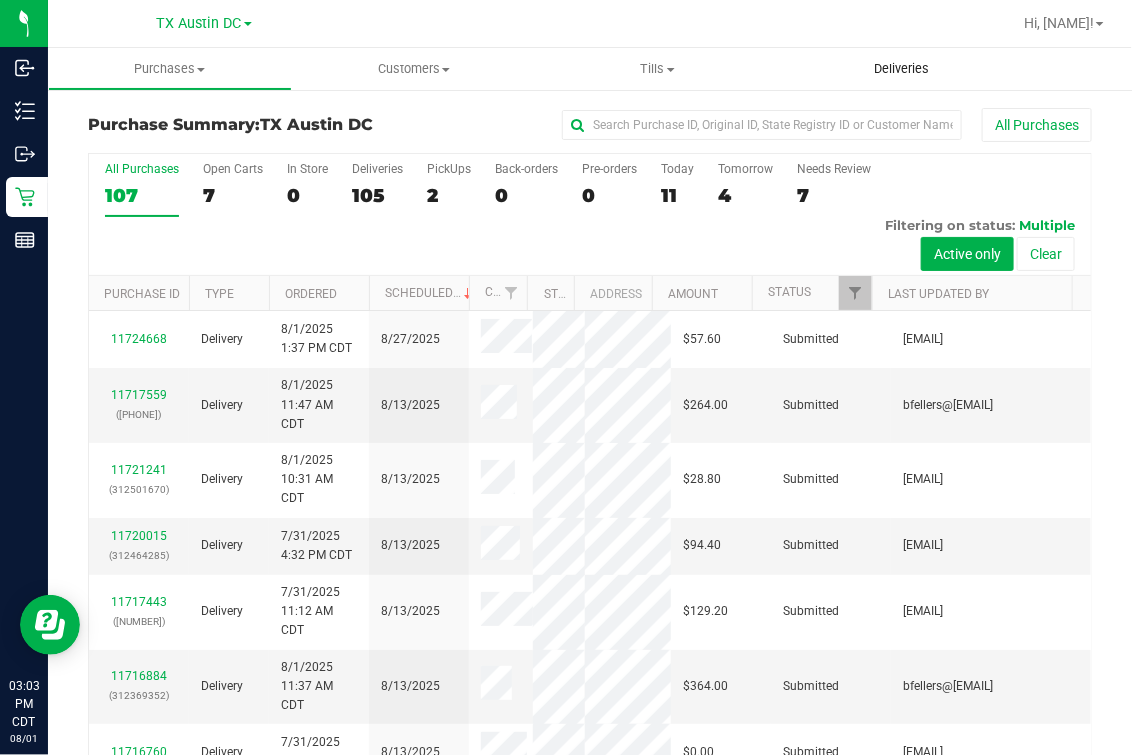 click on "Deliveries" at bounding box center (902, 69) 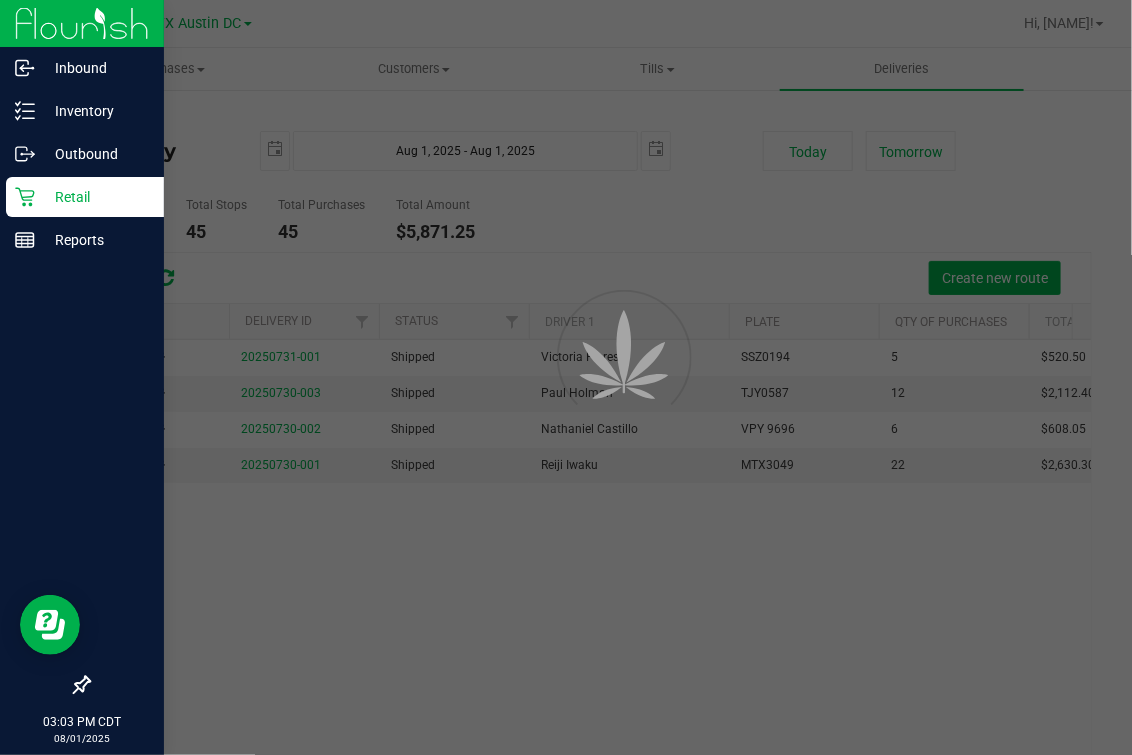 click 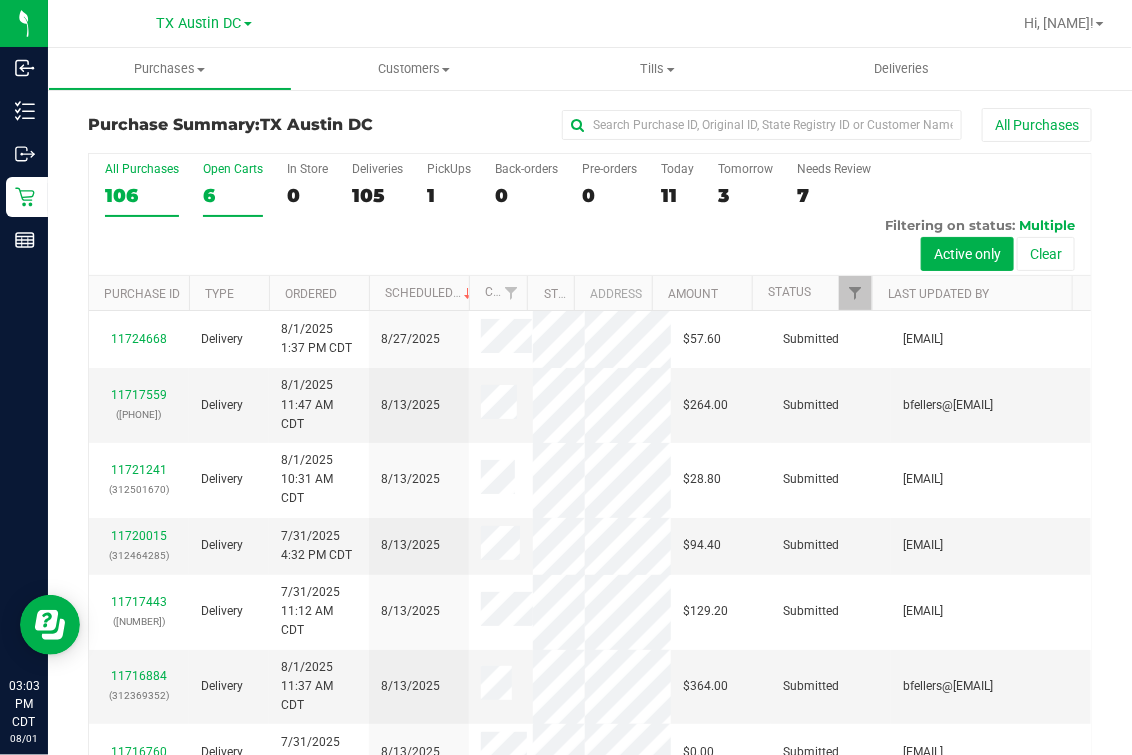 click on "6" at bounding box center [233, 195] 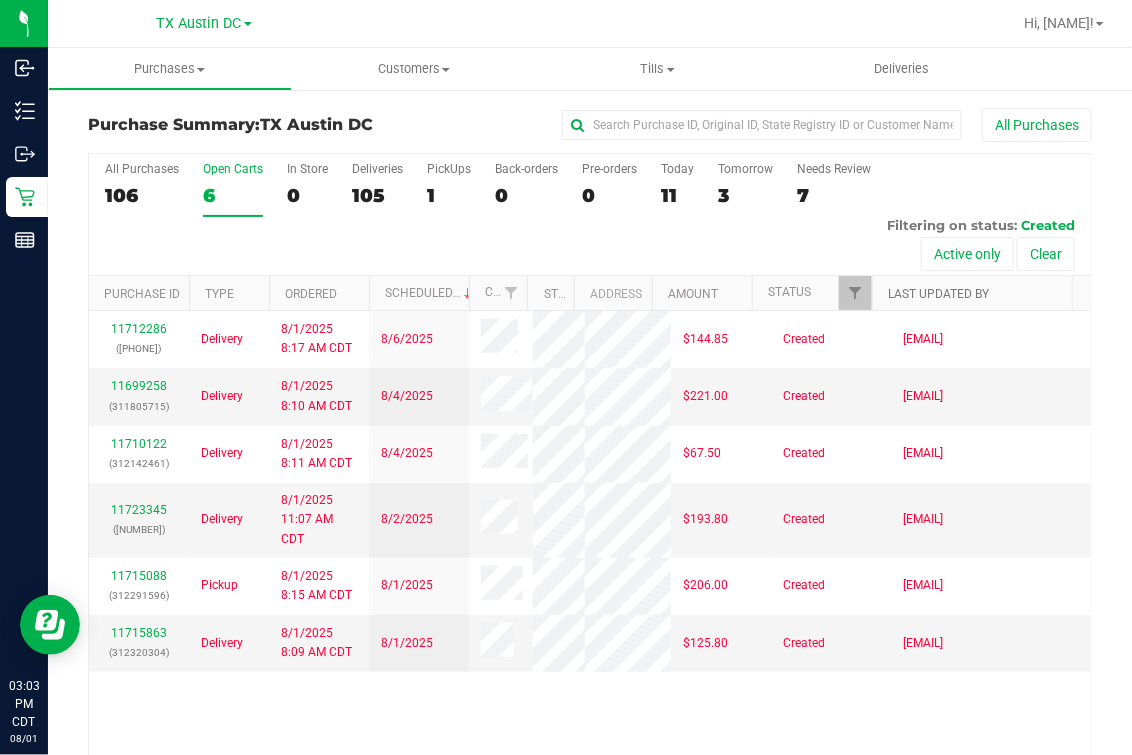 click on "Last Updated By" at bounding box center [938, 294] 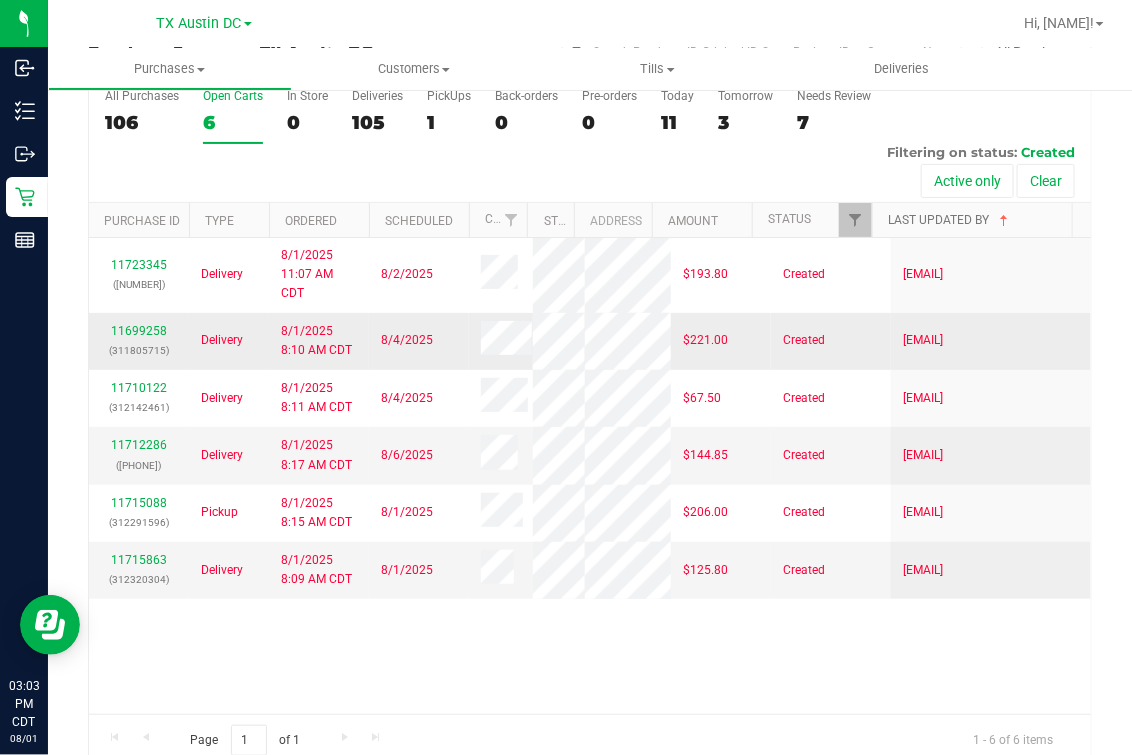 scroll, scrollTop: 104, scrollLeft: 0, axis: vertical 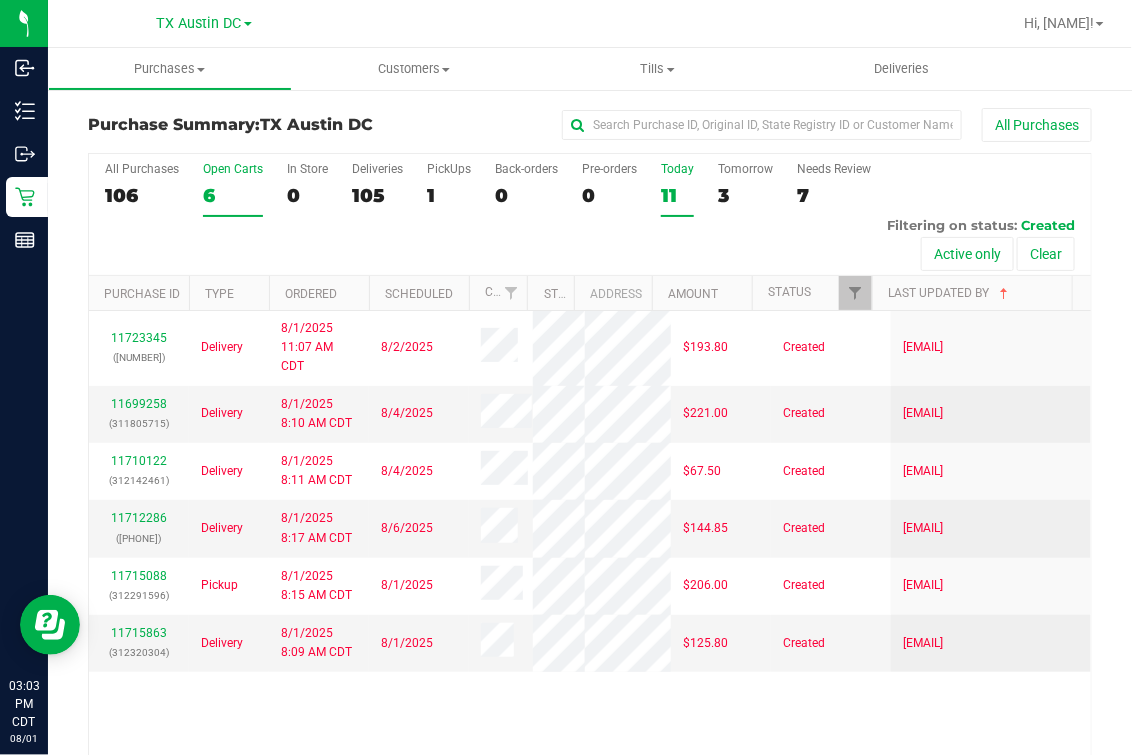 click on "11" at bounding box center (677, 195) 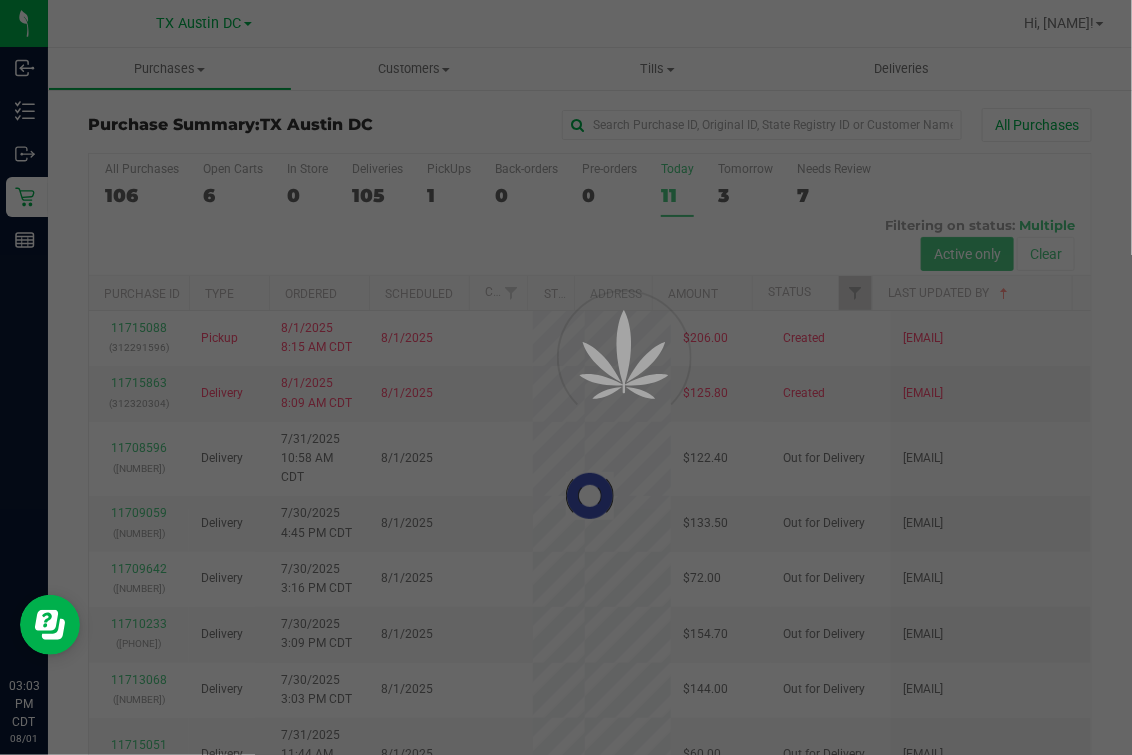 click at bounding box center [566, 377] 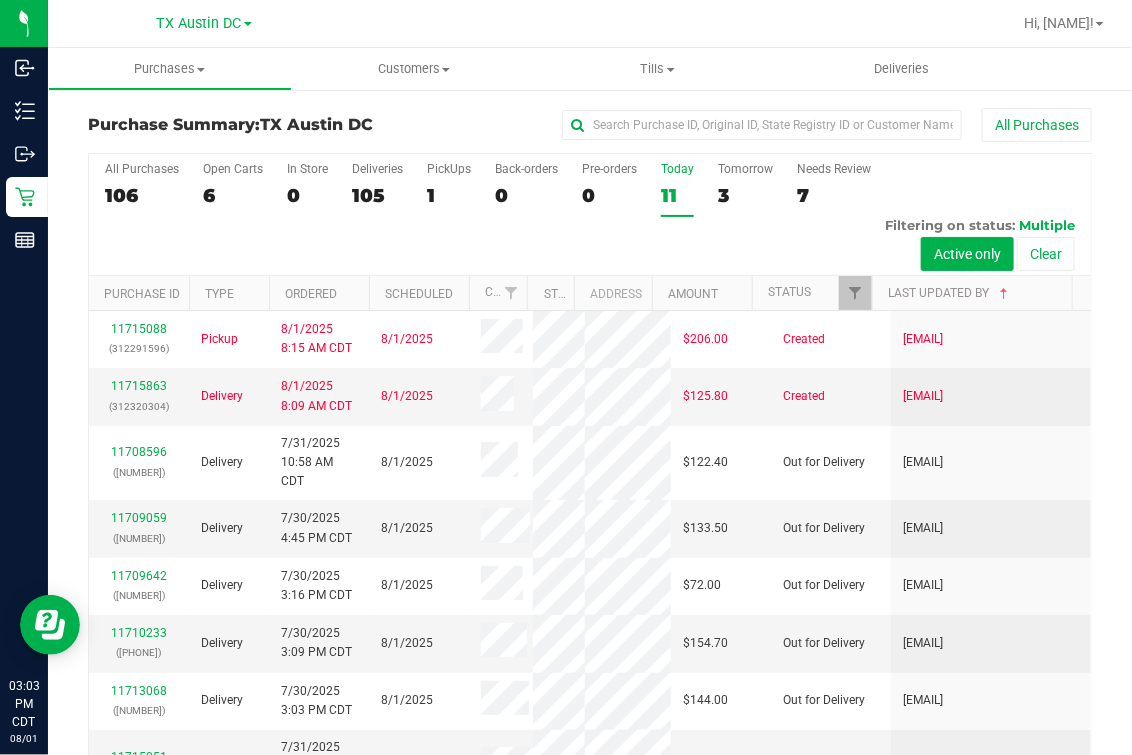 click on "11" at bounding box center (677, 195) 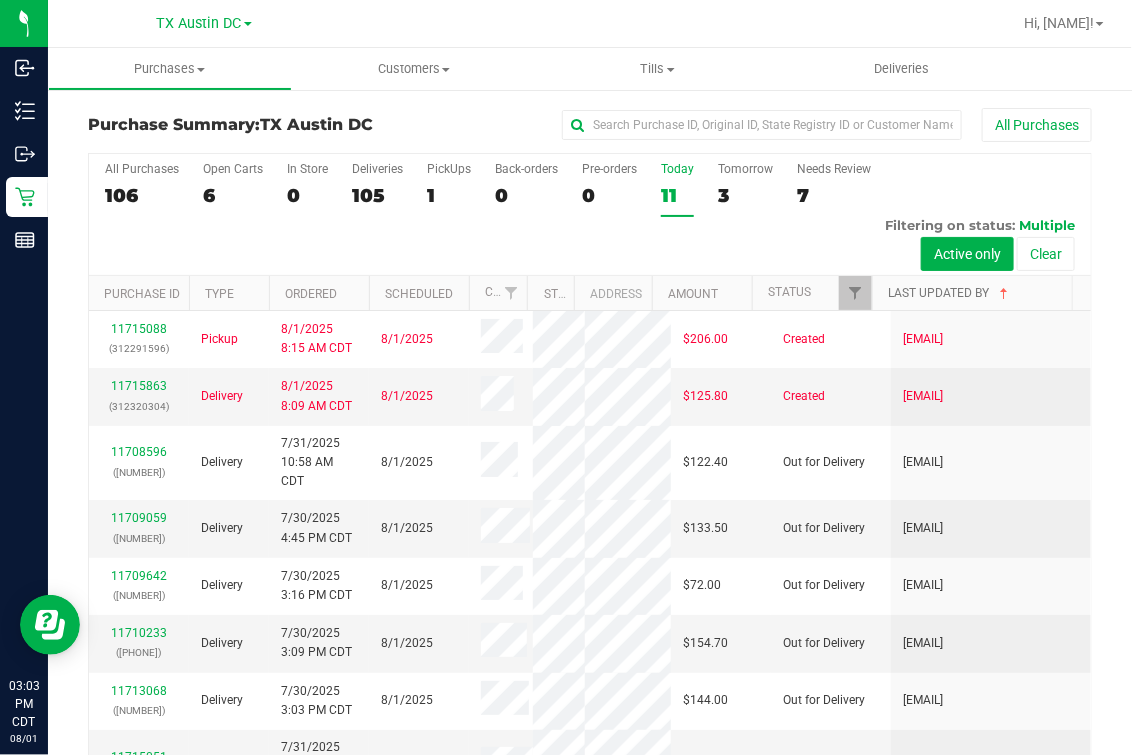 click on "Last Updated By" at bounding box center [950, 293] 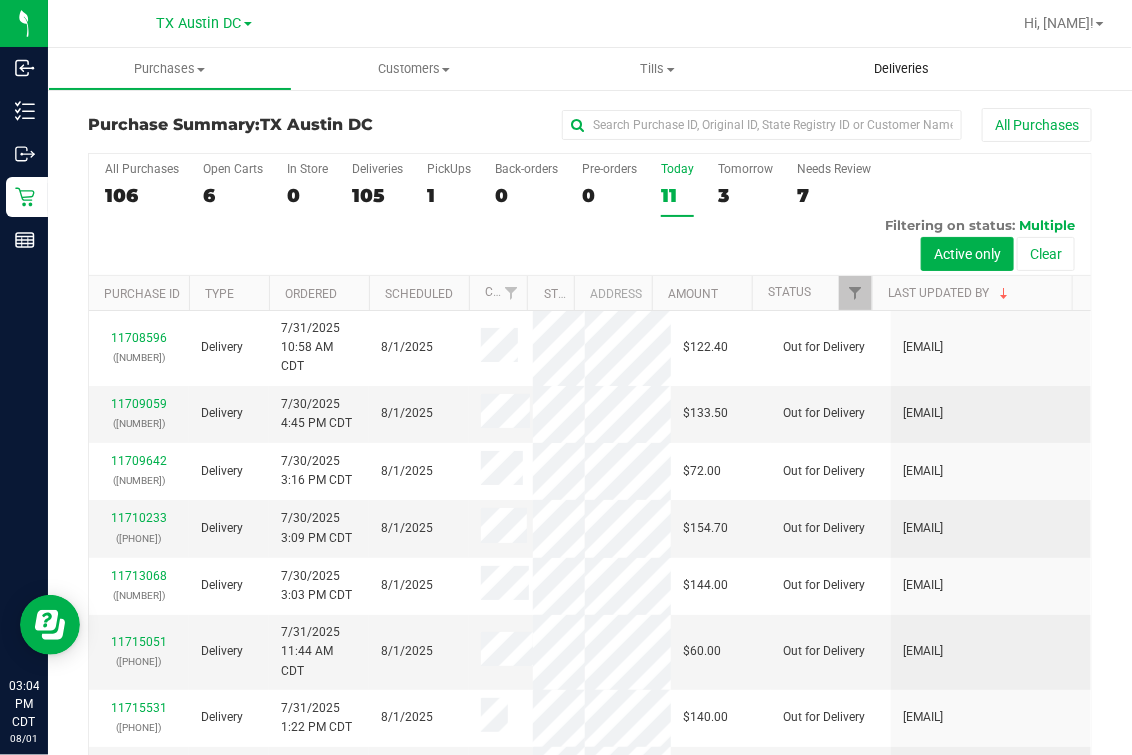 click on "Deliveries" at bounding box center (901, 69) 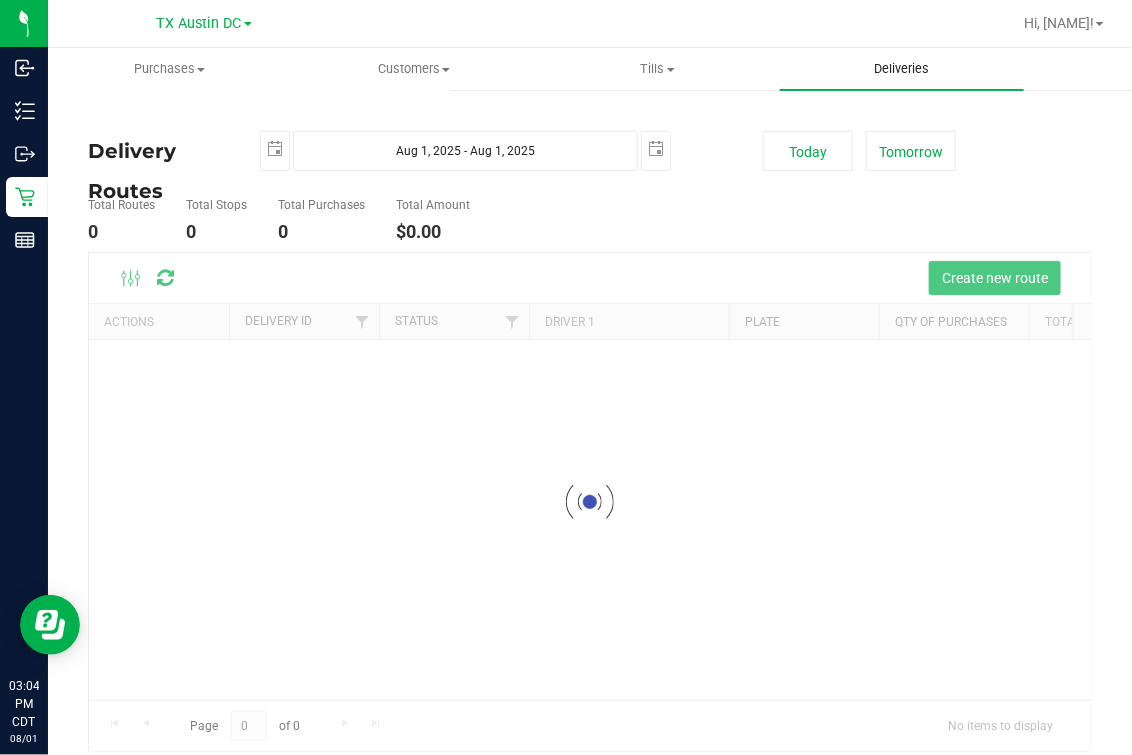 click on "Deliveries" at bounding box center (901, 69) 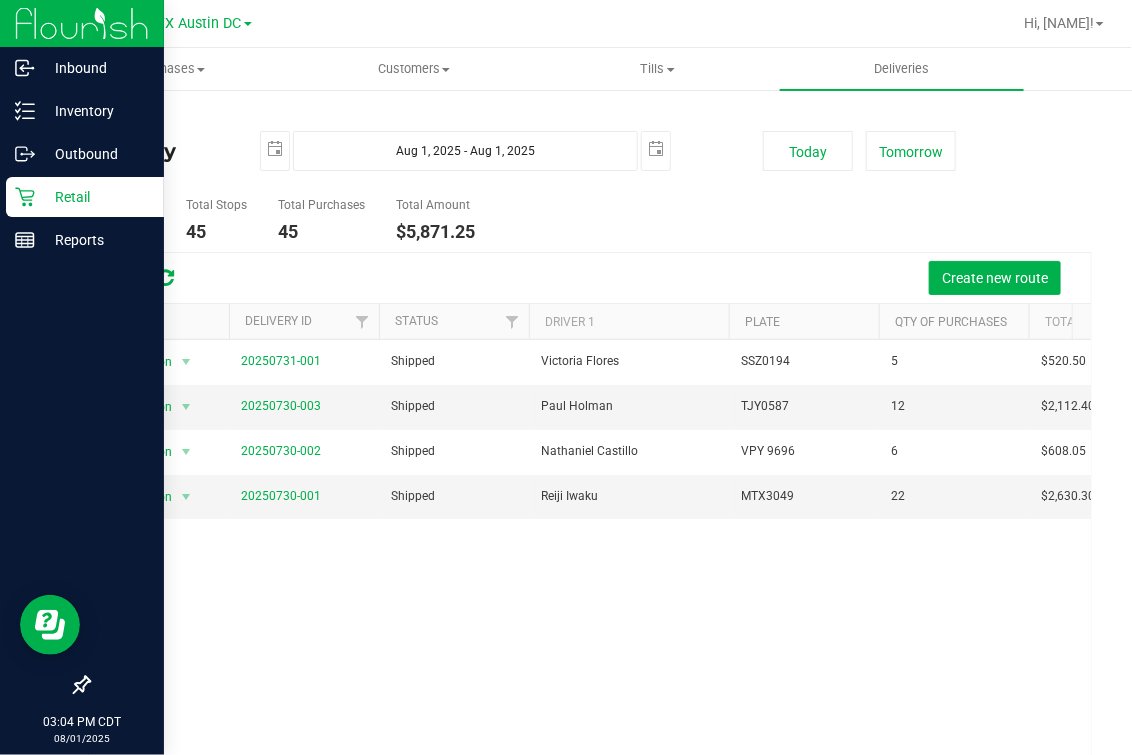 click on "Retail" at bounding box center [95, 197] 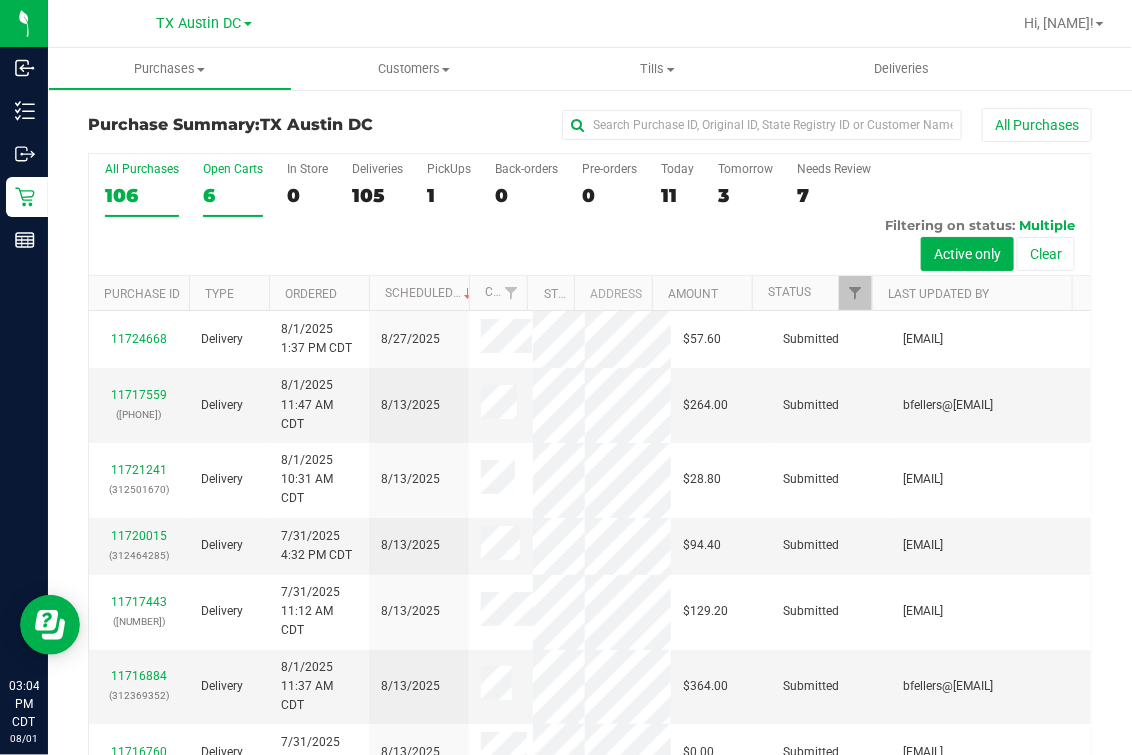 click on "Open Carts" at bounding box center [233, 169] 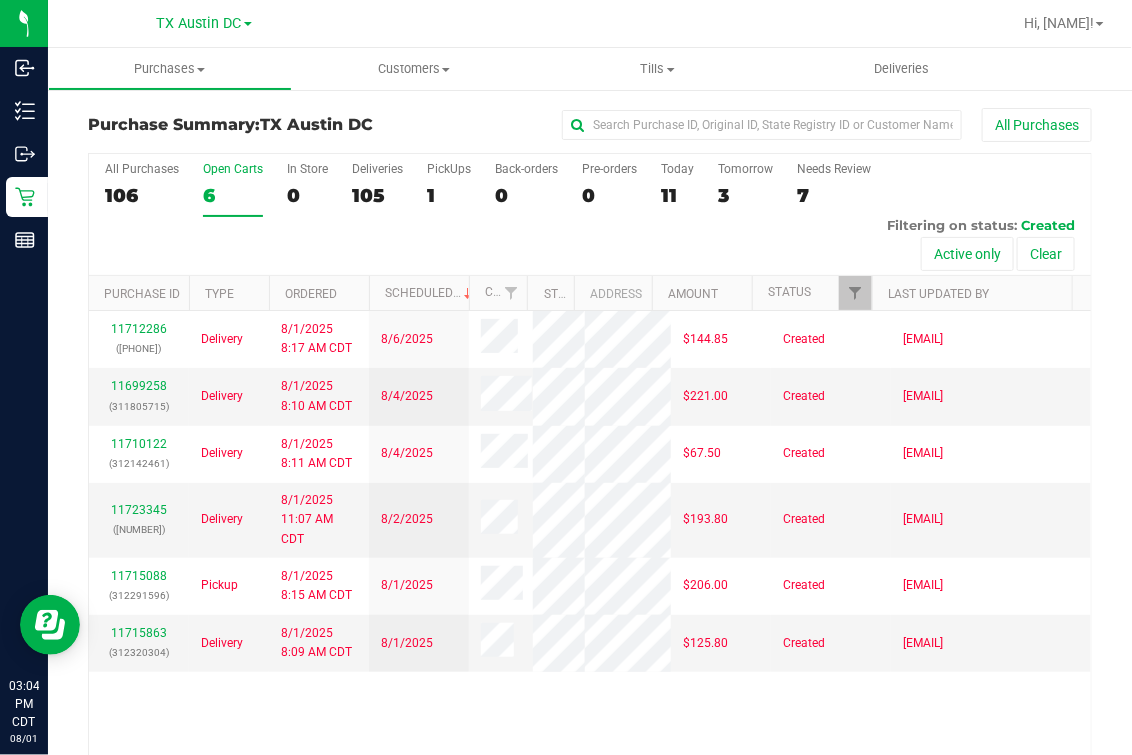 click on "All Purchases
106
Open Carts
6
In Store
0
Deliveries
105
PickUps
1
Back-orders
0
Pre-orders
0
Today
11
Tomorrow
3" at bounding box center (590, 215) 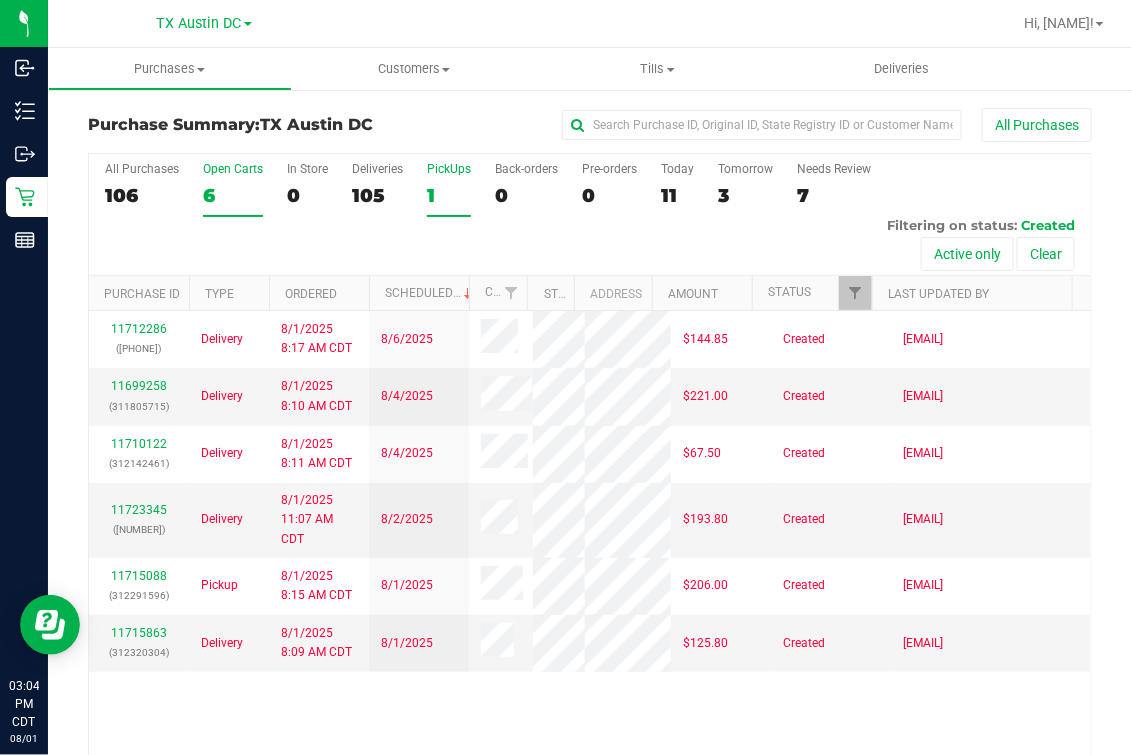 click on "1" at bounding box center (449, 195) 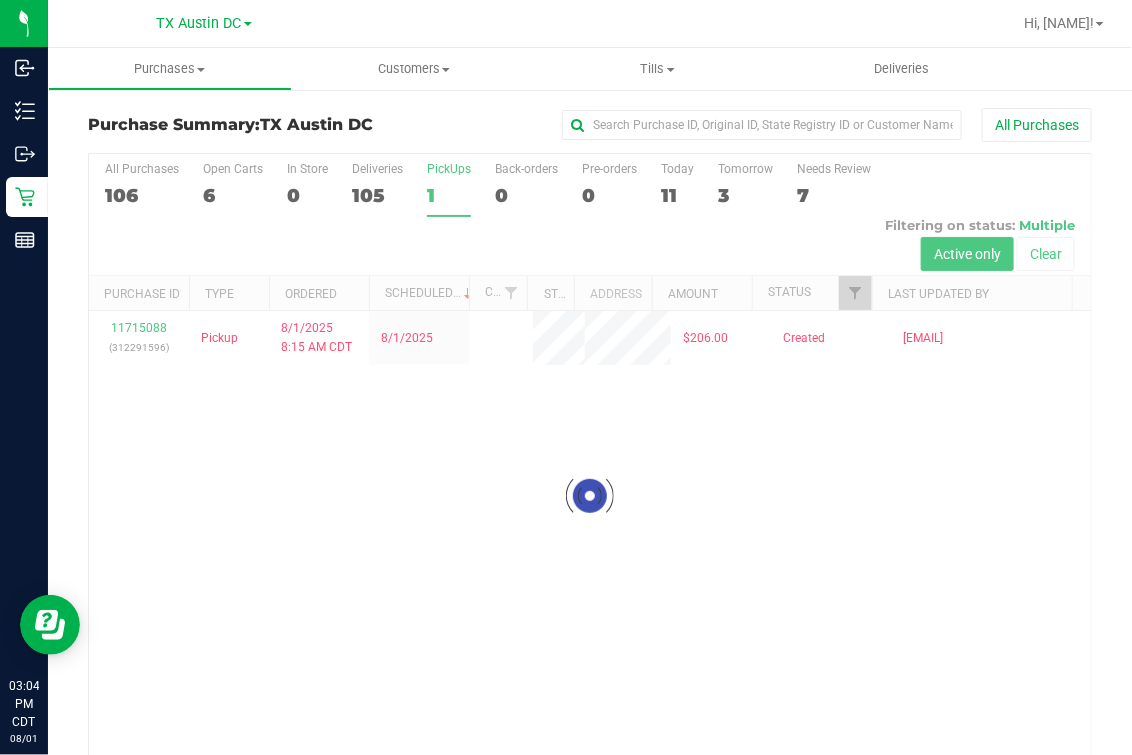 click at bounding box center [590, 496] 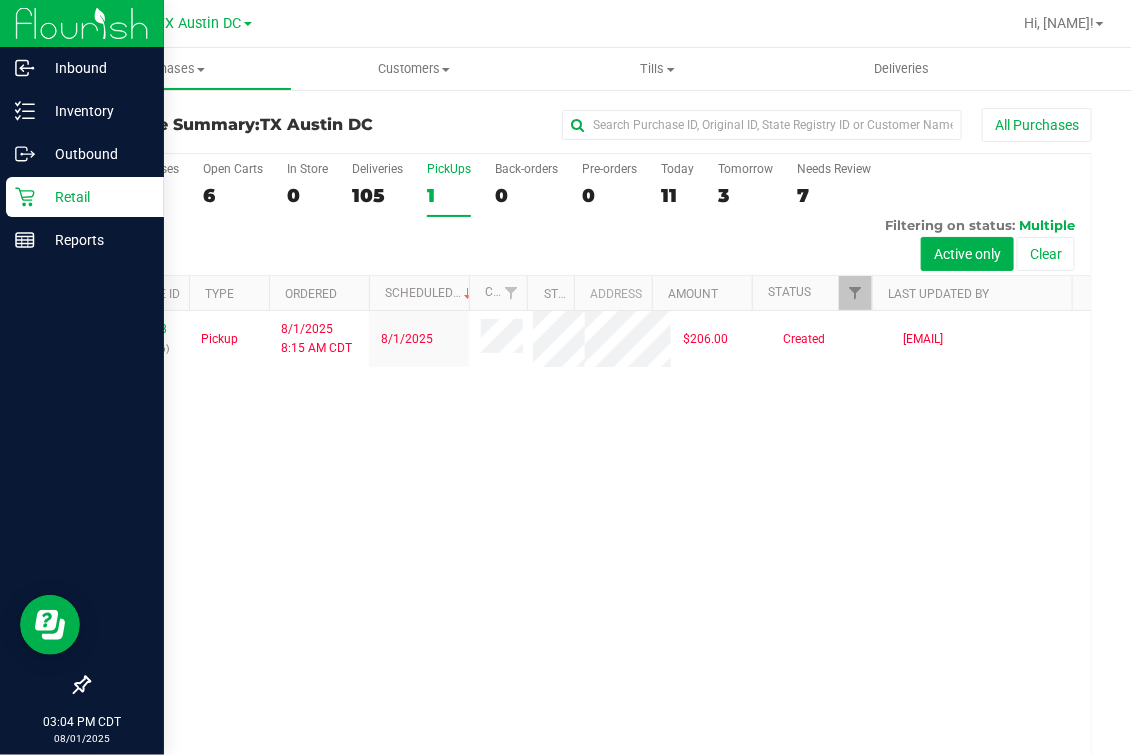 click on "Retail" at bounding box center (85, 197) 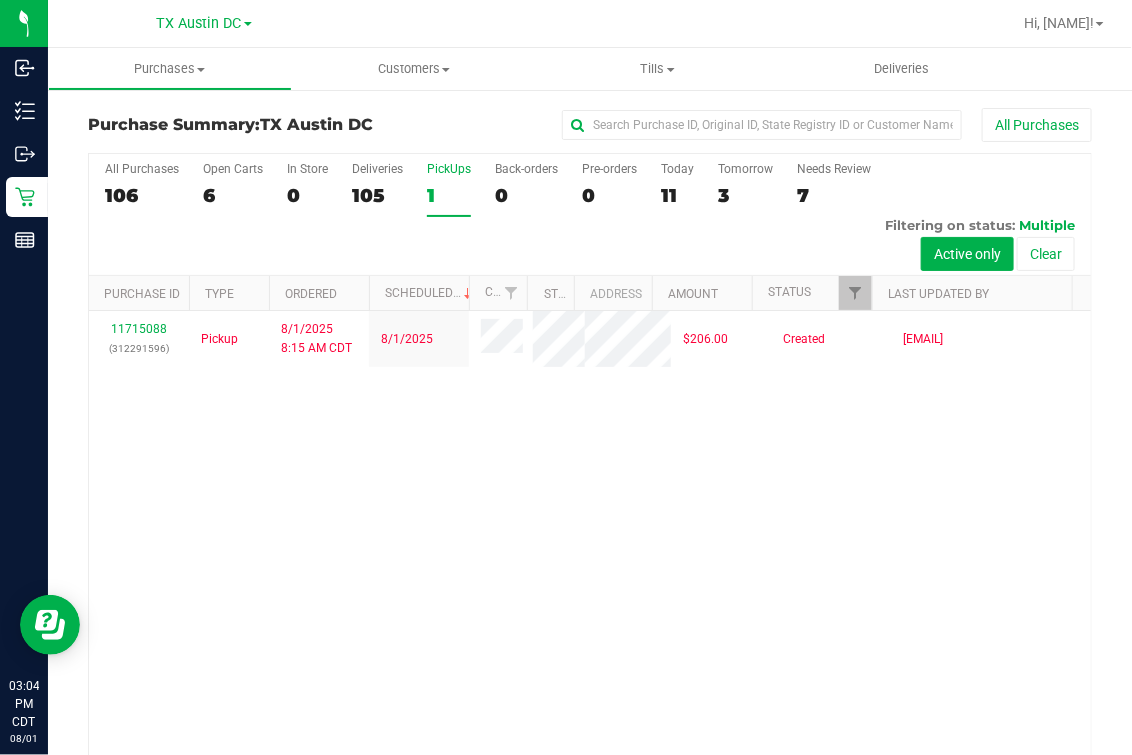click on "TX [CITY] DC   TX [CITY] DC   TX [CITY] Retail   TX [CITY] Retail    TX [CITY]- [CITY] Retail   TX [CITY] Retail" at bounding box center [204, 23] 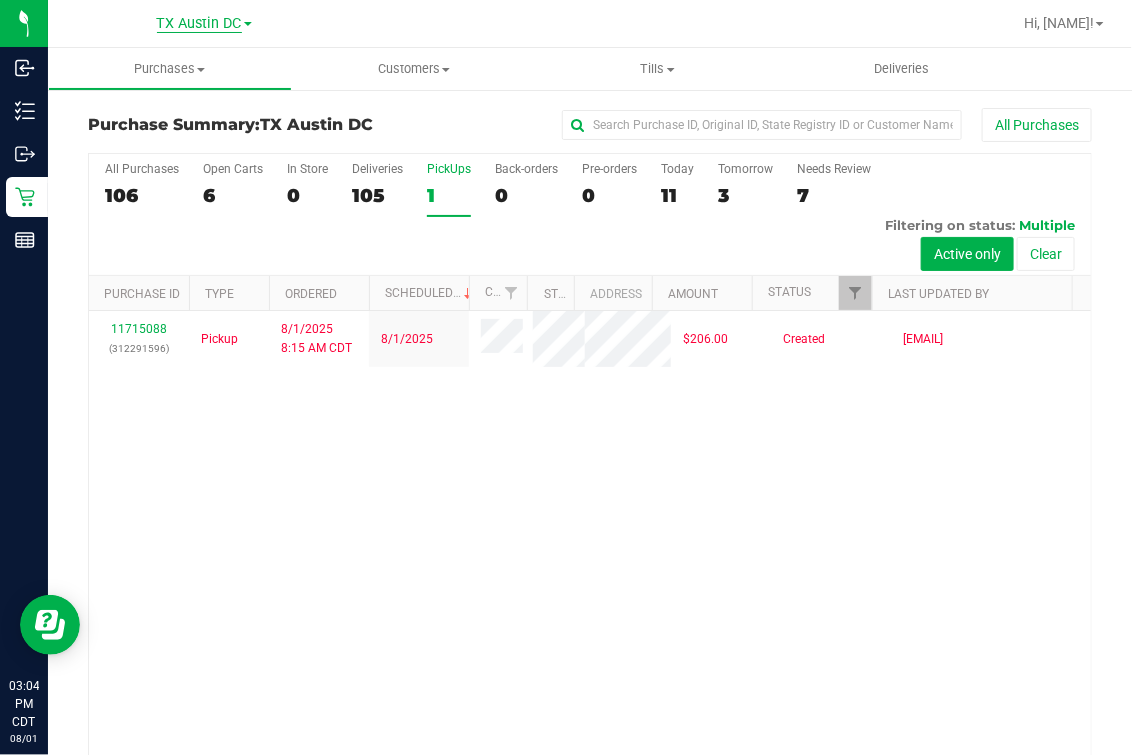 click on "TX Austin DC" at bounding box center (199, 24) 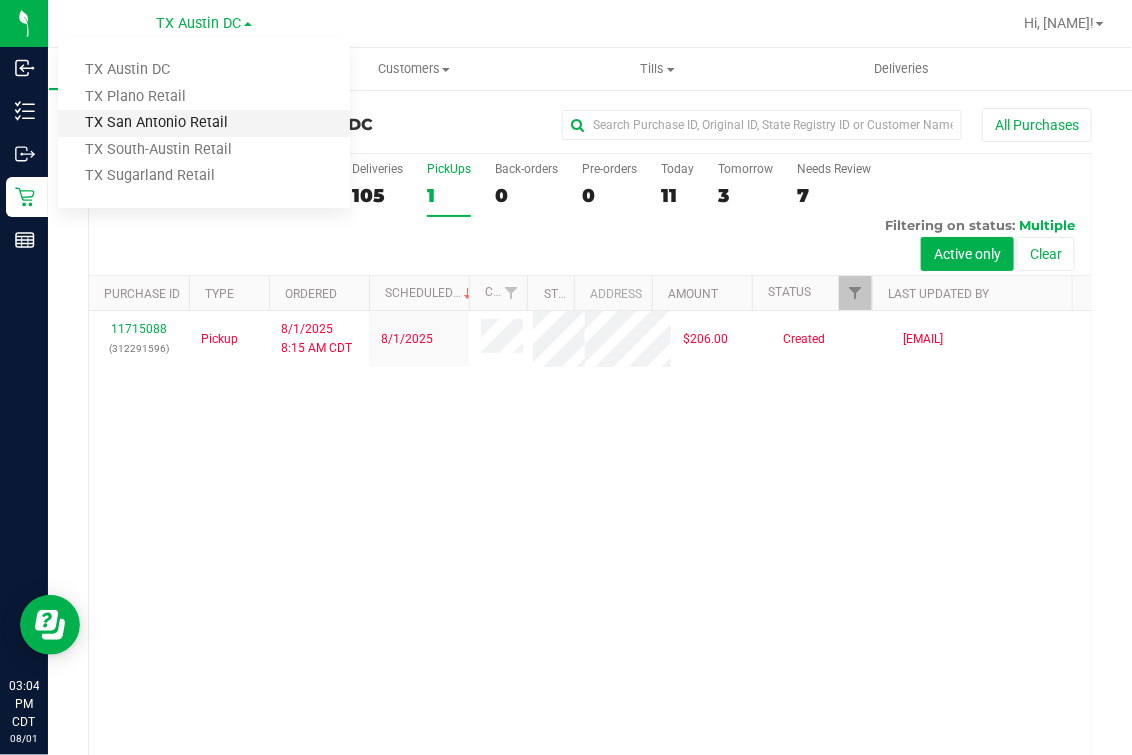 click on "TX San Antonio Retail" at bounding box center [204, 123] 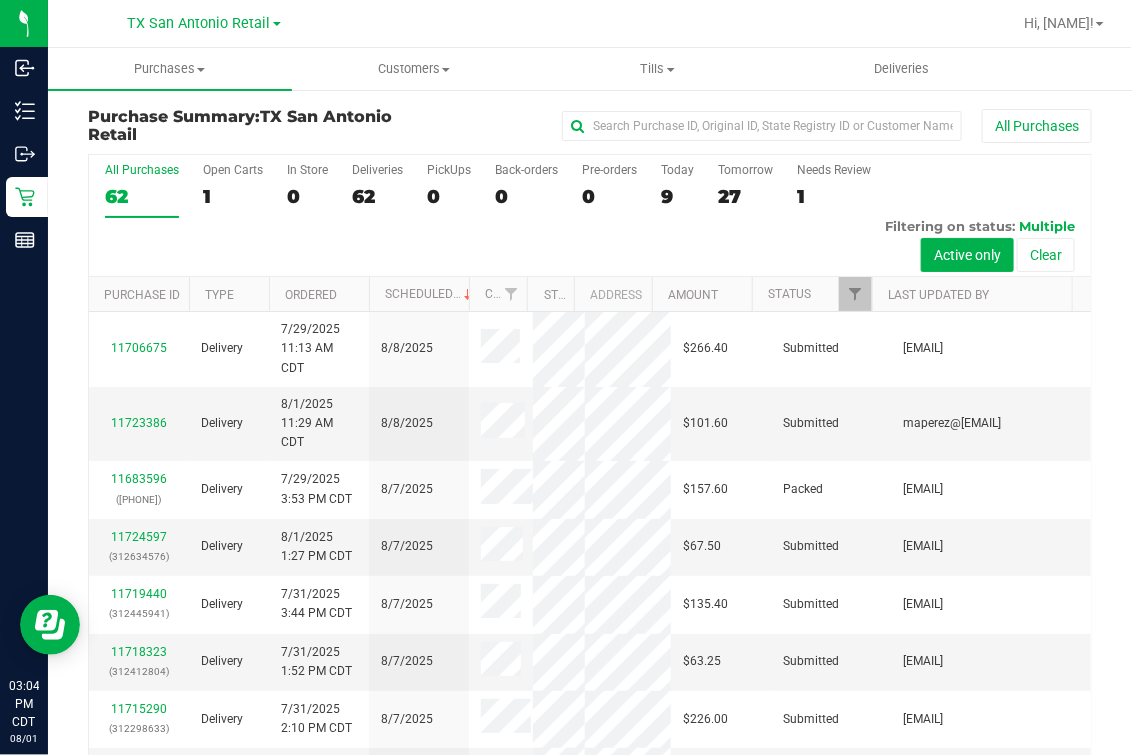 click on "All Purchases
62
Open Carts
1
In Store
0
Deliveries
62
PickUps
0
Back-orders
0
Pre-orders
0
Today
9
Tomorrow
27" at bounding box center (590, 216) 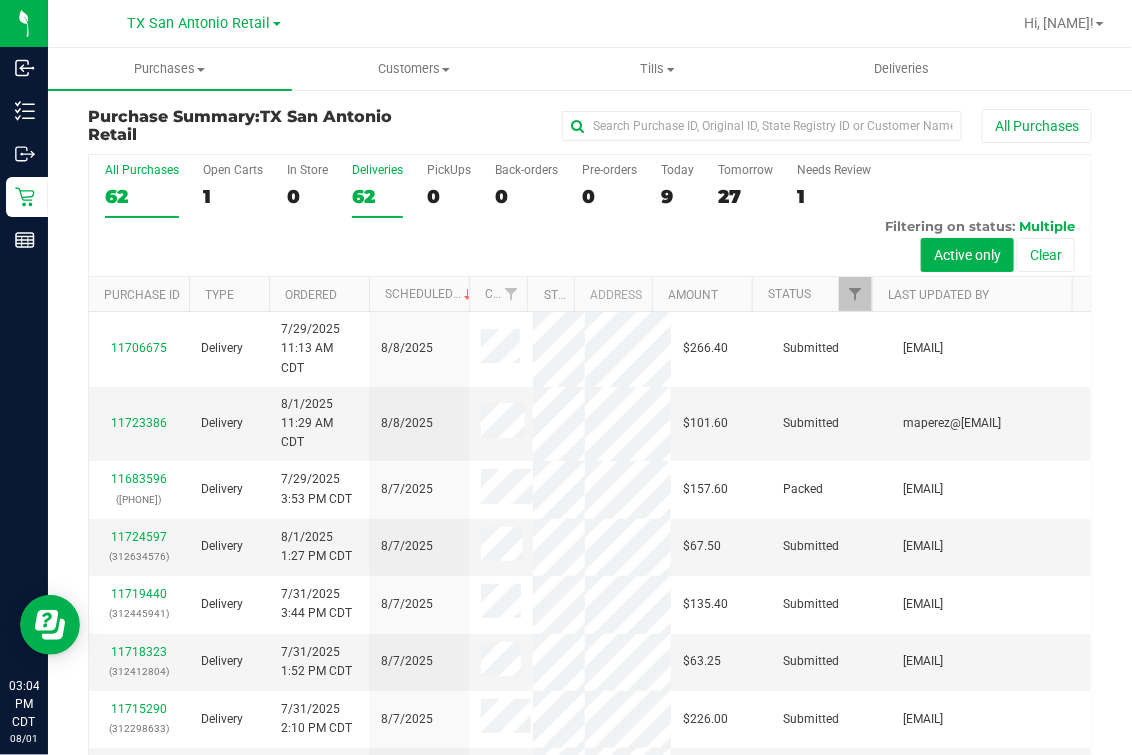 click on "Deliveries
62" at bounding box center (377, 190) 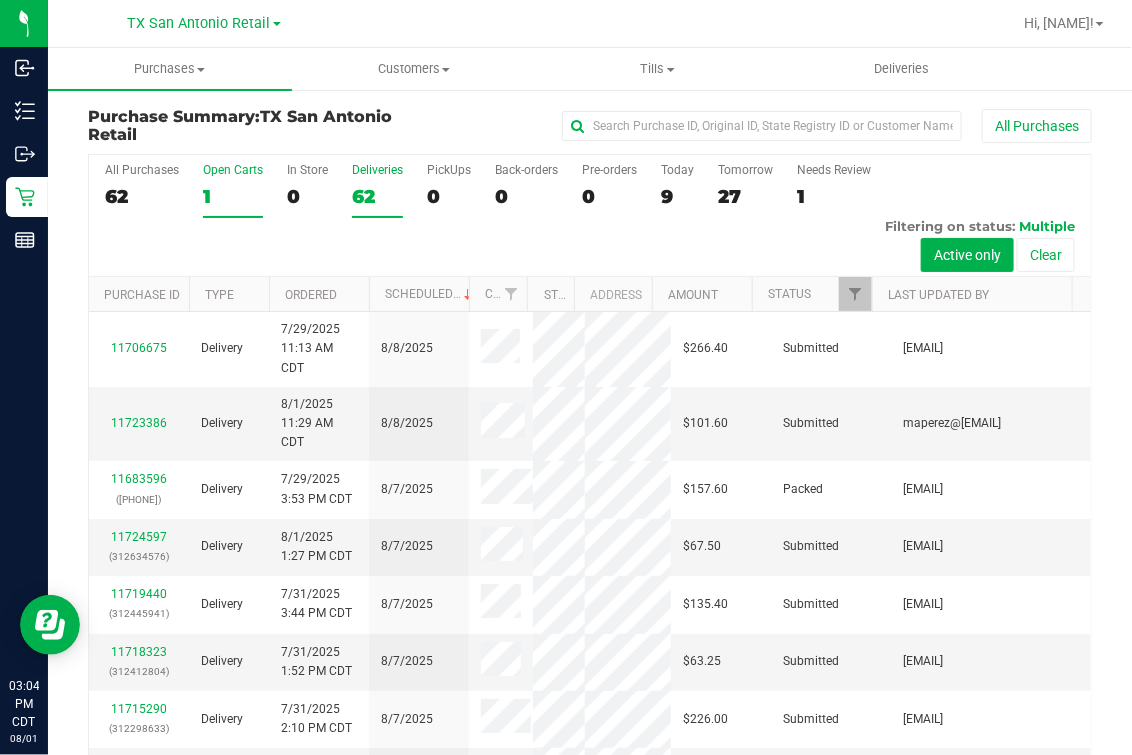 click on "1" at bounding box center [233, 196] 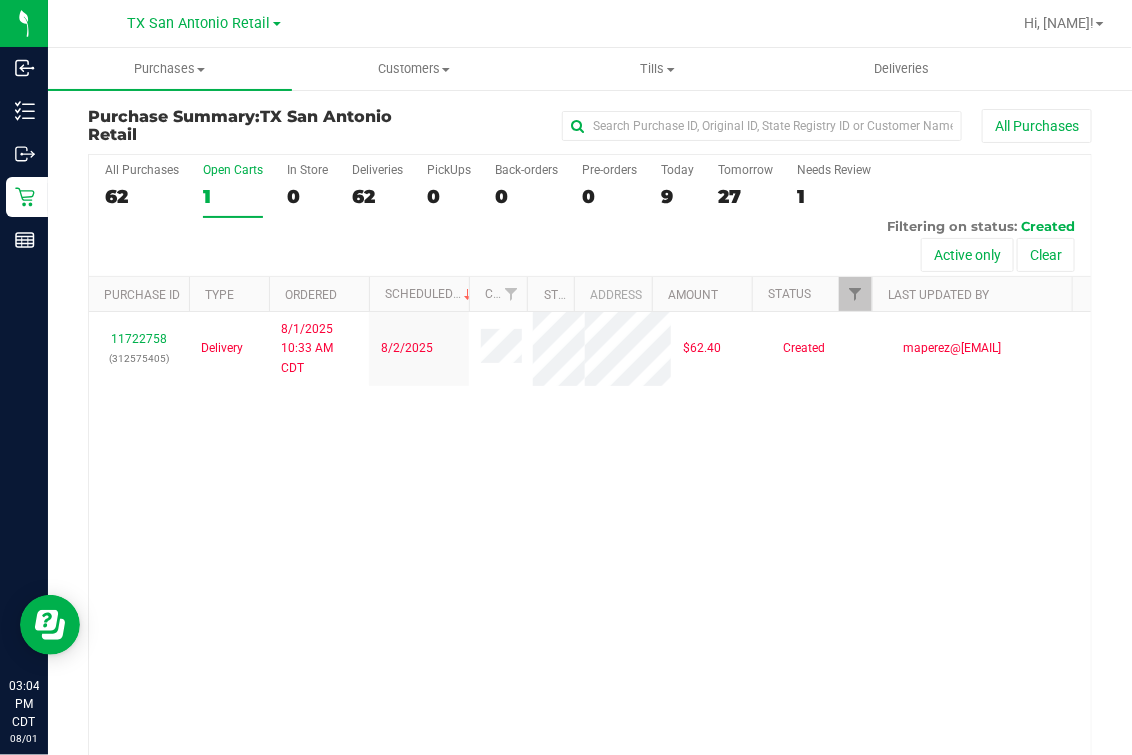 click on "11722758
([PHONE])
Delivery 8/1/2025 10:33 AM CDT 8/2/2025
$62.40
Created maperez@[EMAIL]" at bounding box center [590, 550] 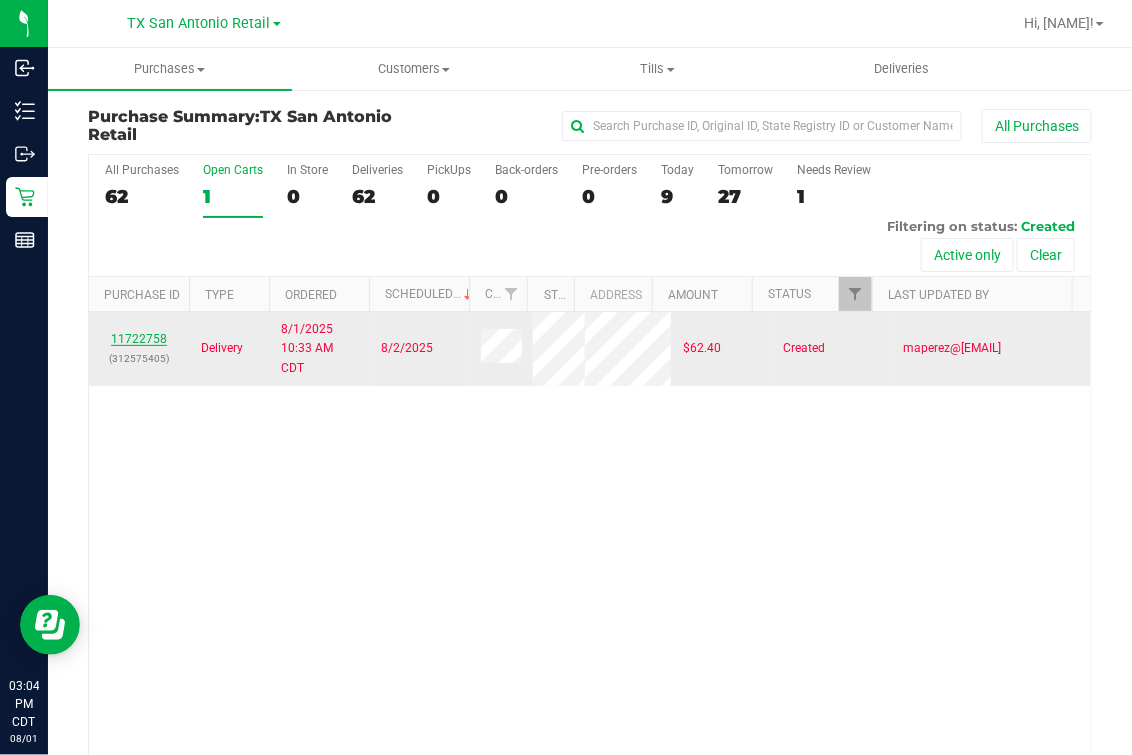 click on "11722758" at bounding box center [139, 339] 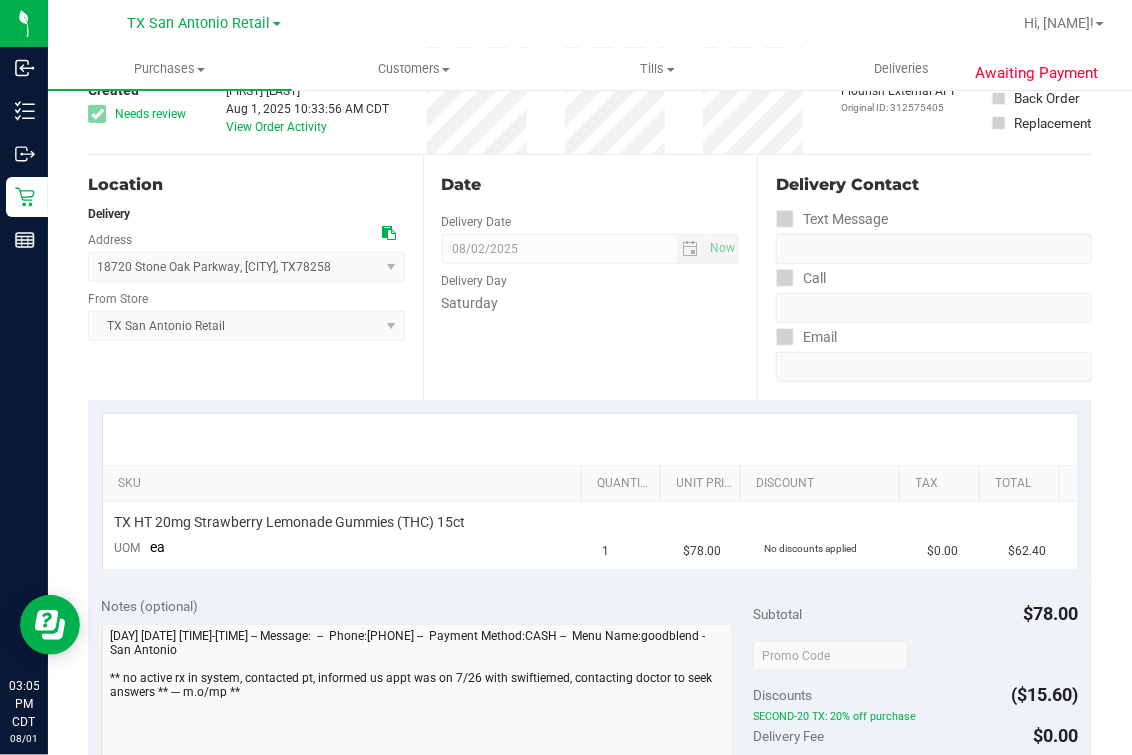 scroll, scrollTop: 0, scrollLeft: 0, axis: both 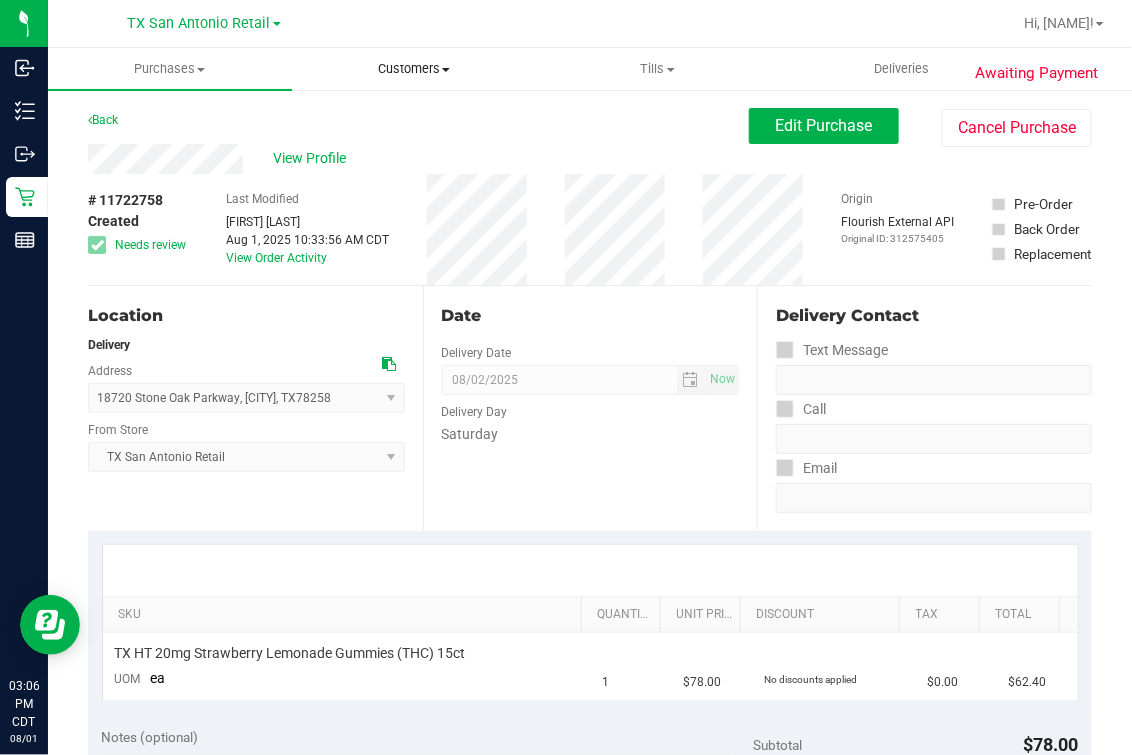 click on "Customers
All customers
Add a new customer
All physicians" at bounding box center (414, 69) 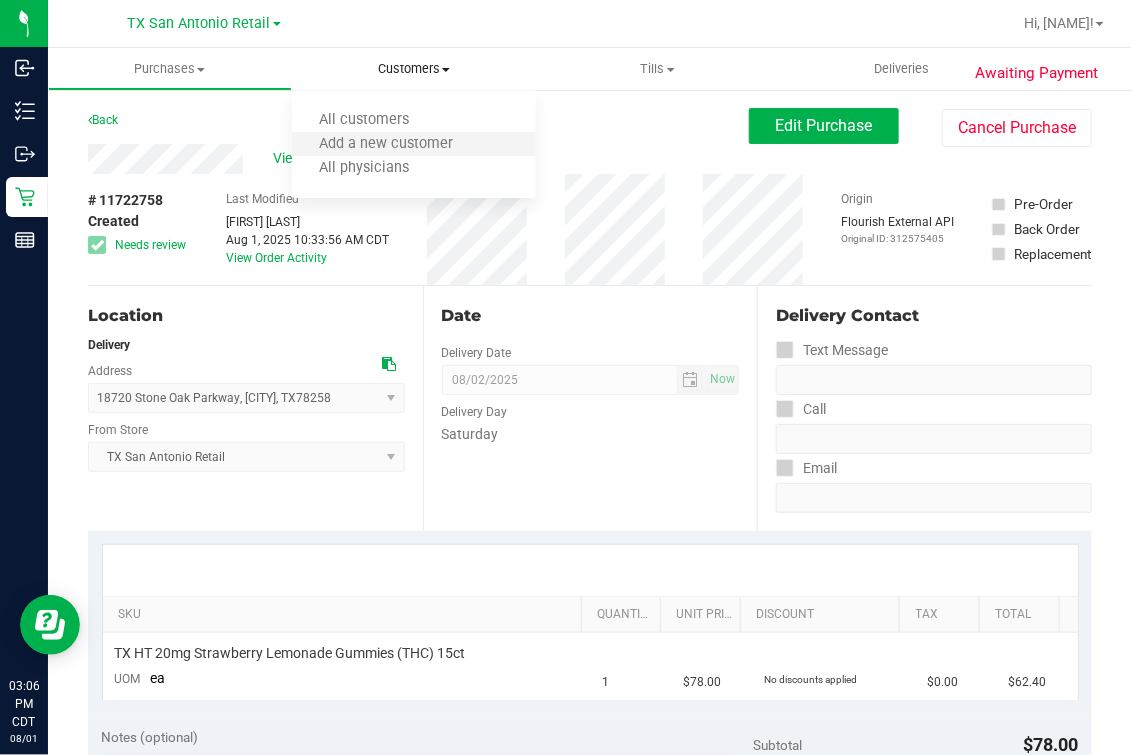 click on "Add a new customer" at bounding box center [414, 145] 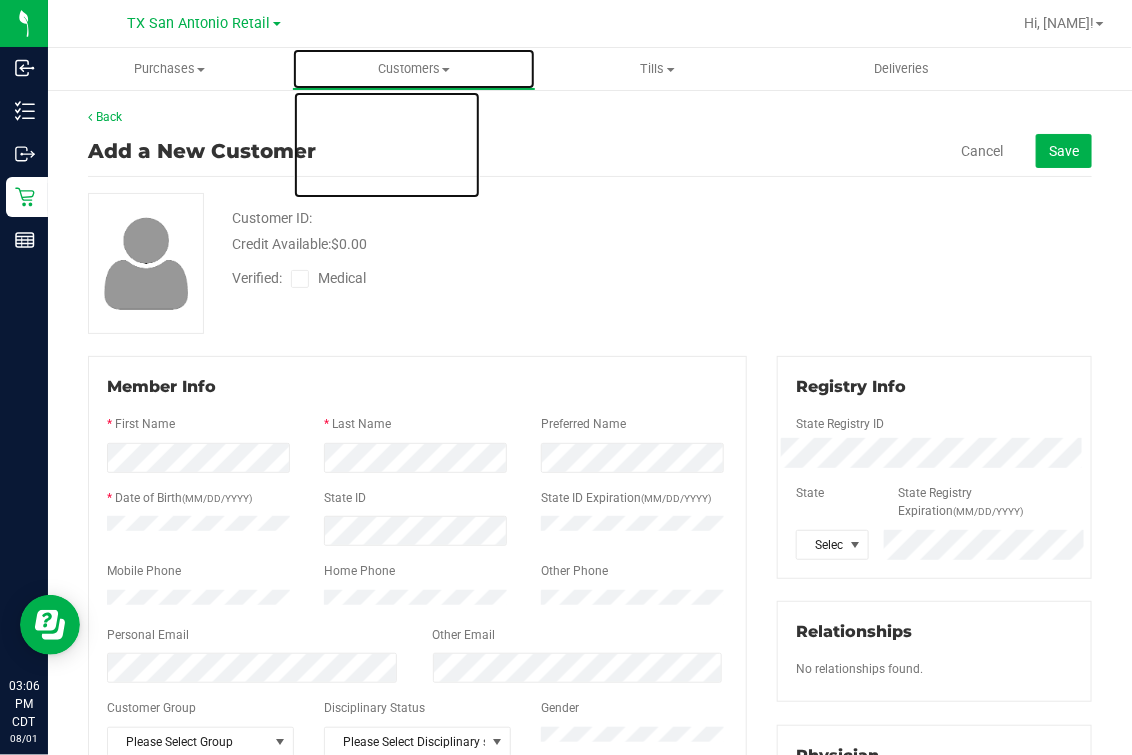 click on "Customers
All customers
Add a new customer
All physicians" at bounding box center [414, 69] 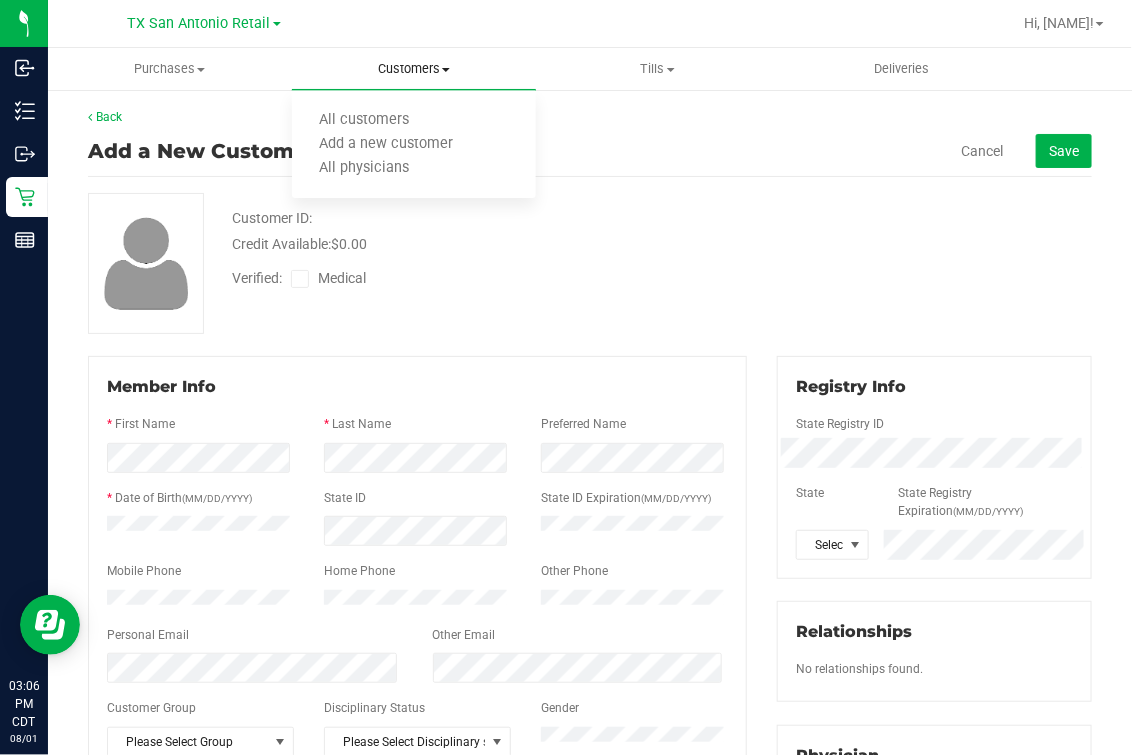 click on "All customers
Add a new customer
All physicians" at bounding box center [414, 145] 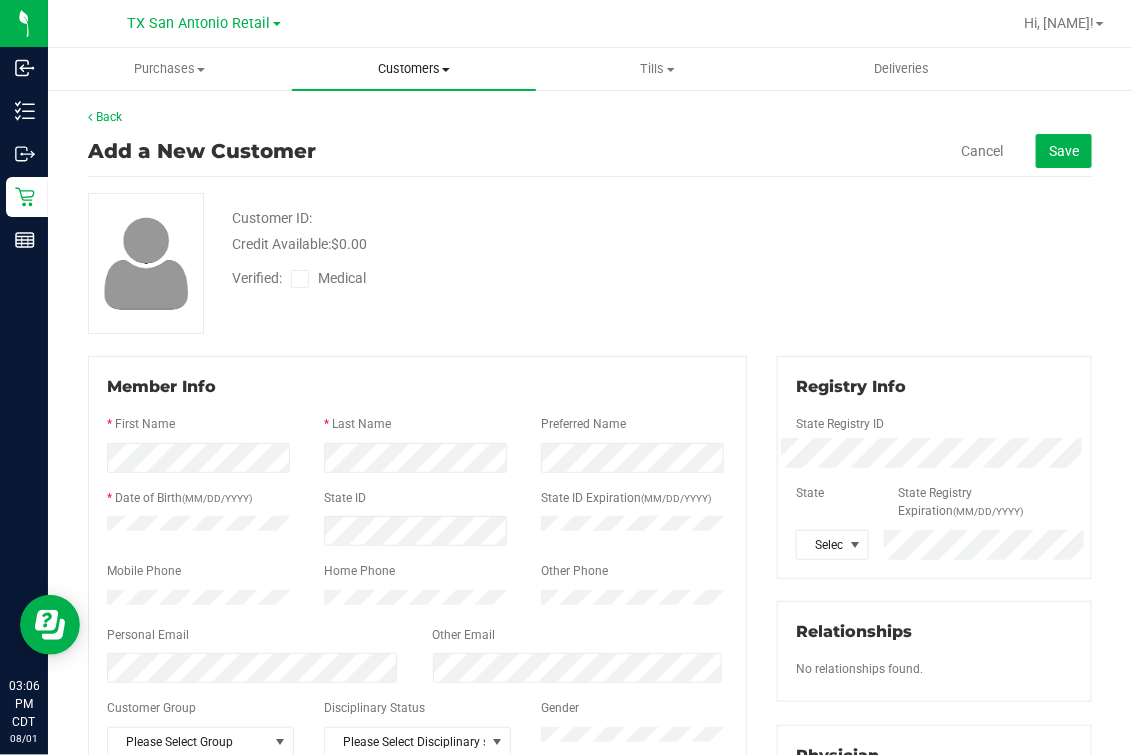click on "Customers
All customers
Add a new customer
All physicians" at bounding box center [414, 69] 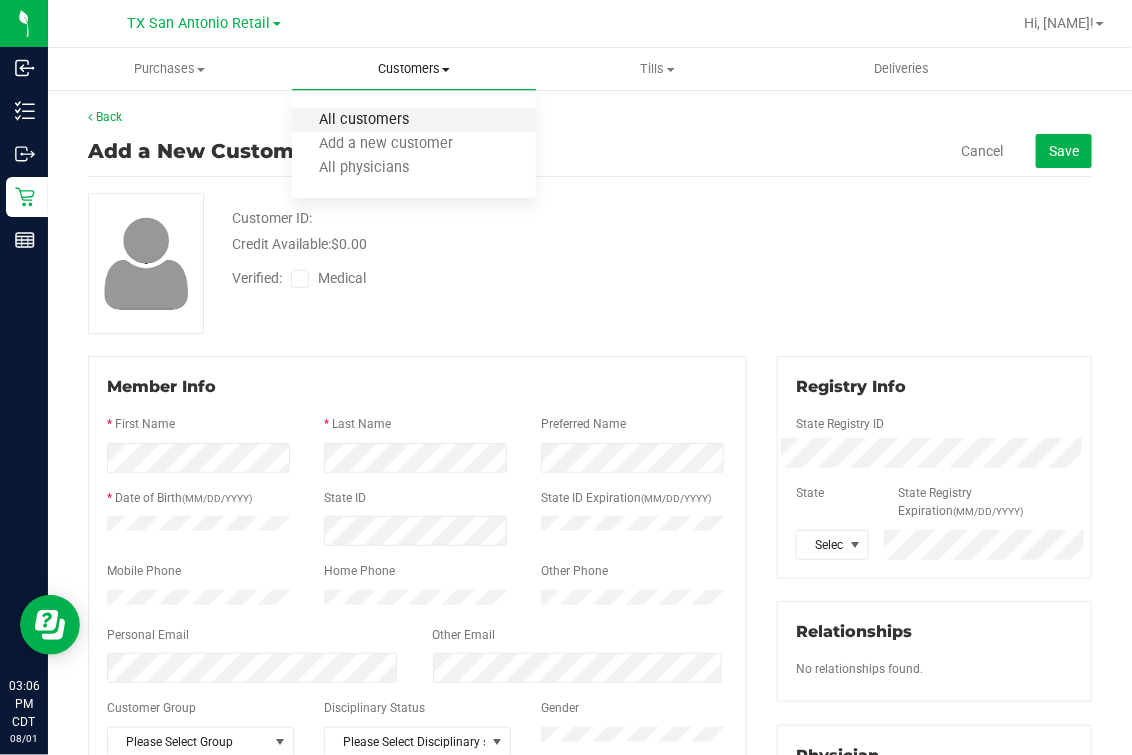 click on "All customers" at bounding box center [364, 120] 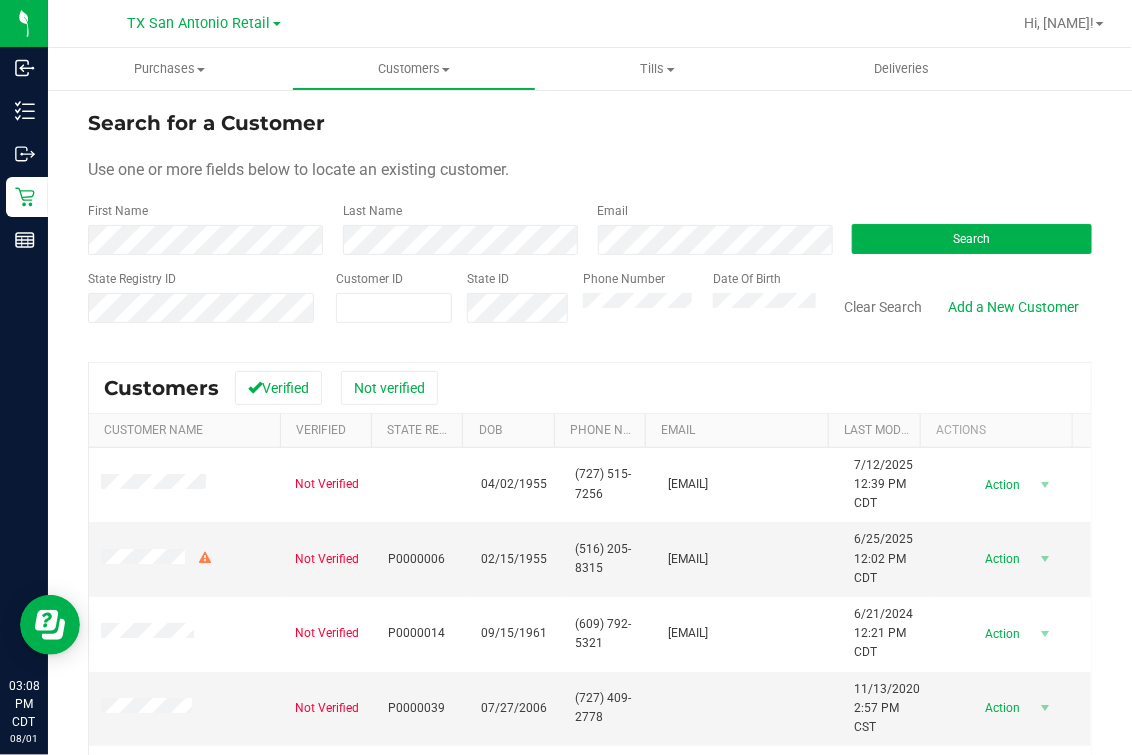 click on "Use one or more fields below to locate an existing customer." at bounding box center [590, 170] 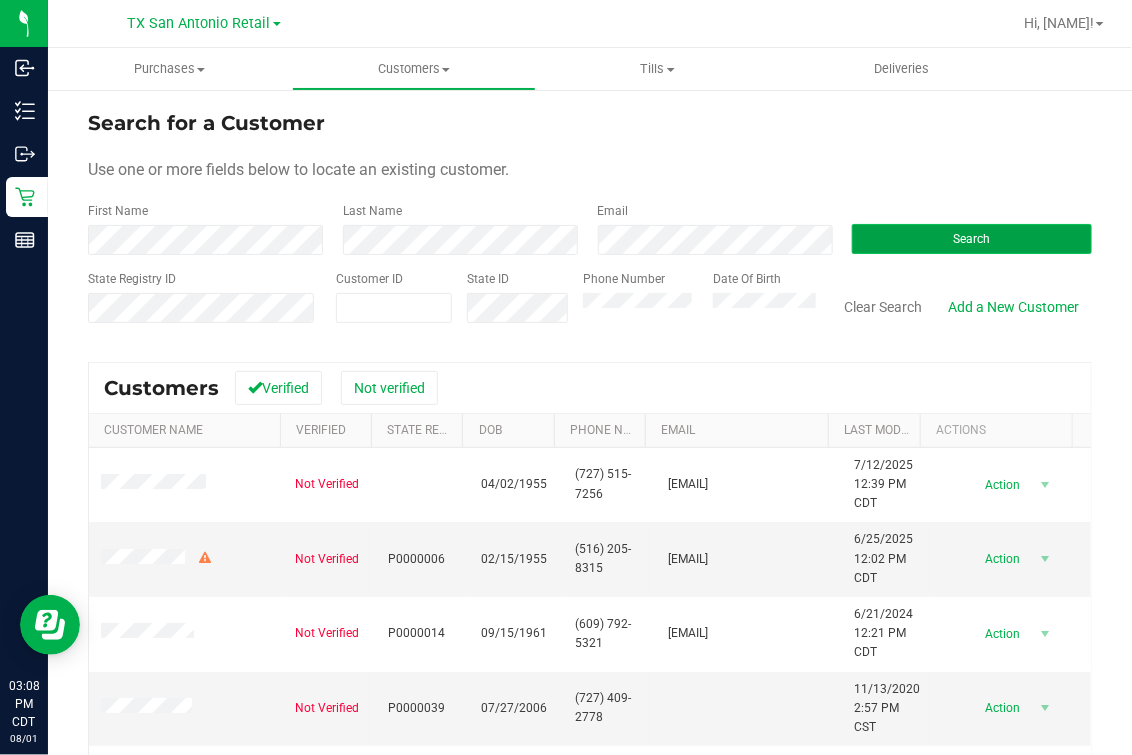 click on "Search" at bounding box center (972, 239) 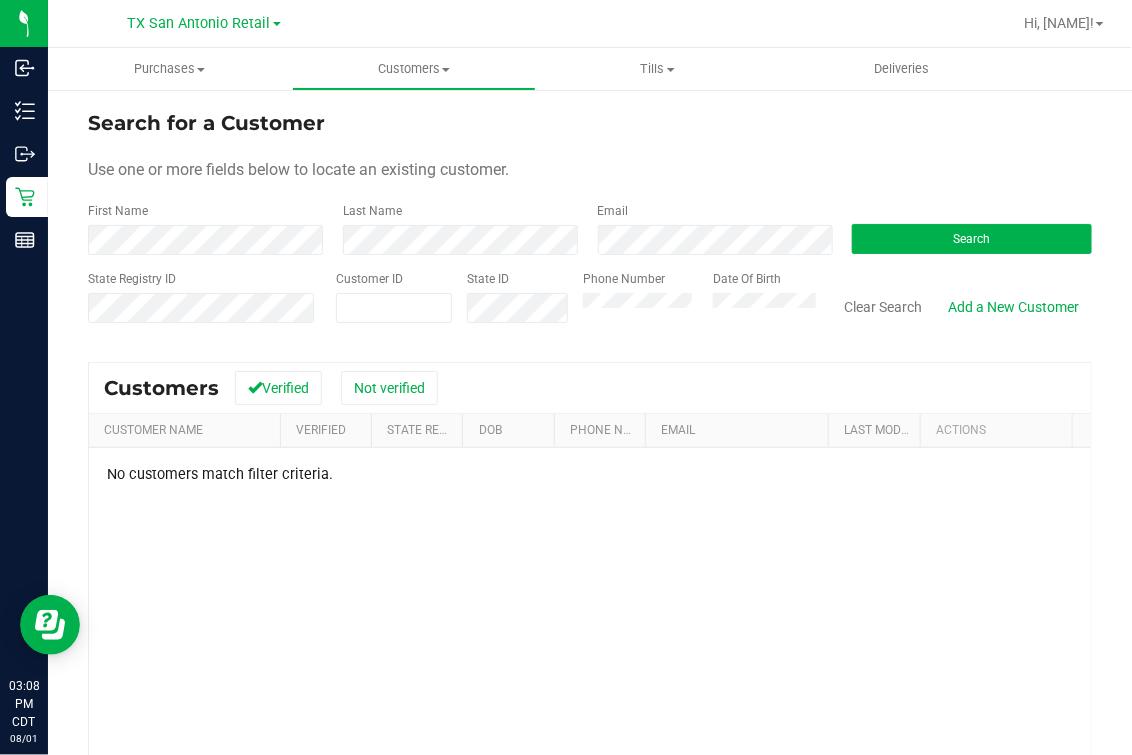 click on "Search for a Customer
Use one or more fields below to locate an existing customer.
First Name
Last Name
Email
Search
State Registry ID
Customer ID
State ID
Phone Number
Date Of Birth" at bounding box center (590, 224) 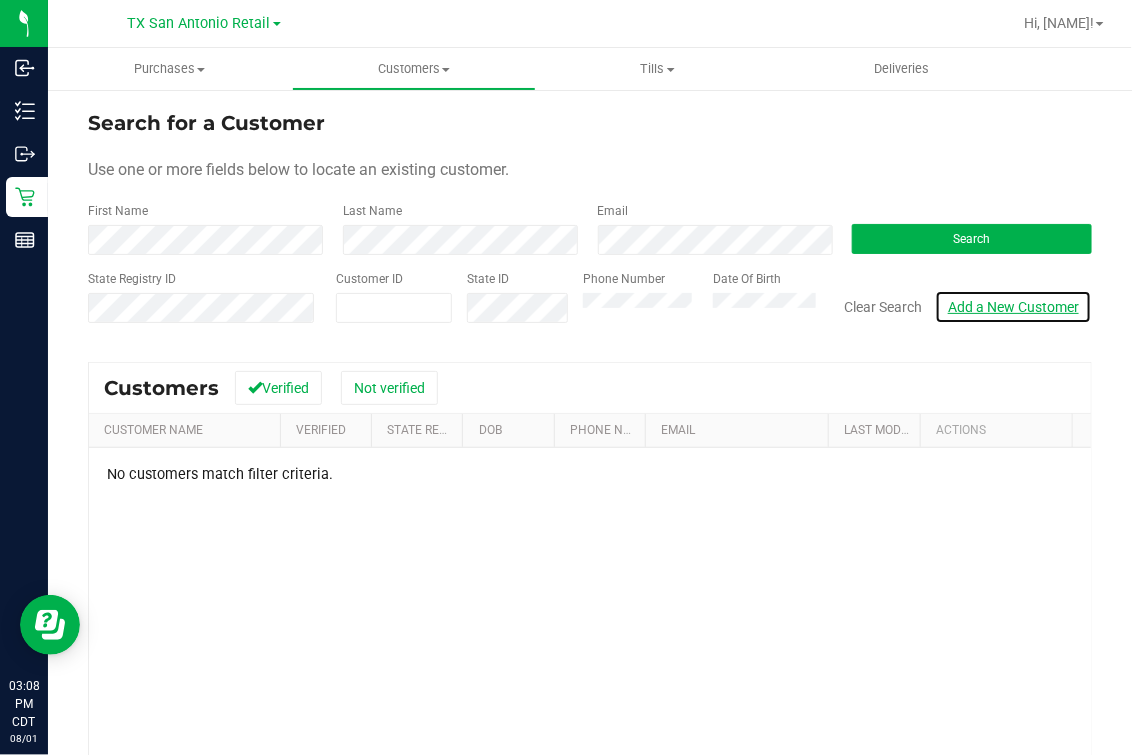 click on "Add a New Customer" at bounding box center [1013, 307] 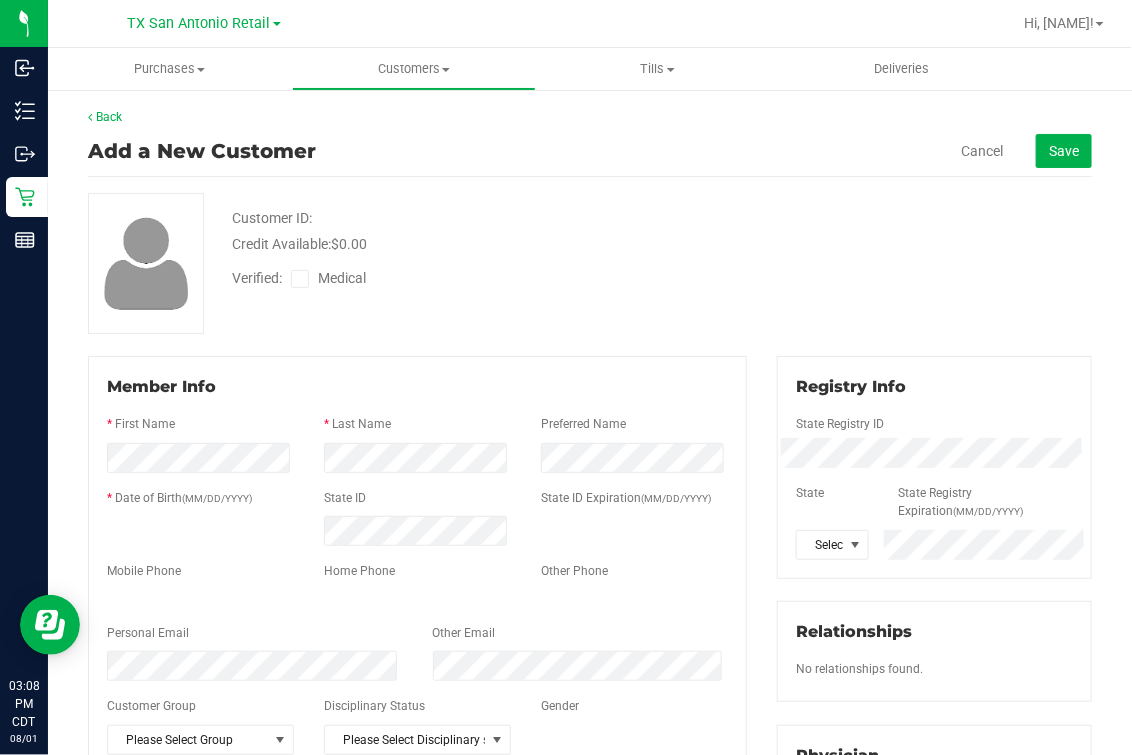 click on "Back
Add a New Customer
Cancel
Save
Customer ID:
Credit Available:
$0.00
Verified:
Medical" at bounding box center (590, 768) 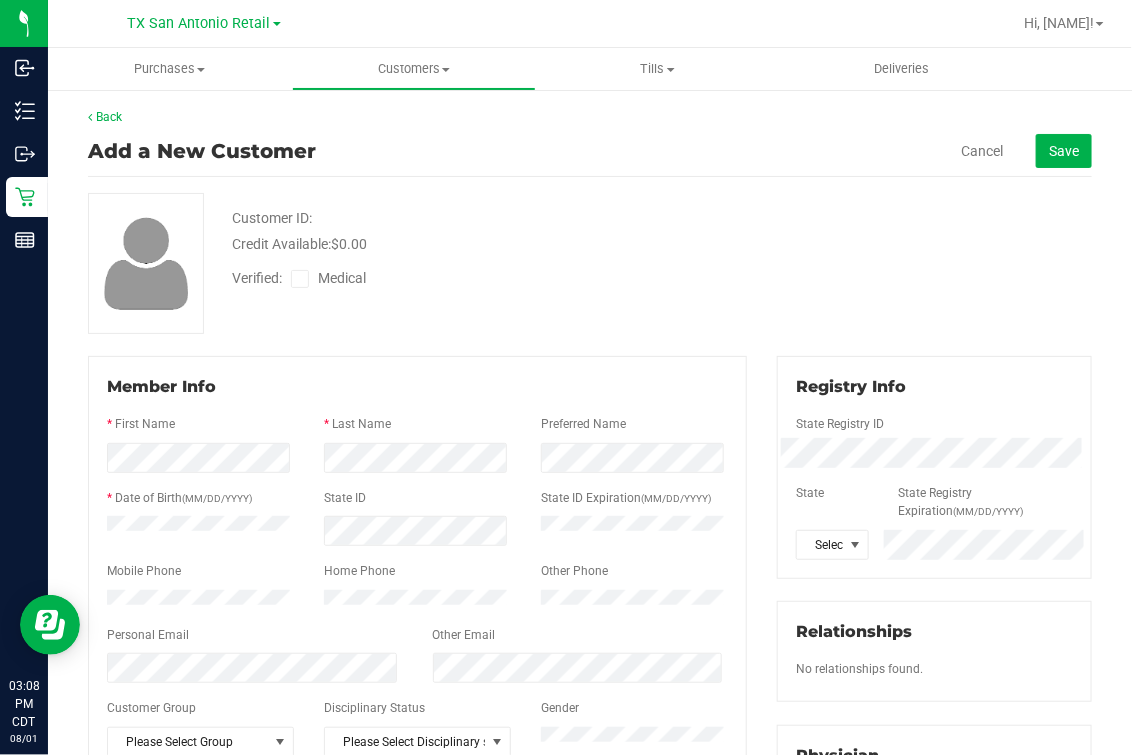 click on "Customer ID:
Credit Available:
$0.00
Verified:
Medical" at bounding box center (590, 263) 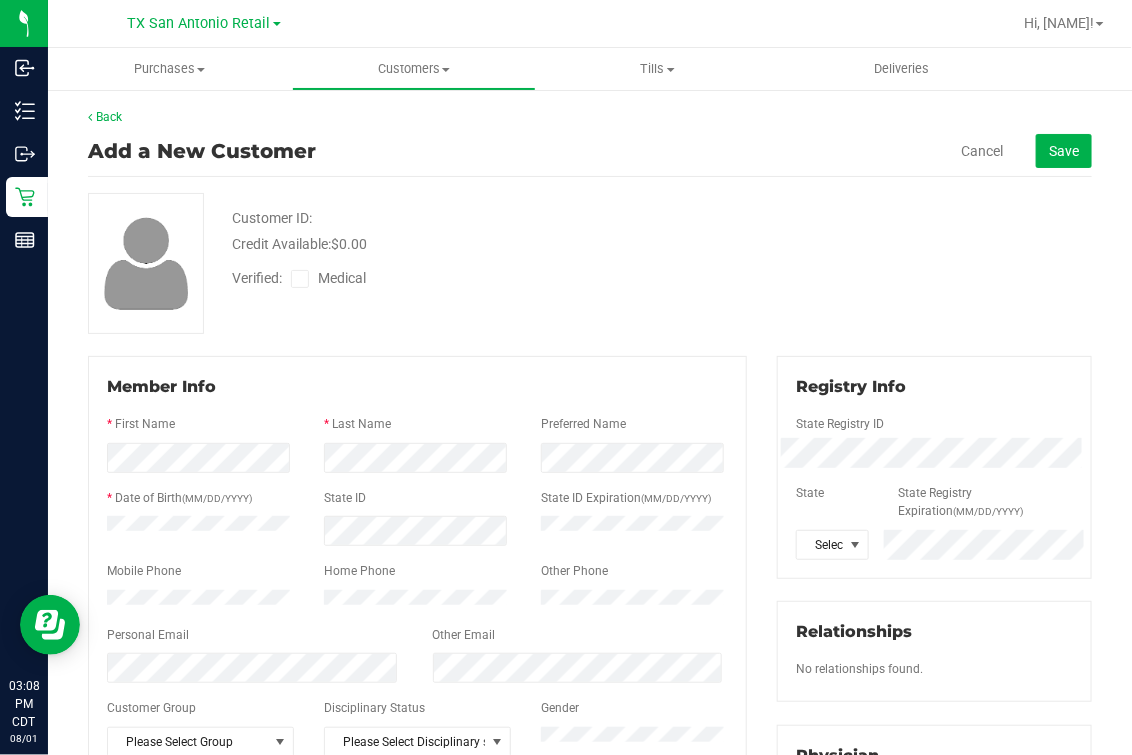 click on "State Registry ID" at bounding box center [934, 426] 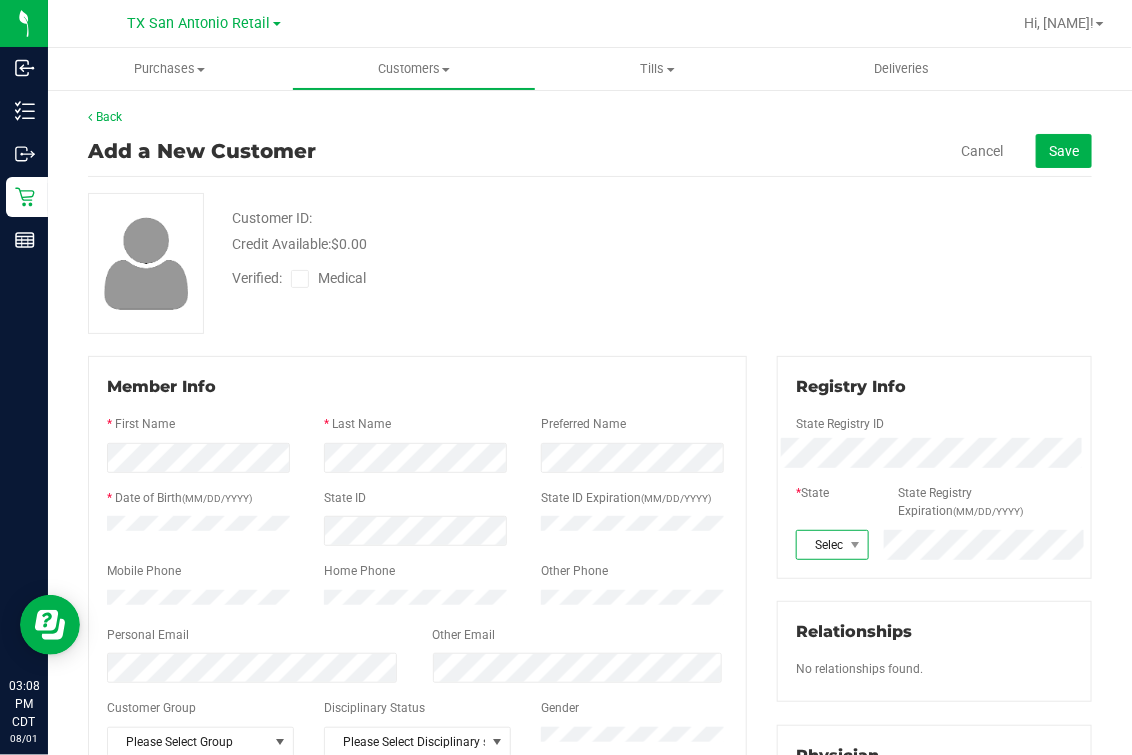 click on "Select state" at bounding box center [819, 545] 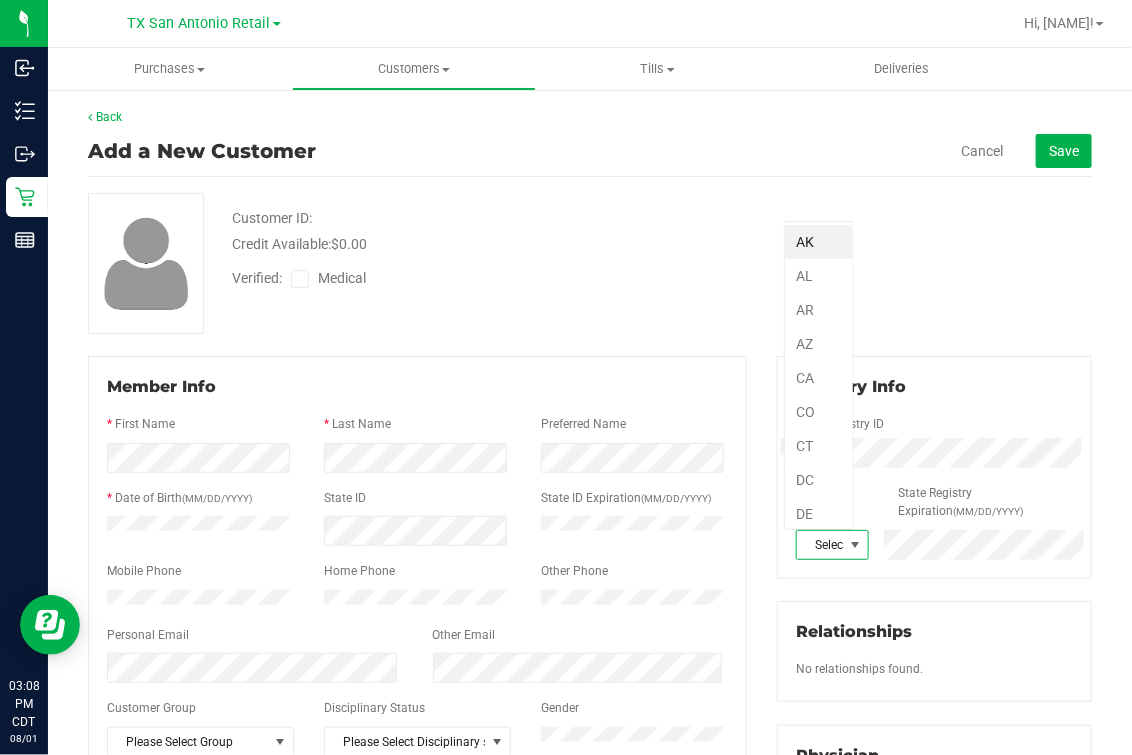 scroll, scrollTop: 1180, scrollLeft: 0, axis: vertical 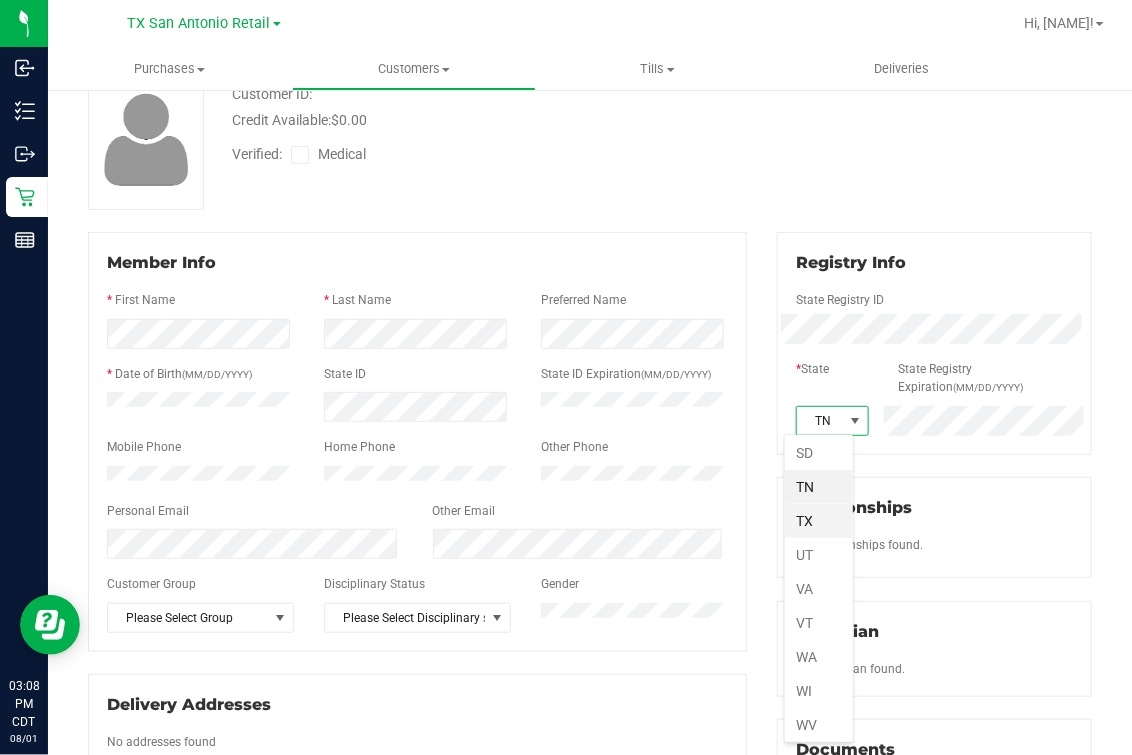 click on "TX" at bounding box center (819, 521) 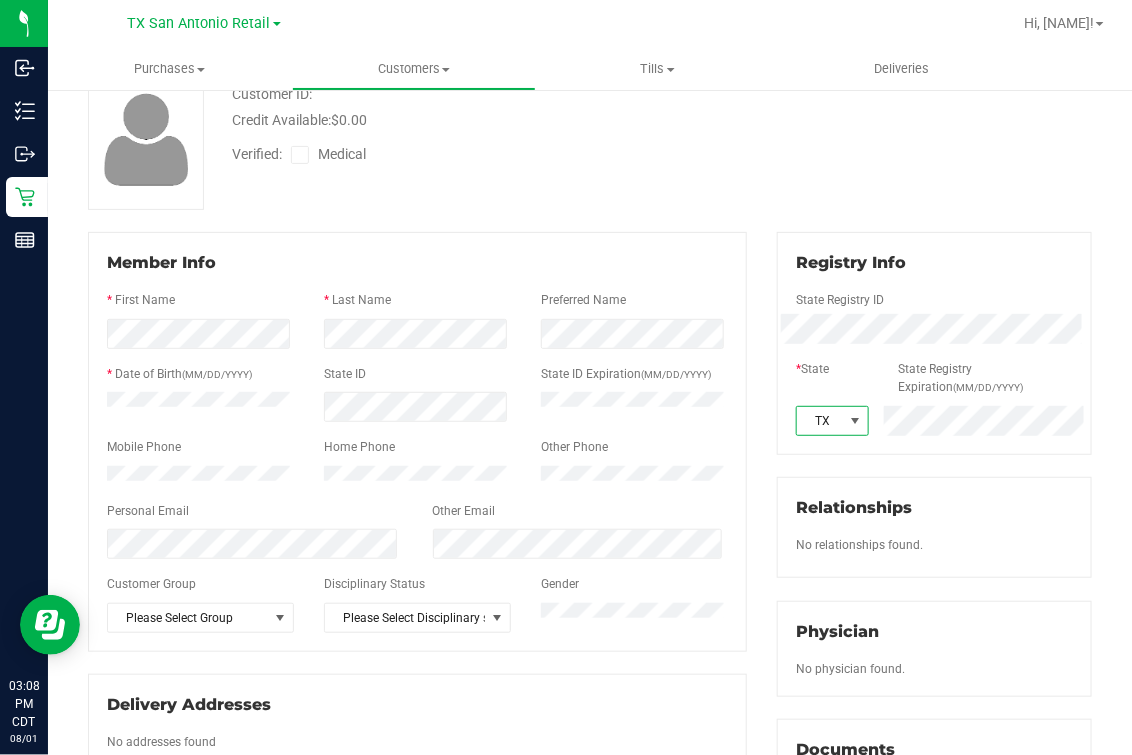 click on "Verified:
Medical" at bounding box center (475, 153) 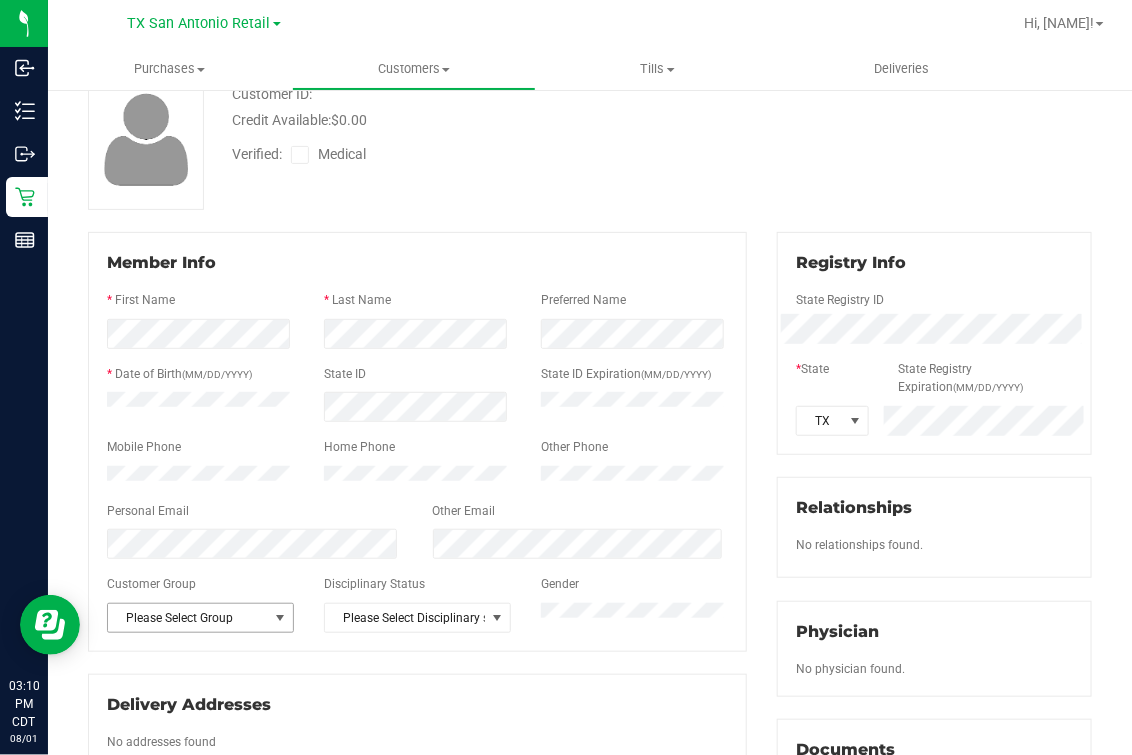 click on "Please Select Group" at bounding box center [188, 618] 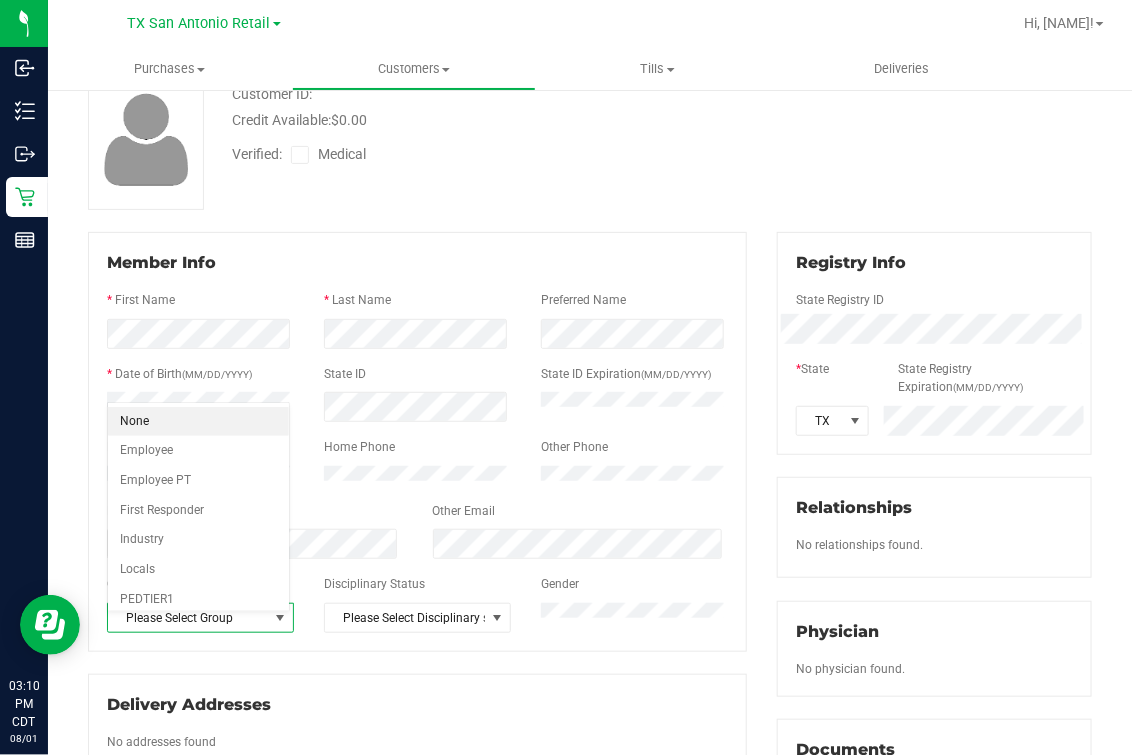 click on "None" at bounding box center (198, 422) 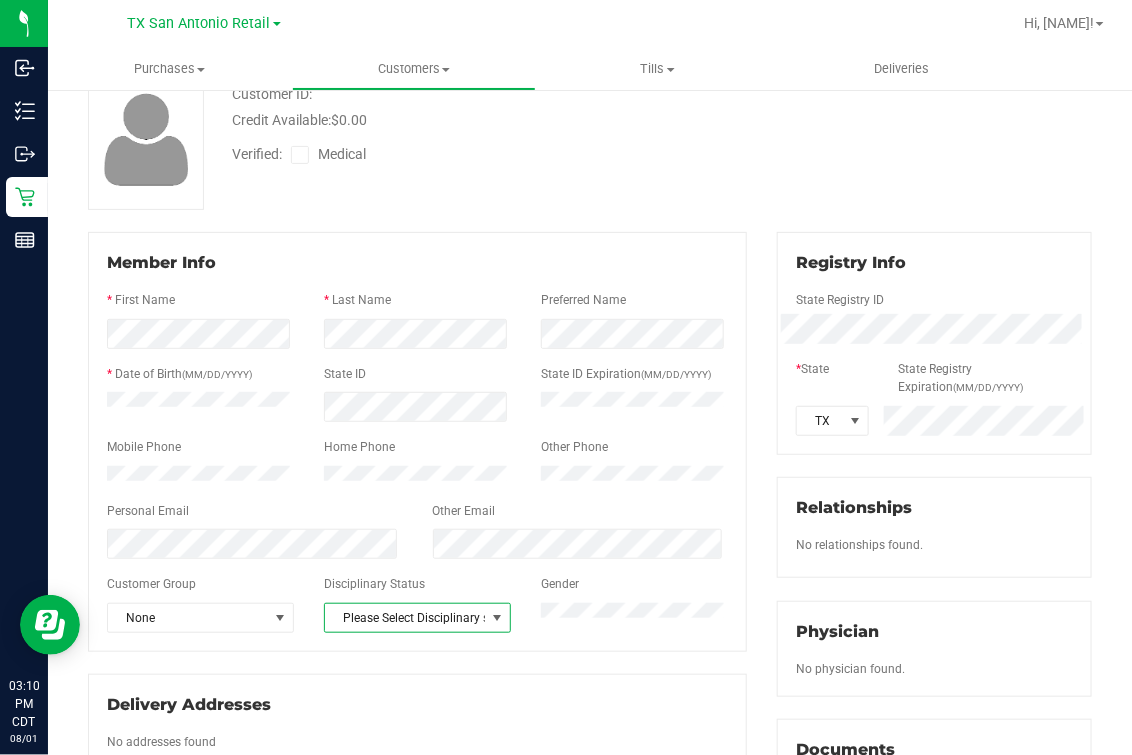 click on "Please Select Disciplinary status" at bounding box center [405, 618] 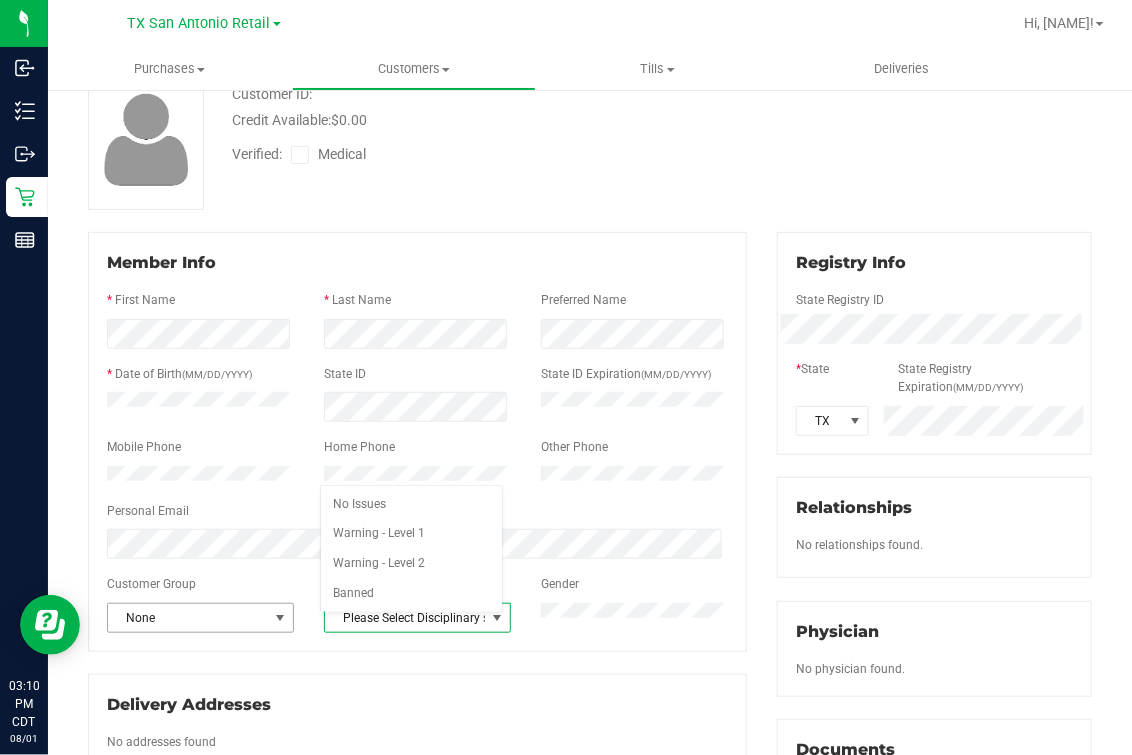 click on "None" at bounding box center [188, 618] 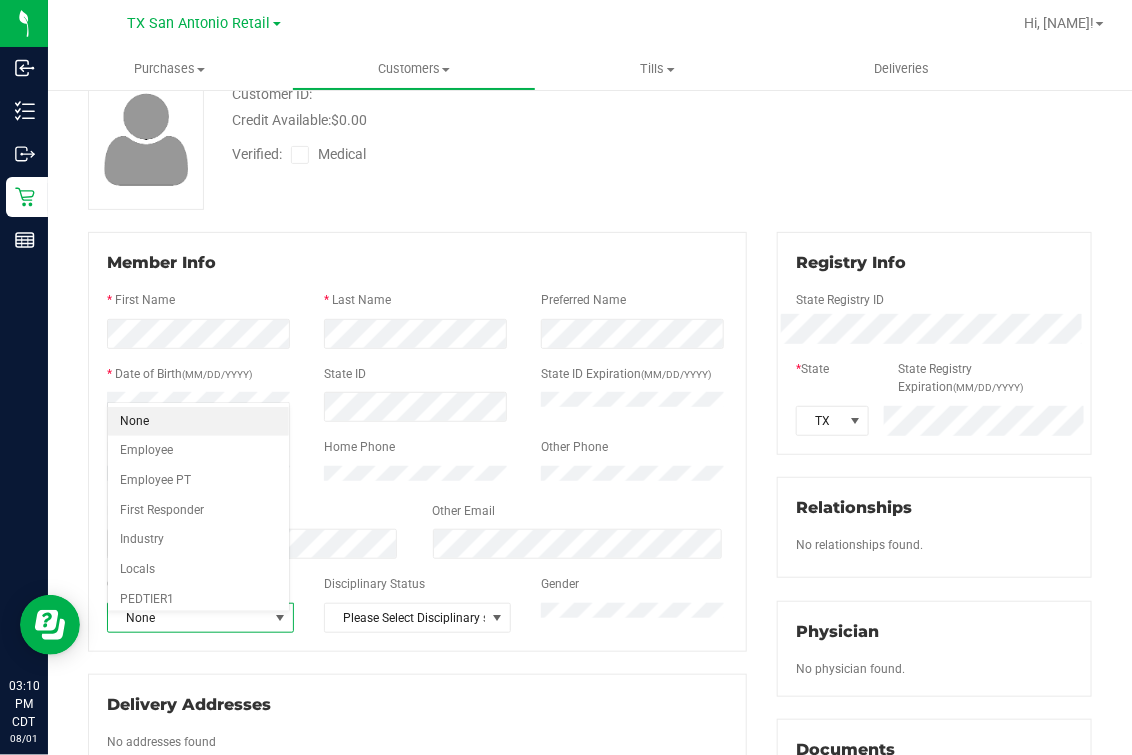 drag, startPoint x: 157, startPoint y: 415, endPoint x: 331, endPoint y: 536, distance: 211.93631 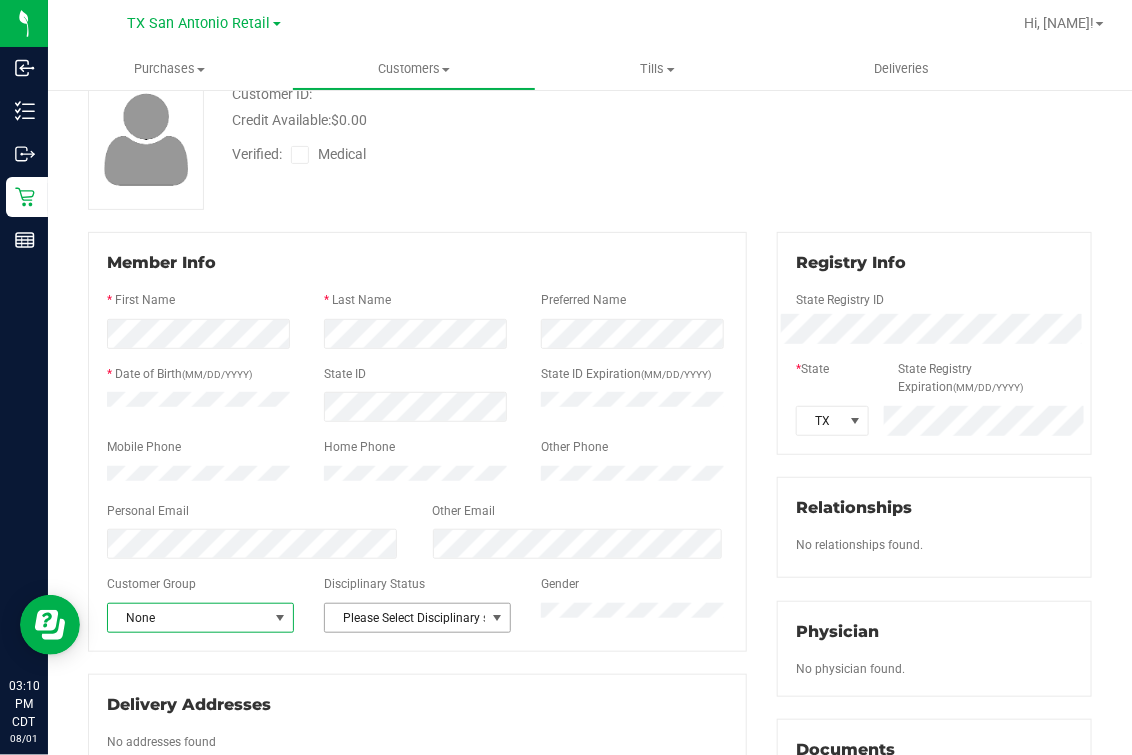 click on "Member Info
*
First Name
*
Last Name
Preferred Name
*
Date of Birth
(MM/DD/YYYY)
State ID
State ID Expiration
(MM/DD/YYYY)" at bounding box center (417, 533) 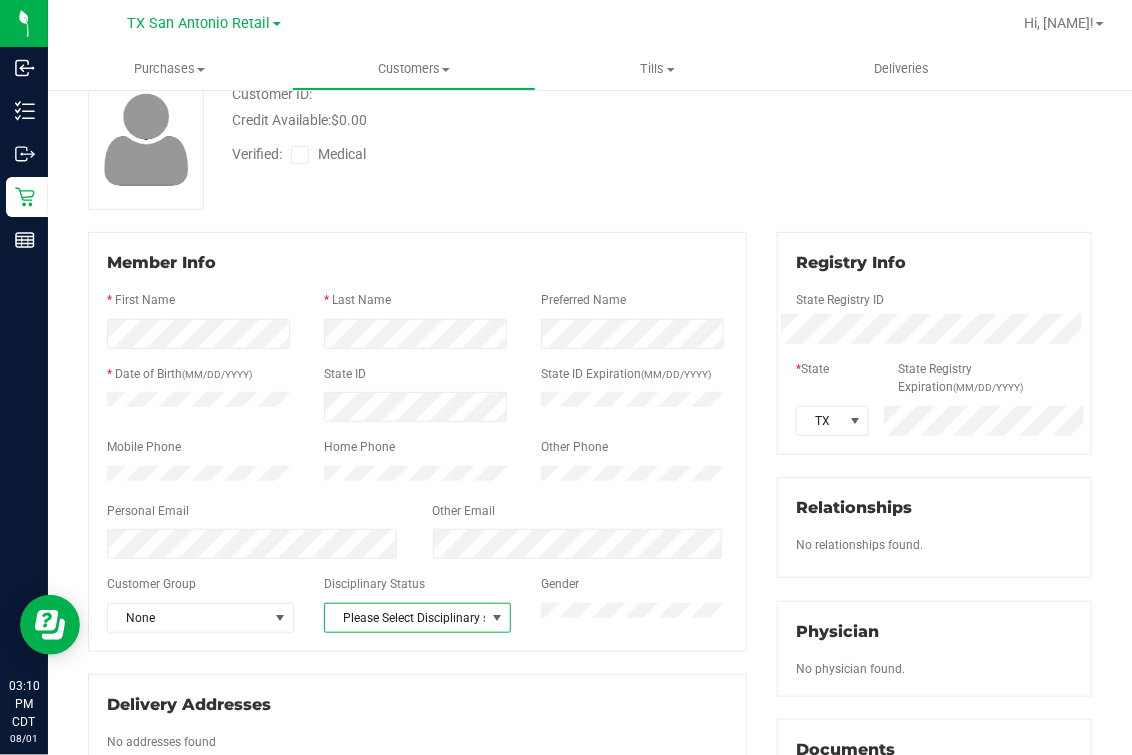 click on "Please Select Disciplinary status" at bounding box center [405, 618] 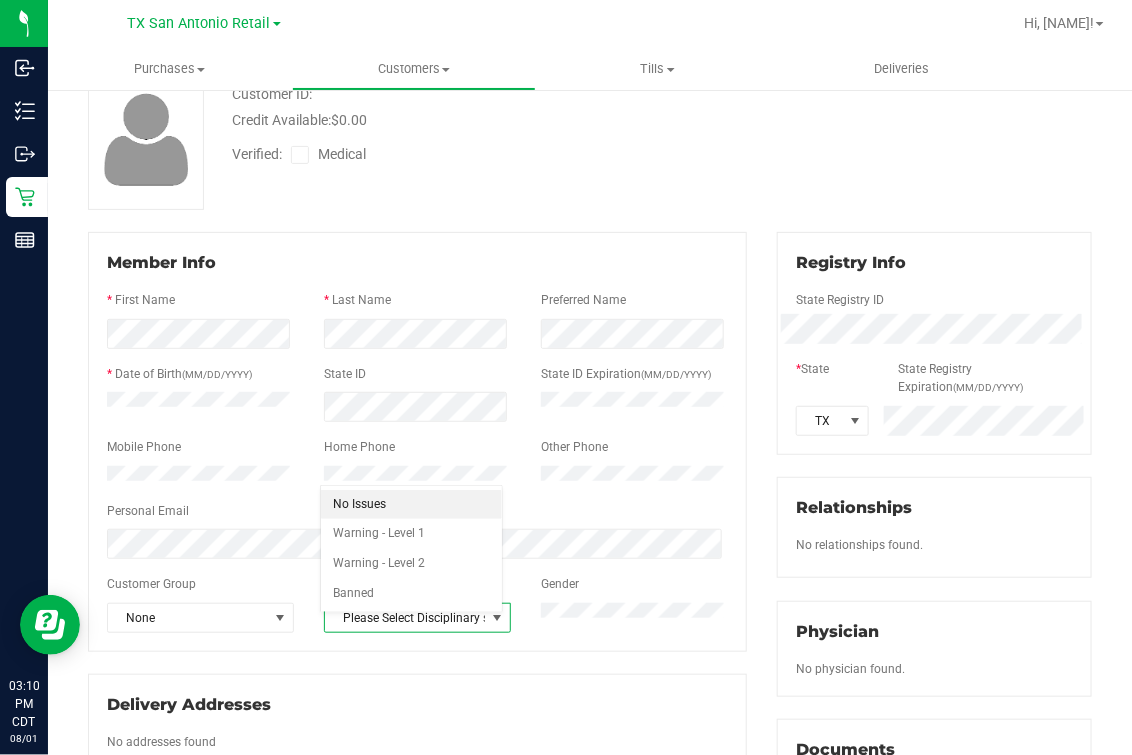 click on "No Issues" at bounding box center [411, 505] 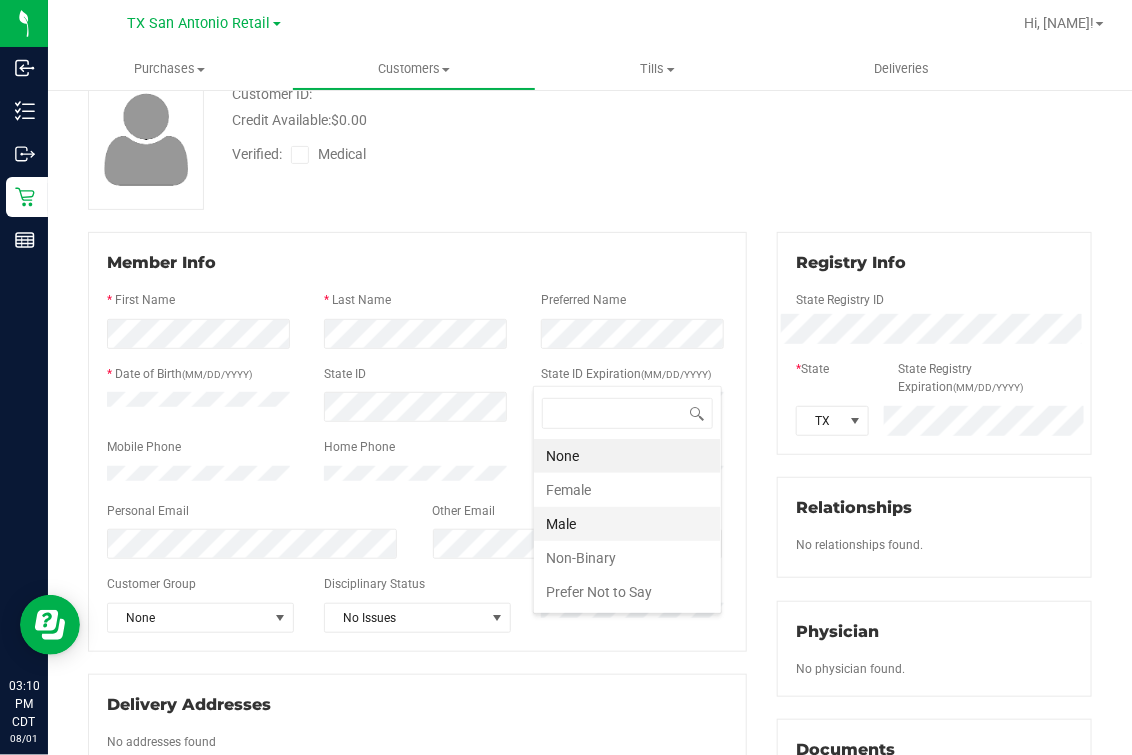 click on "Male" at bounding box center [627, 524] 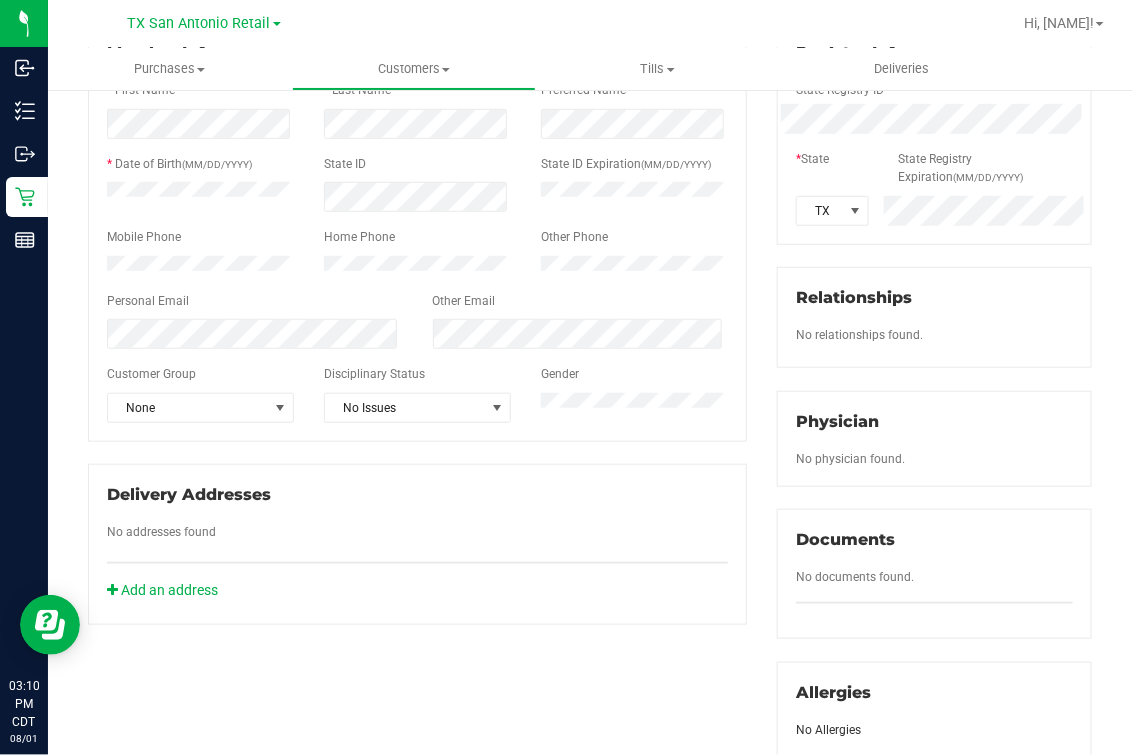 scroll, scrollTop: 375, scrollLeft: 0, axis: vertical 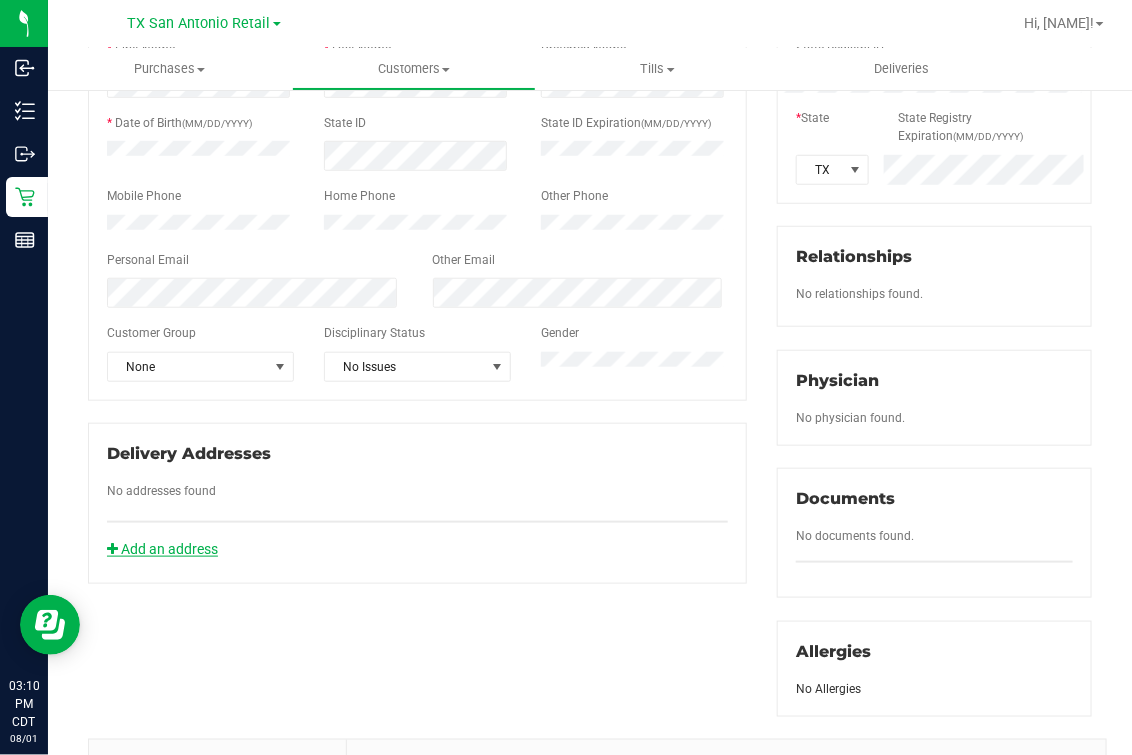 click on "Add an address" 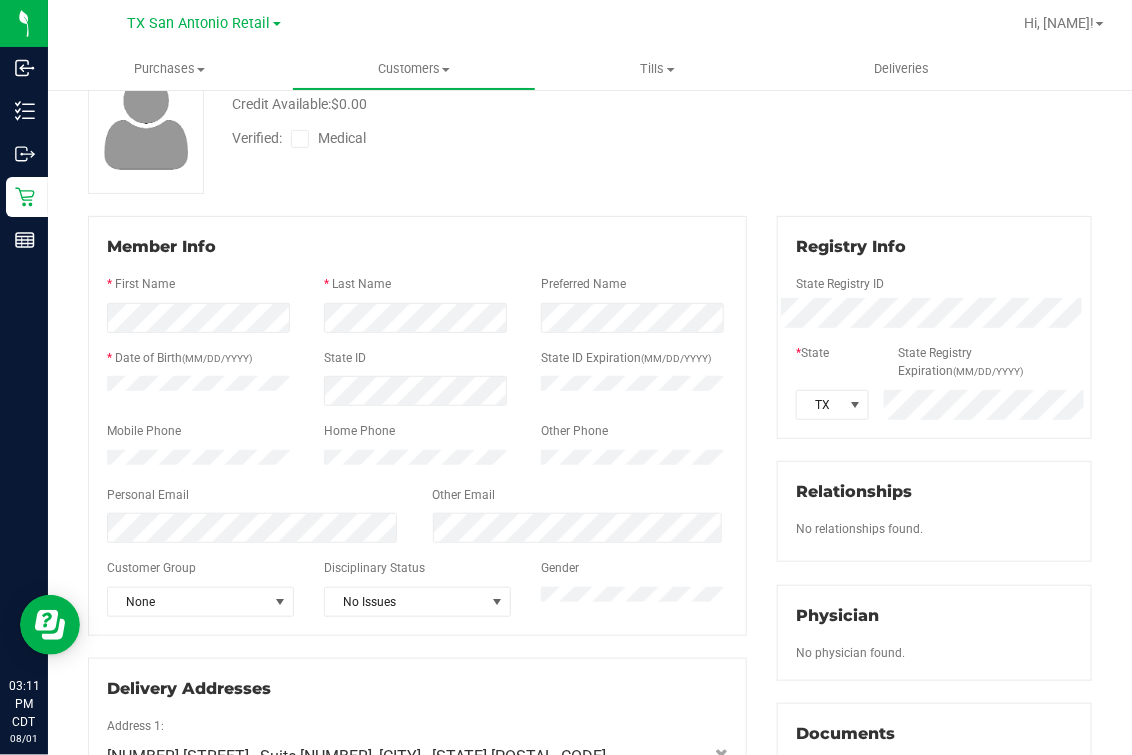scroll, scrollTop: 124, scrollLeft: 0, axis: vertical 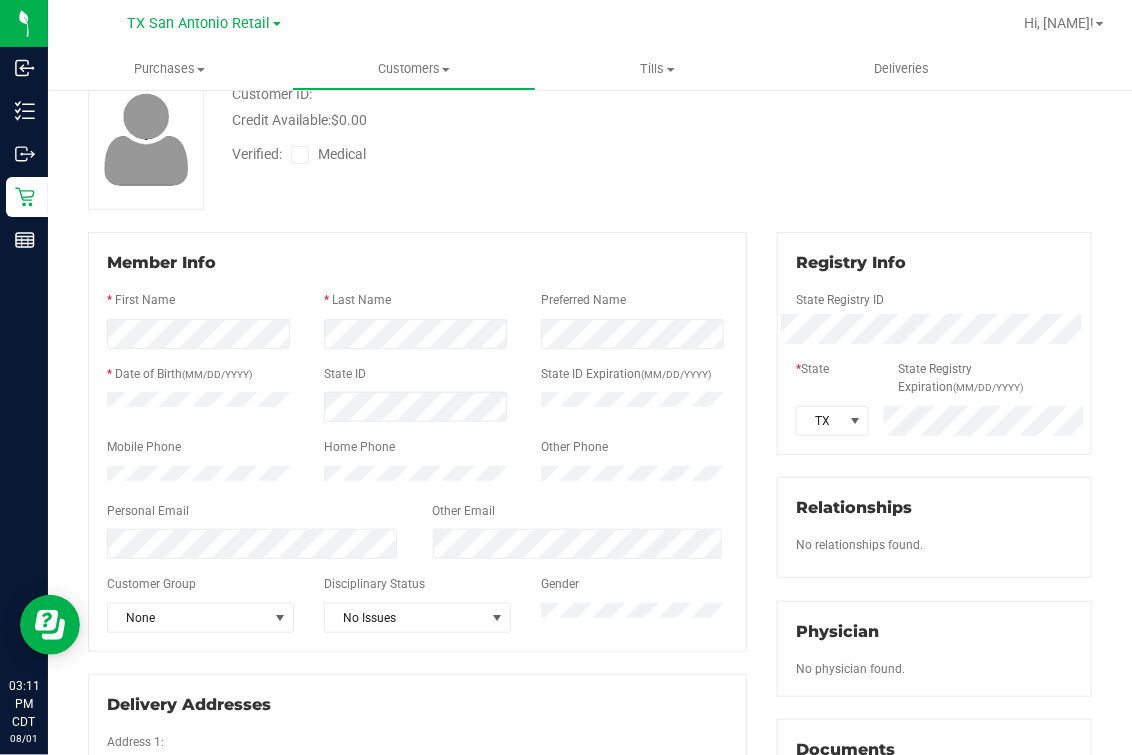 click on "Member Info
*
First Name
*
Last Name
Preferred Name
*
Date of Birth
(MM/DD/YYYY)
State ID
State ID Expiration
(MM/DD/YYYY)" at bounding box center [417, 442] 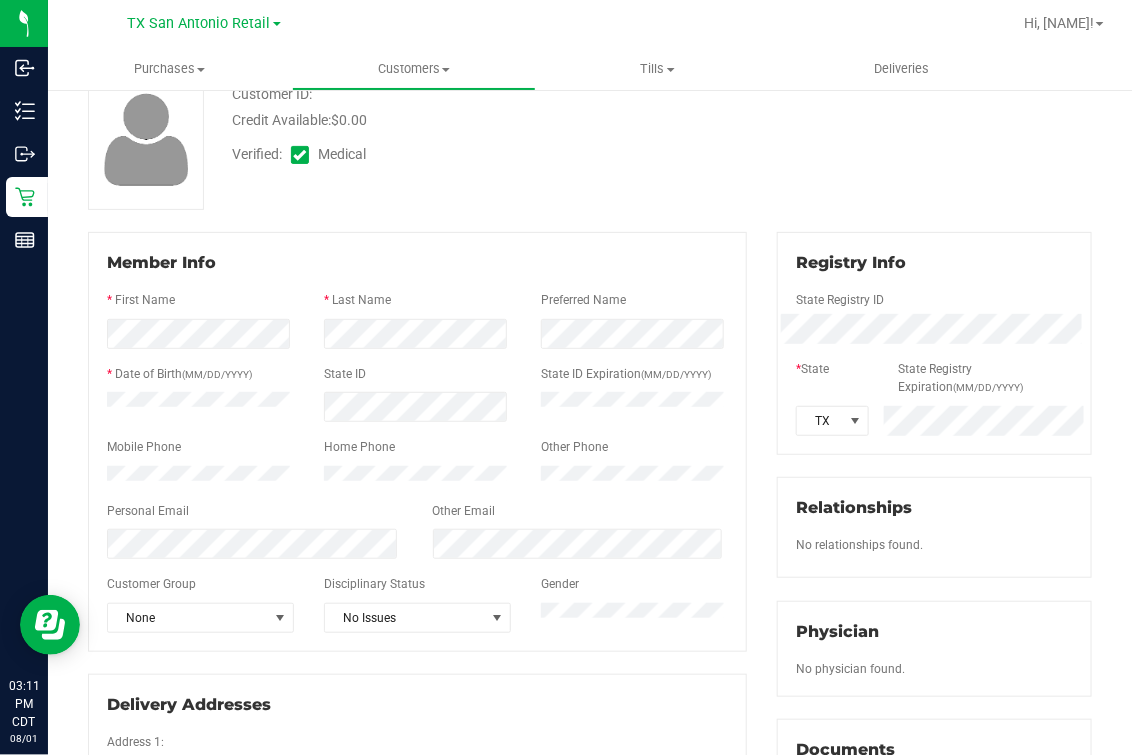 click on "Customer ID:
Credit Available:
$0.00
Verified:
Medical" at bounding box center (590, 139) 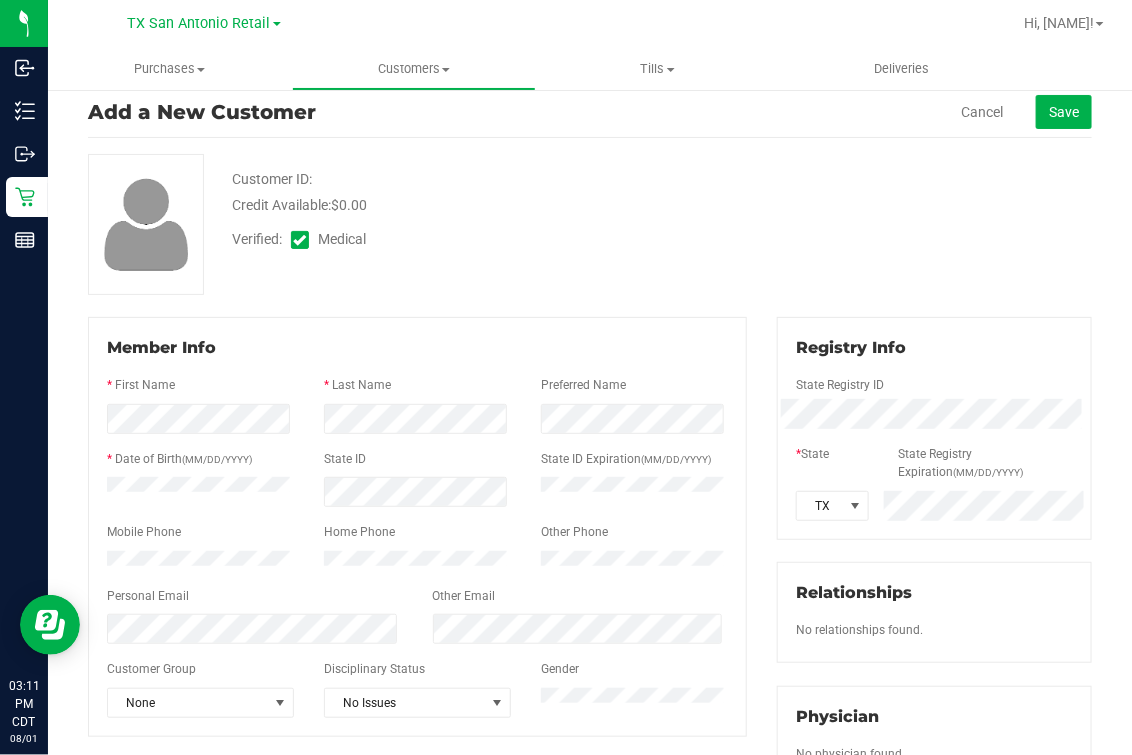 scroll, scrollTop: 0, scrollLeft: 0, axis: both 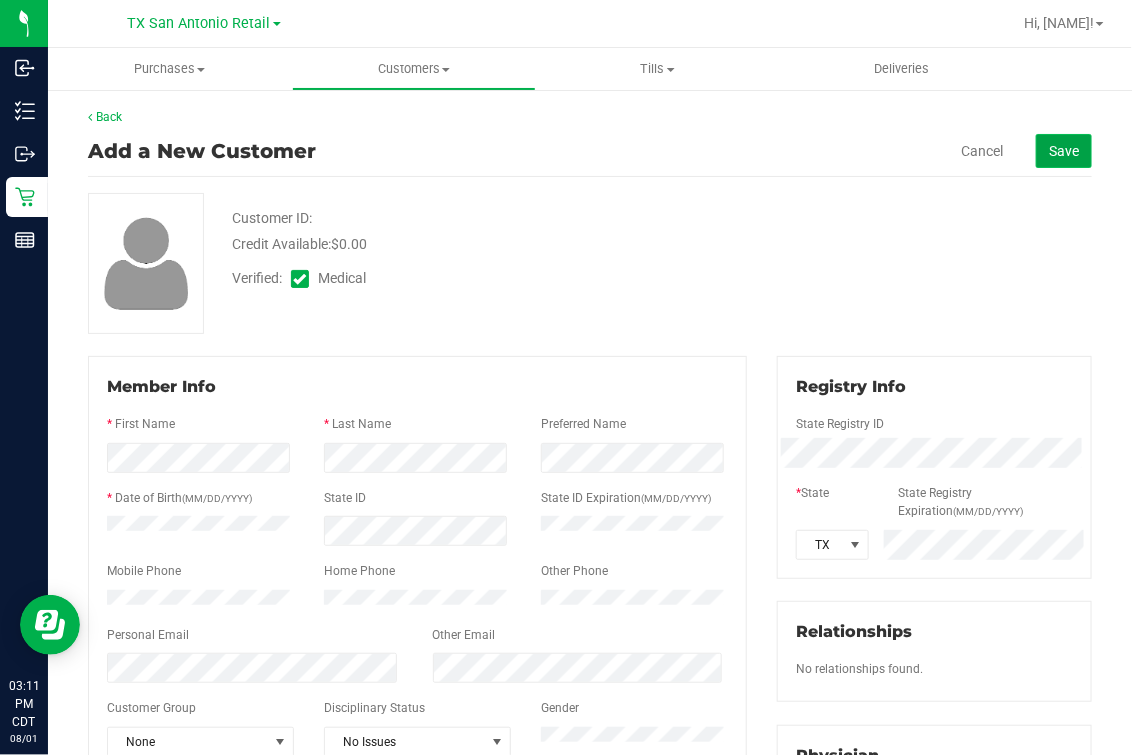 click on "Save" 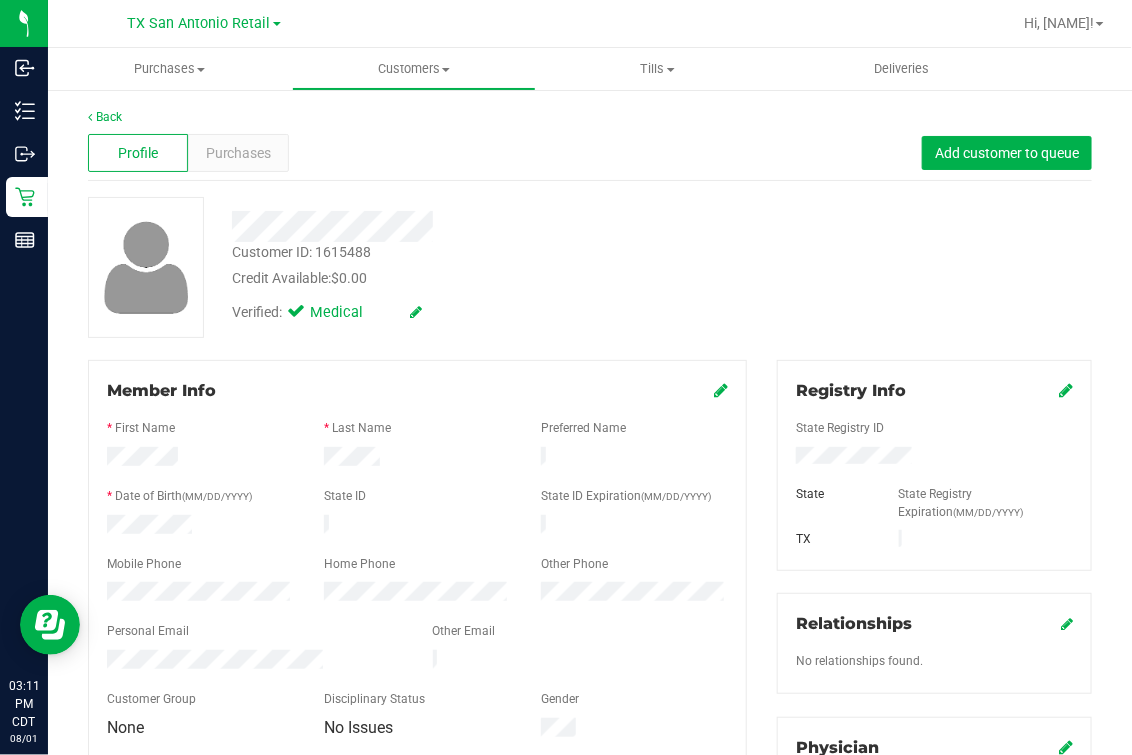 click on "Customer ID: [NUMBER]
Credit Available:
$0.00
Verified:
Medical" at bounding box center (590, 267) 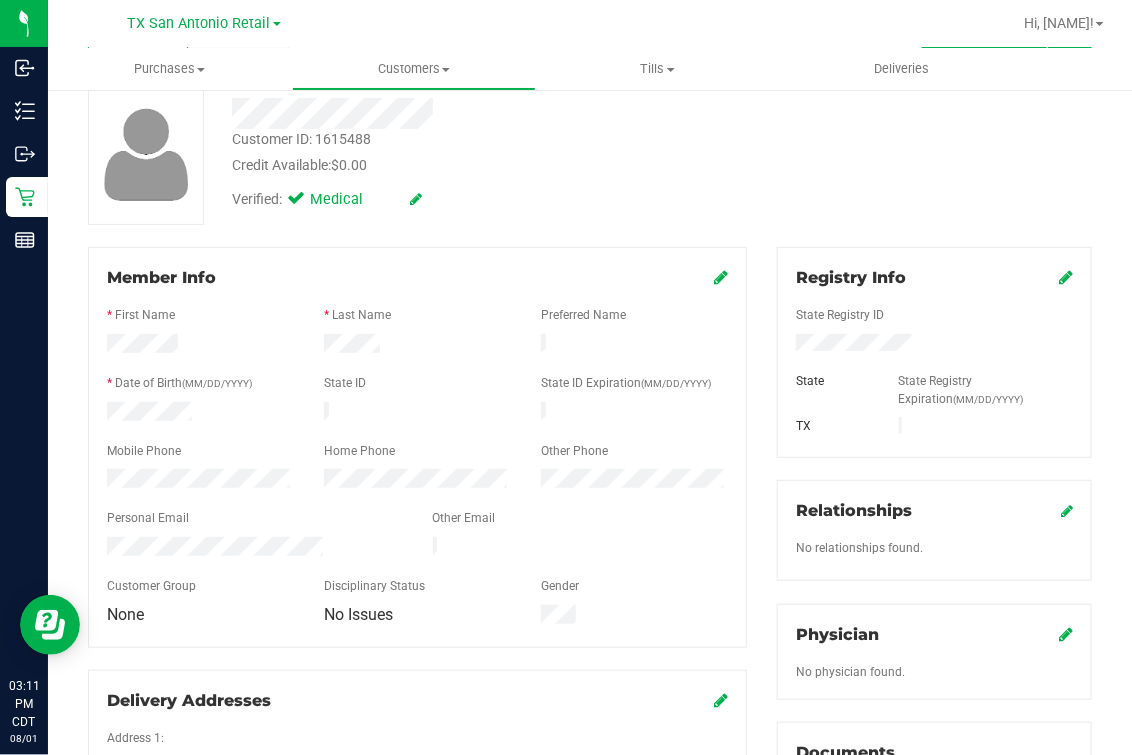 scroll, scrollTop: 249, scrollLeft: 0, axis: vertical 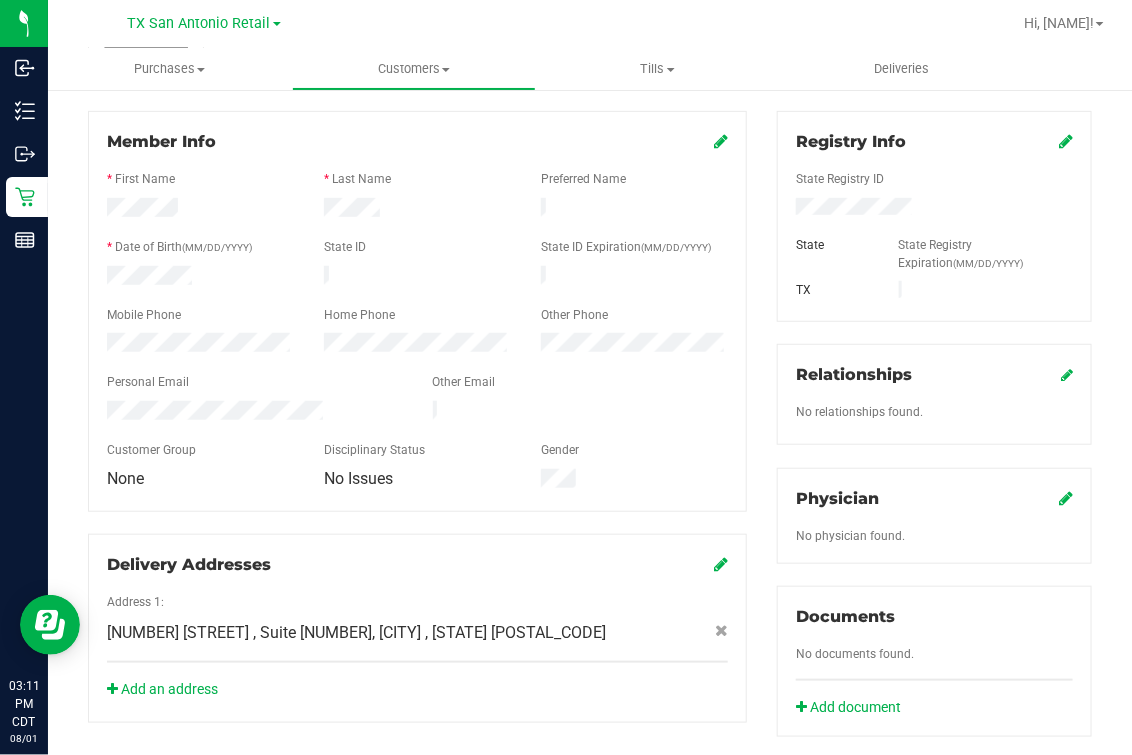 click on "Relationships
No relationships found." 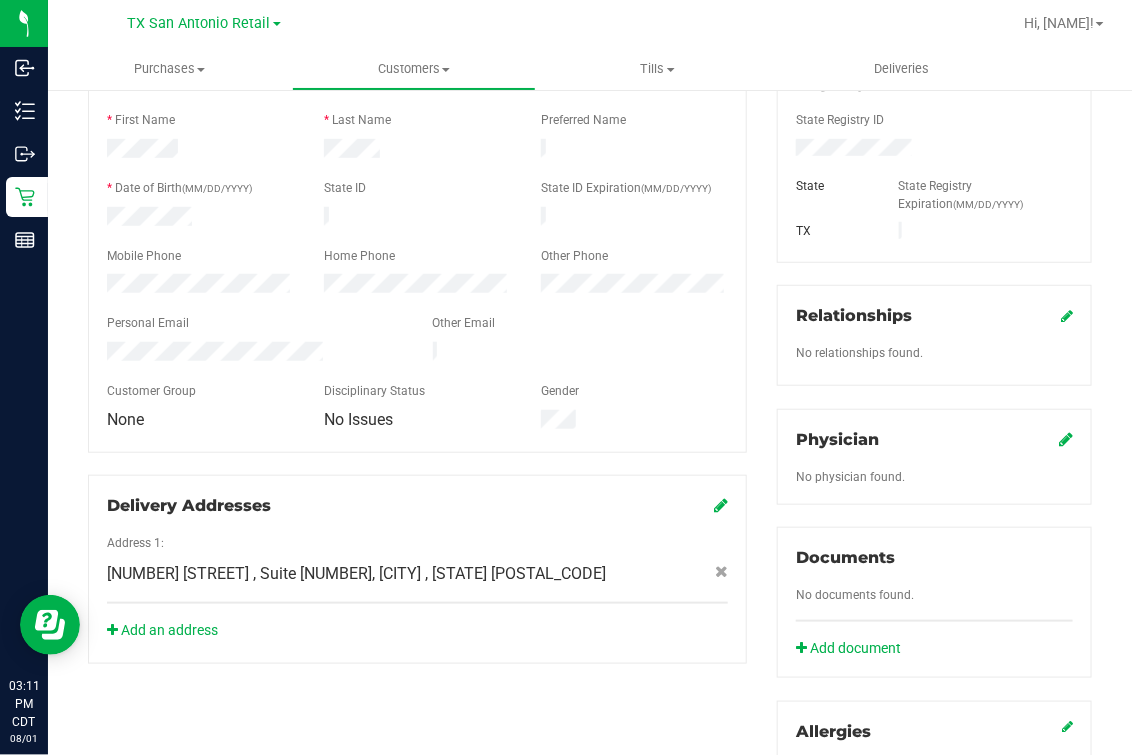 scroll, scrollTop: 249, scrollLeft: 0, axis: vertical 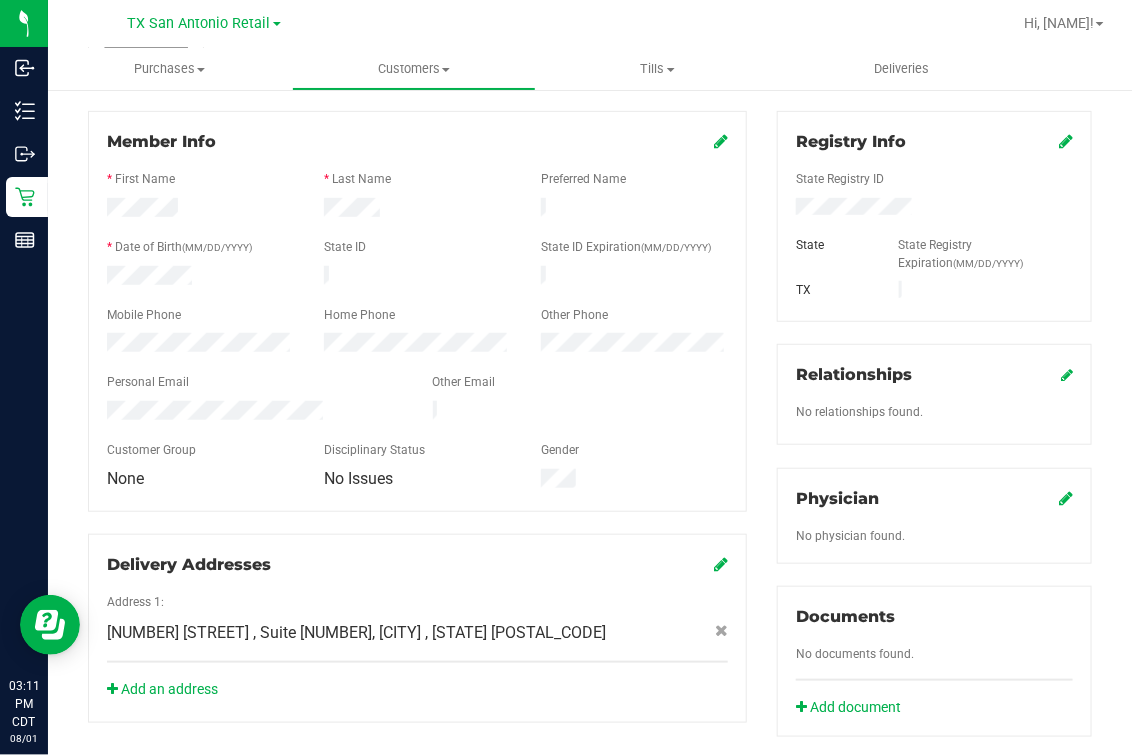 click 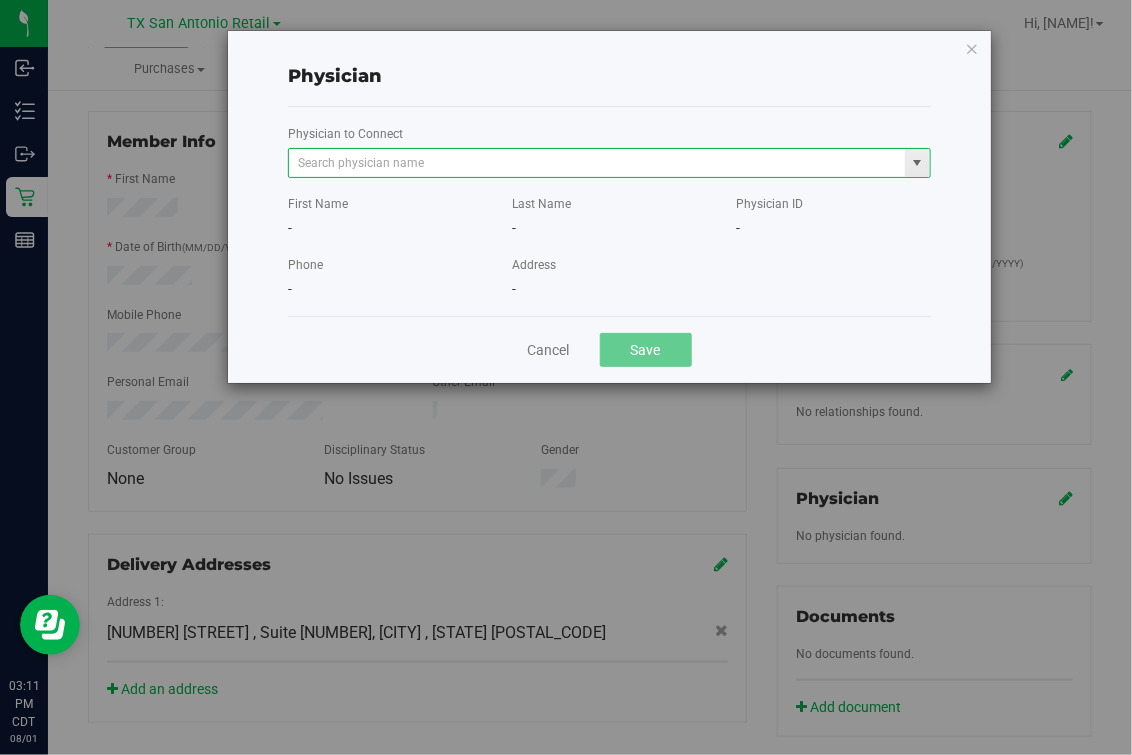 click at bounding box center [609, 163] 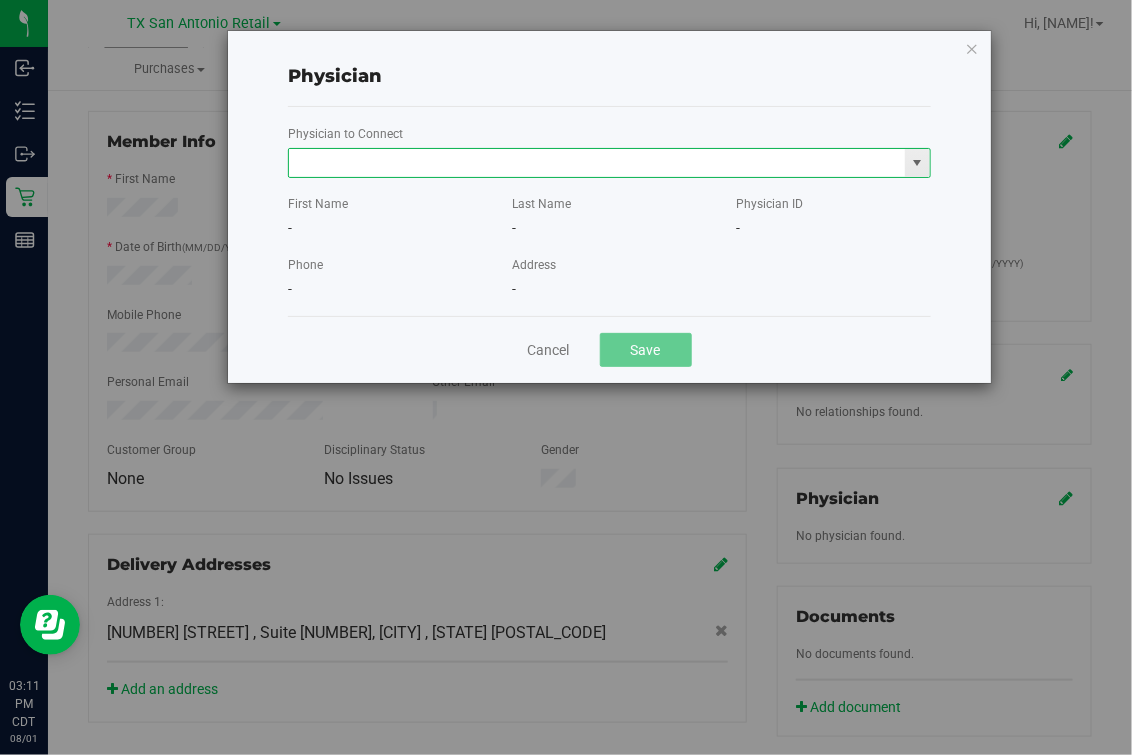 click at bounding box center [597, 163] 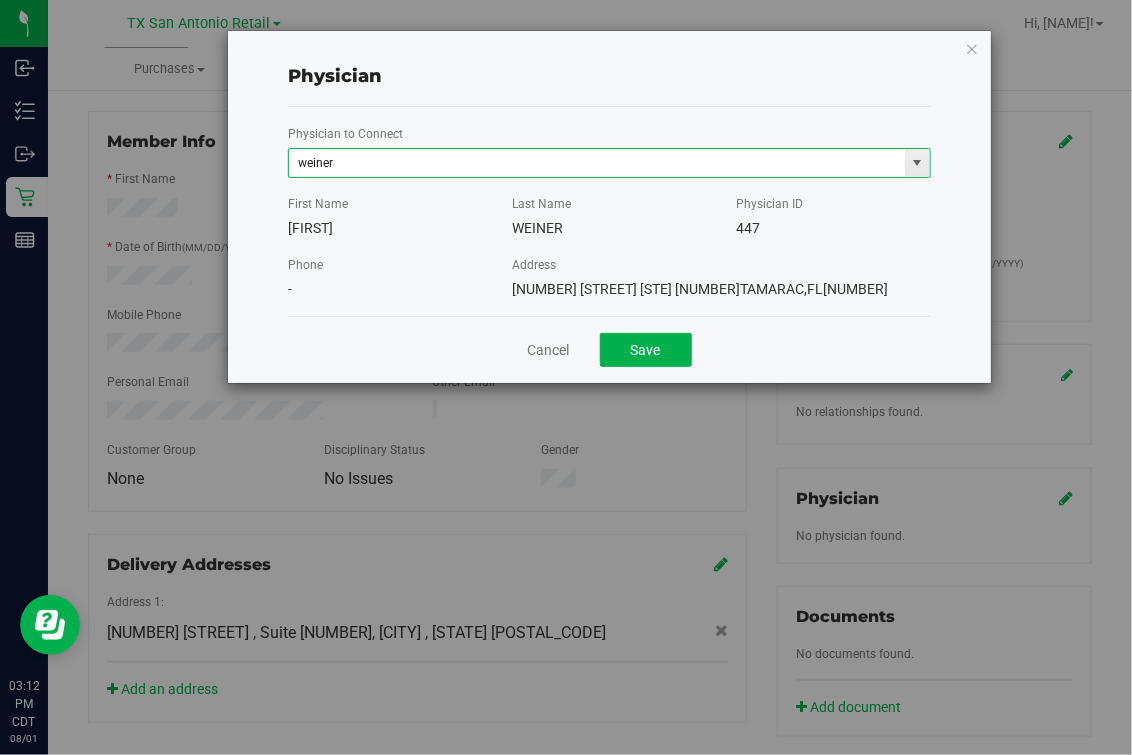 click on "First Name
[FIRST]
Last Name
[LAST]
Physician ID
447" at bounding box center (609, 208) 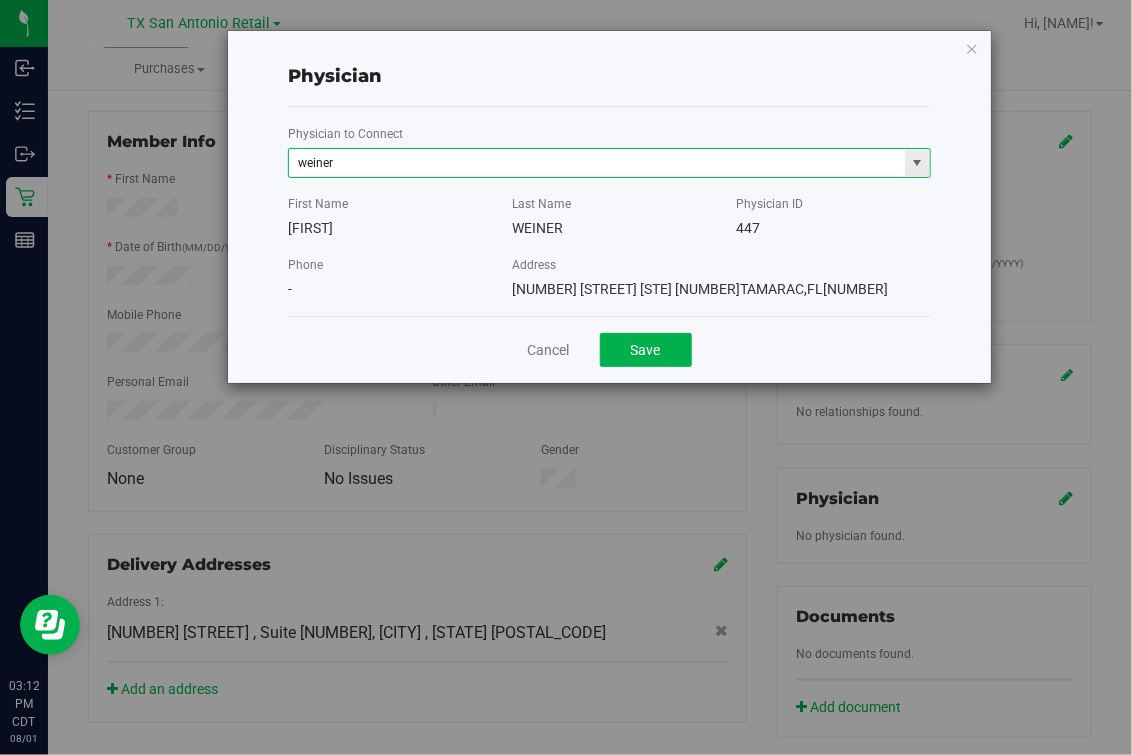 click on "weiner" at bounding box center (597, 163) 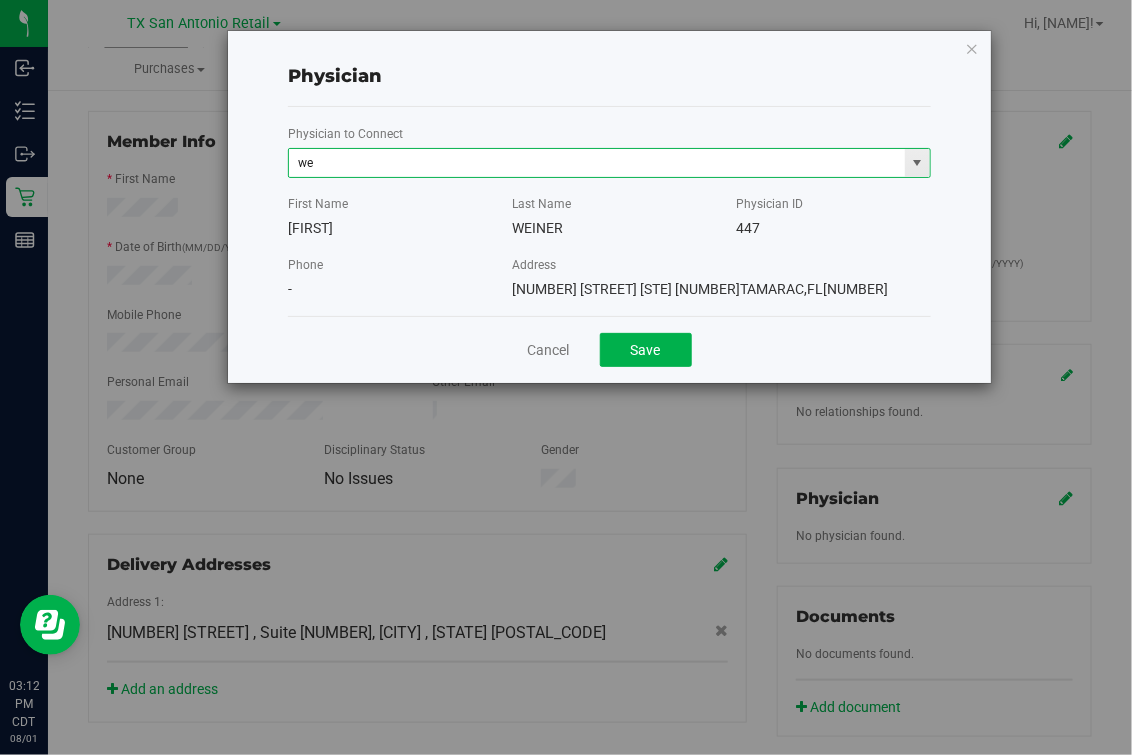 type on "w" 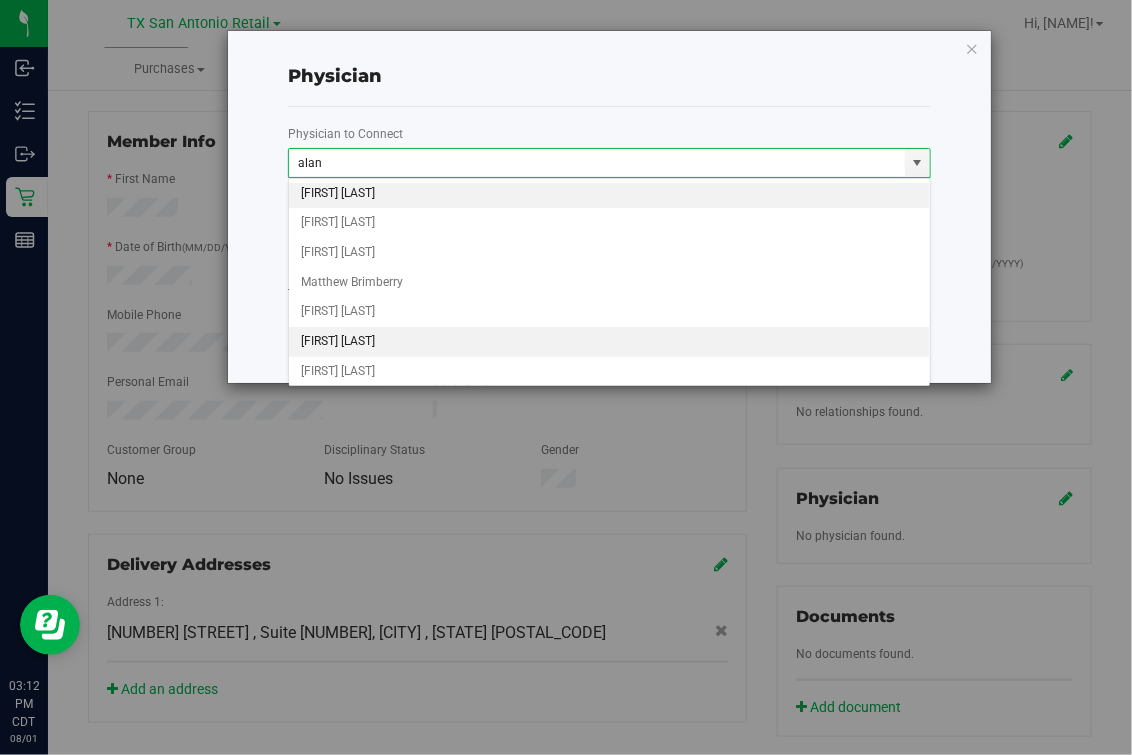 scroll, scrollTop: 474, scrollLeft: 0, axis: vertical 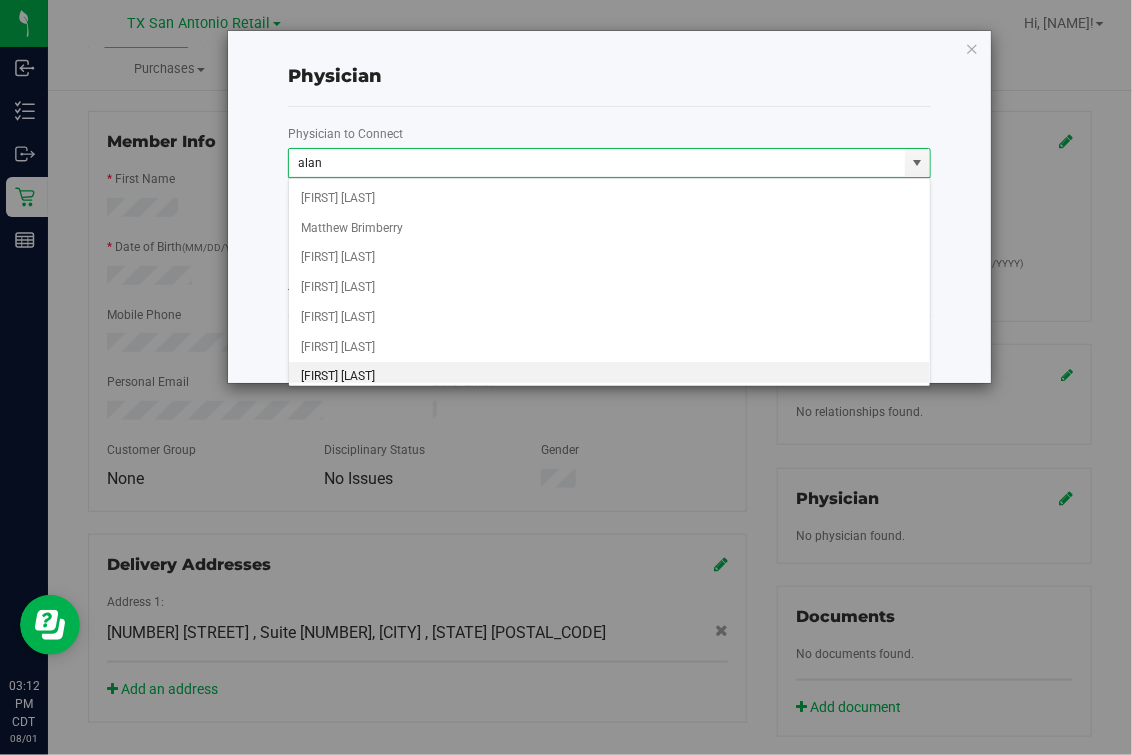 click on "[FIRST] [LAST]" at bounding box center (609, 377) 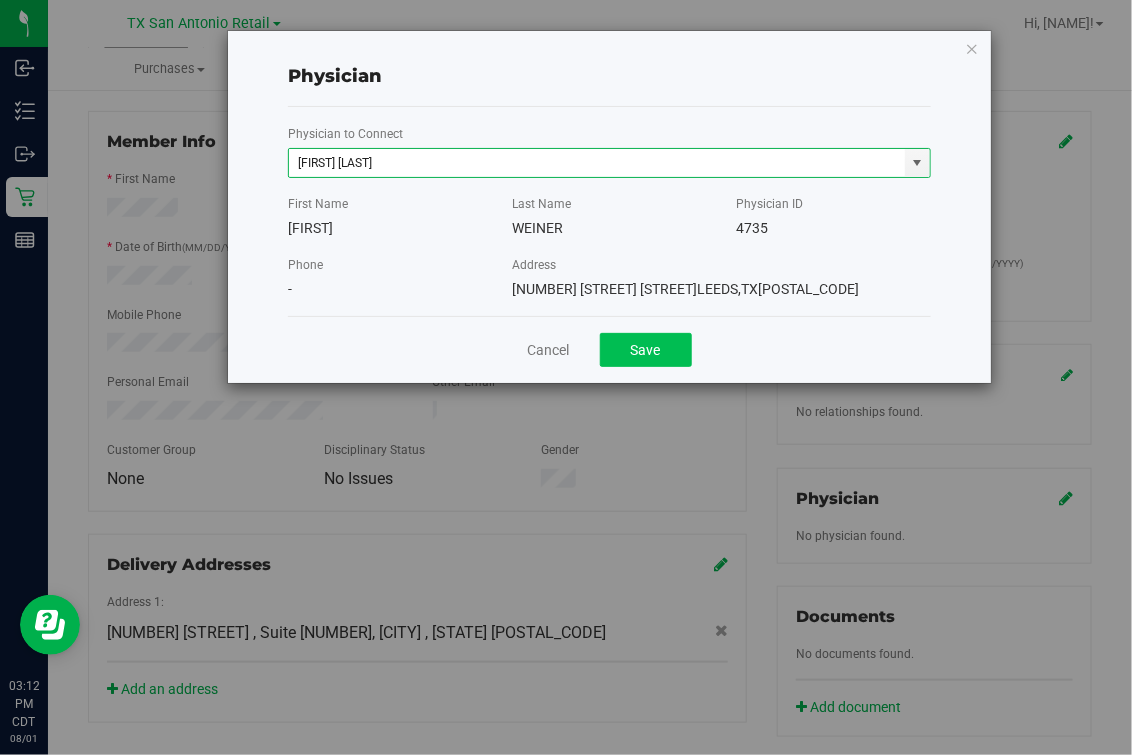 type on "[FIRST] [LAST]" 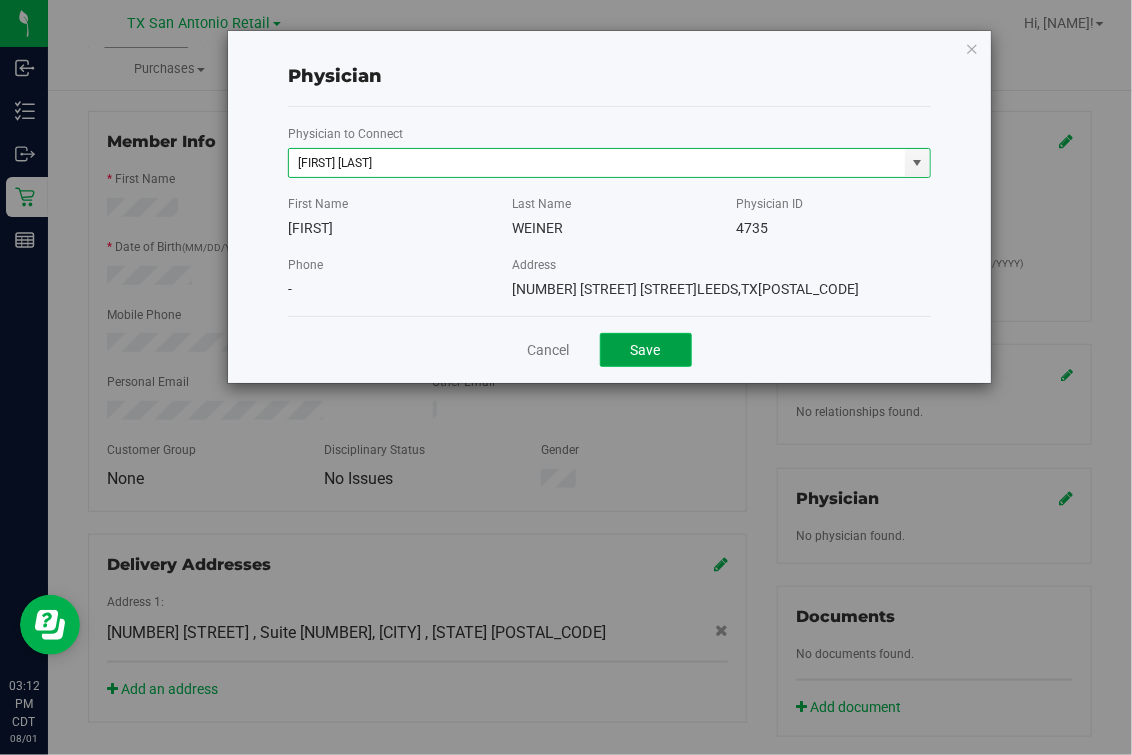 click on "Save" at bounding box center (646, 350) 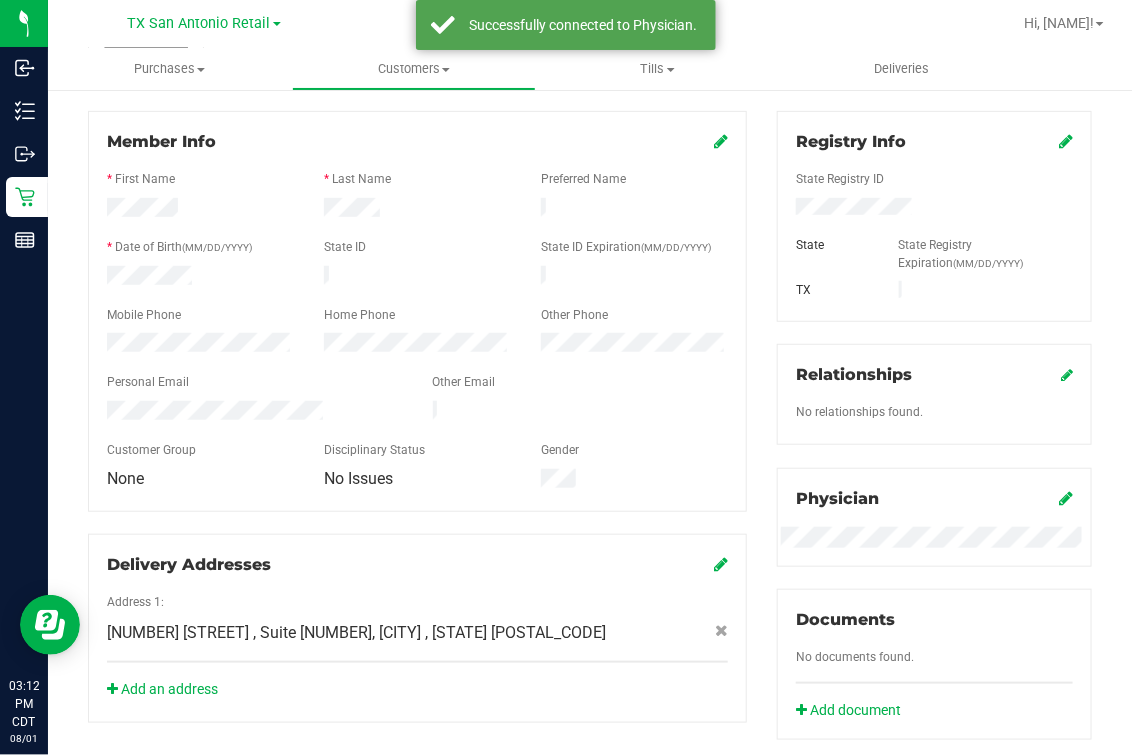 click on "Delivery Addresses
Address 1:
18720 Stone Oak Pkwy
, Suite 107, [CITY]
, [STATE]
[ZIP]
Add an address" 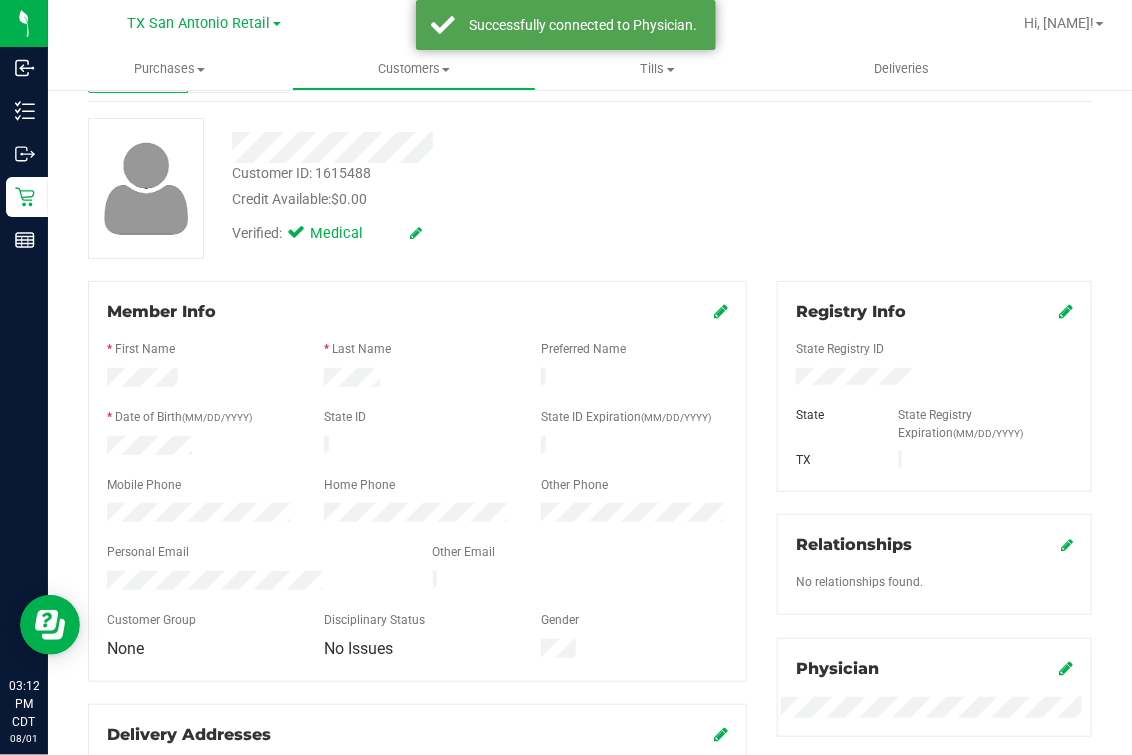 scroll, scrollTop: 0, scrollLeft: 0, axis: both 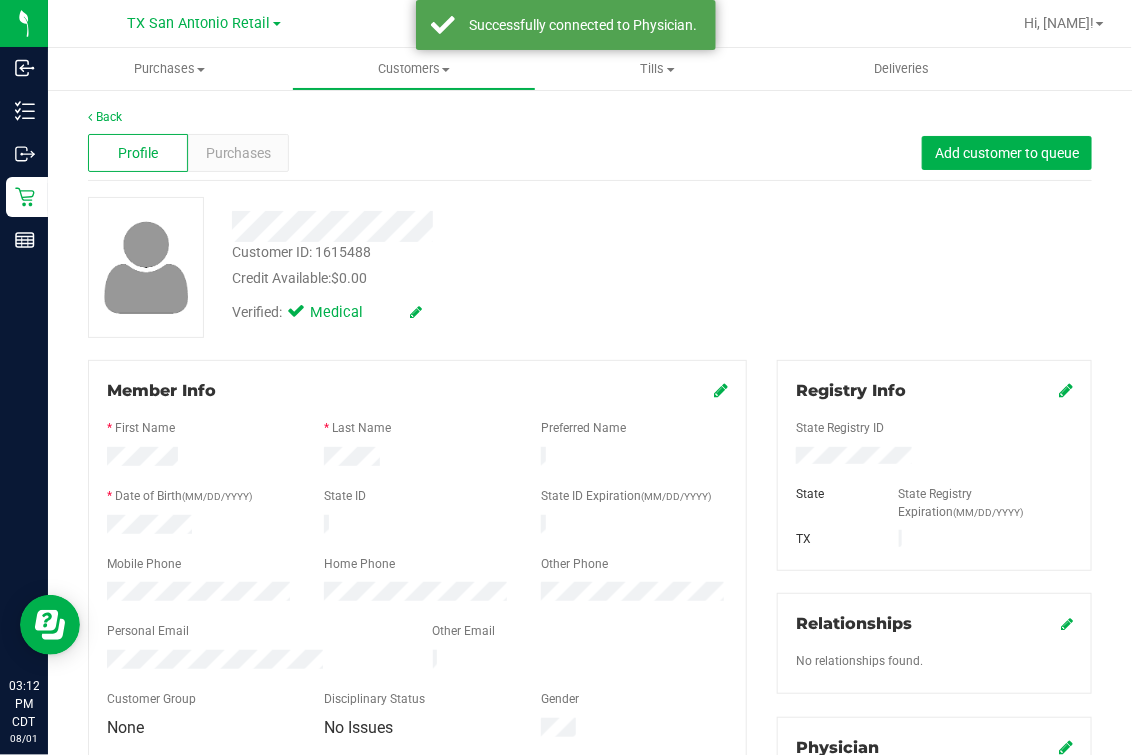 click on "Verified:
Medical" at bounding box center [475, 311] 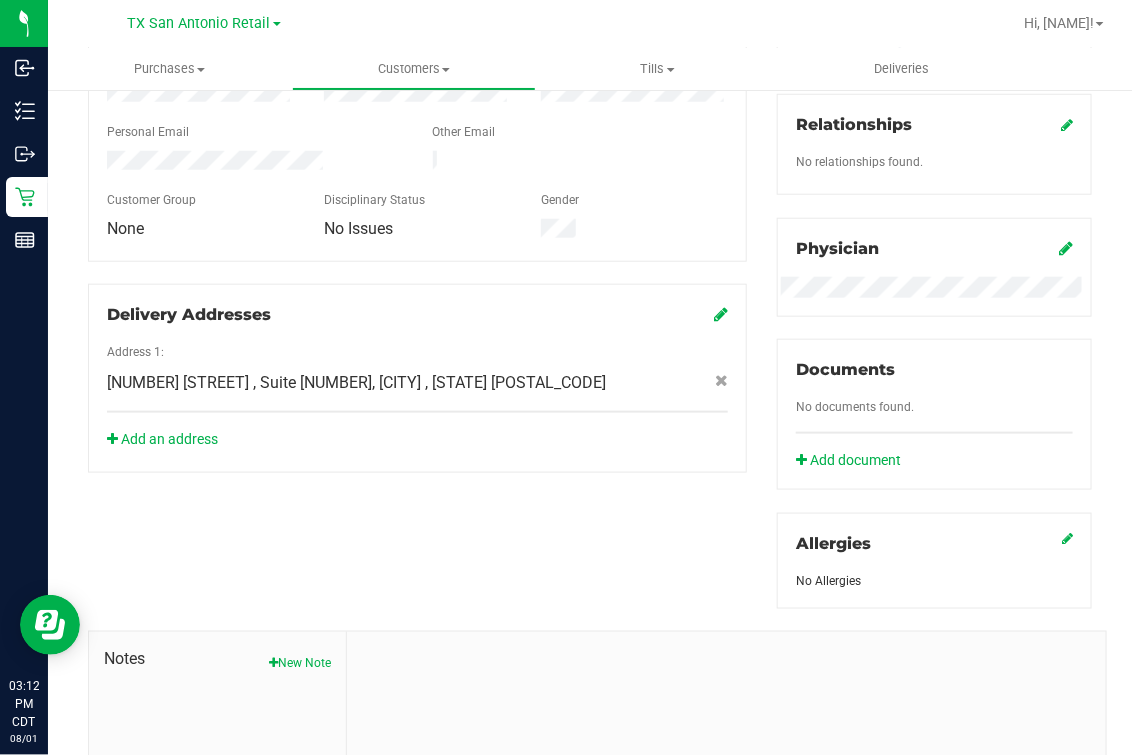 scroll, scrollTop: 0, scrollLeft: 0, axis: both 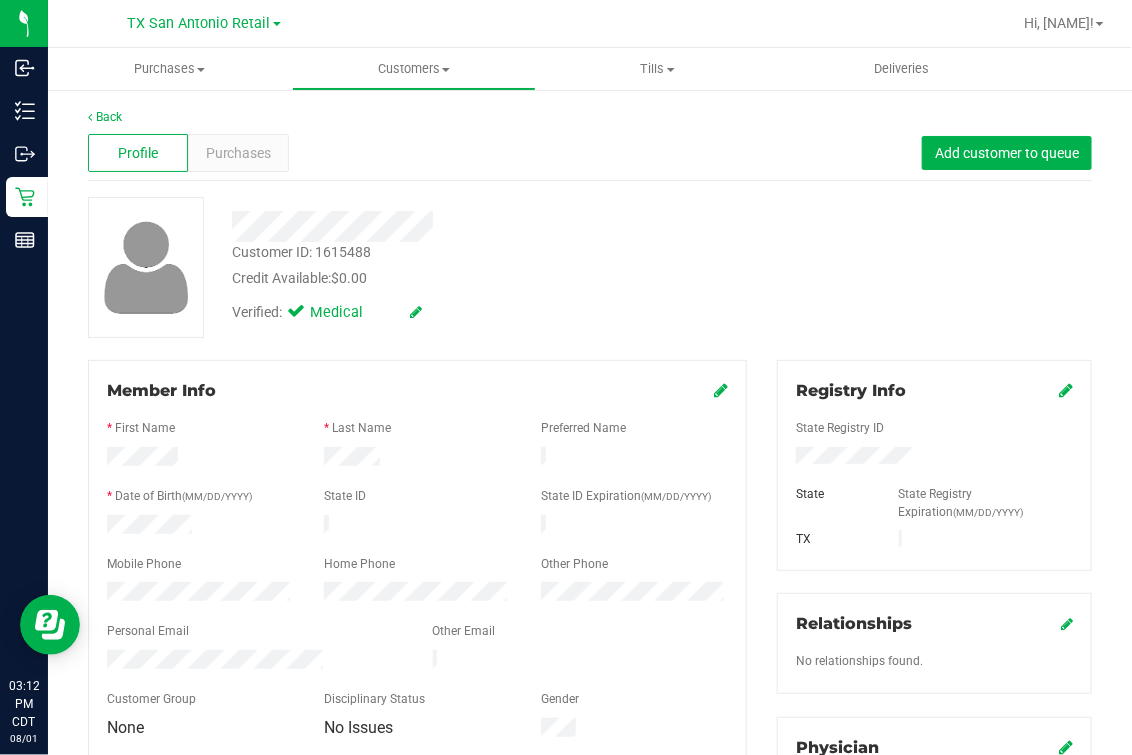 click on "Verified:
Medical" at bounding box center [475, 311] 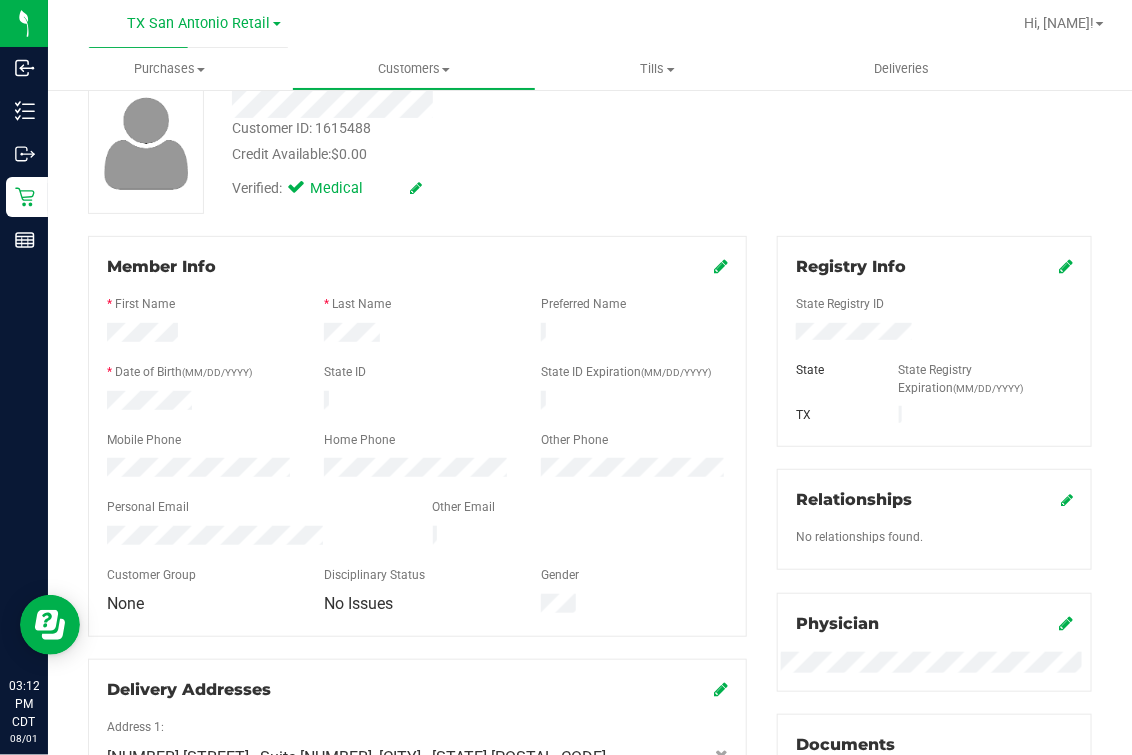 scroll, scrollTop: 0, scrollLeft: 0, axis: both 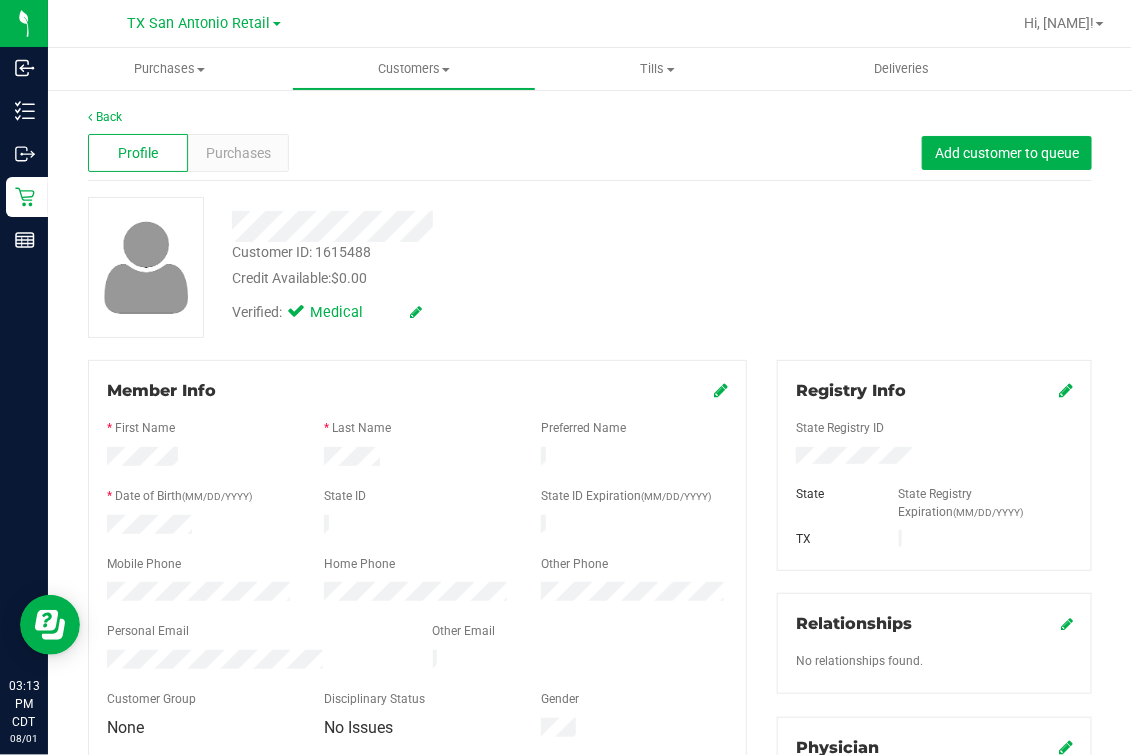 drag, startPoint x: 852, startPoint y: 300, endPoint x: 688, endPoint y: 275, distance: 165.89455 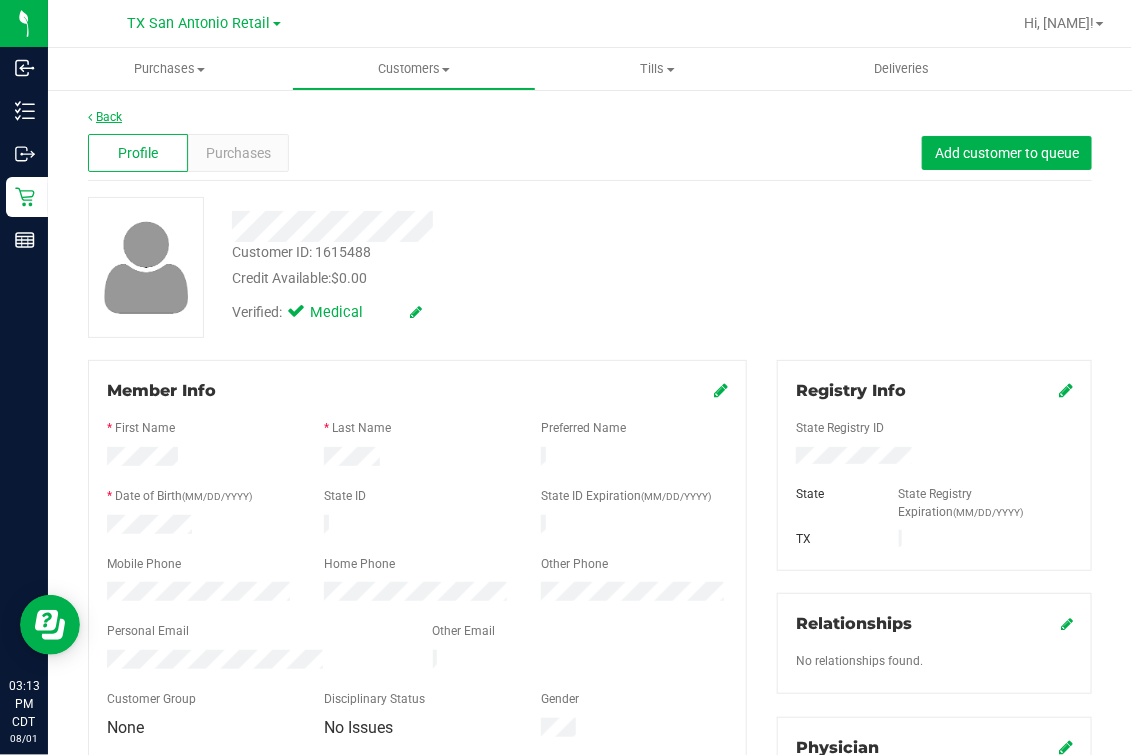 click on "Back" at bounding box center (105, 117) 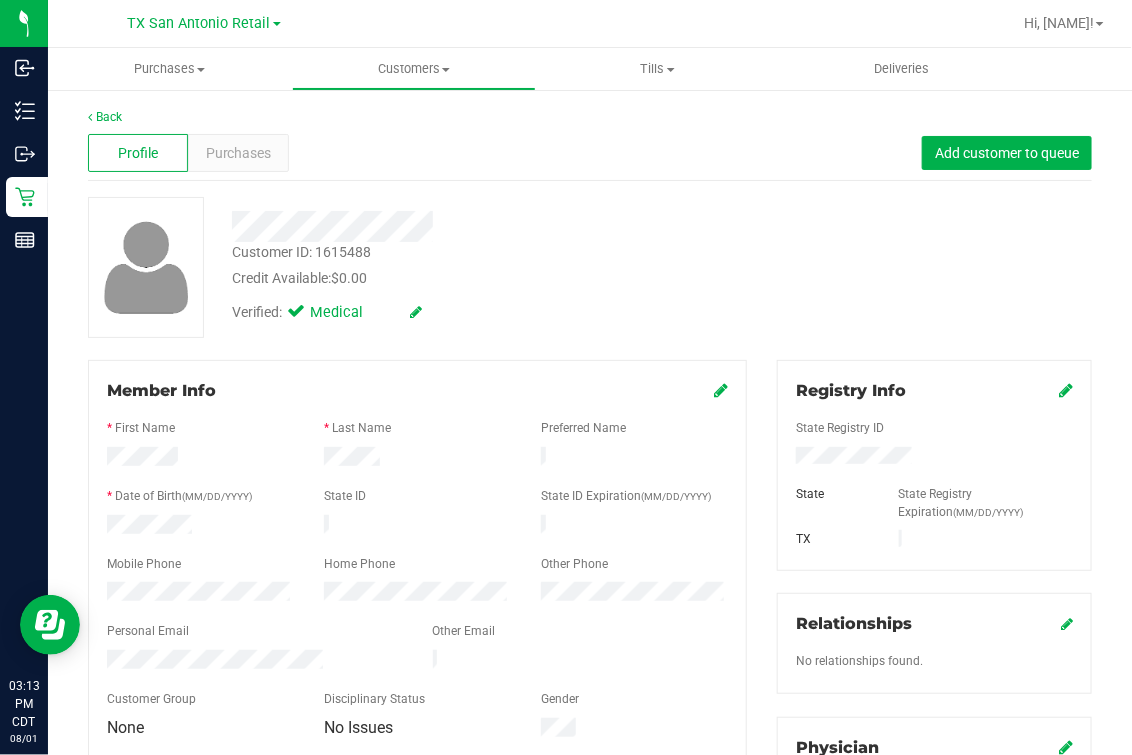 click on "Customer ID: [NUMBER]
Credit Available:
$0.00
Verified:
Medical" at bounding box center (590, 267) 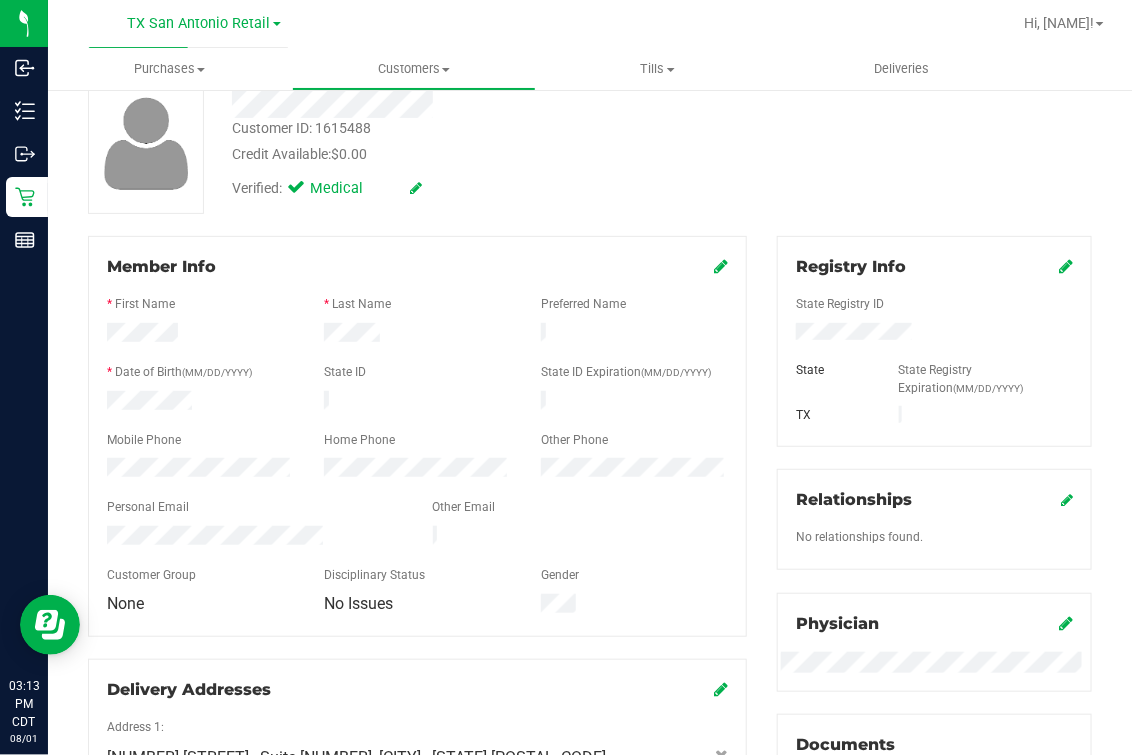 scroll, scrollTop: 0, scrollLeft: 0, axis: both 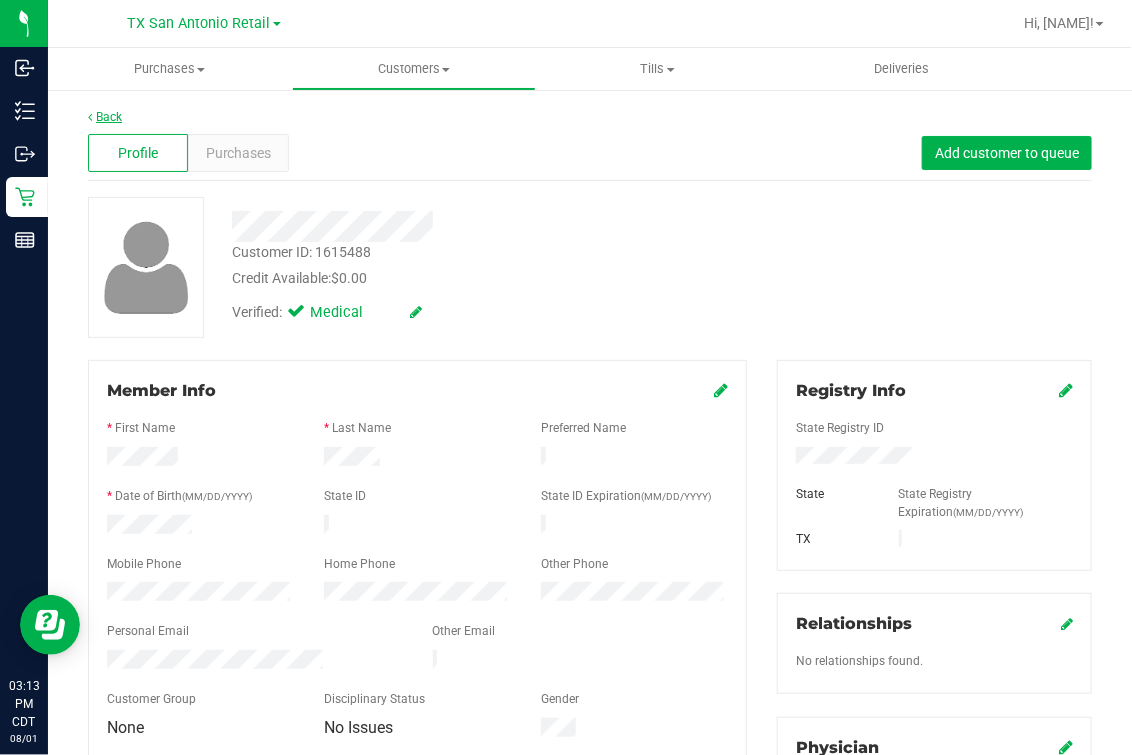 click on "Back" at bounding box center [105, 117] 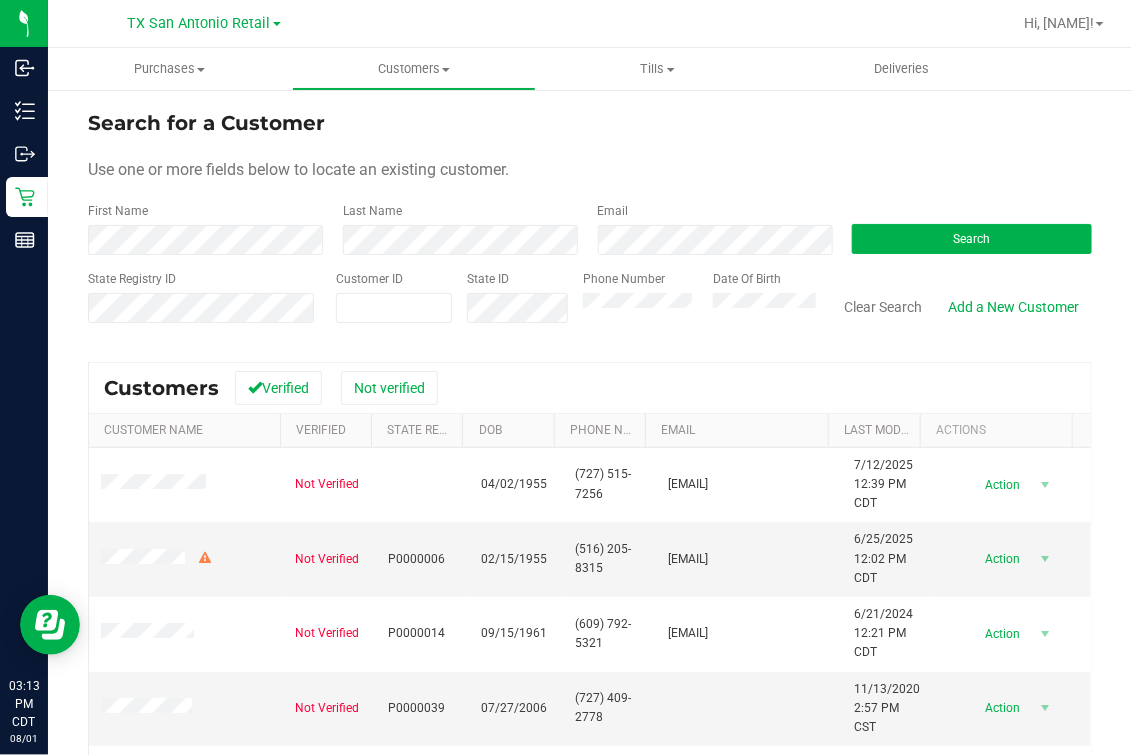 click on "Search for a Customer
Use one or more fields below to locate an existing customer.
First Name
Last Name
Email
Search
State Registry ID
Customer ID
State ID
Phone Number
Date Of Birth" at bounding box center [590, 224] 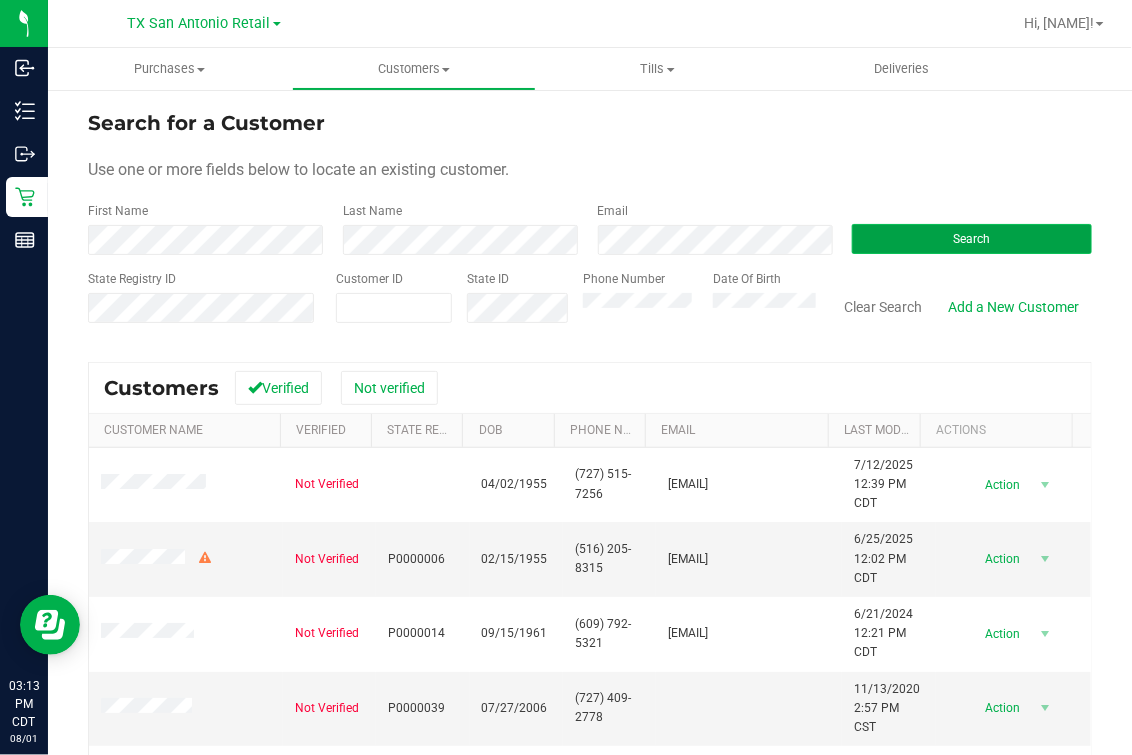 click on "Search" at bounding box center [972, 239] 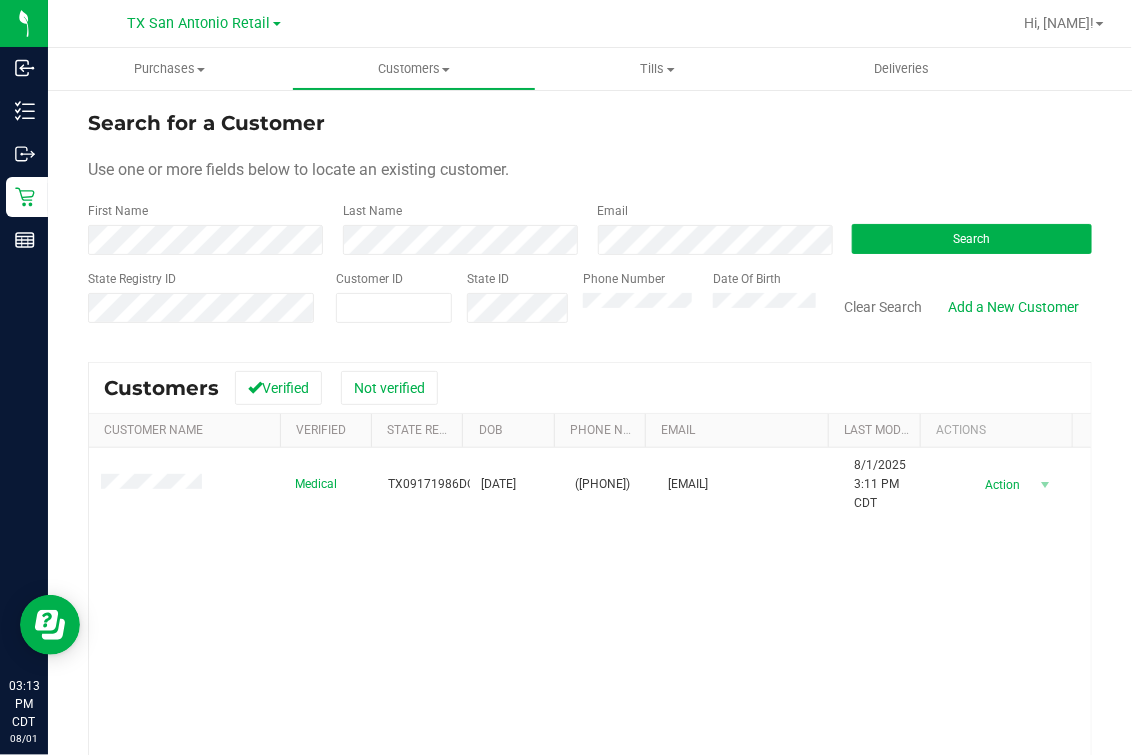 click on "Use one or more fields below to locate an existing customer." at bounding box center (590, 170) 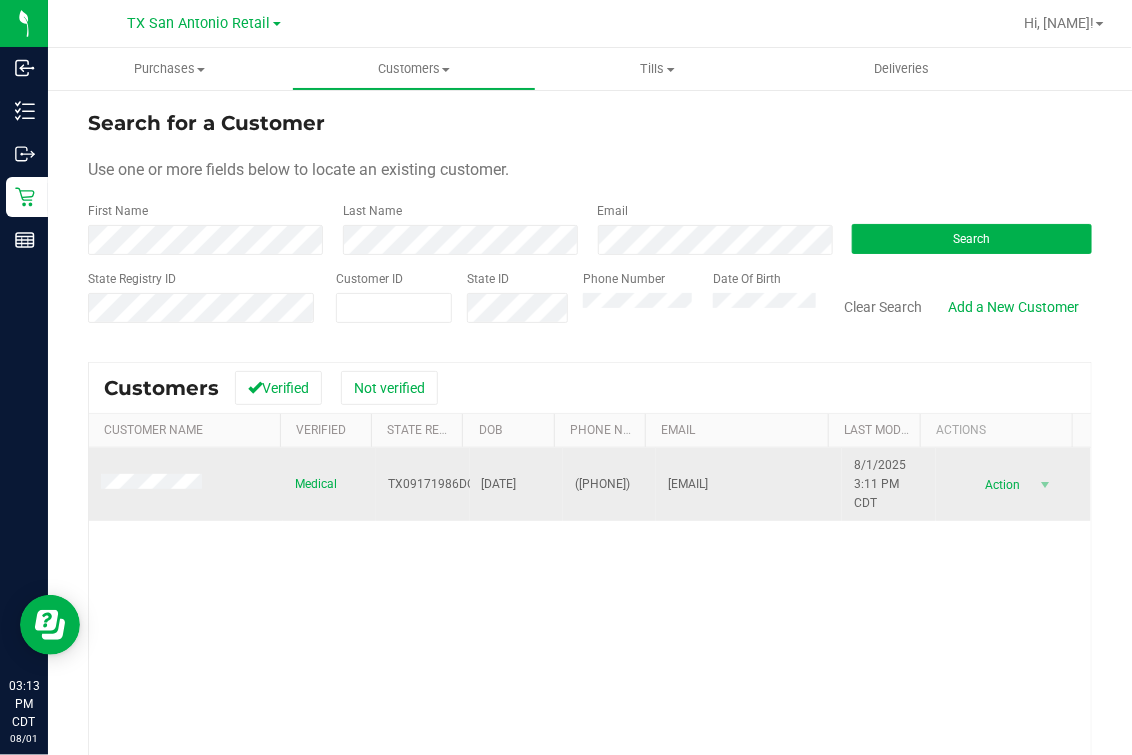 click at bounding box center (186, 485) 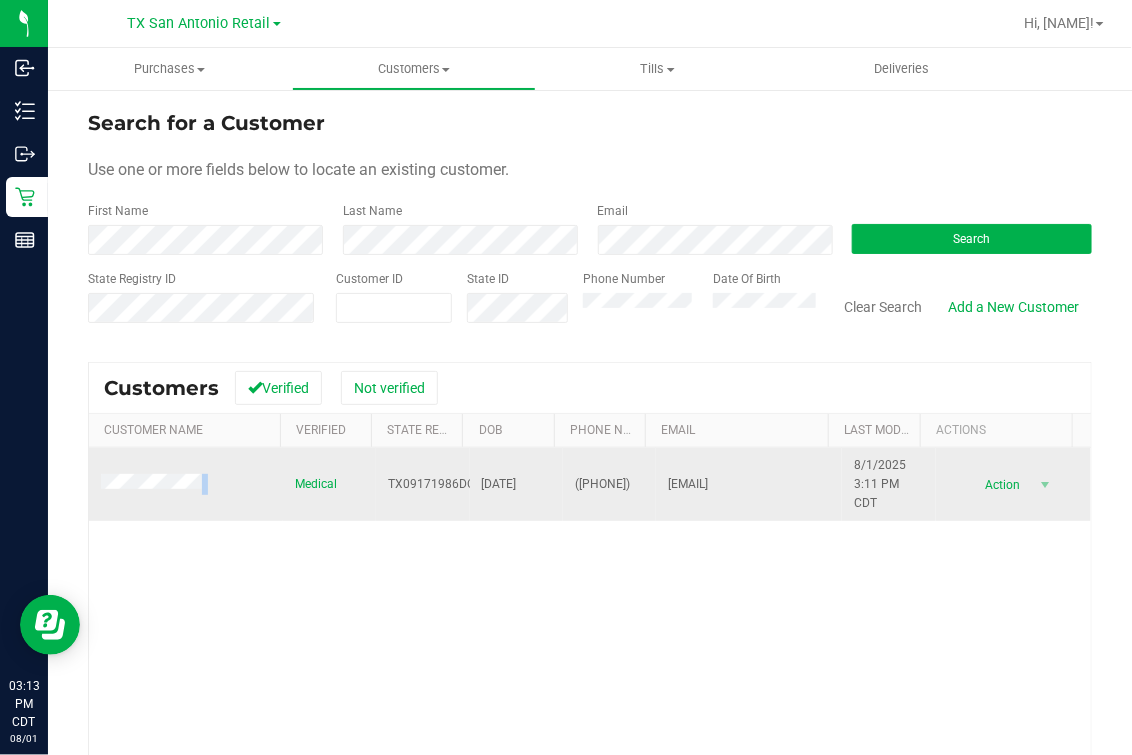 click at bounding box center (154, 484) 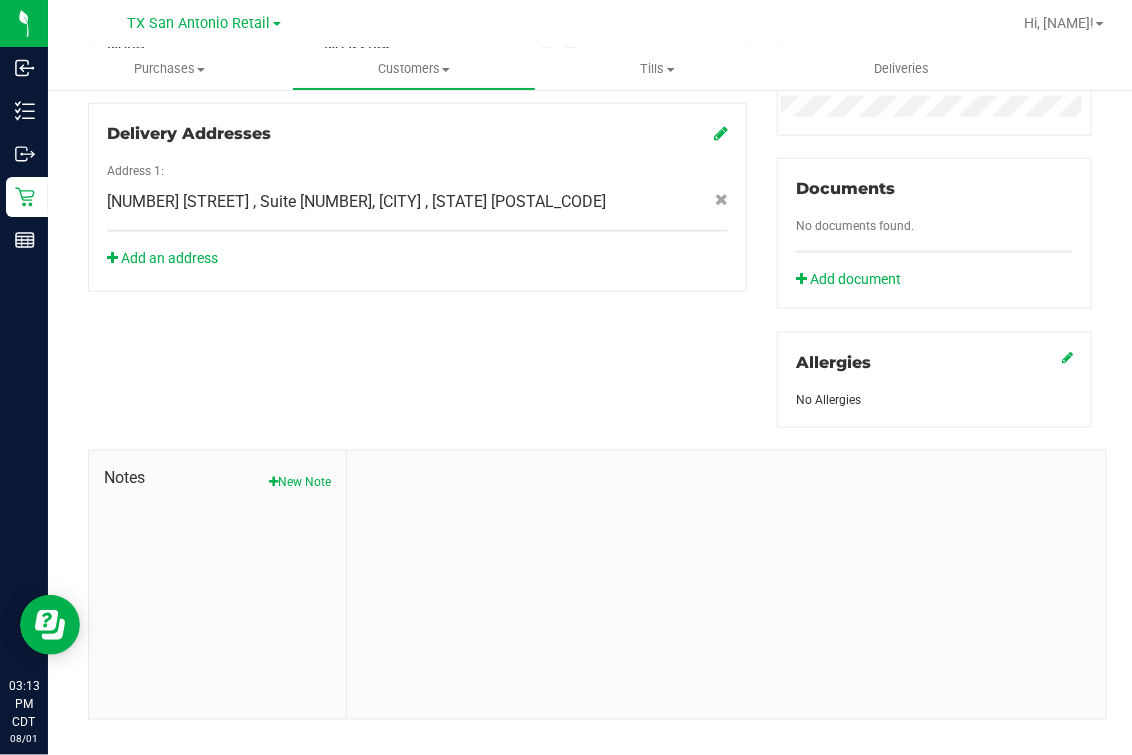 scroll, scrollTop: 0, scrollLeft: 0, axis: both 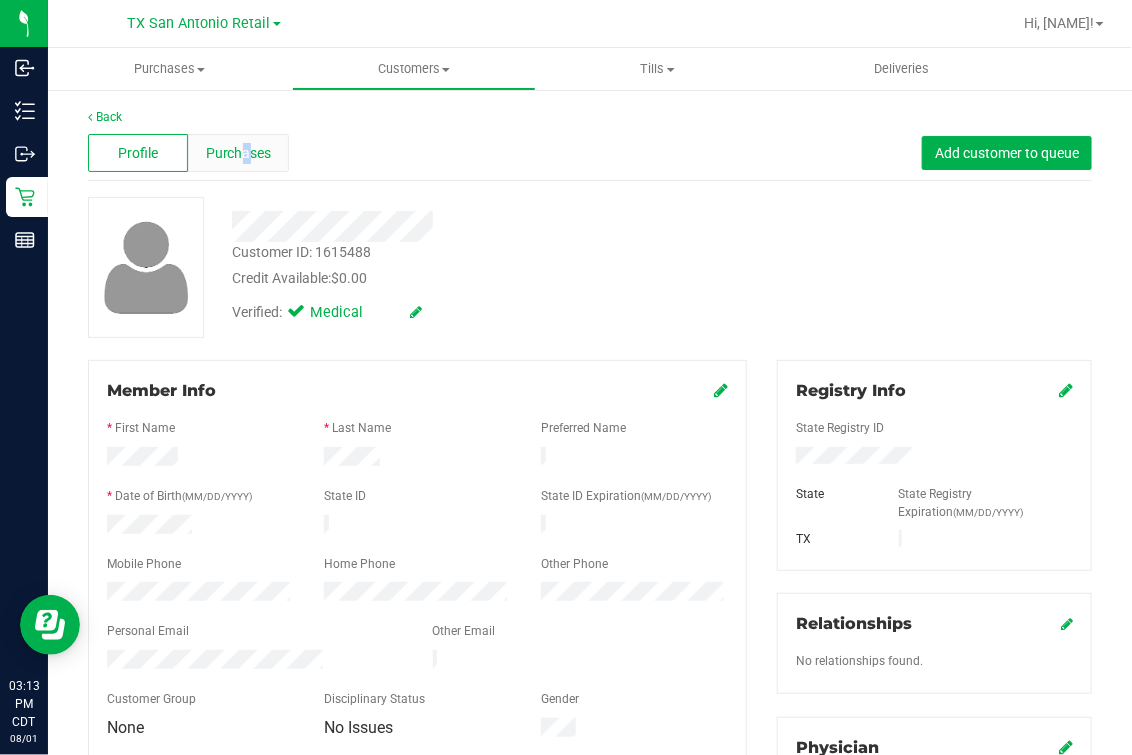 click on "Purchases" at bounding box center (239, 153) 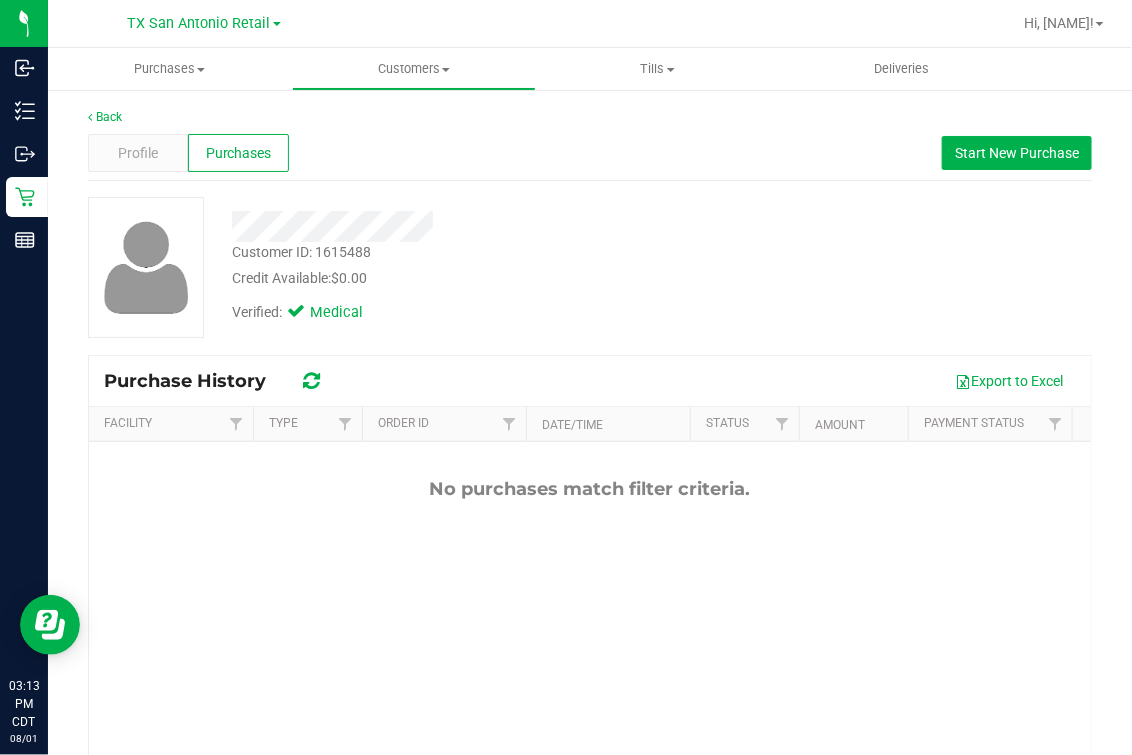 click at bounding box center (475, 226) 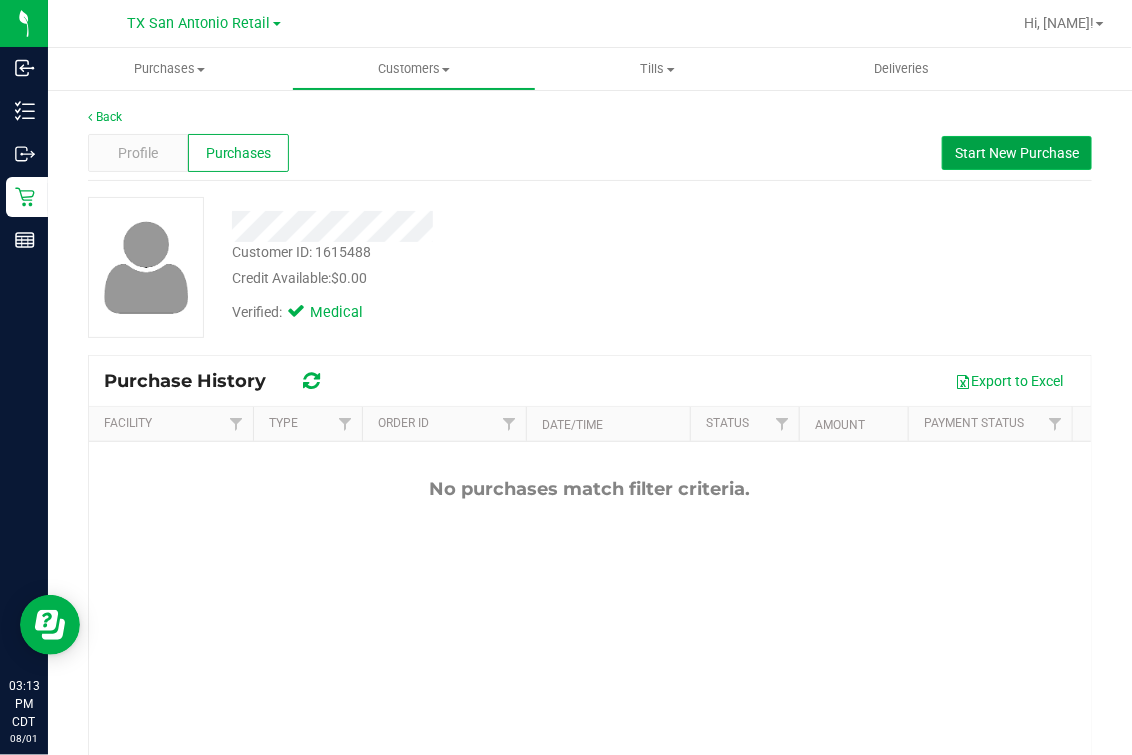 click on "Start New Purchase" at bounding box center [1017, 153] 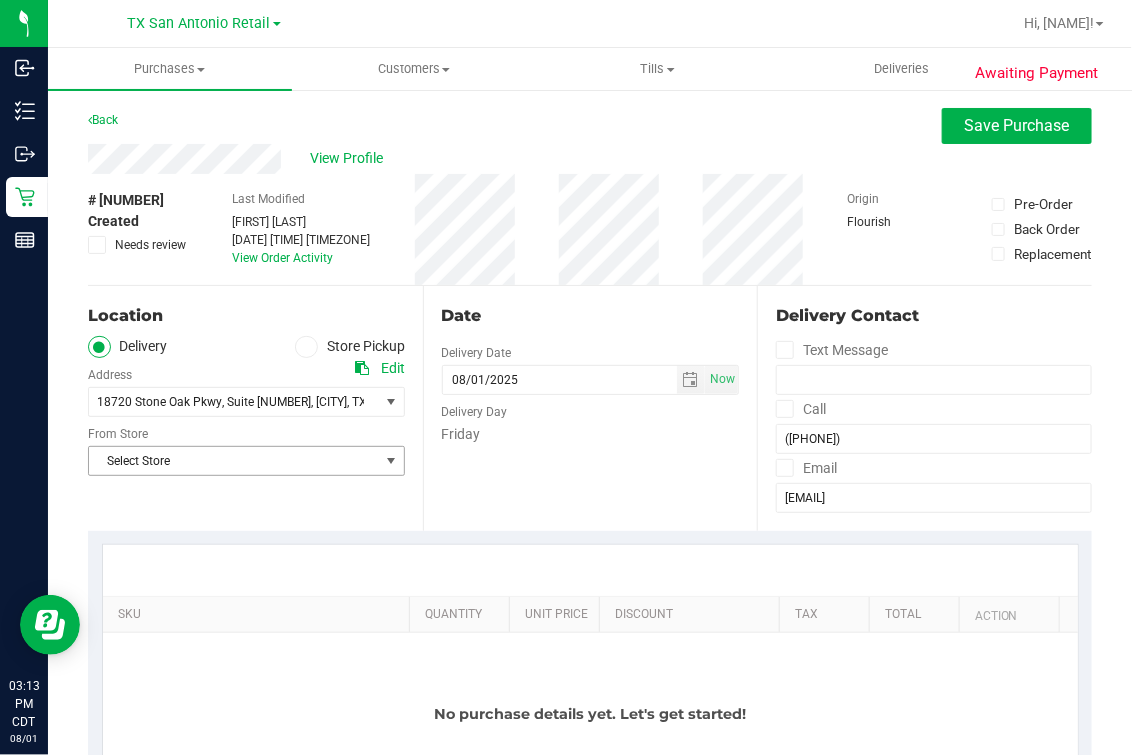 click on "Select Store" at bounding box center [234, 461] 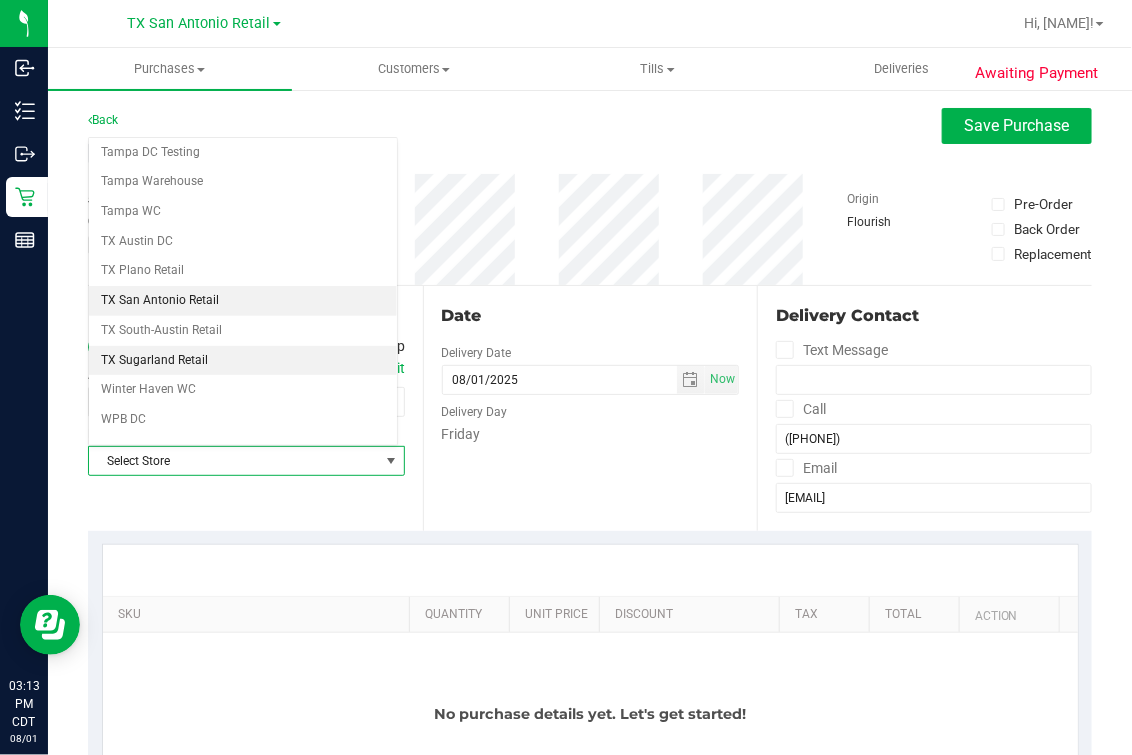 scroll, scrollTop: 1432, scrollLeft: 0, axis: vertical 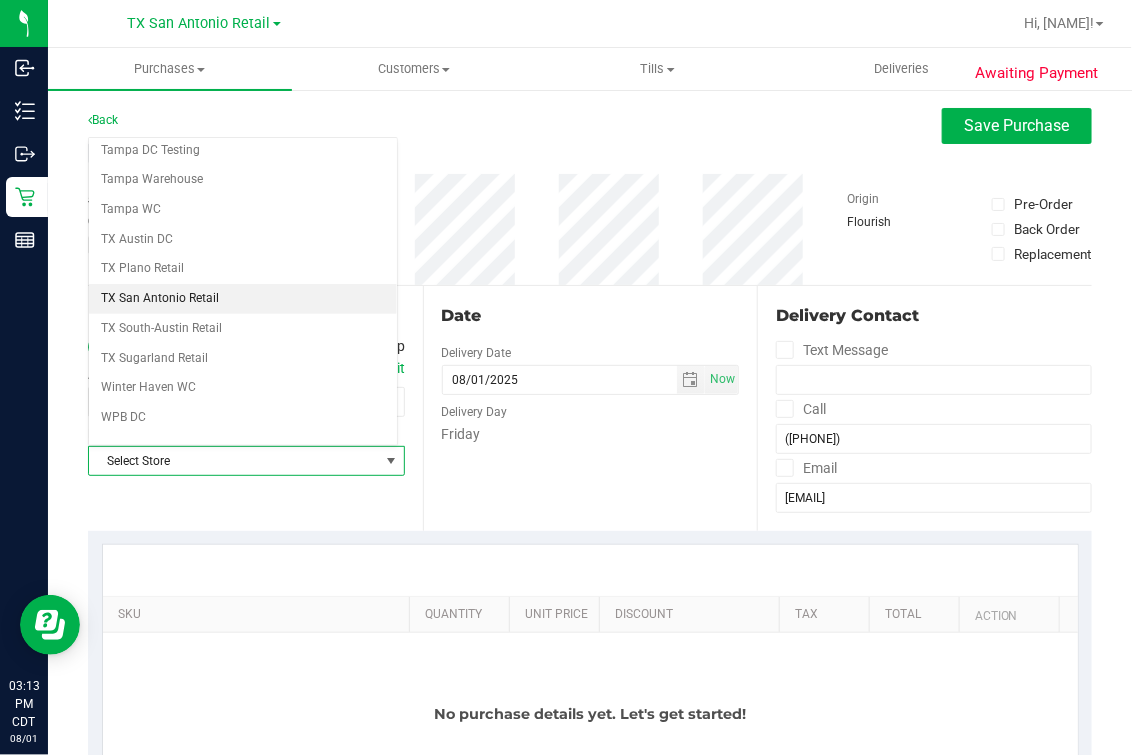 click on "TX San Antonio Retail" at bounding box center (243, 299) 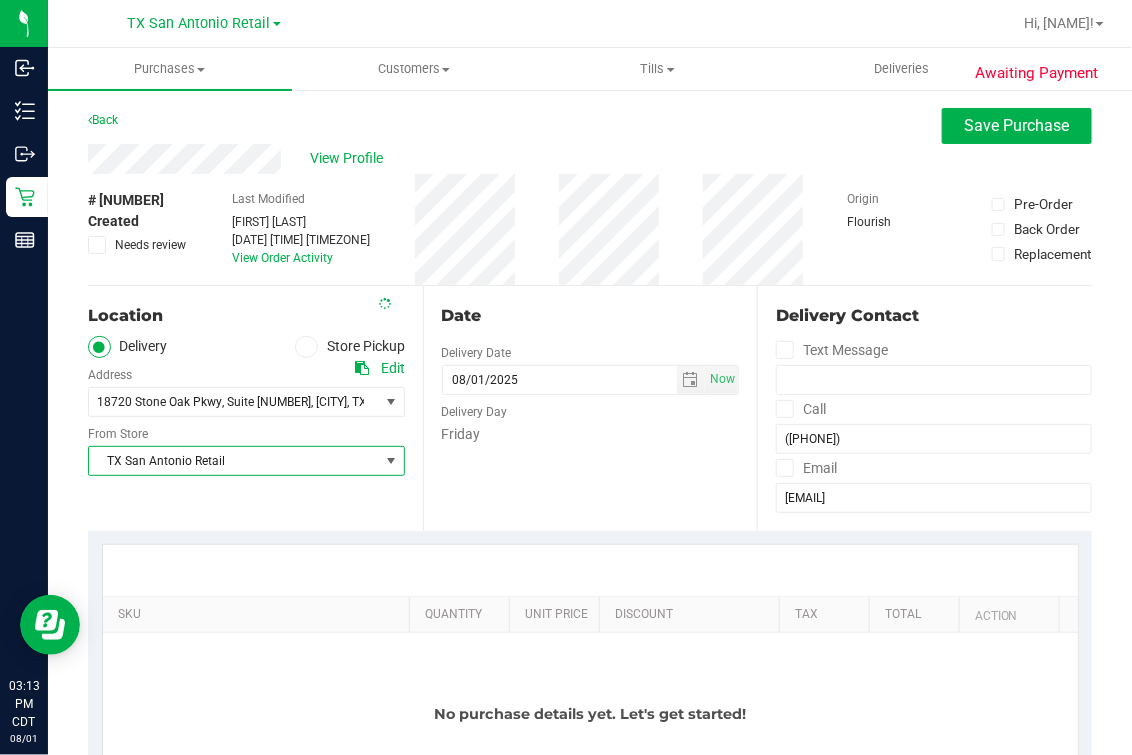 click on "Date
Delivery Date
08/01/2025
Now
08/01/2025 03:13 PM
Now
Delivery Day
Friday" at bounding box center [590, 408] 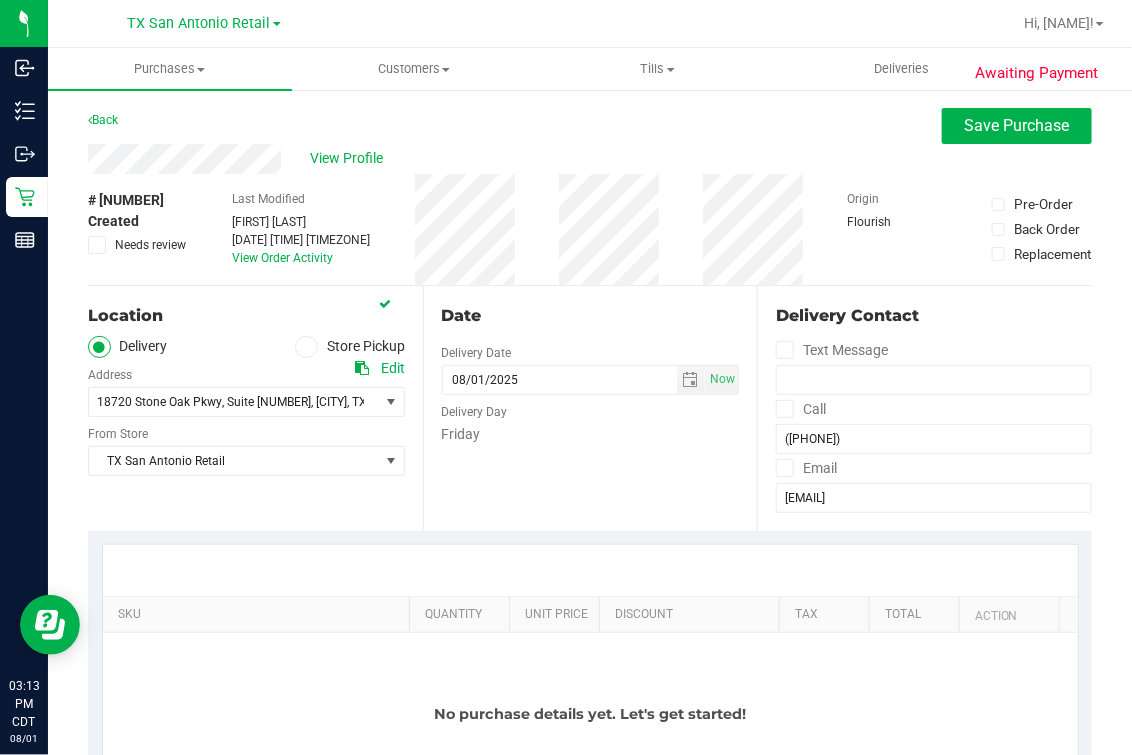 click on "Delivery Day" at bounding box center (591, 409) 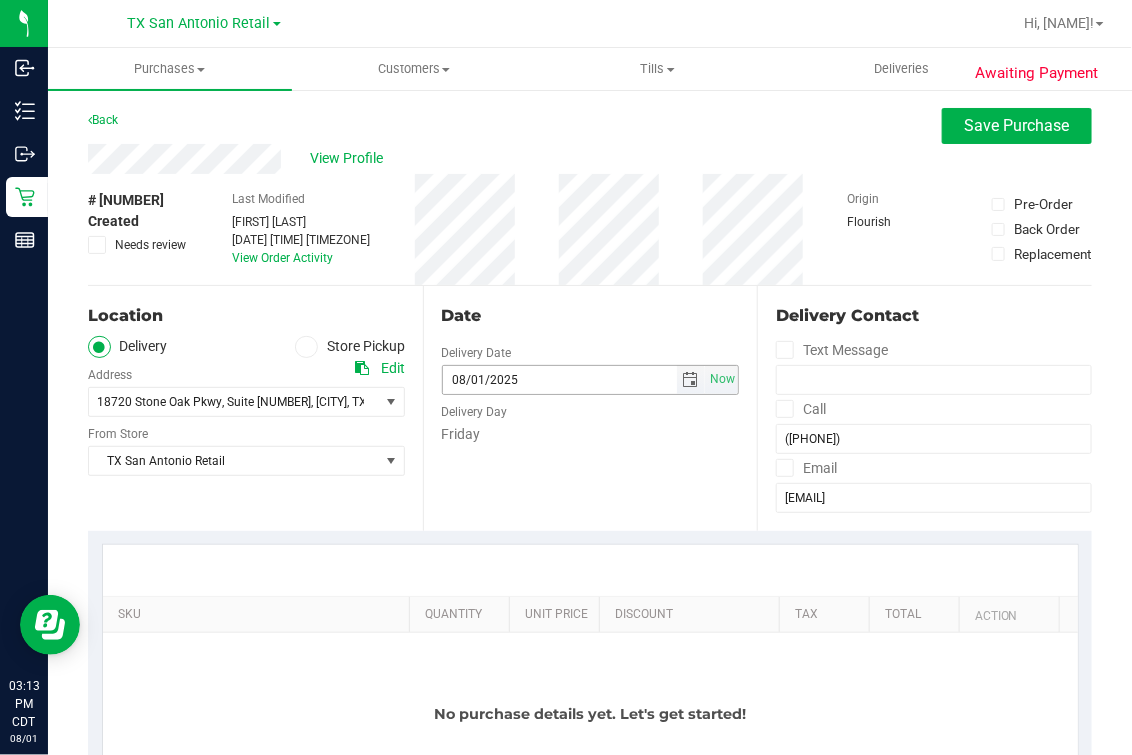 click at bounding box center (690, 380) 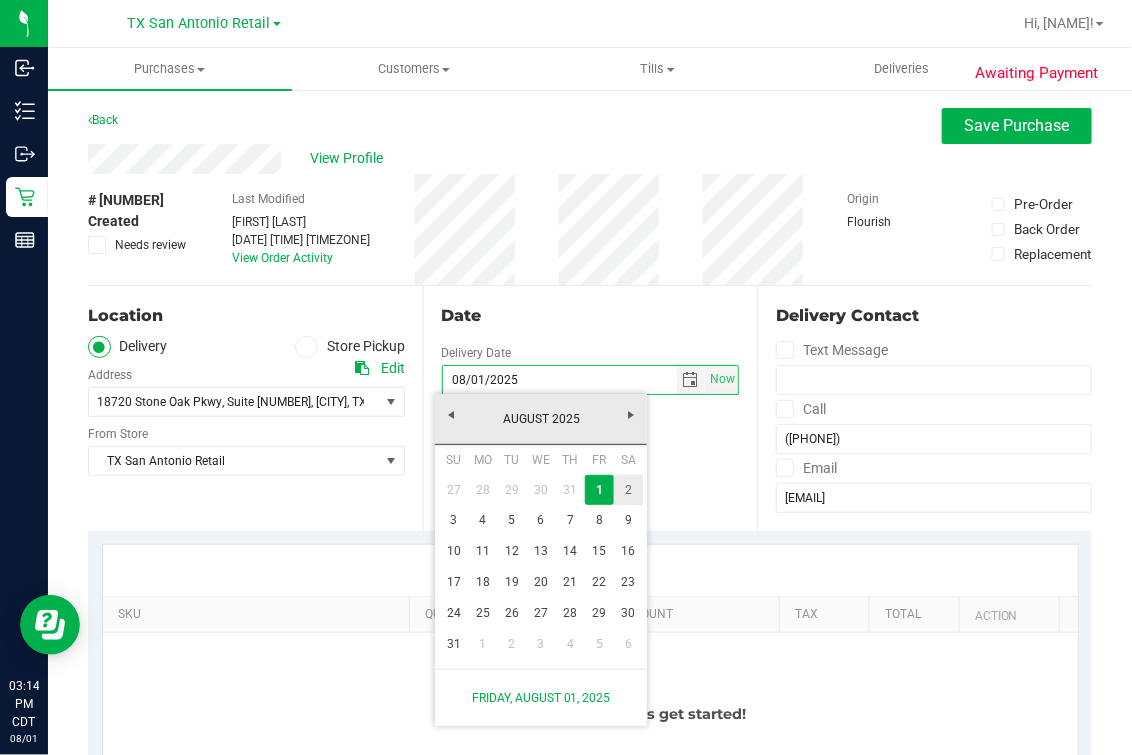 click on "2" at bounding box center [628, 490] 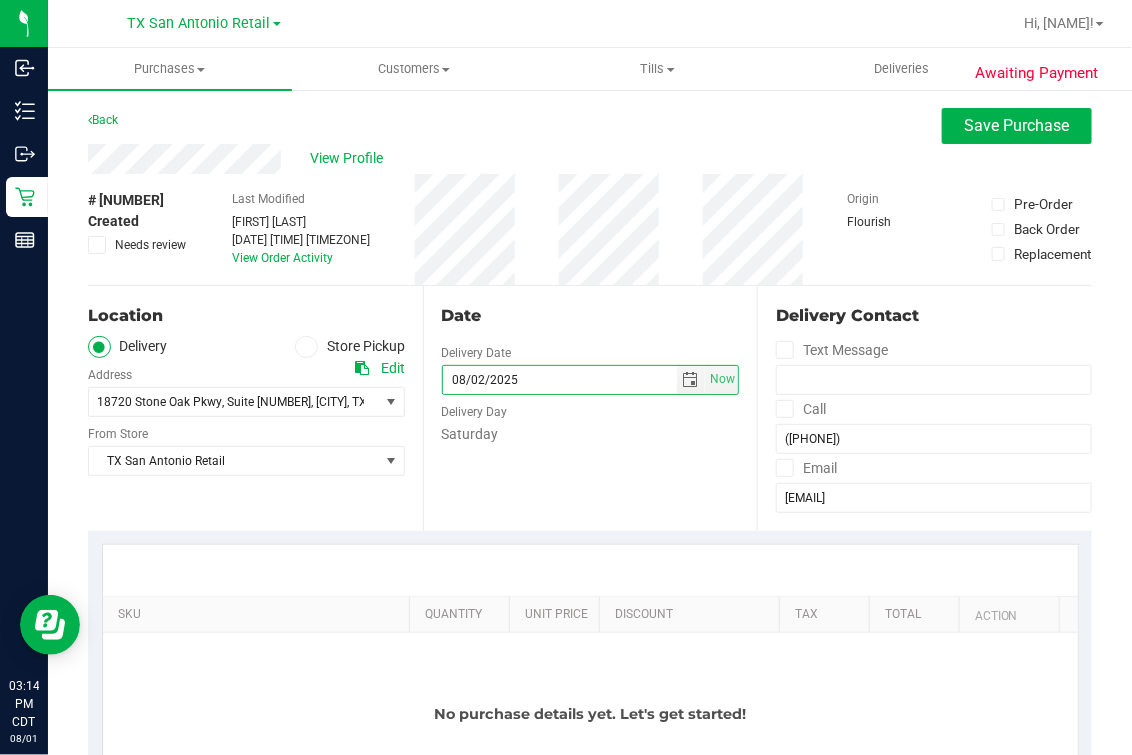 click on "# [NUMBER]
Created
Needs review
Last Modified
[FIRST] [LAST]
Aug 1, 2025 3:13:50 PM CDT
View Order Activity
Origin
Flourish
Pre-Order
Back Order
Replacement" at bounding box center [590, 229] 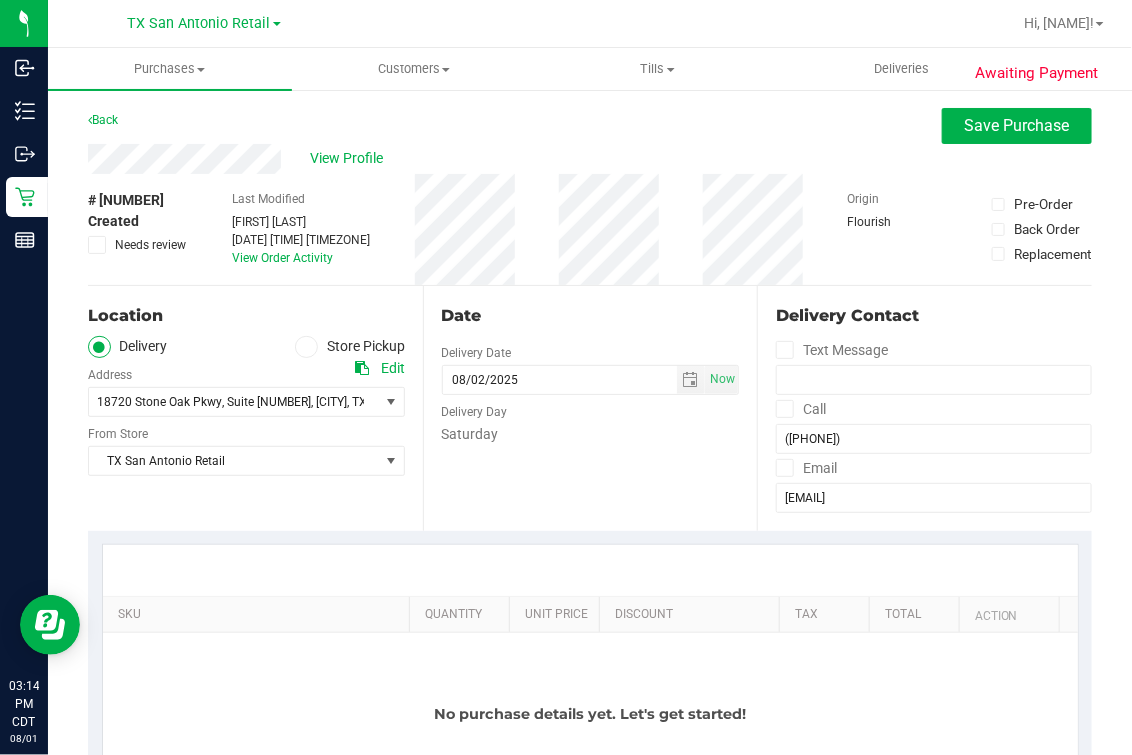 click on "Location
Delivery
Store Pickup
Address
Edit
[NUMBER] [STREET] [STREET]
, Suite [NUMBER]
, San Antonio
, TX
[POSTAL_CODE]
Select address [NUMBER] [STREET] [STREET]
From Store
TX San Antonio Retail Select Store Bonita Springs WC Boynton Beach WC Bradenton WC Brandon WC Brooksville WC Call Center Clermont WC Crestview WC Deerfield Beach WC Delray Beach WC Deltona WC" at bounding box center [255, 408] 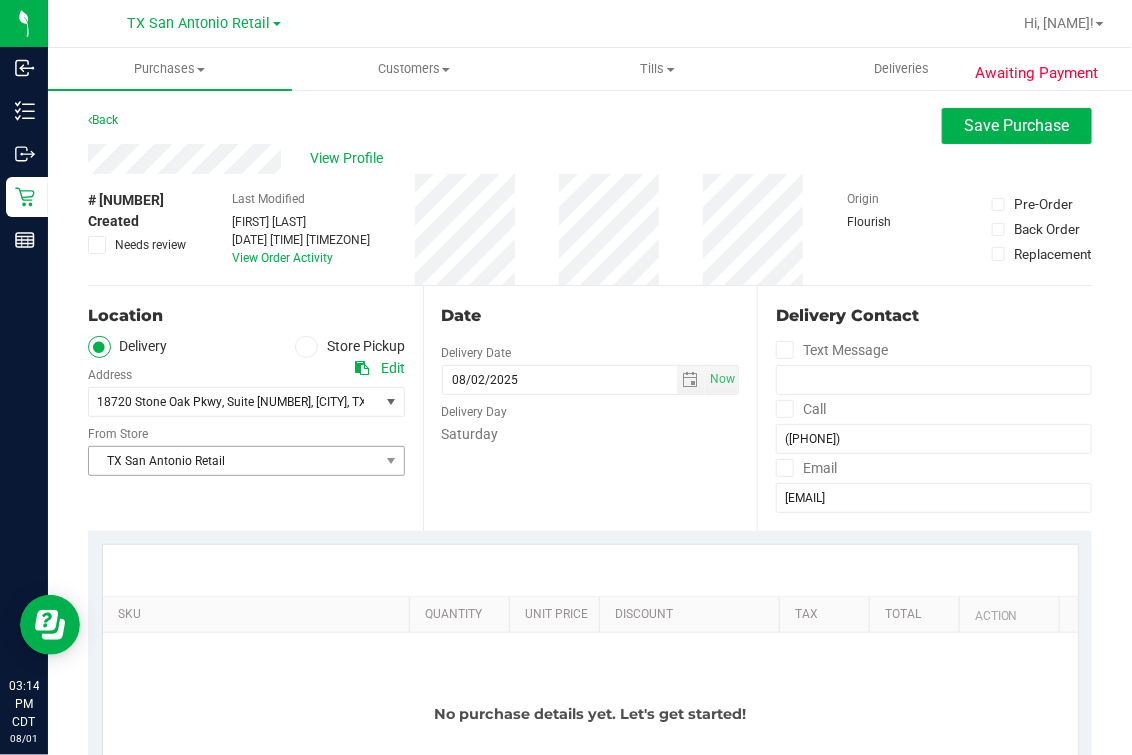 click on "TX San Antonio Retail" at bounding box center (234, 461) 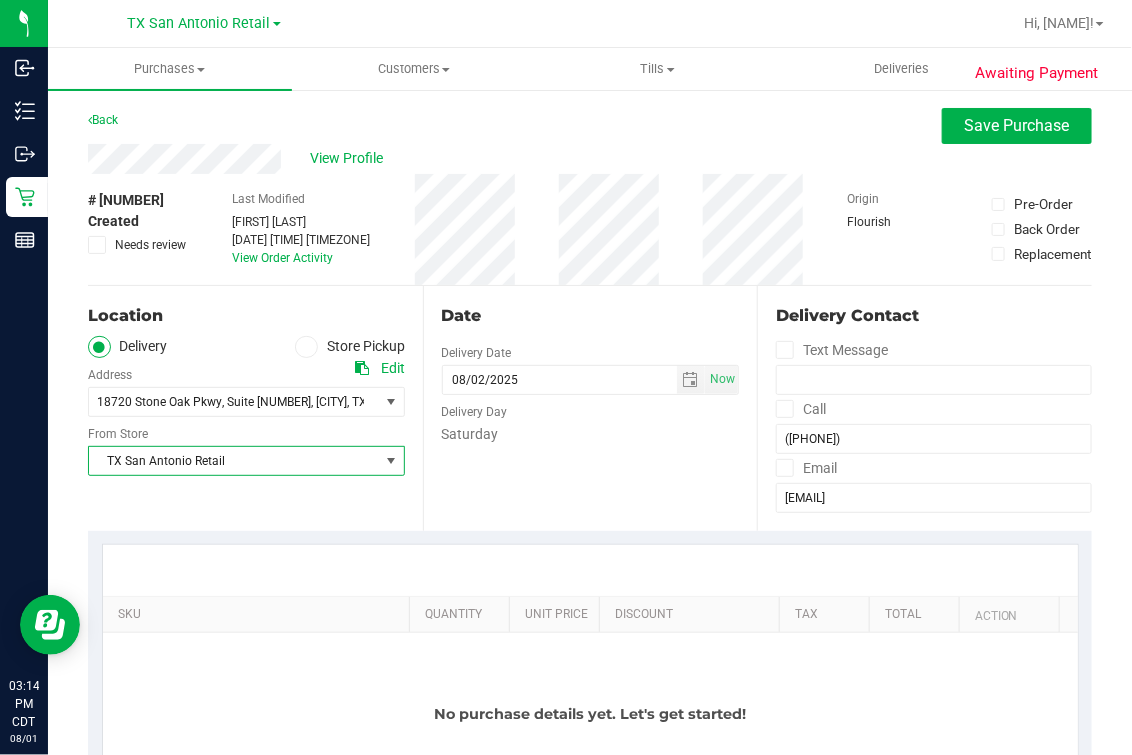 click on "Date
Delivery Date
[DATE]
Now
[DATE] [TIME]
Now
Delivery Day
Saturday" at bounding box center (590, 408) 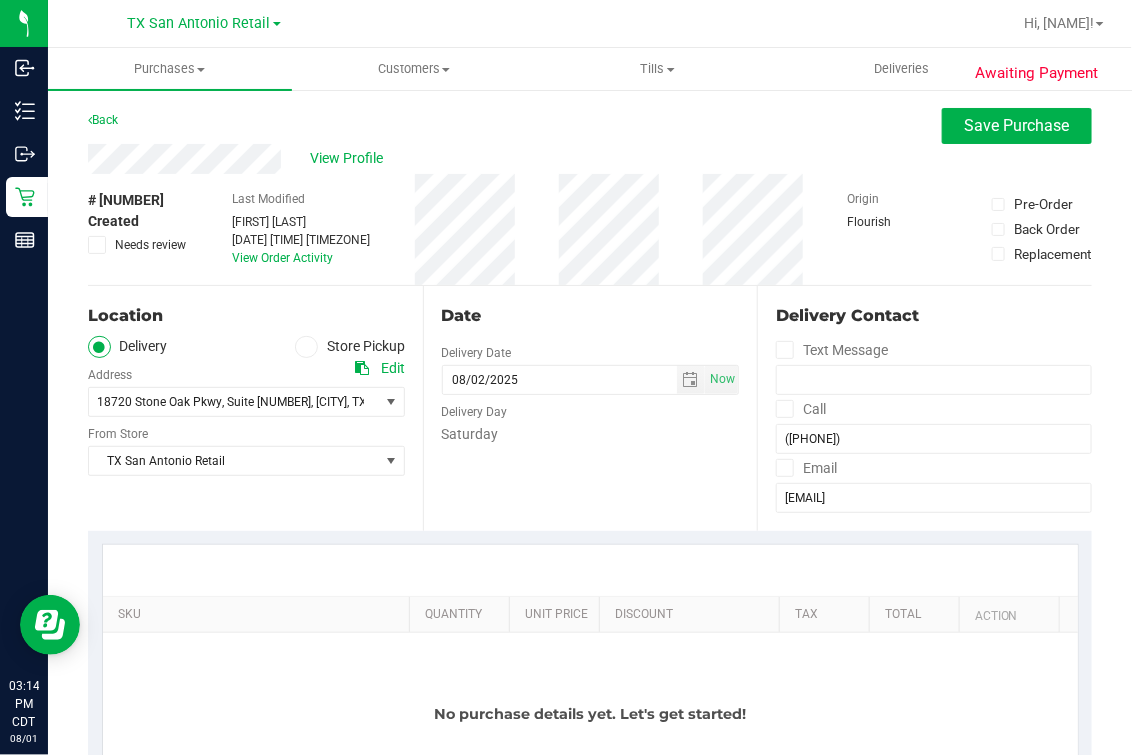 click on "Date
Delivery Date
[DATE]
Now
[DATE] [TIME]
Now
Delivery Day
Saturday" at bounding box center (590, 408) 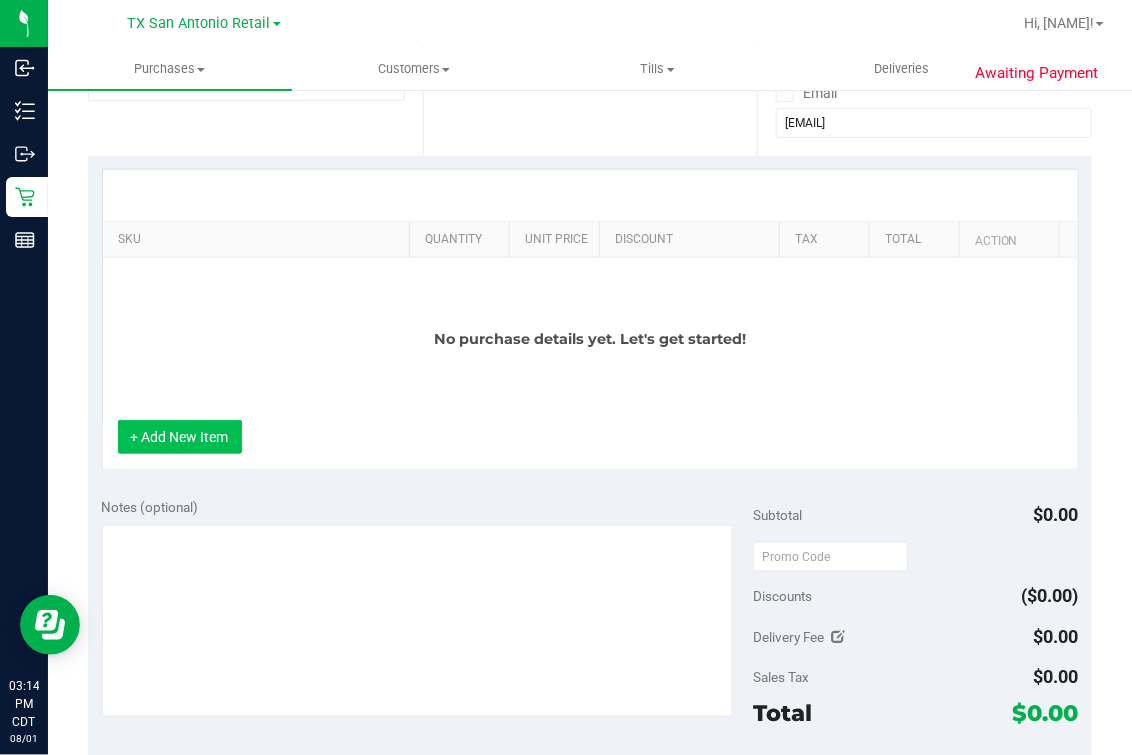 click on "+ Add New Item" at bounding box center (180, 437) 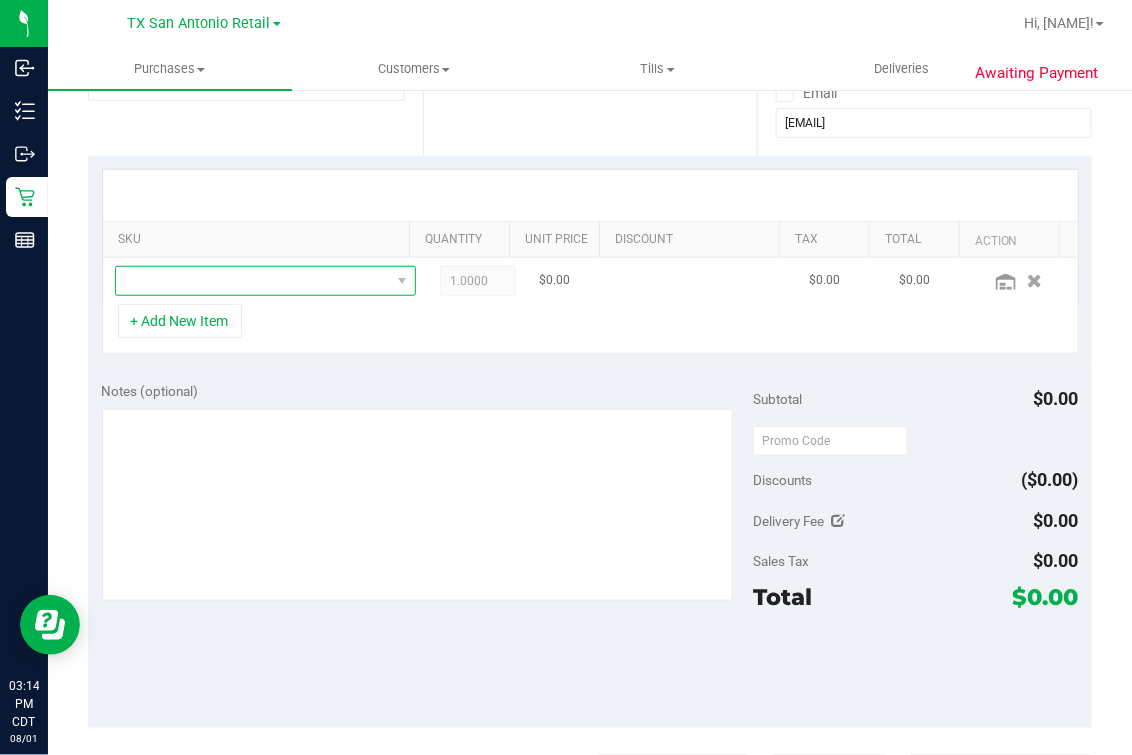 click at bounding box center [253, 281] 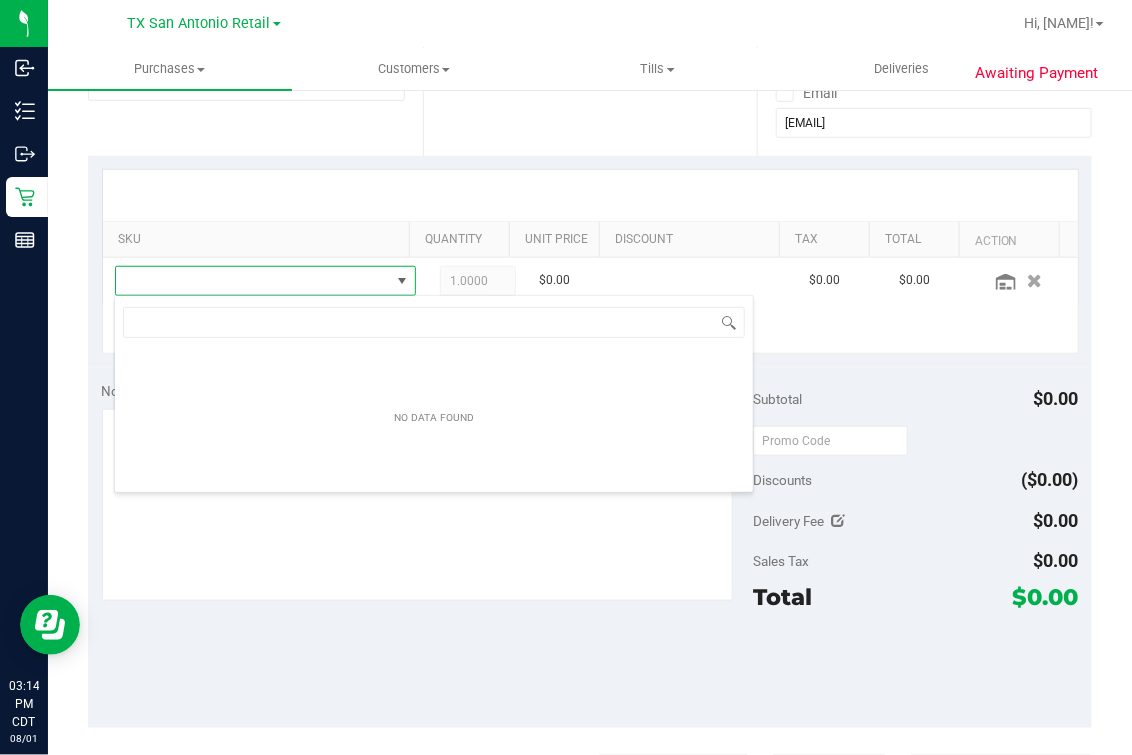 scroll, scrollTop: 99969, scrollLeft: 99736, axis: both 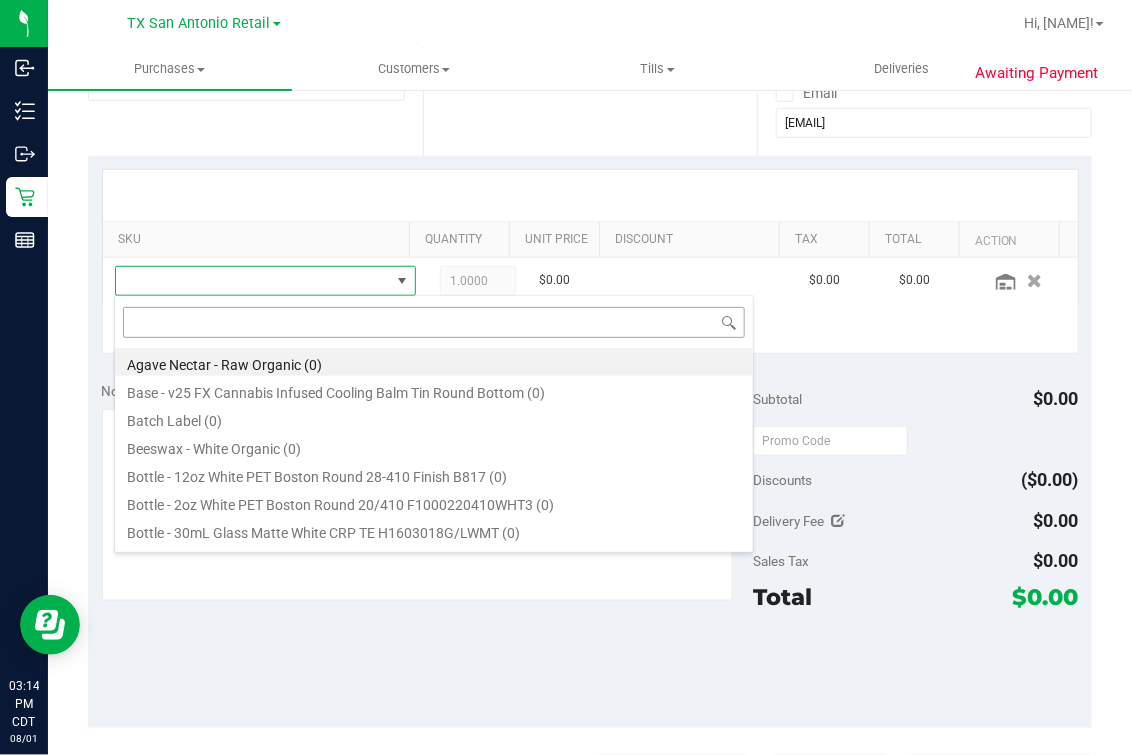 click at bounding box center (434, 322) 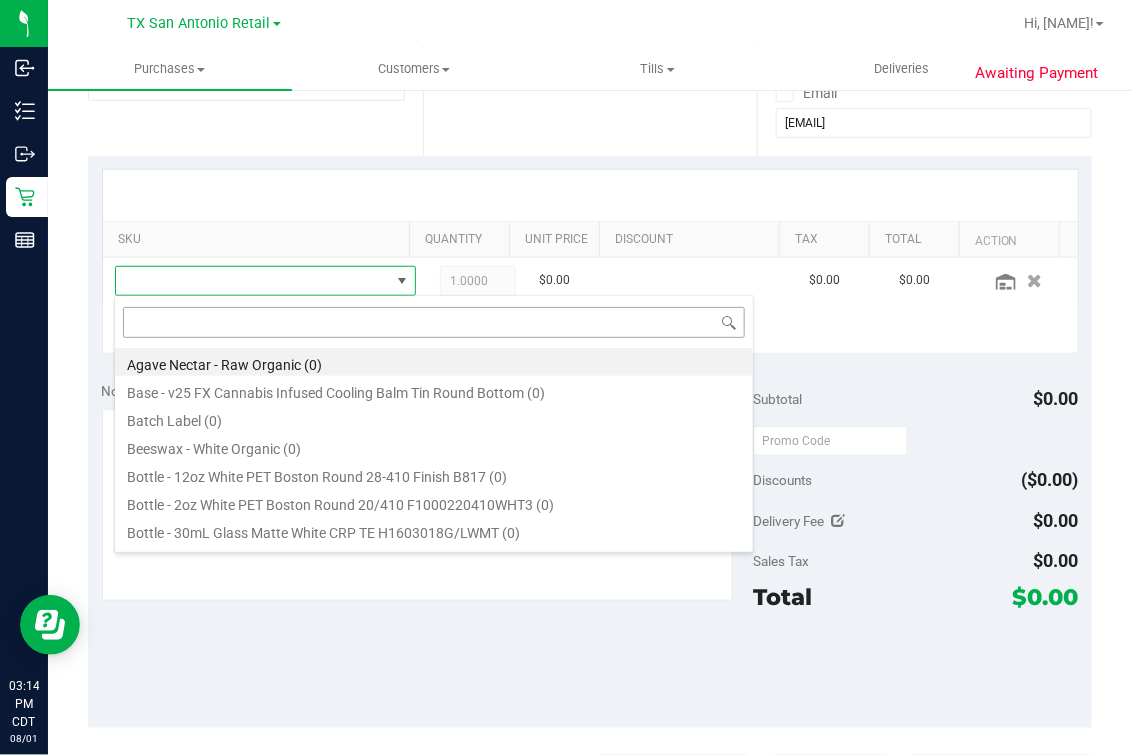 click at bounding box center [434, 322] 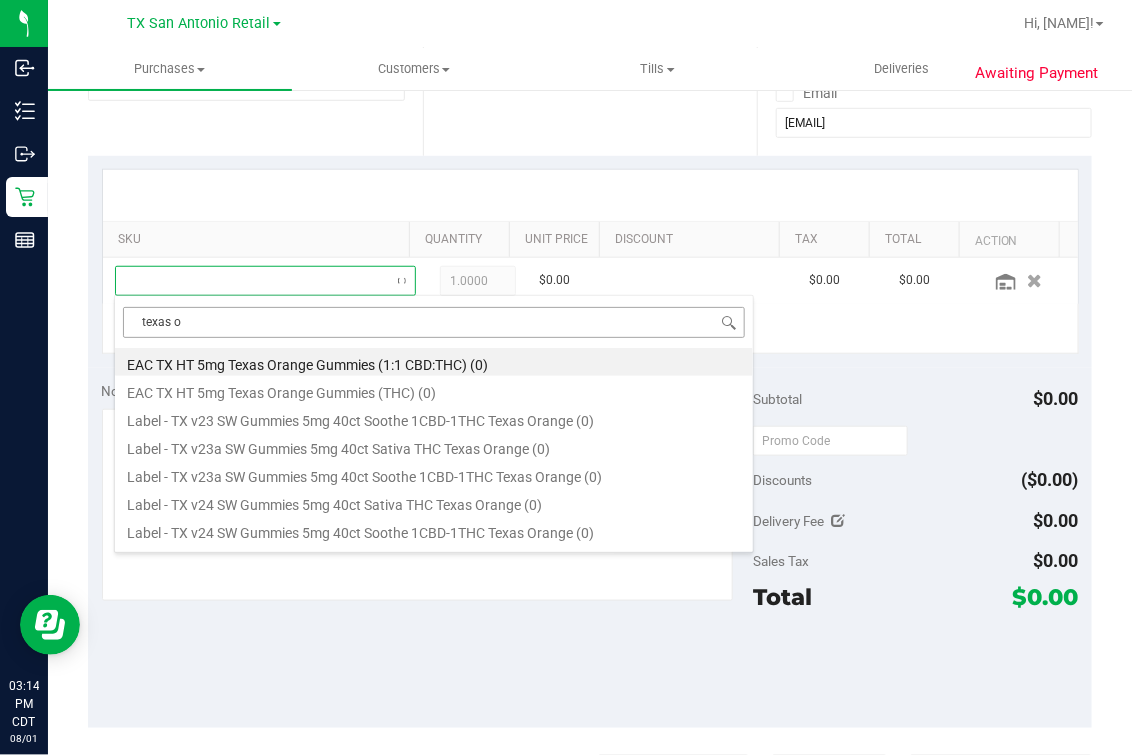 type on "texas or" 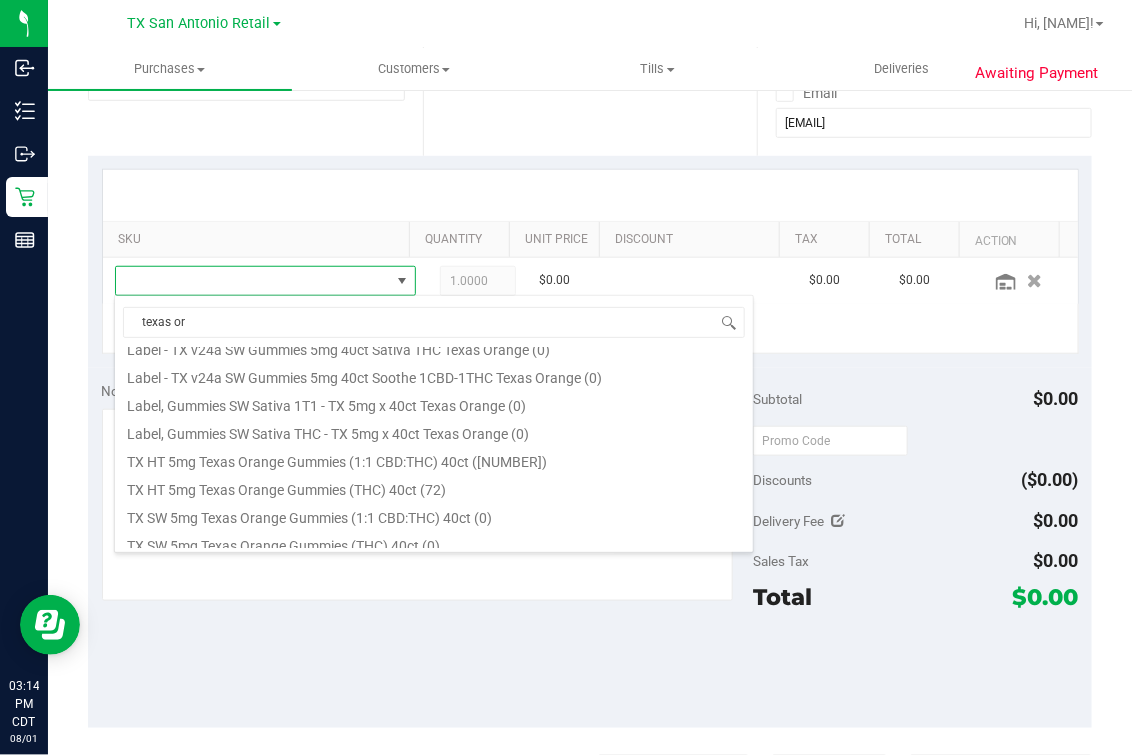 scroll, scrollTop: 331, scrollLeft: 0, axis: vertical 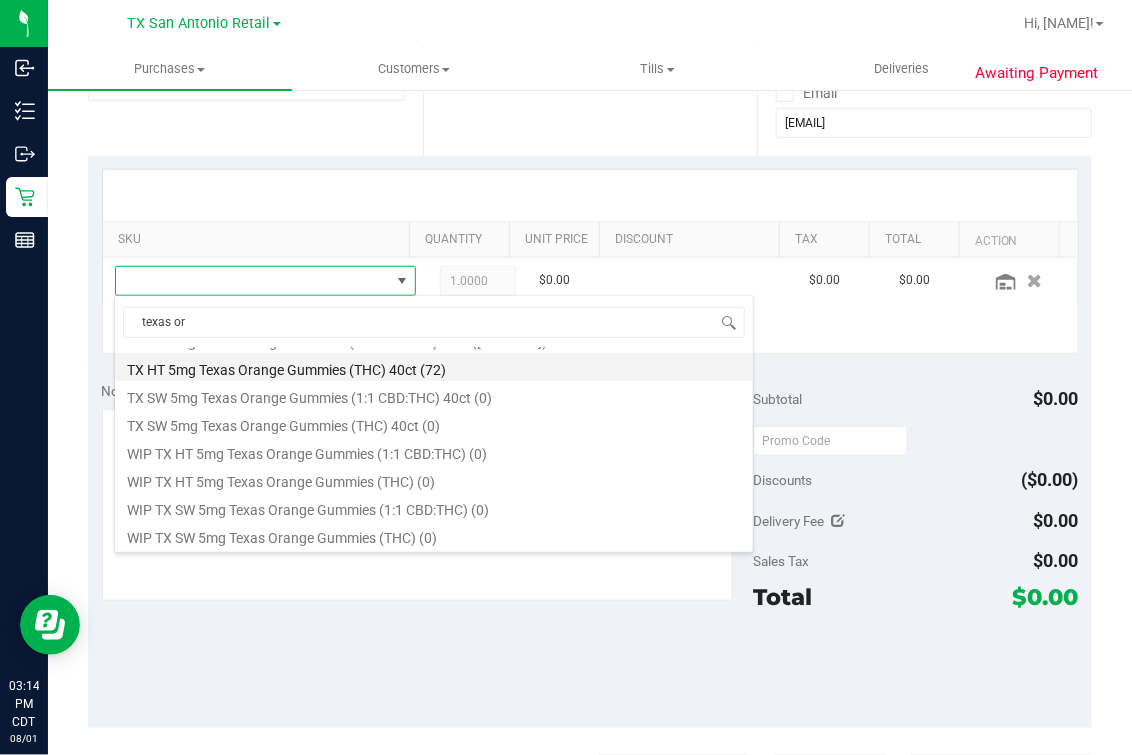 click on "TX HT 5mg Texas Orange Gummies (THC) 40ct (72)" at bounding box center [434, 367] 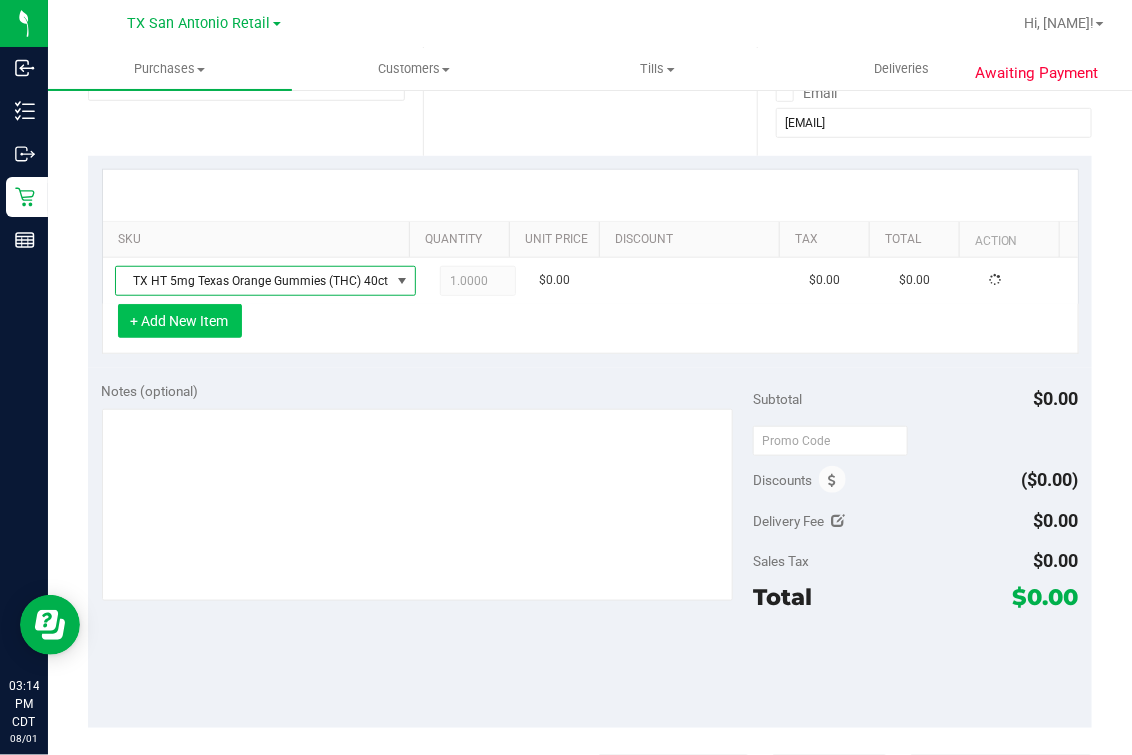 click on "+ Add New Item" at bounding box center (180, 321) 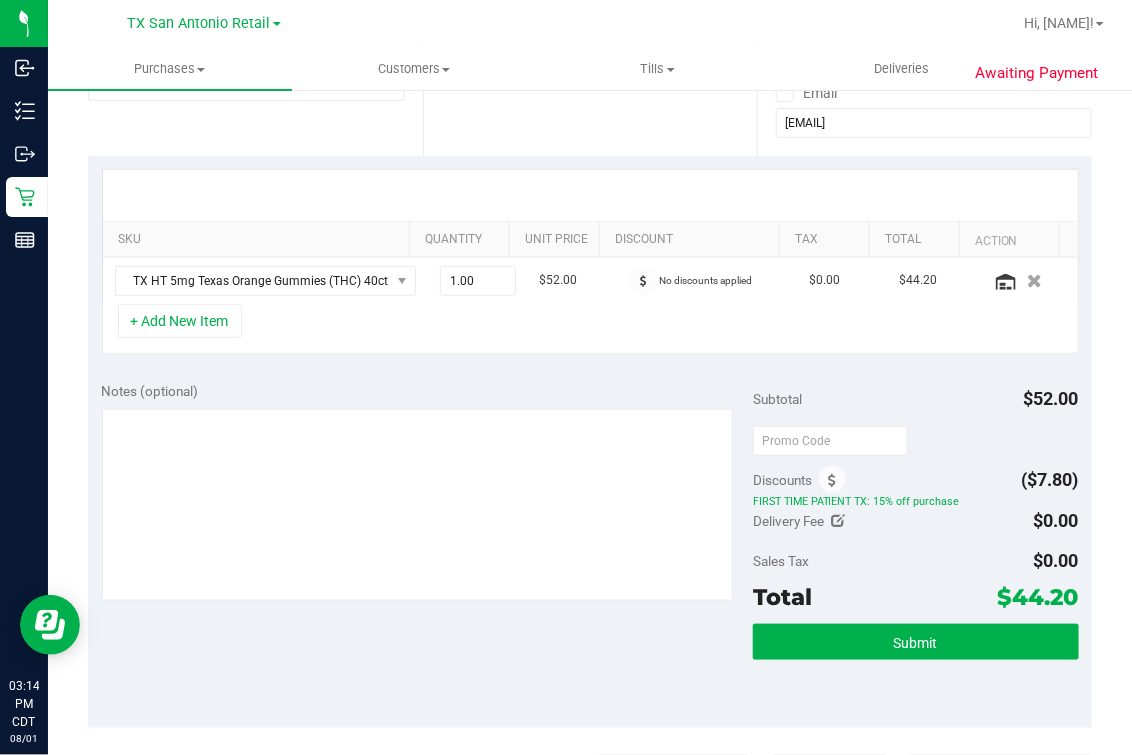 click on "+ Add New Item" at bounding box center [590, 329] 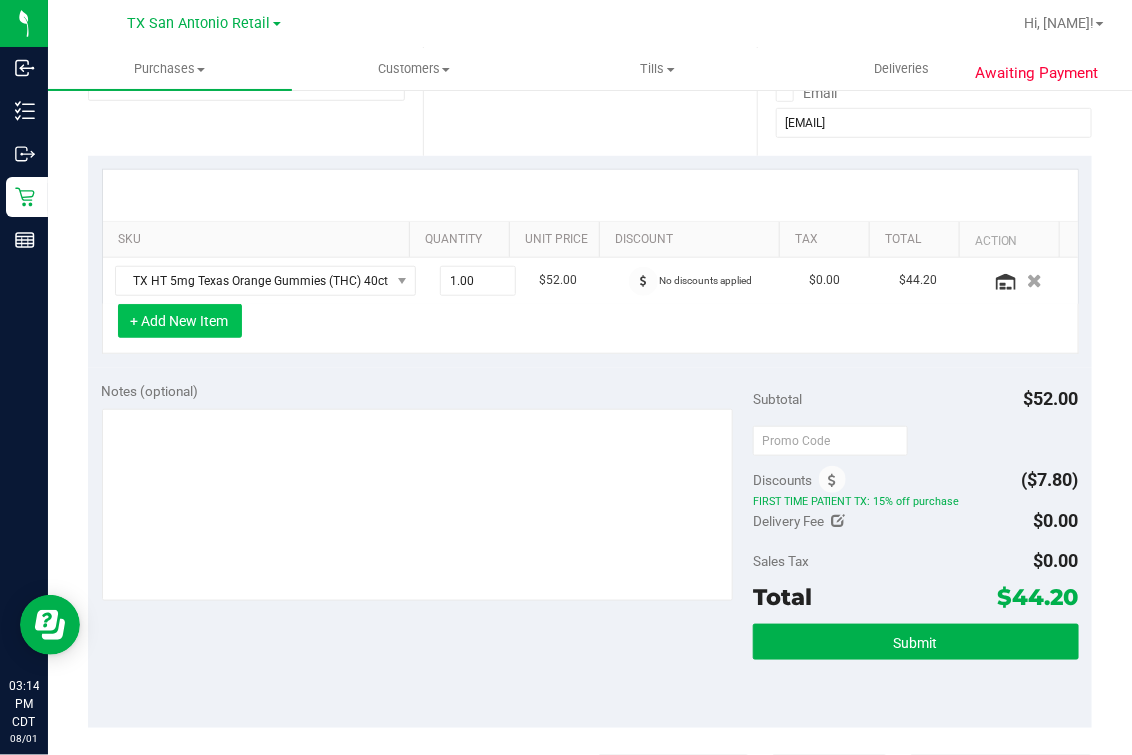 click on "+ Add New Item" at bounding box center (180, 321) 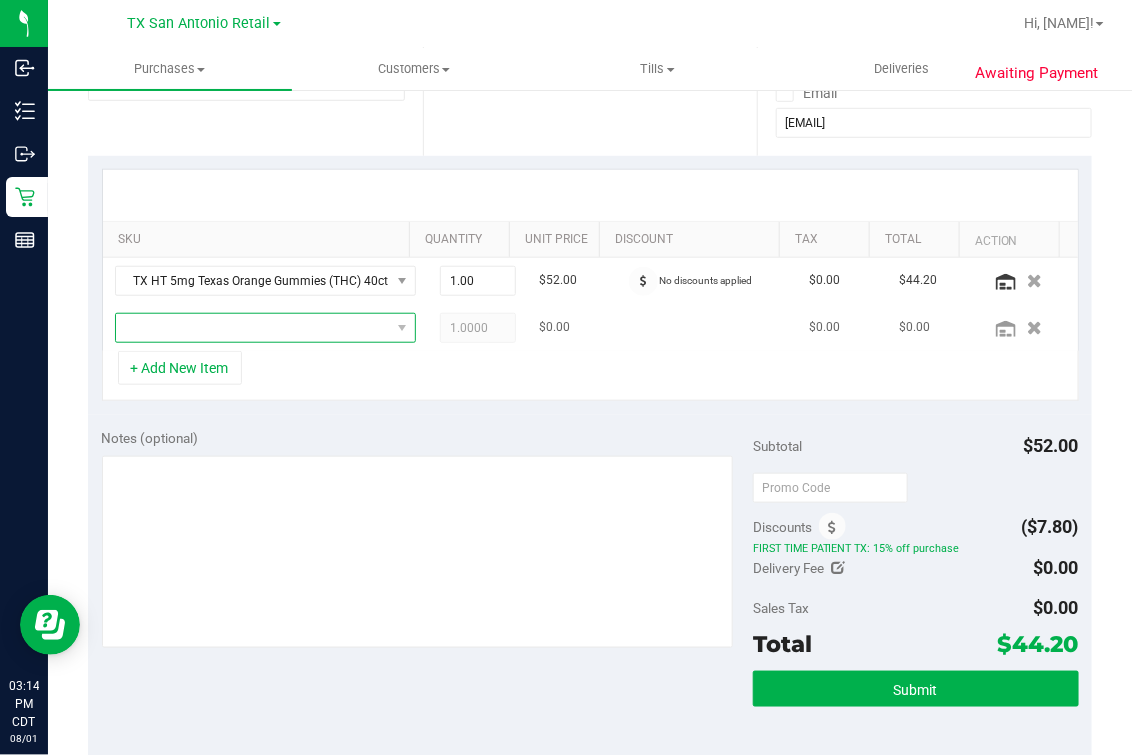 click at bounding box center (253, 328) 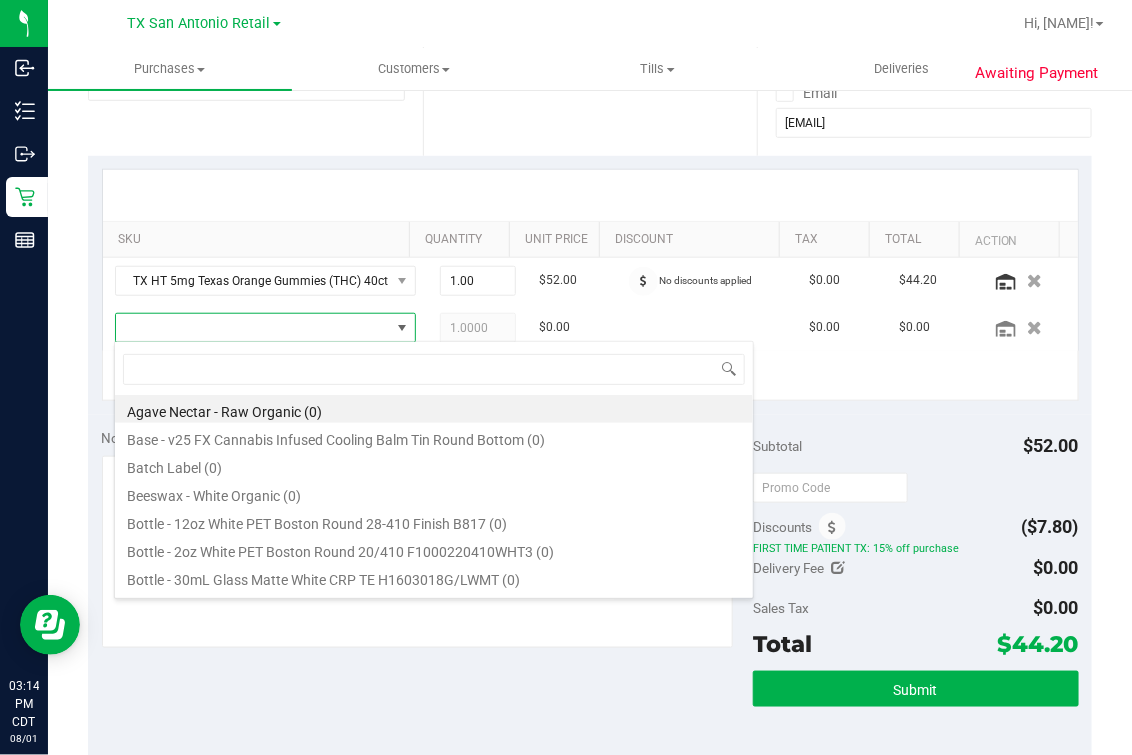 scroll, scrollTop: 99969, scrollLeft: 99736, axis: both 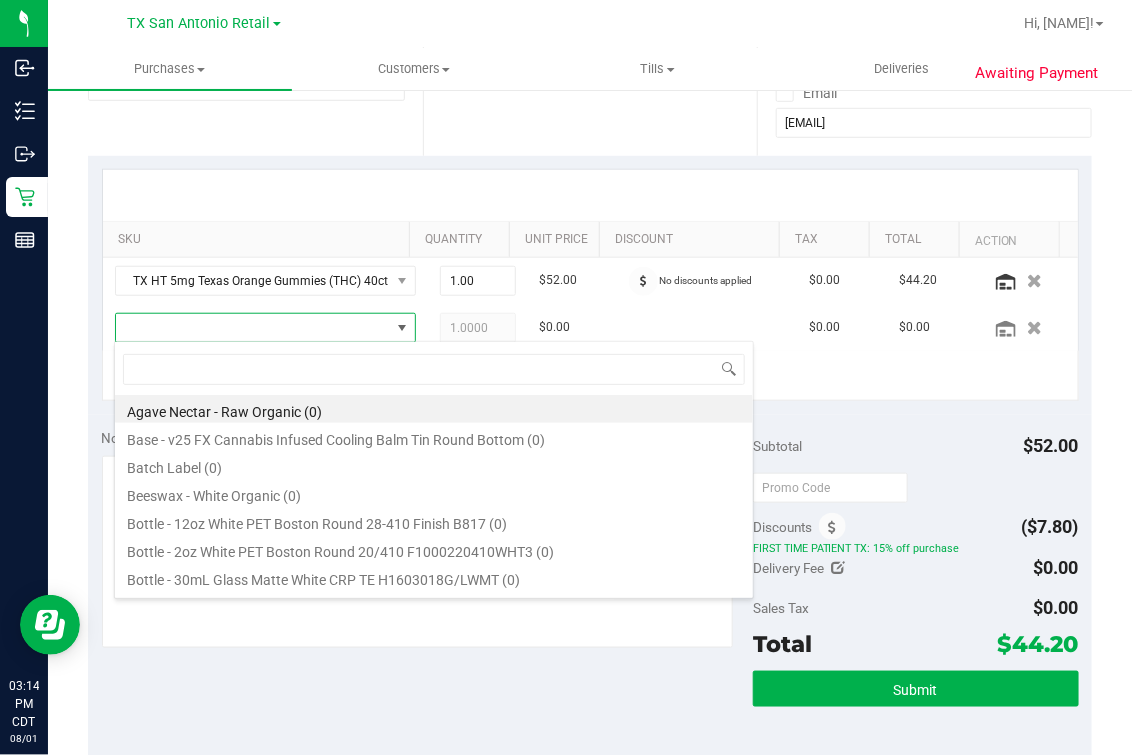 click on "SKU" at bounding box center (256, 240) 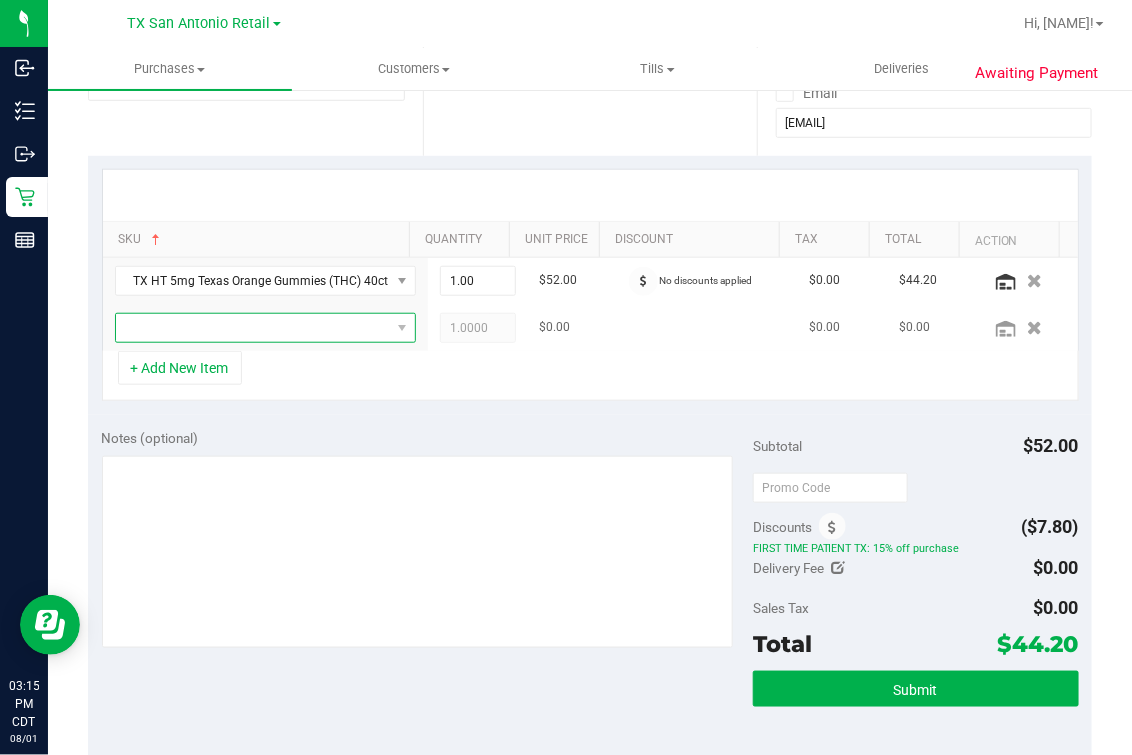 click at bounding box center [253, 328] 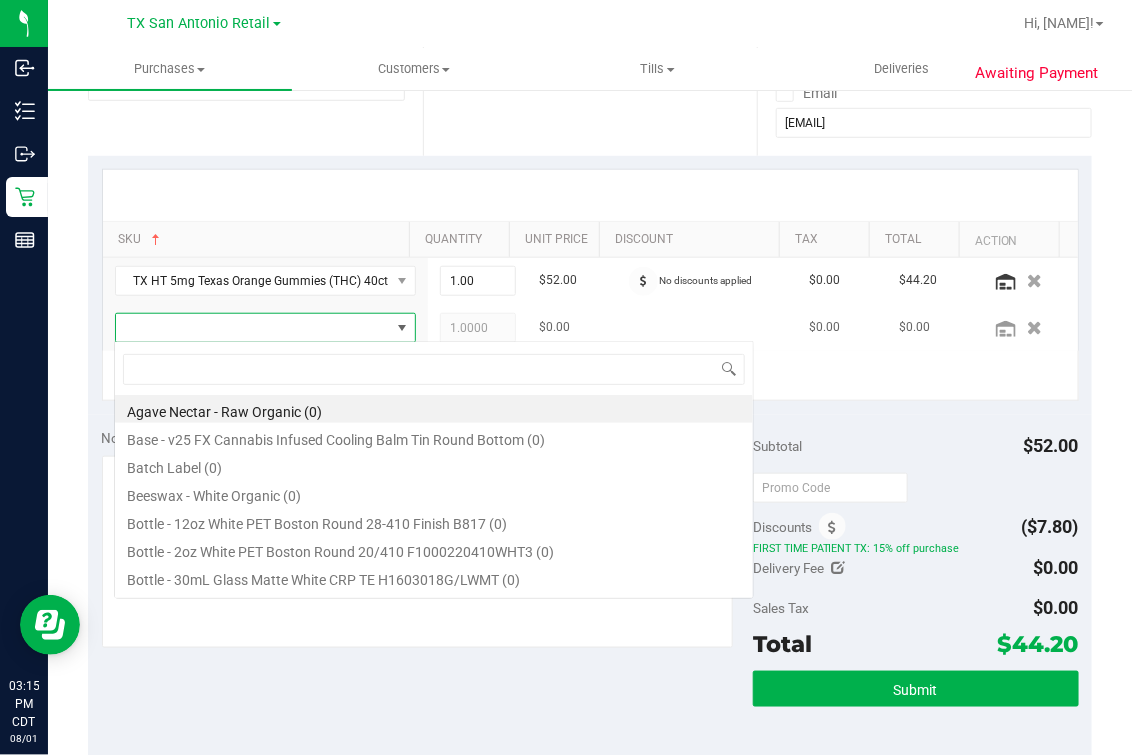 scroll, scrollTop: 99969, scrollLeft: 99736, axis: both 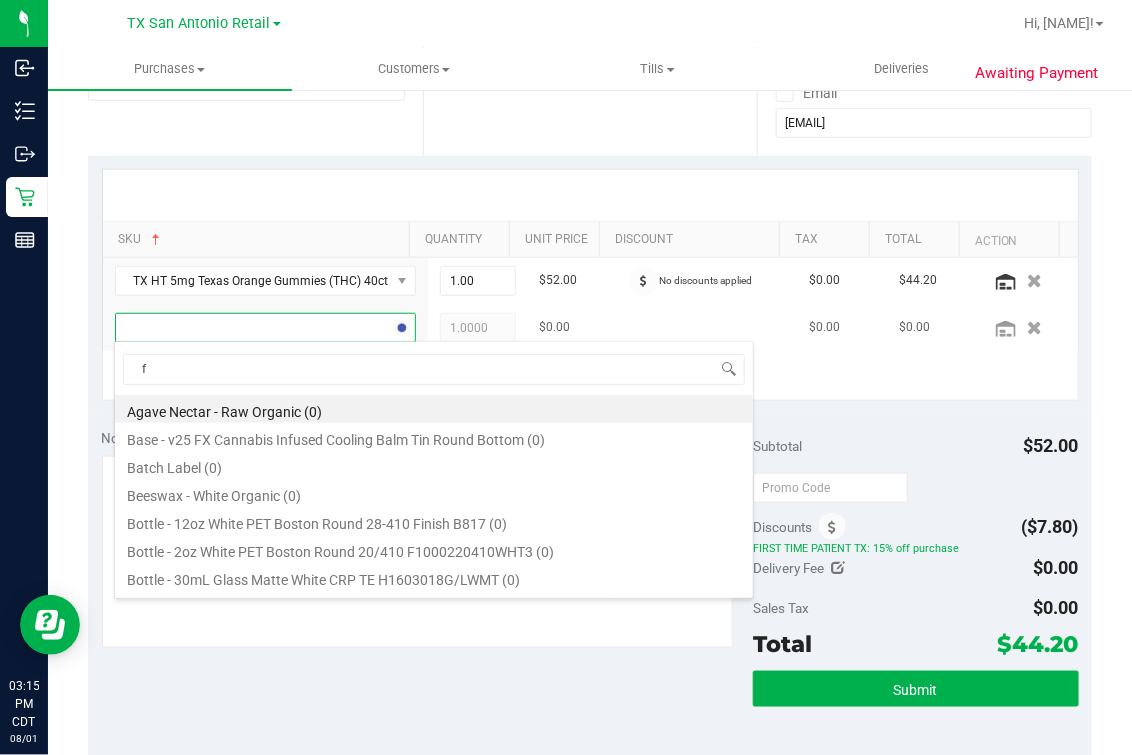 type on "fx" 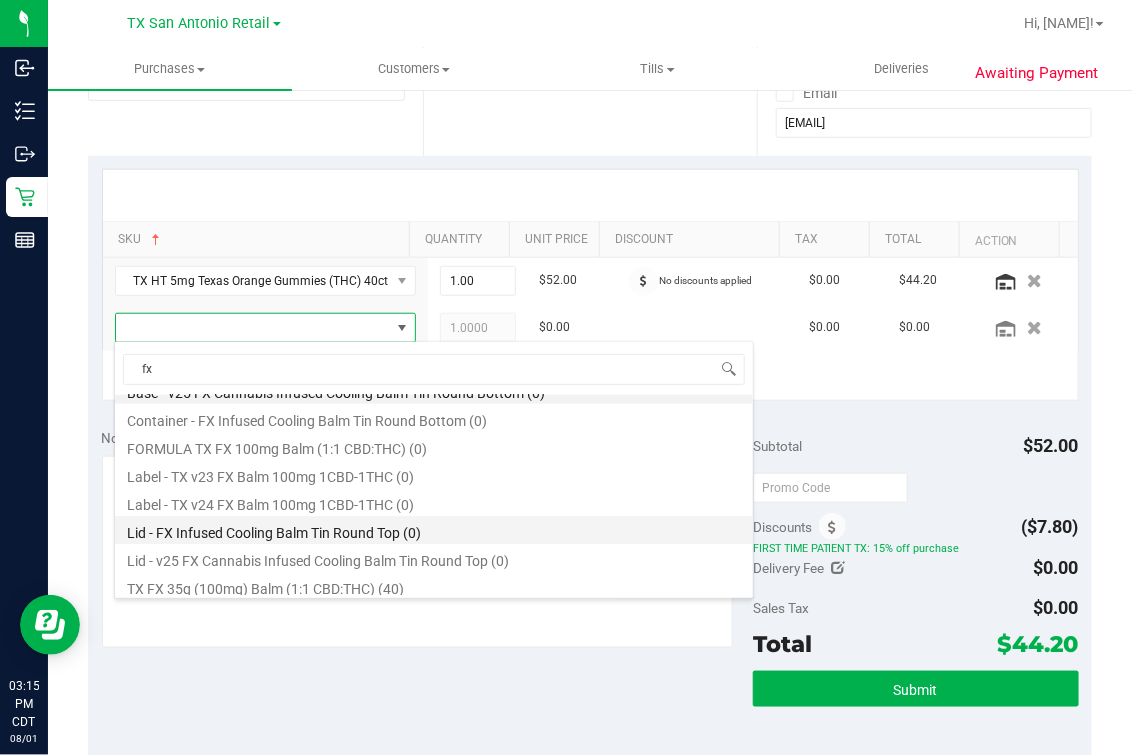 scroll, scrollTop: 24, scrollLeft: 0, axis: vertical 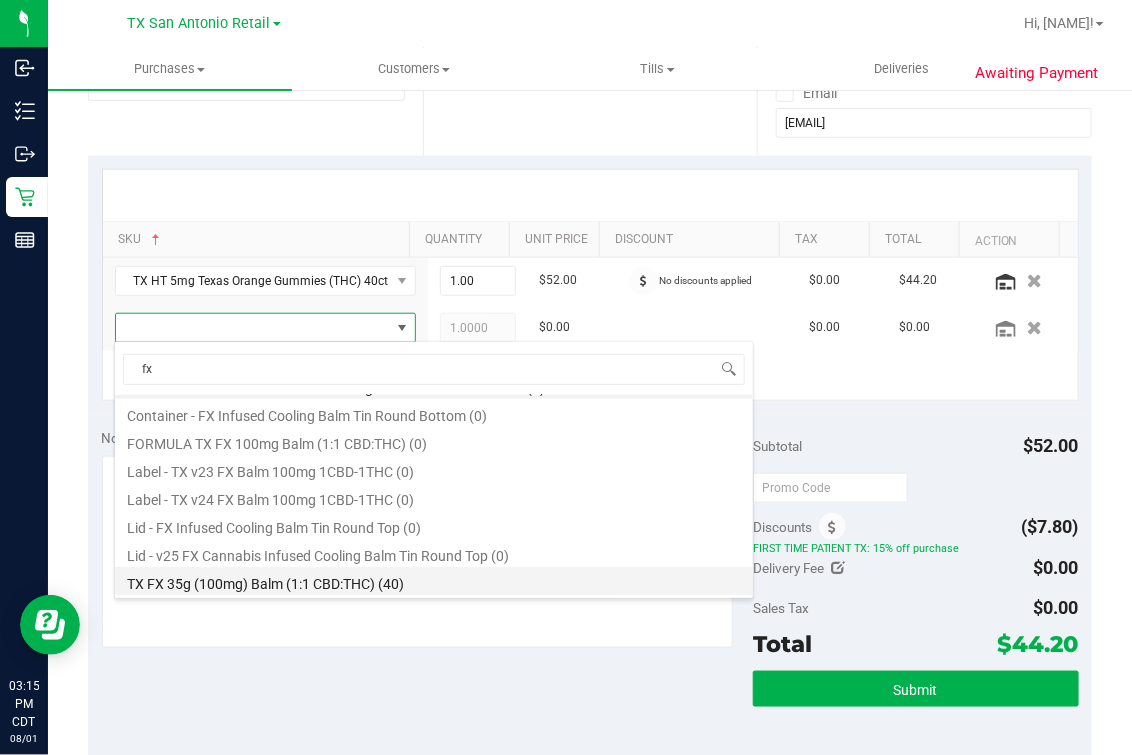 click on "TX FX 35g (100mg) Balm (1:1 CBD:THC) (40)" at bounding box center [434, 581] 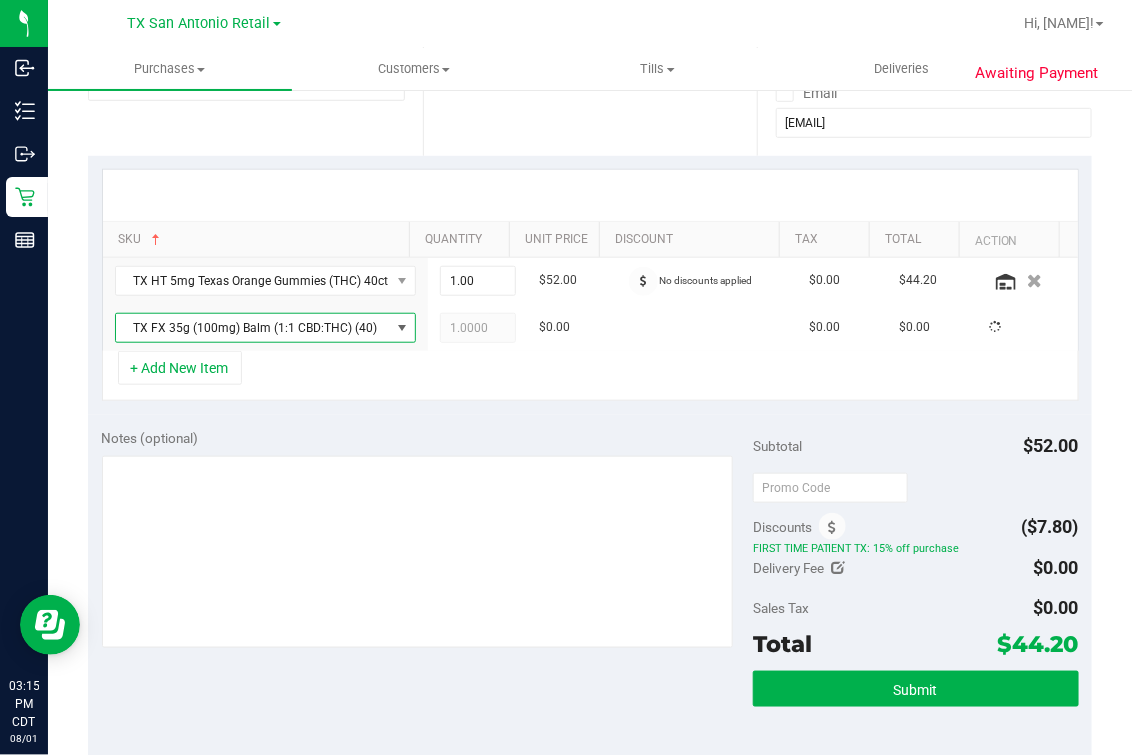 click on "Notes (optional)
Subtotal
$52.00
Discounts
($7.80)
FIRST TIME PATIENT TX:
15%
off
purchase
Delivery Fee
$0.00
Sales Tax
$0.00" at bounding box center [590, 595] 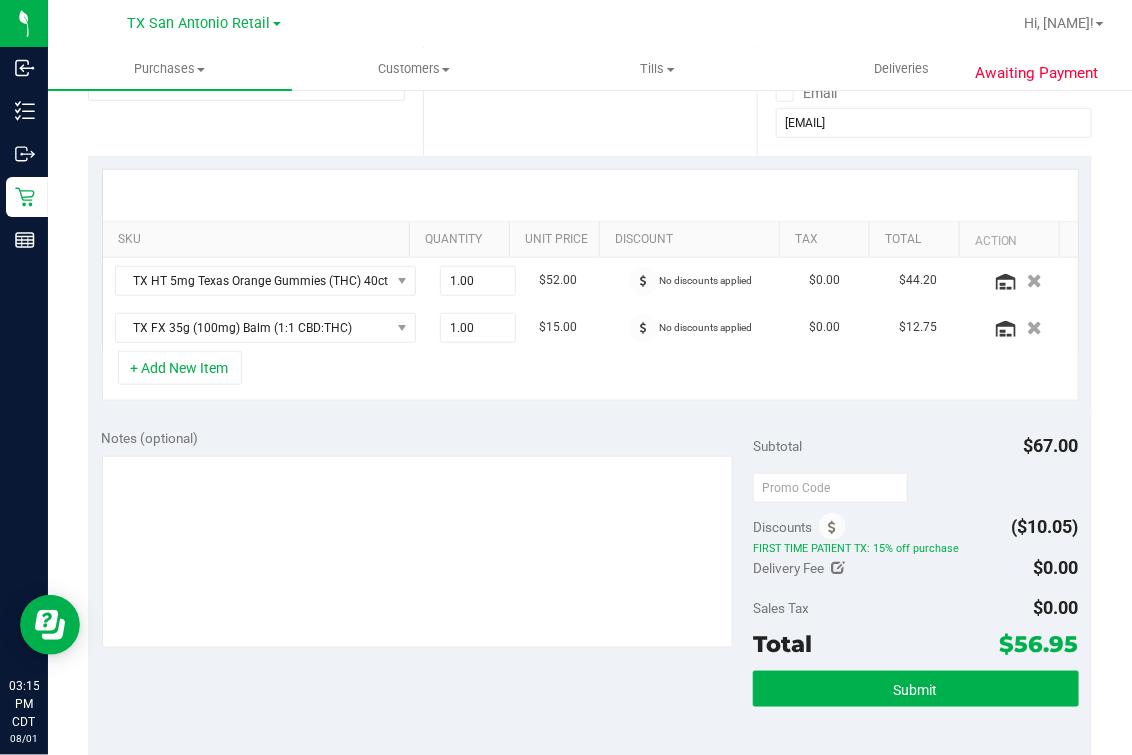 click on "+ Add New Item" at bounding box center (590, 376) 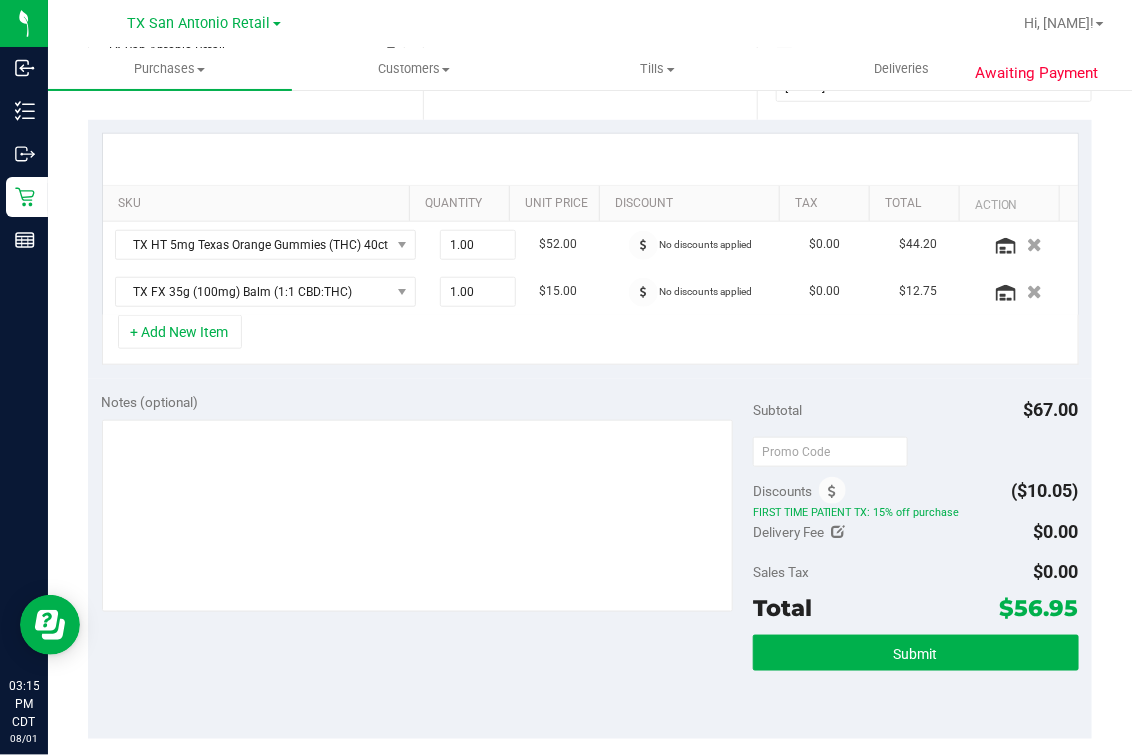 scroll, scrollTop: 0, scrollLeft: 0, axis: both 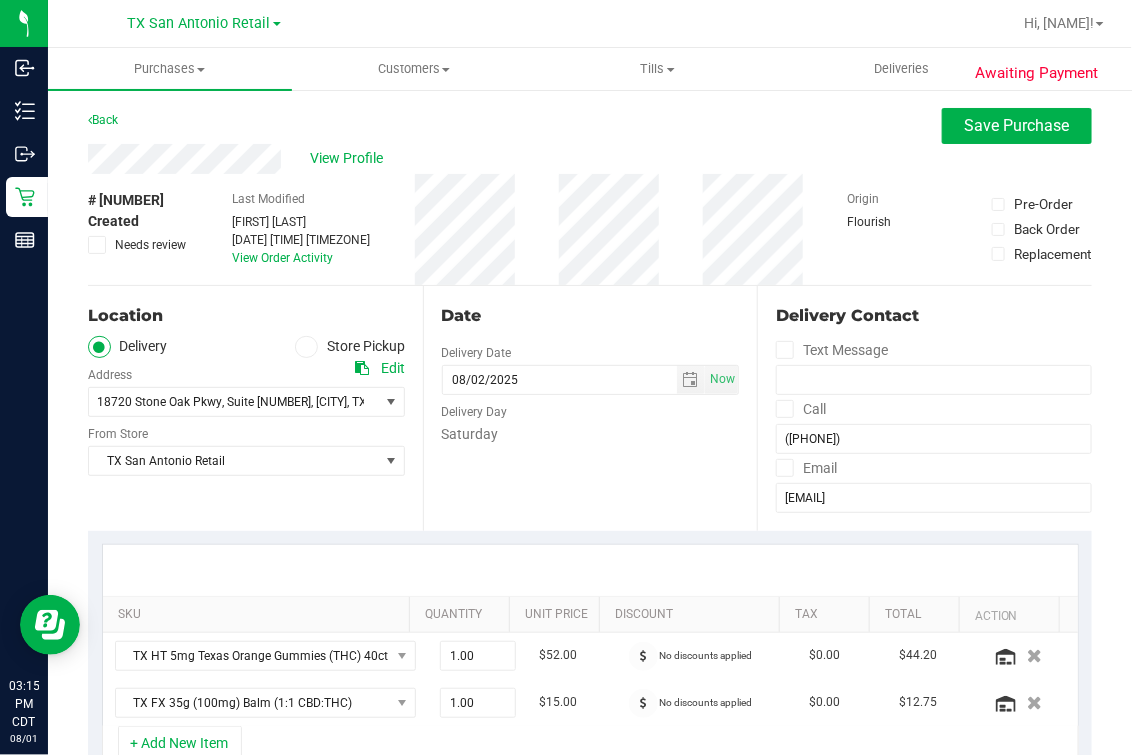 click on "Date
Delivery Date
08/02/2025
Now
08/02/2025 07:00 AM
Now
Delivery Day
Saturday" at bounding box center [590, 408] 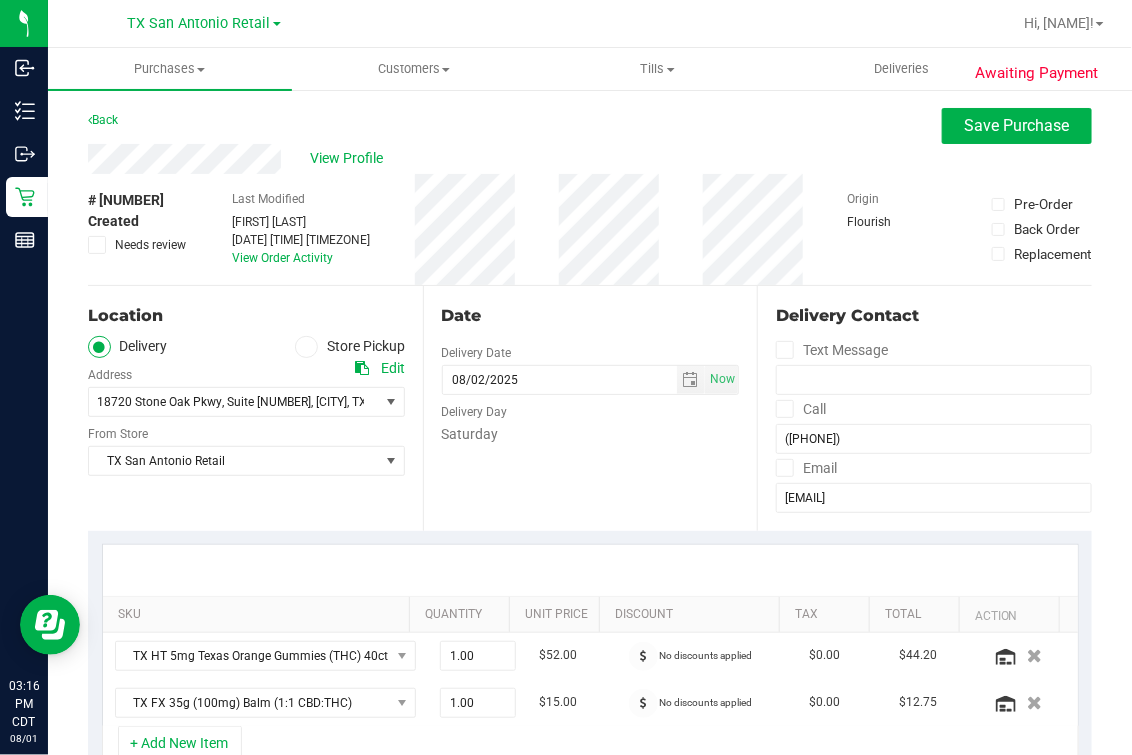 click on "Date
Delivery Date
08/02/2025
Now
08/02/2025 07:00 AM
Now
Delivery Day
Saturday" at bounding box center (590, 408) 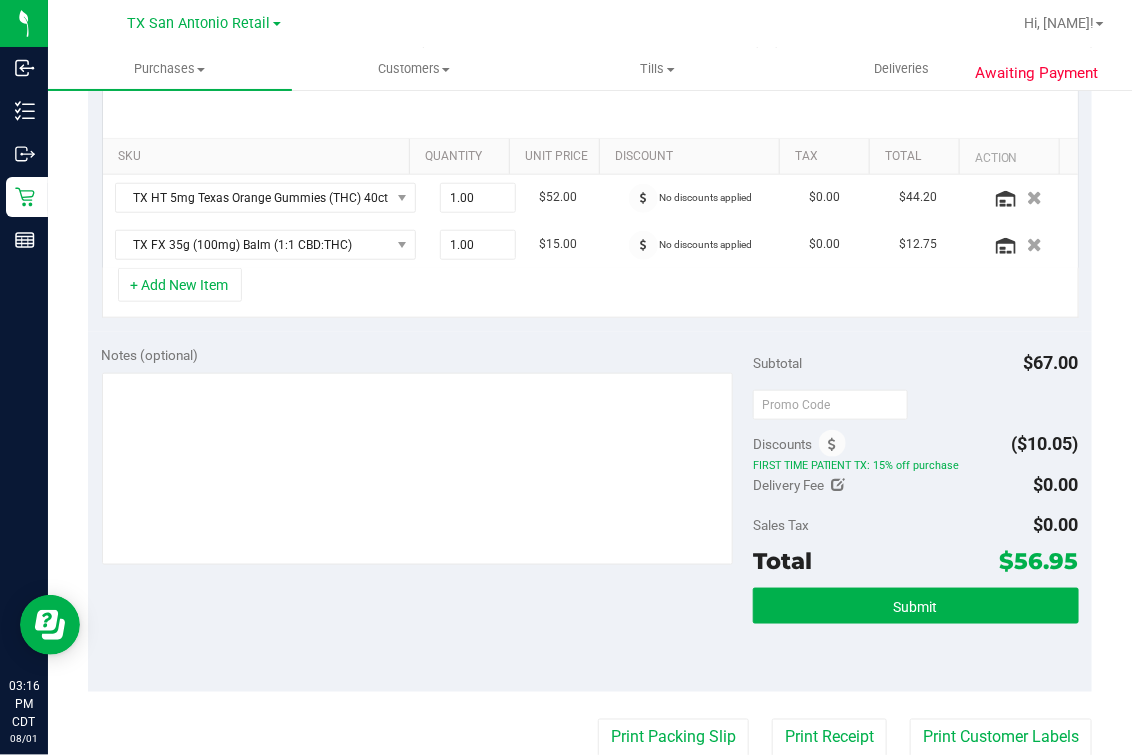 scroll, scrollTop: 375, scrollLeft: 0, axis: vertical 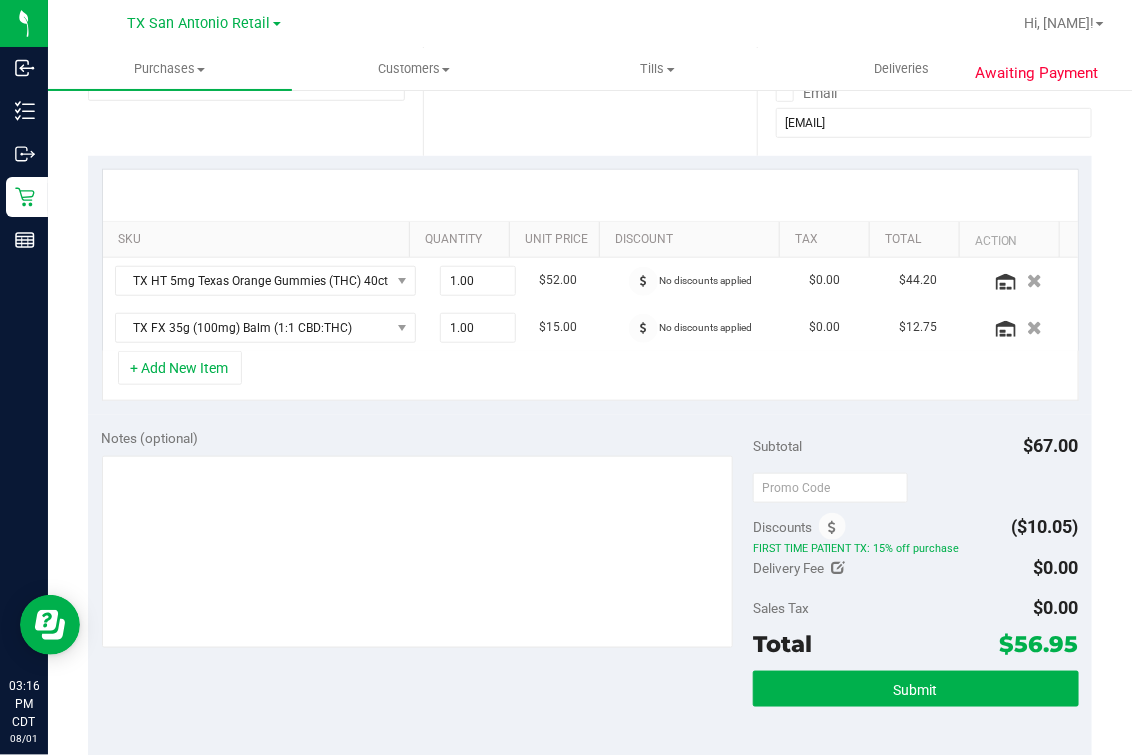 click at bounding box center [590, 195] 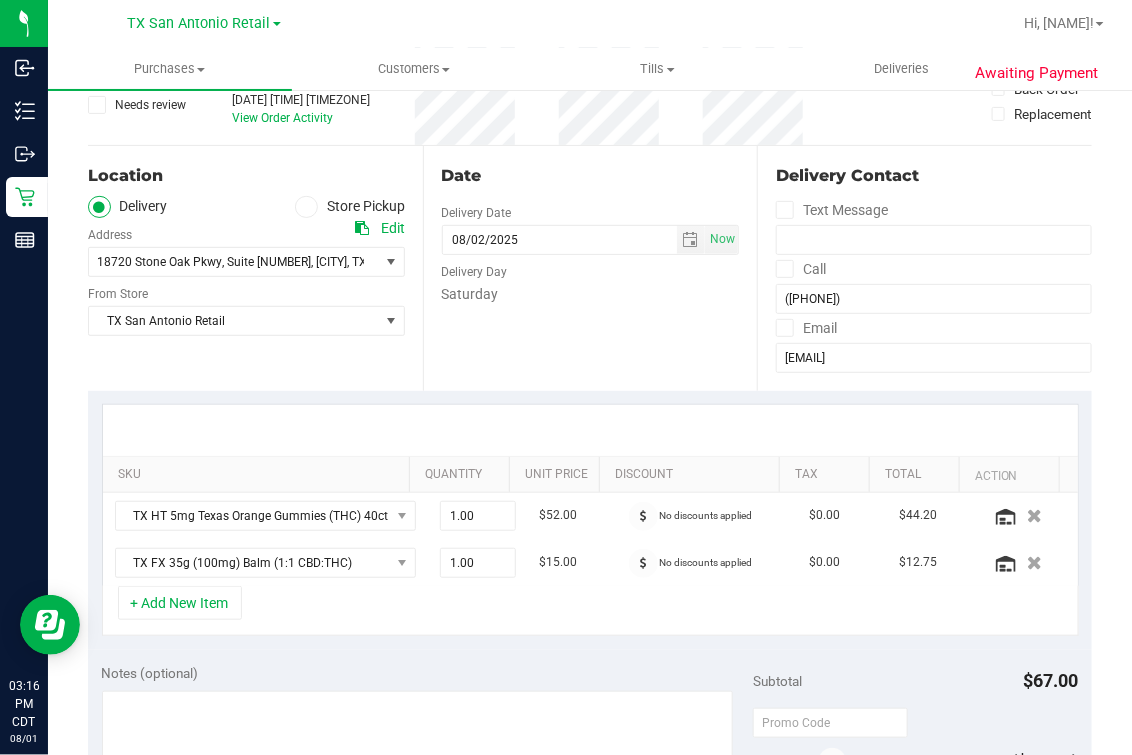 scroll, scrollTop: 0, scrollLeft: 0, axis: both 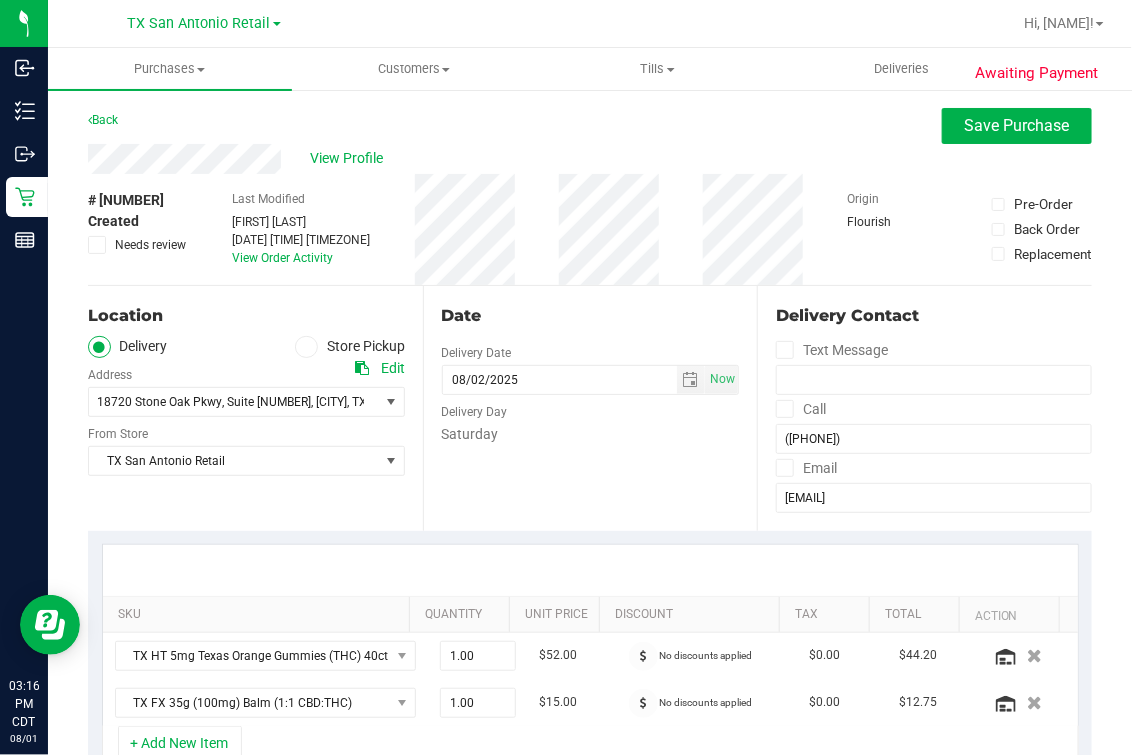 click on "Date" at bounding box center (591, 316) 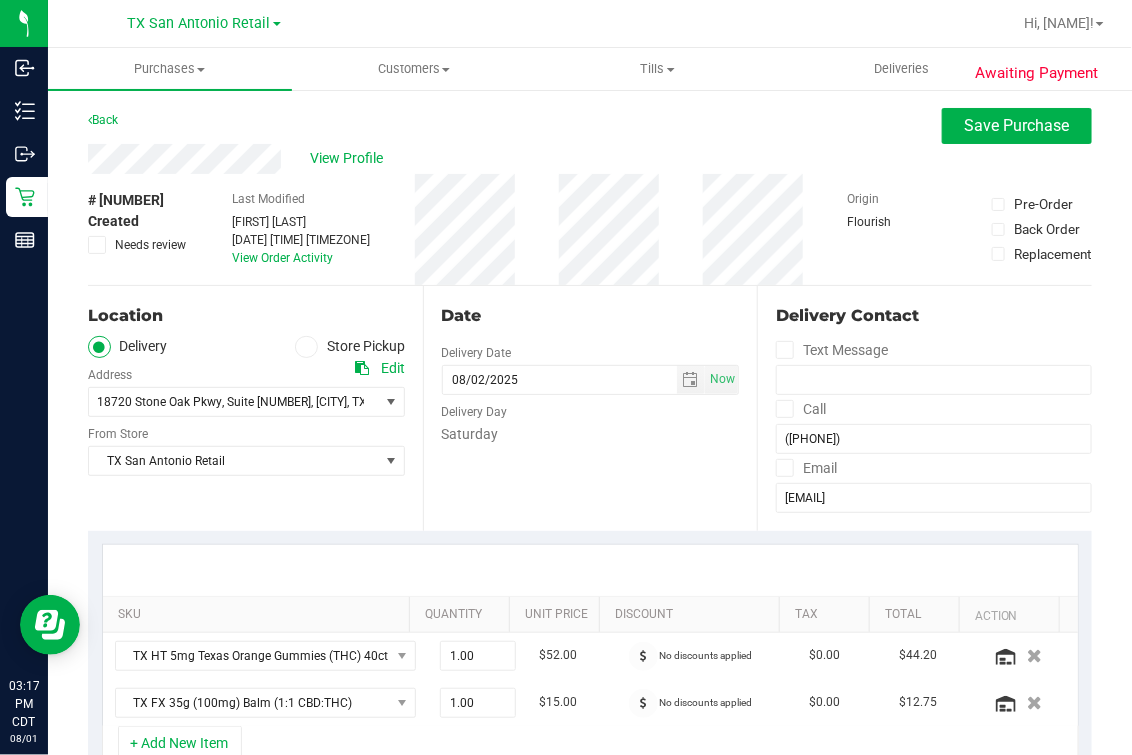 click on "Date
Delivery Date
08/02/2025
Now
08/02/2025 07:00 AM
Now
Delivery Day
Saturday" at bounding box center [590, 408] 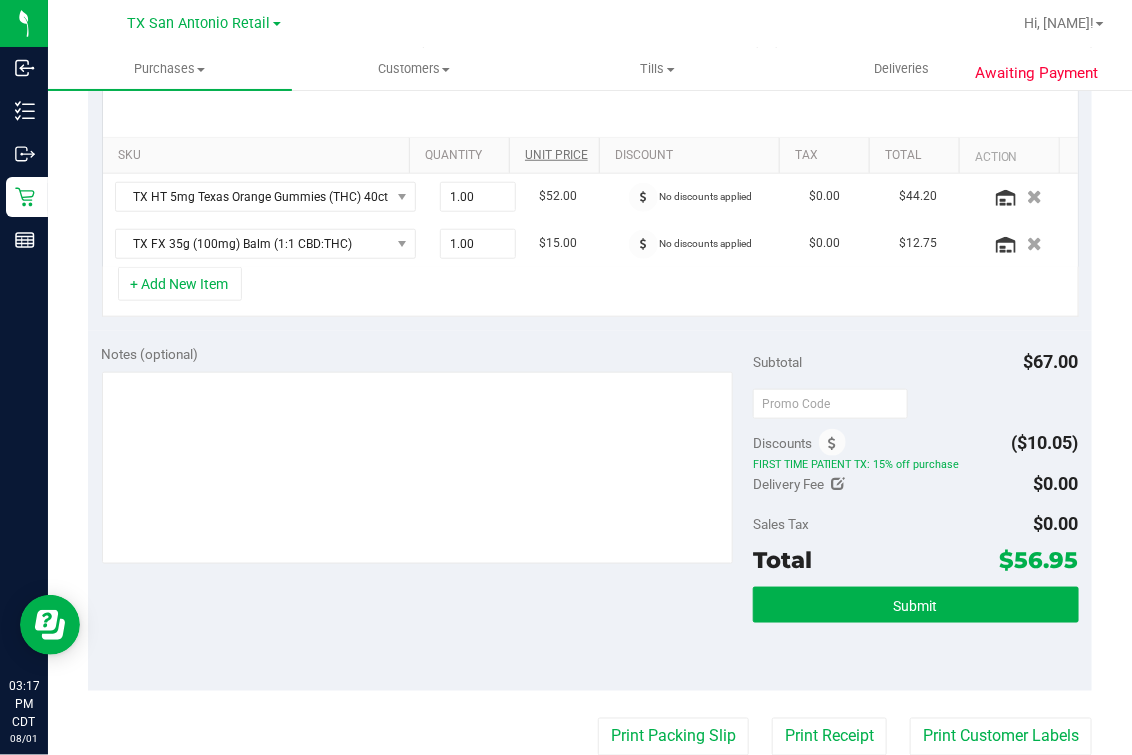 scroll, scrollTop: 499, scrollLeft: 0, axis: vertical 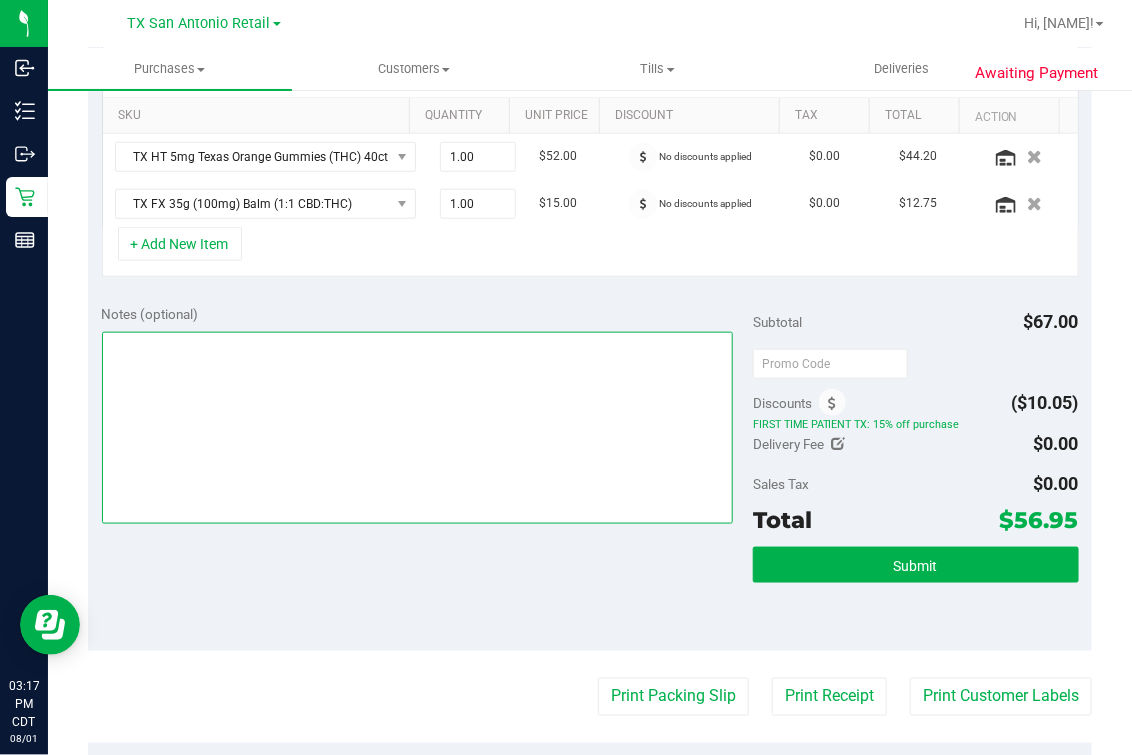 click at bounding box center (417, 428) 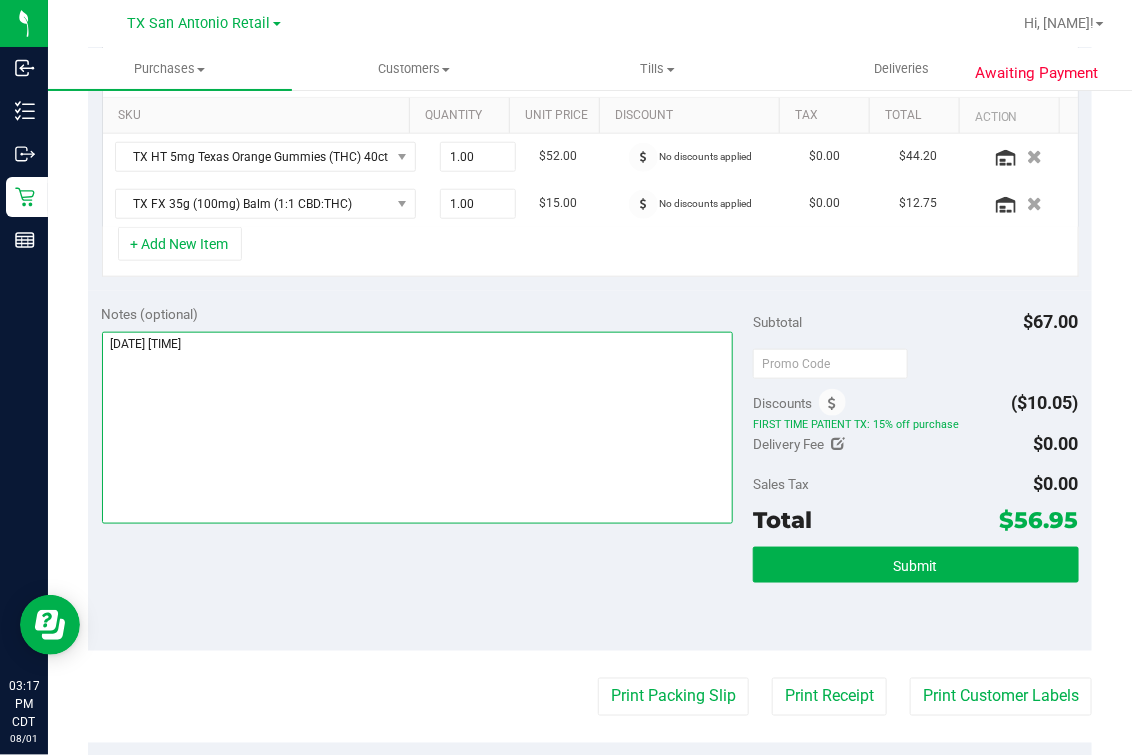 scroll, scrollTop: 0, scrollLeft: 0, axis: both 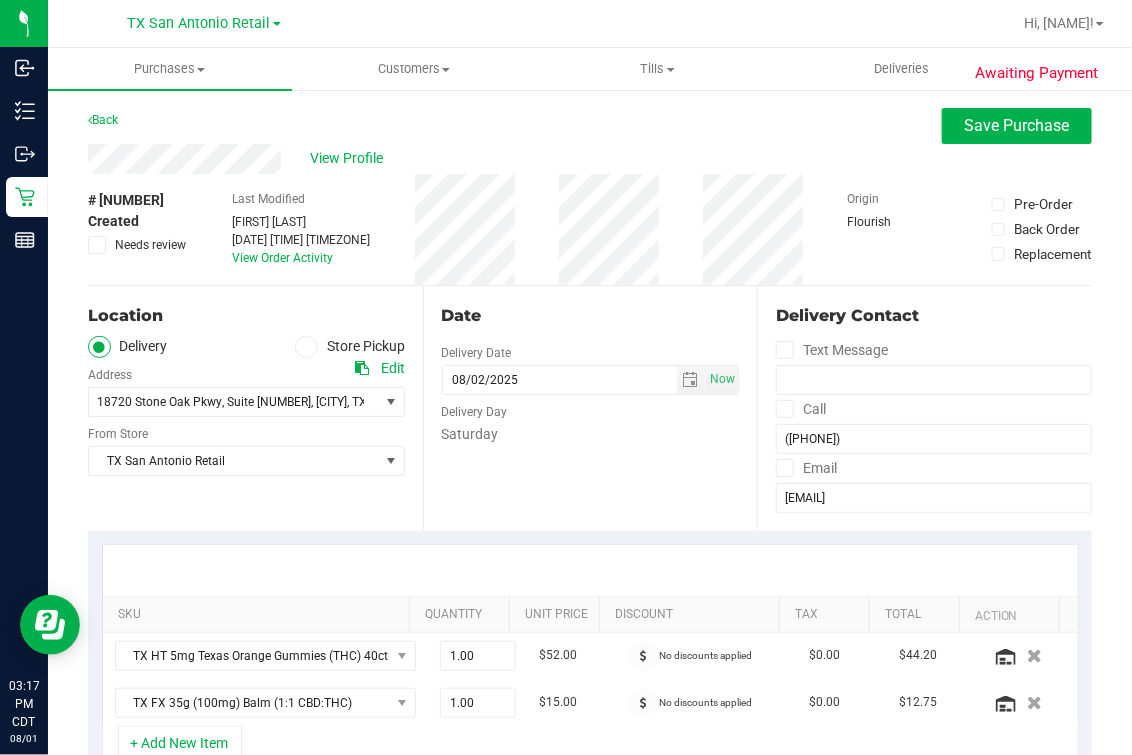 type on "[DATE] [TIME]" 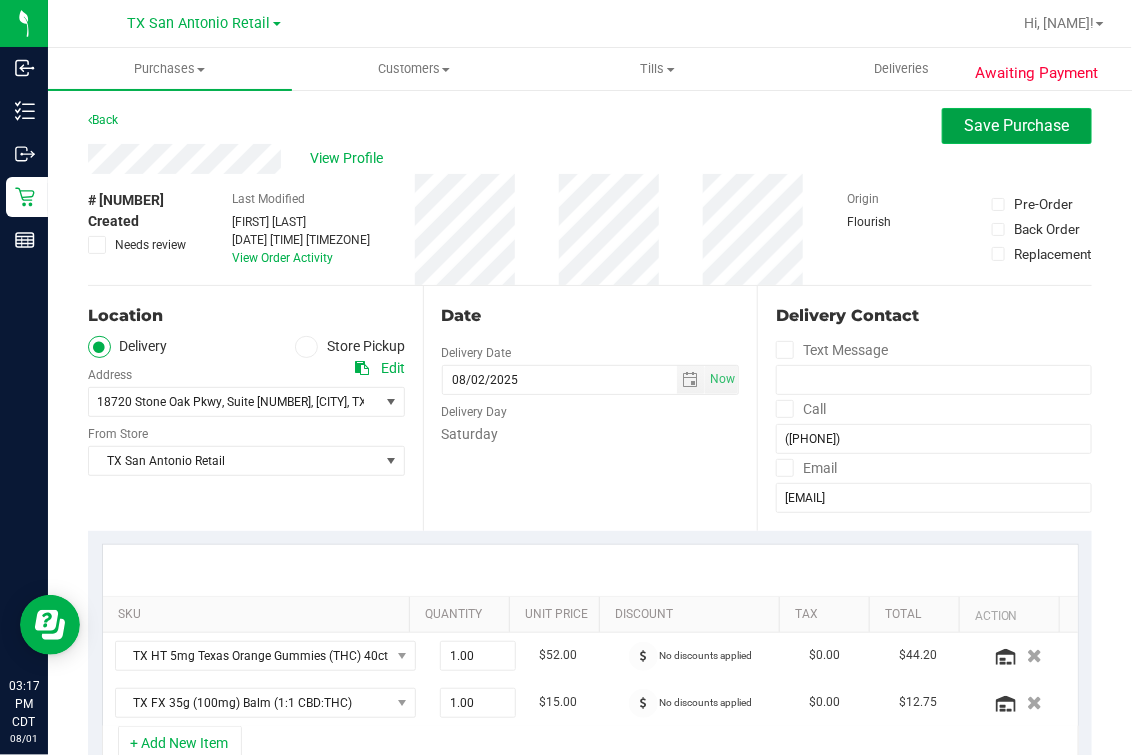click on "Save Purchase" at bounding box center (1017, 125) 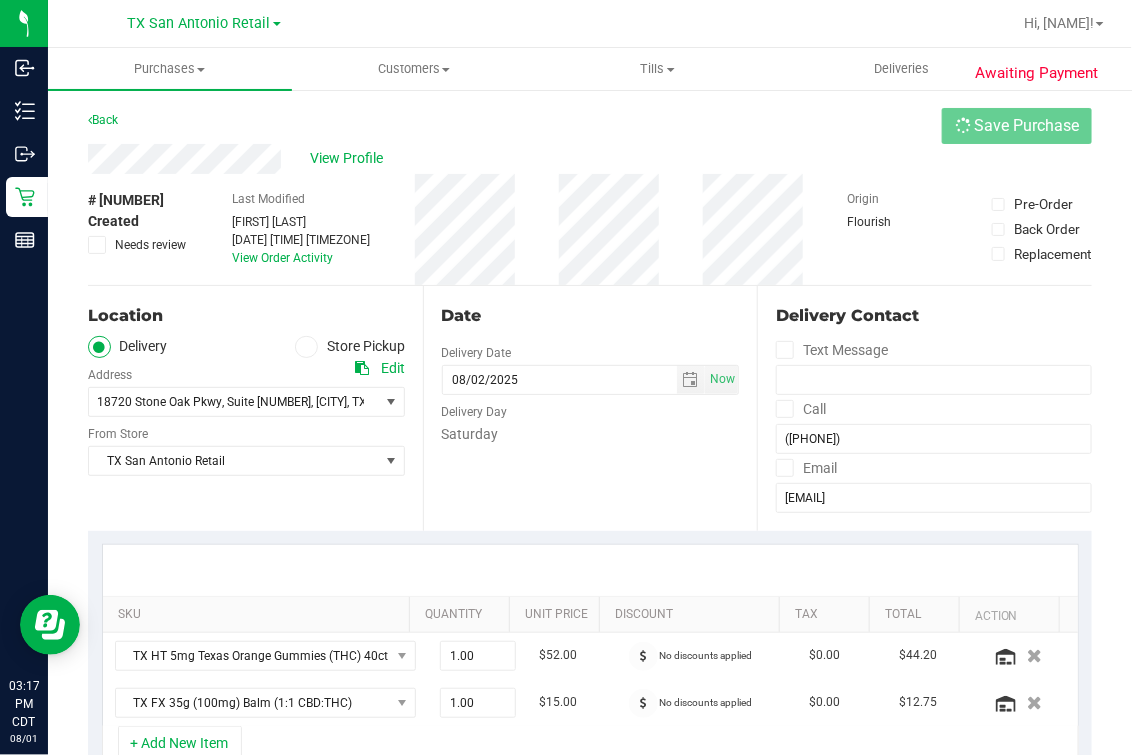 click on "Back
Save Purchase" at bounding box center [590, 126] 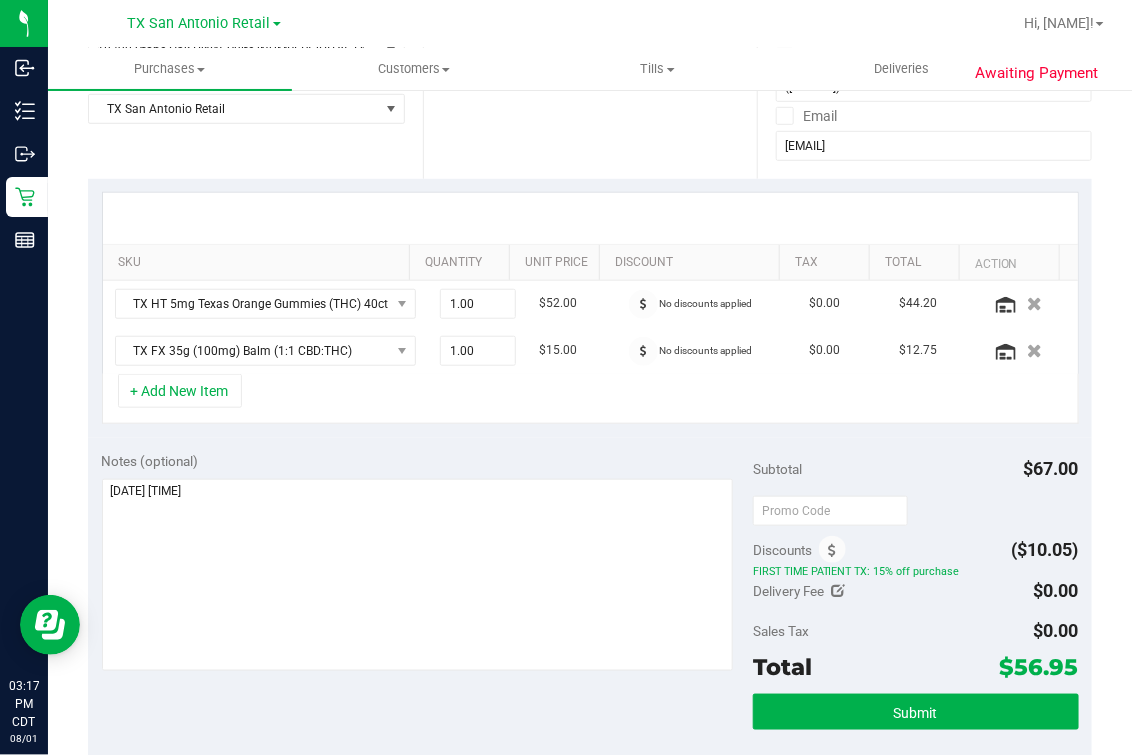 scroll, scrollTop: 499, scrollLeft: 0, axis: vertical 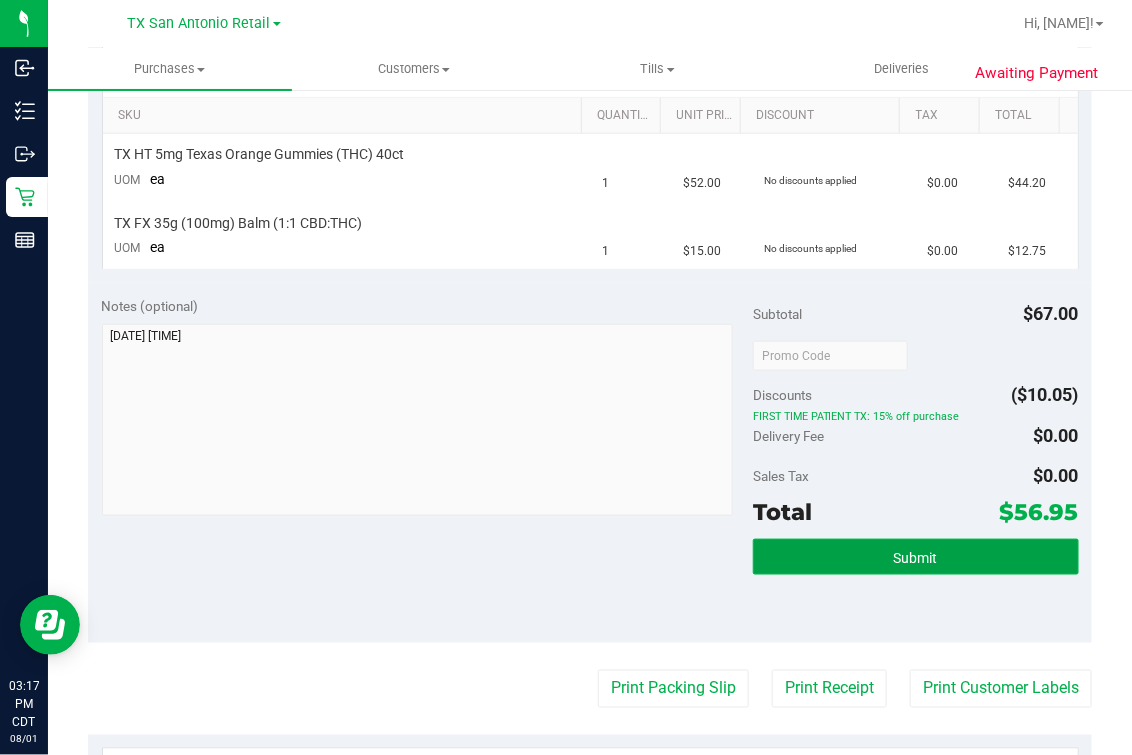 click on "Submit" at bounding box center [916, 557] 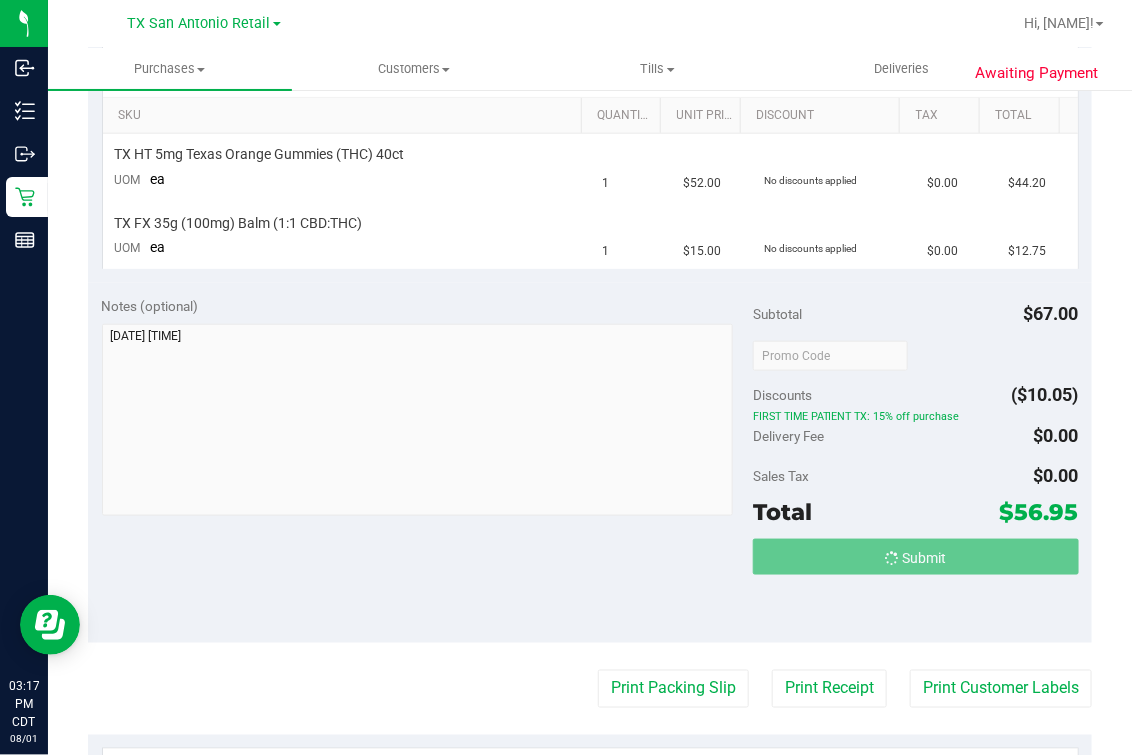 scroll, scrollTop: 0, scrollLeft: 0, axis: both 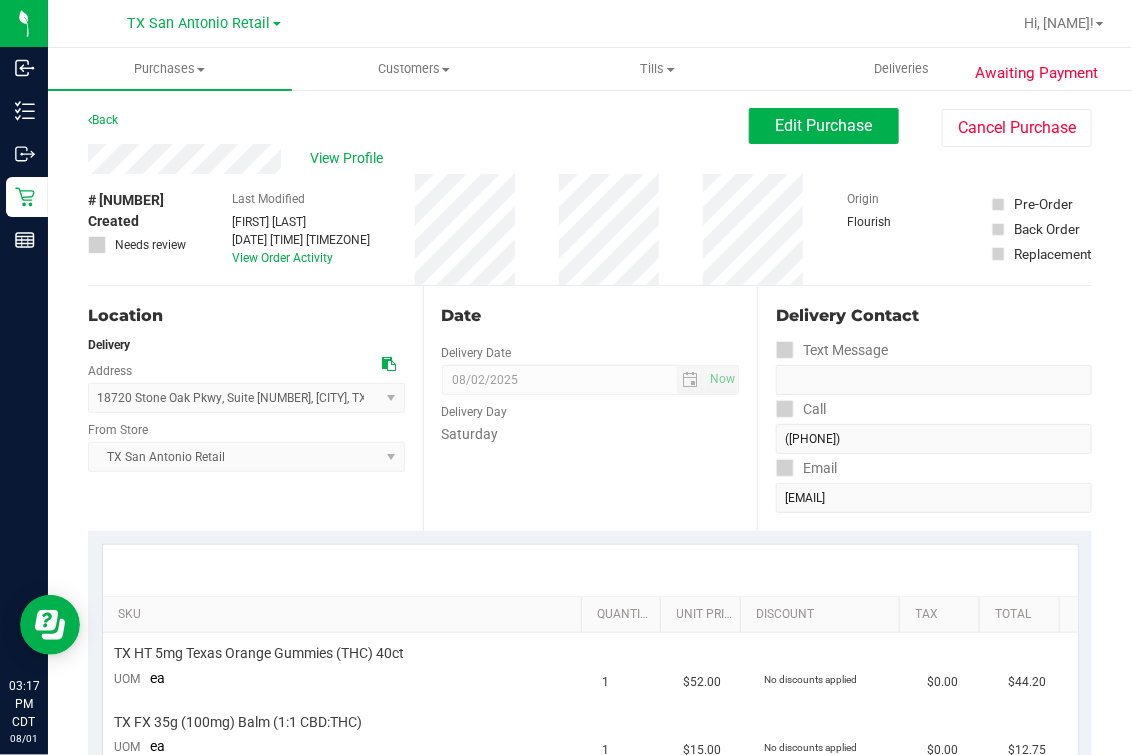 click on "Date
Delivery Date
08/02/2025
Now
08/02/2025 07:00 AM
Now
Delivery Day
Saturday" at bounding box center (590, 408) 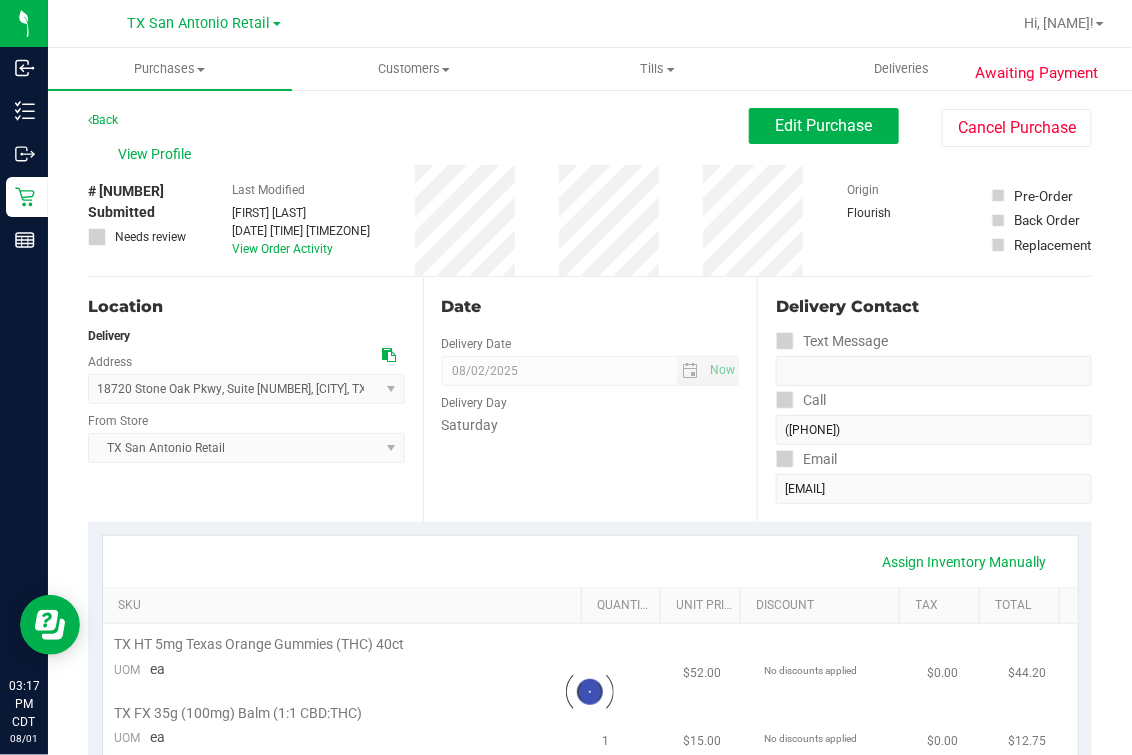 click on "View Profile" at bounding box center [418, 154] 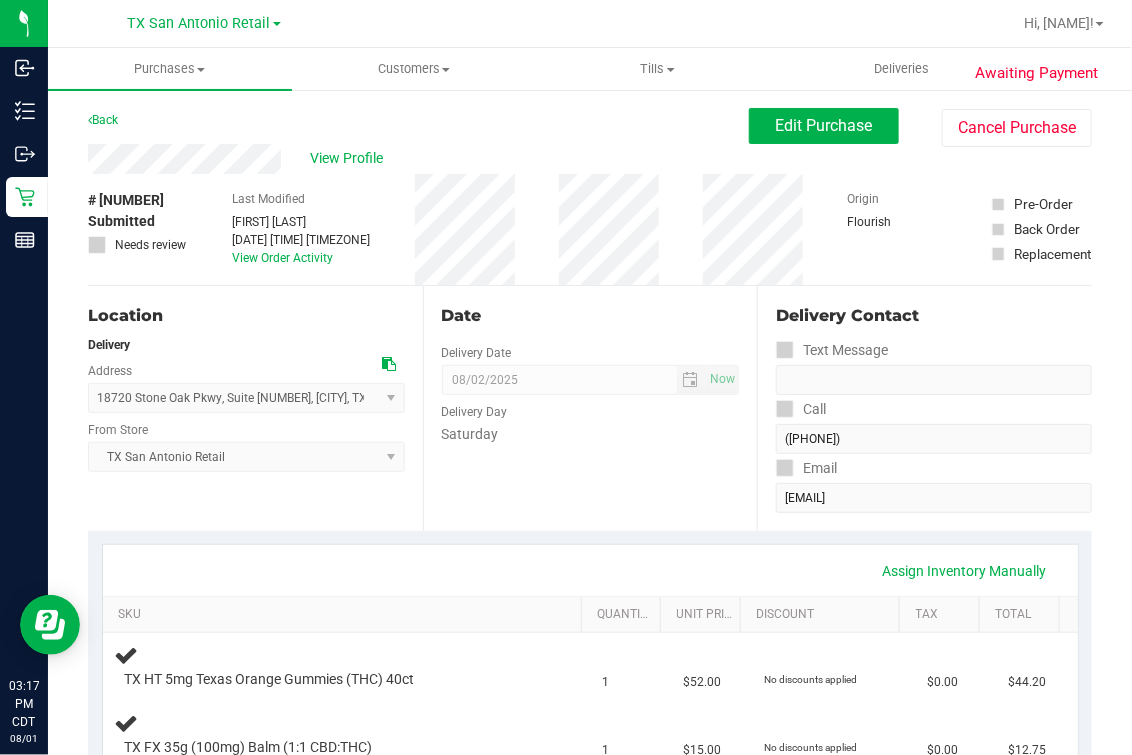 click on "Back
Edit Purchase
Cancel Purchase" at bounding box center (590, 126) 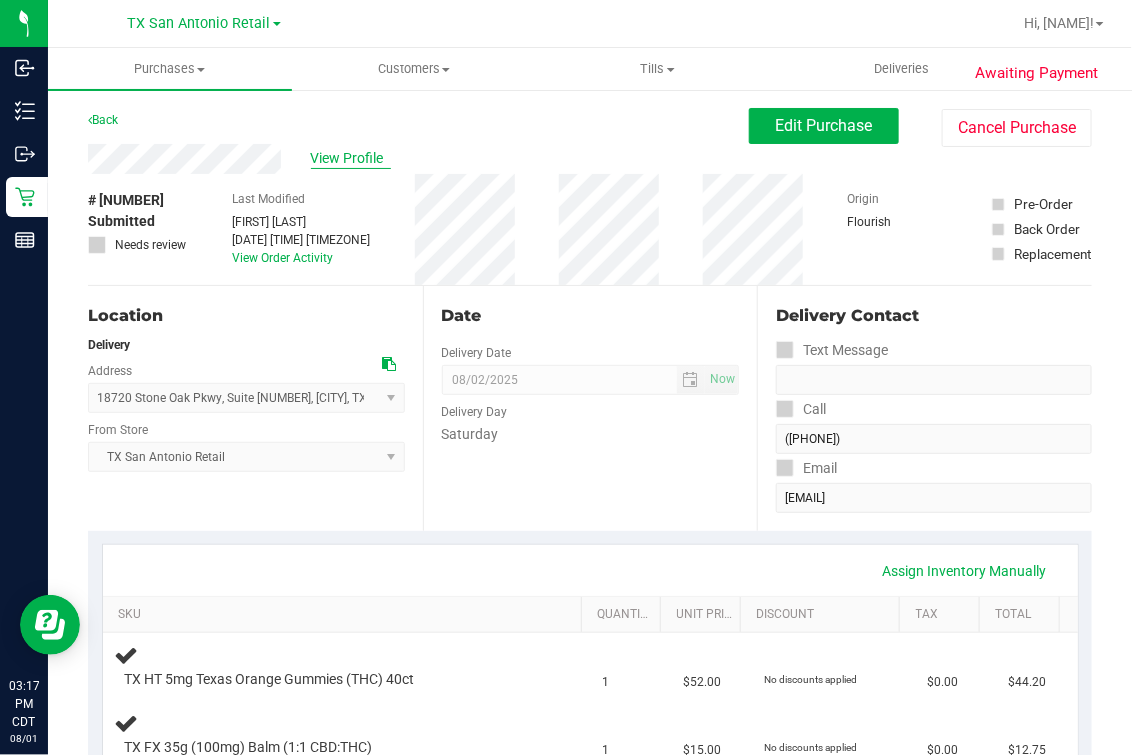 click on "View Profile" at bounding box center [351, 158] 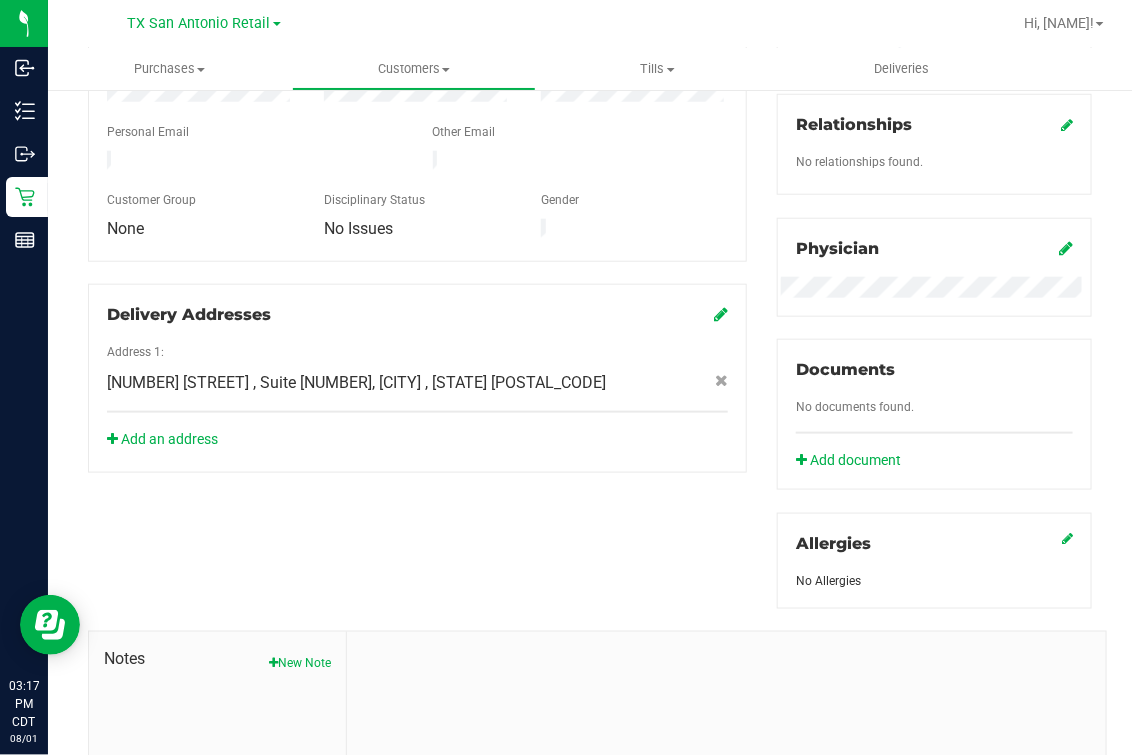 scroll, scrollTop: 0, scrollLeft: 0, axis: both 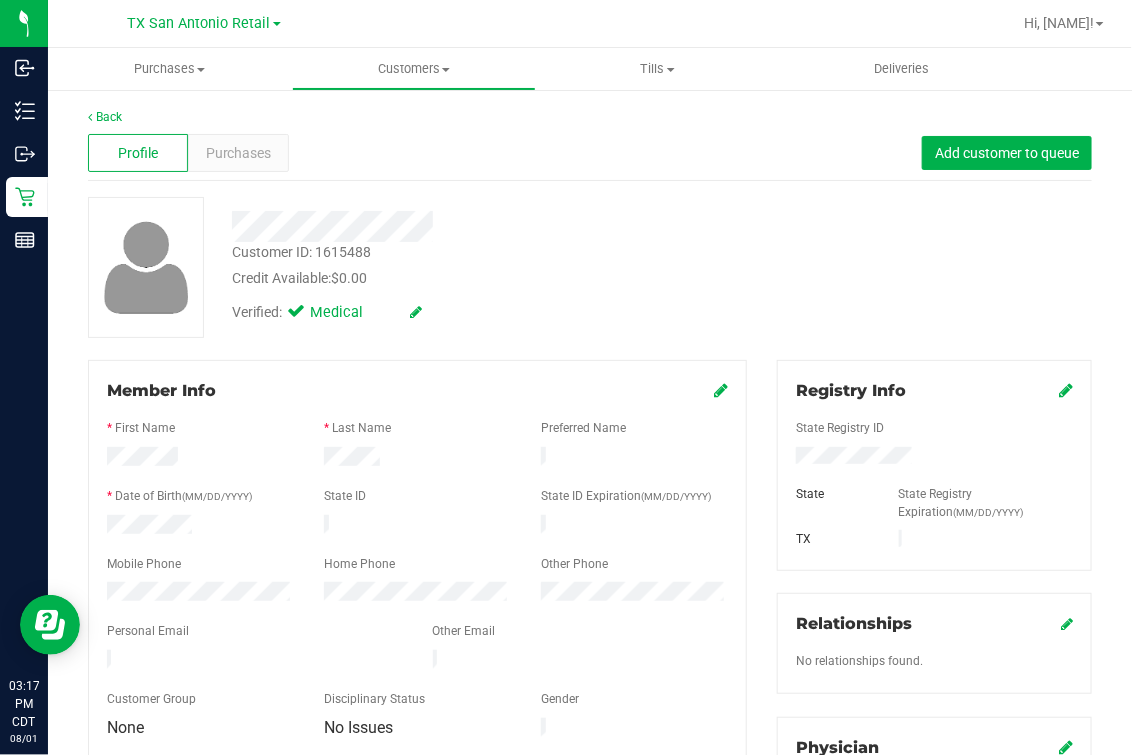 click on "Profile
Purchases
Add customer to queue" at bounding box center (590, 153) 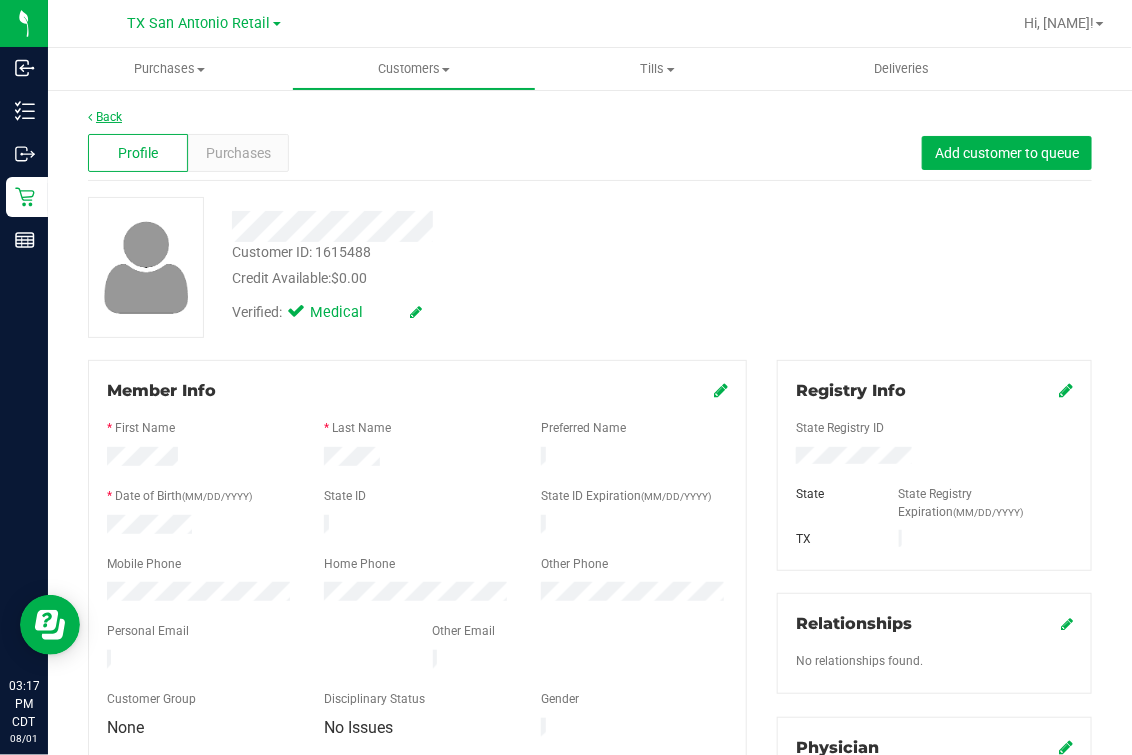 click on "Back" at bounding box center (105, 117) 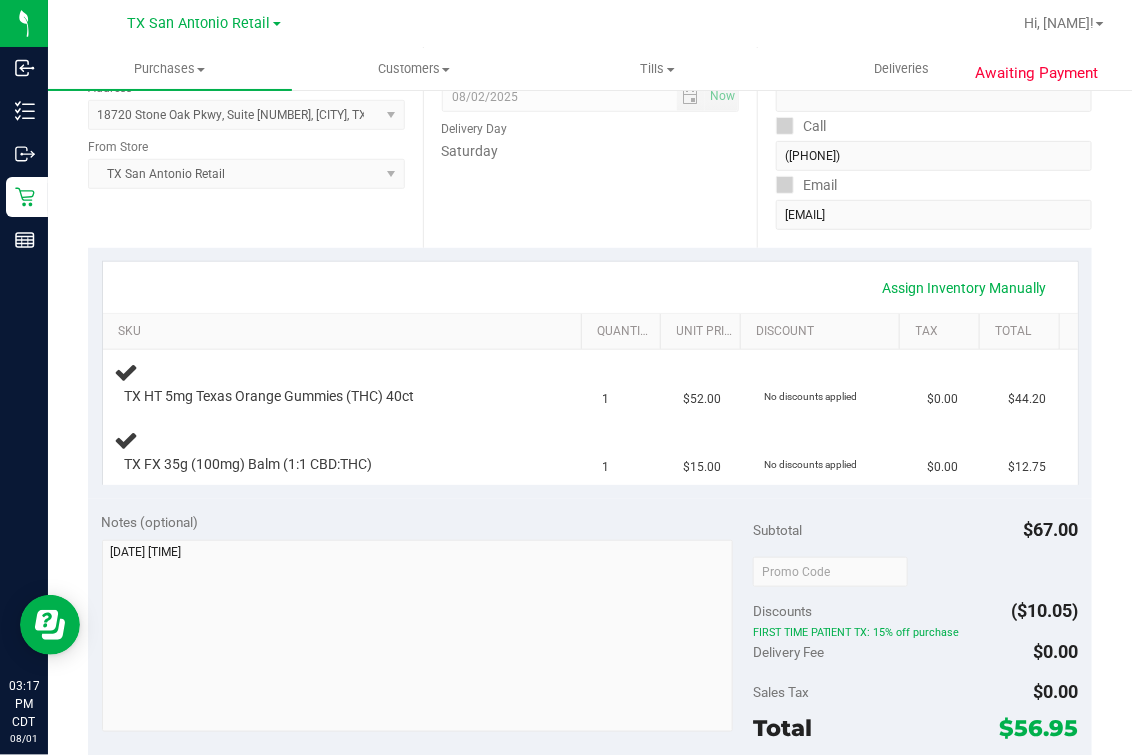 scroll, scrollTop: 0, scrollLeft: 0, axis: both 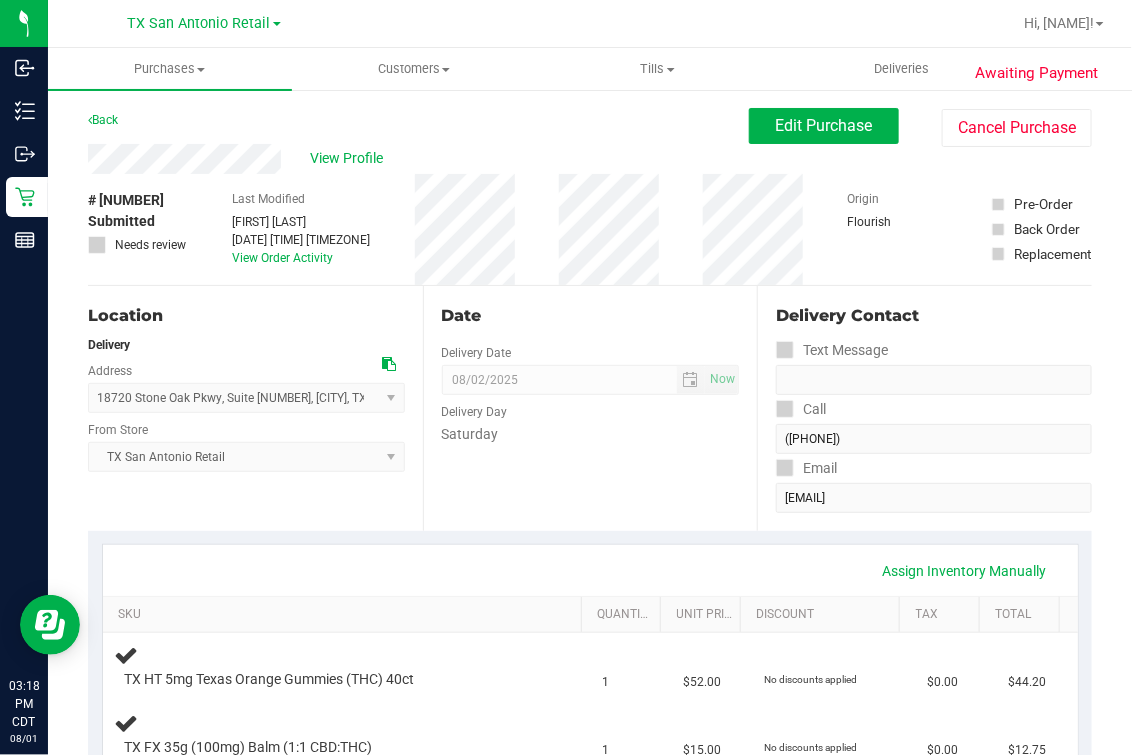 click on "View Profile" at bounding box center (418, 159) 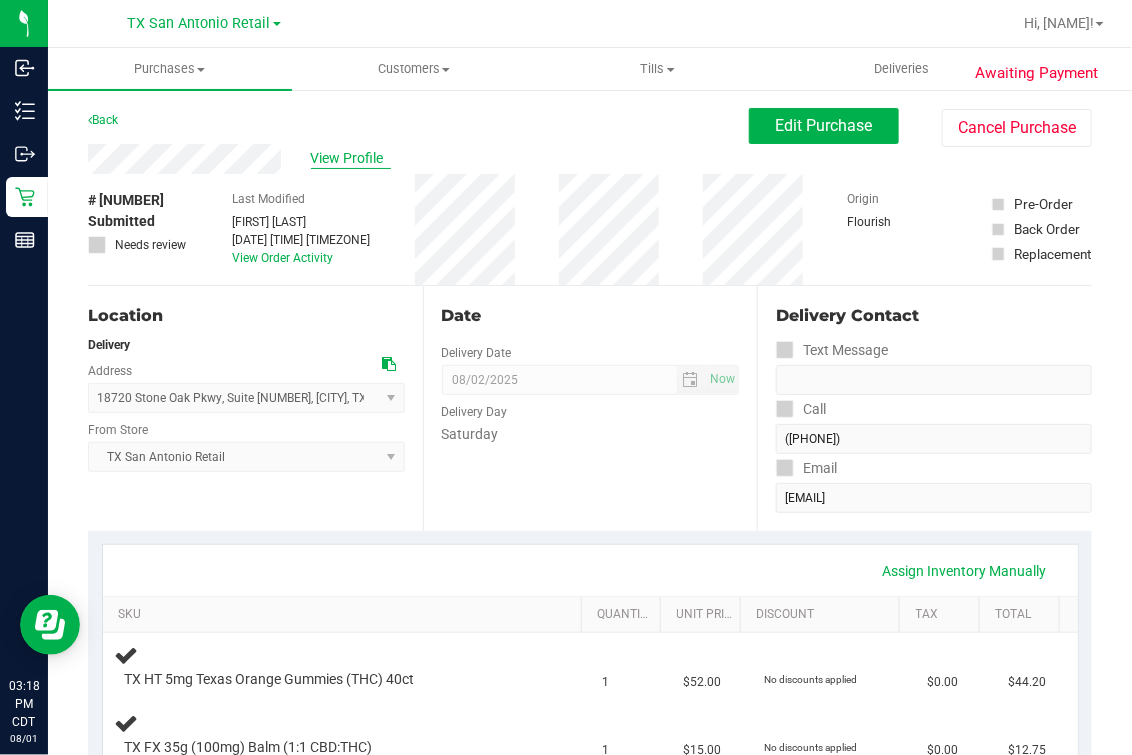 click on "View Profile" at bounding box center [351, 158] 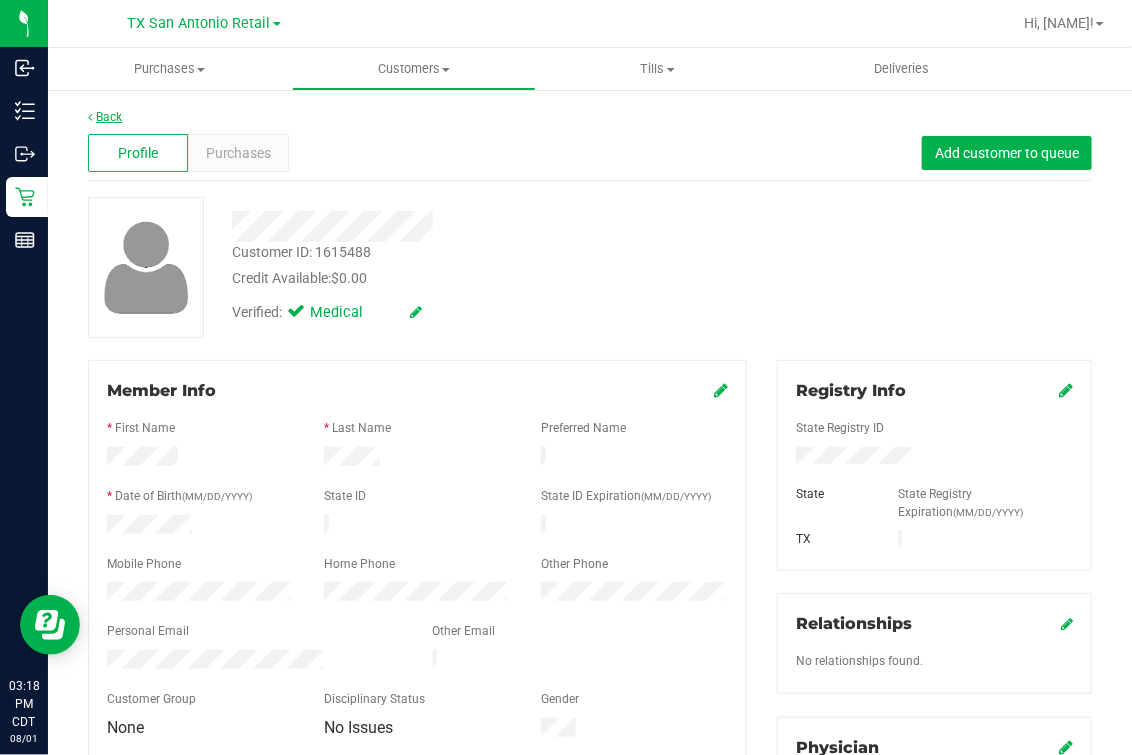 click on "Back" at bounding box center [105, 117] 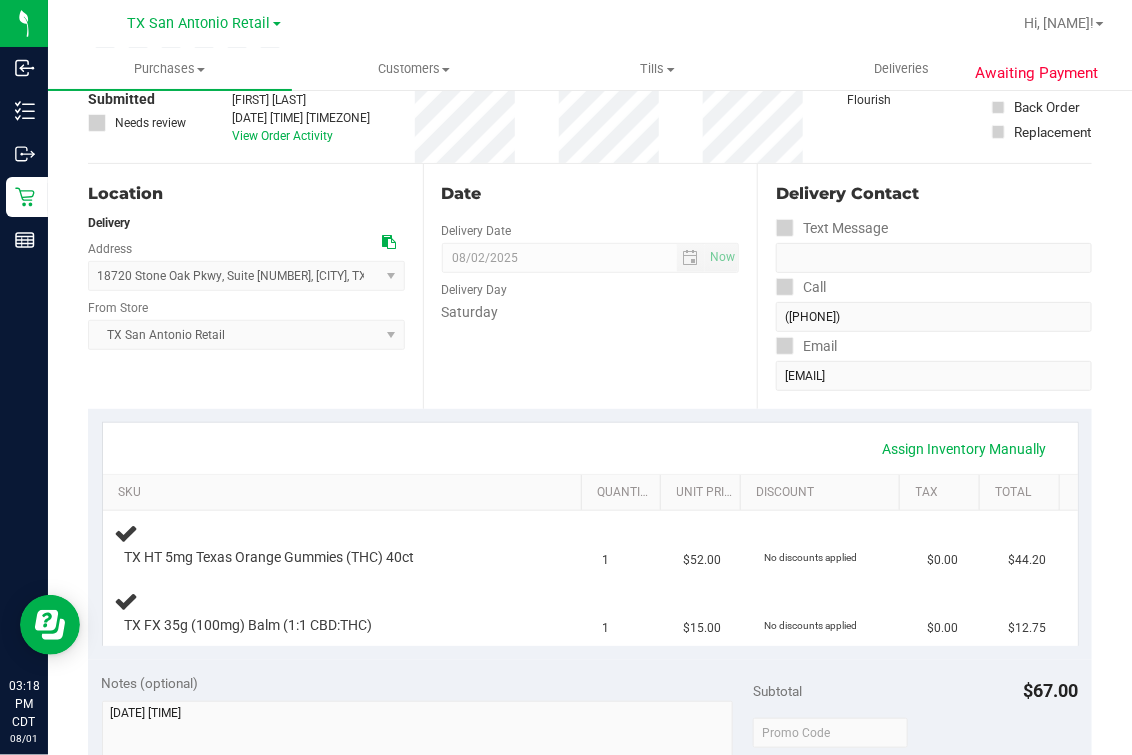 scroll, scrollTop: 0, scrollLeft: 0, axis: both 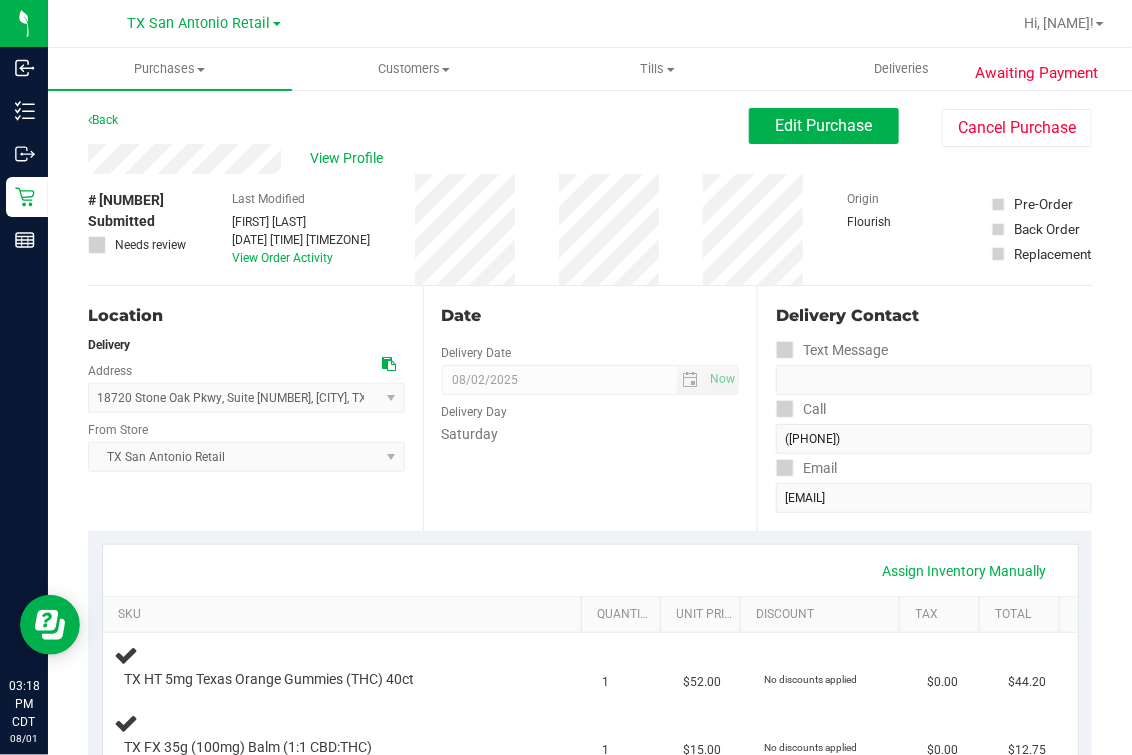 click on "Date" at bounding box center [591, 316] 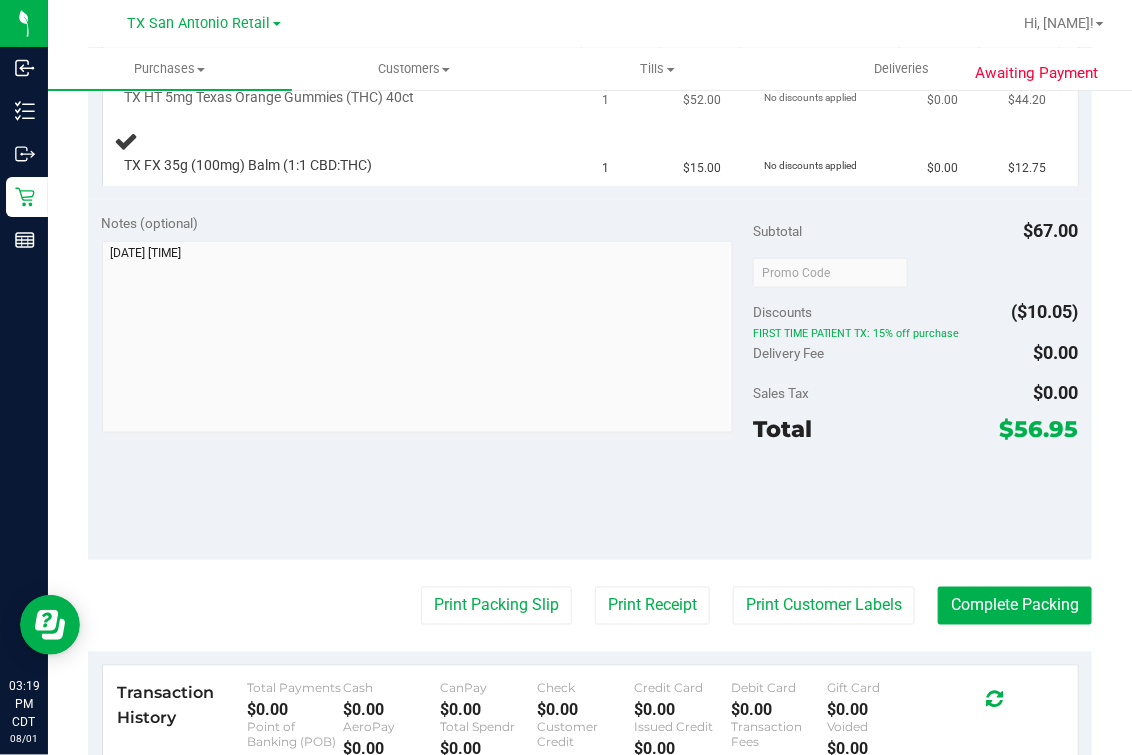 scroll, scrollTop: 375, scrollLeft: 0, axis: vertical 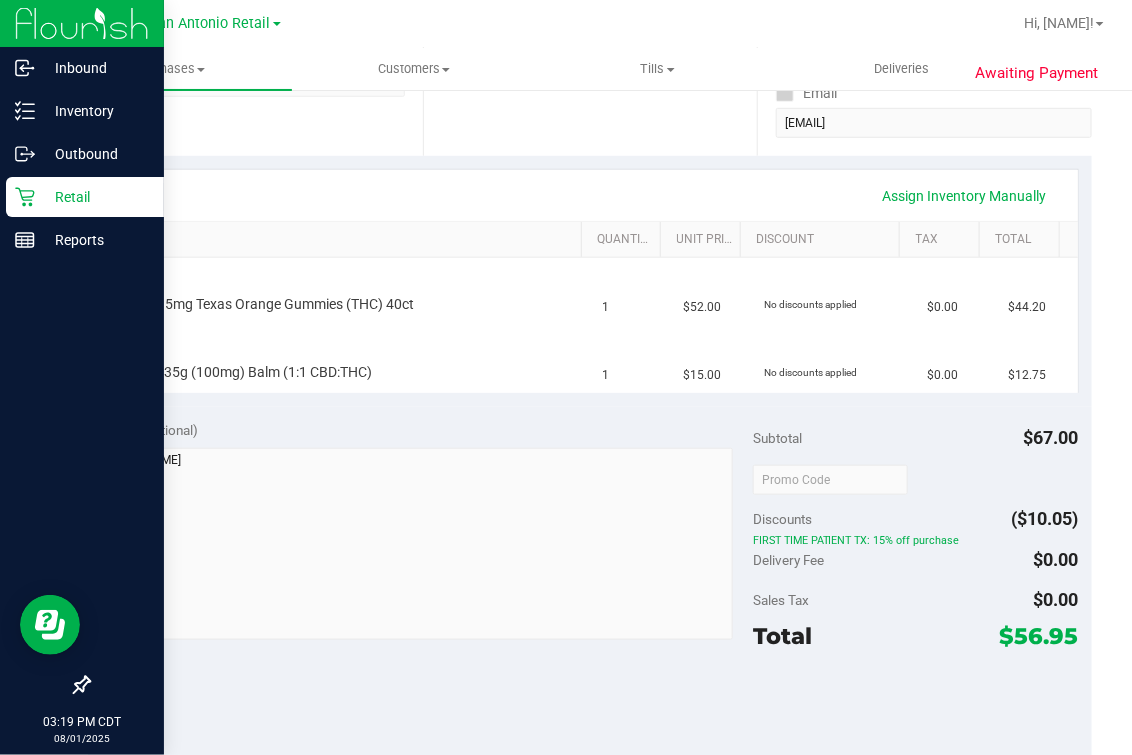 click on "Inbound Inventory Outbound Retail Reports [TIME] [TIMEZONE] [DATE]  [DATE] TX San Antonio Retail    TX Austin DC   TX Plano Retail   TX San Antonio Retail    TX South-Austin Retail   TX Sugarland Retail   Hi, Mindy!
Purchases
Summary of purchases
Fulfillment
All purchases
Customers" at bounding box center [566, 377] 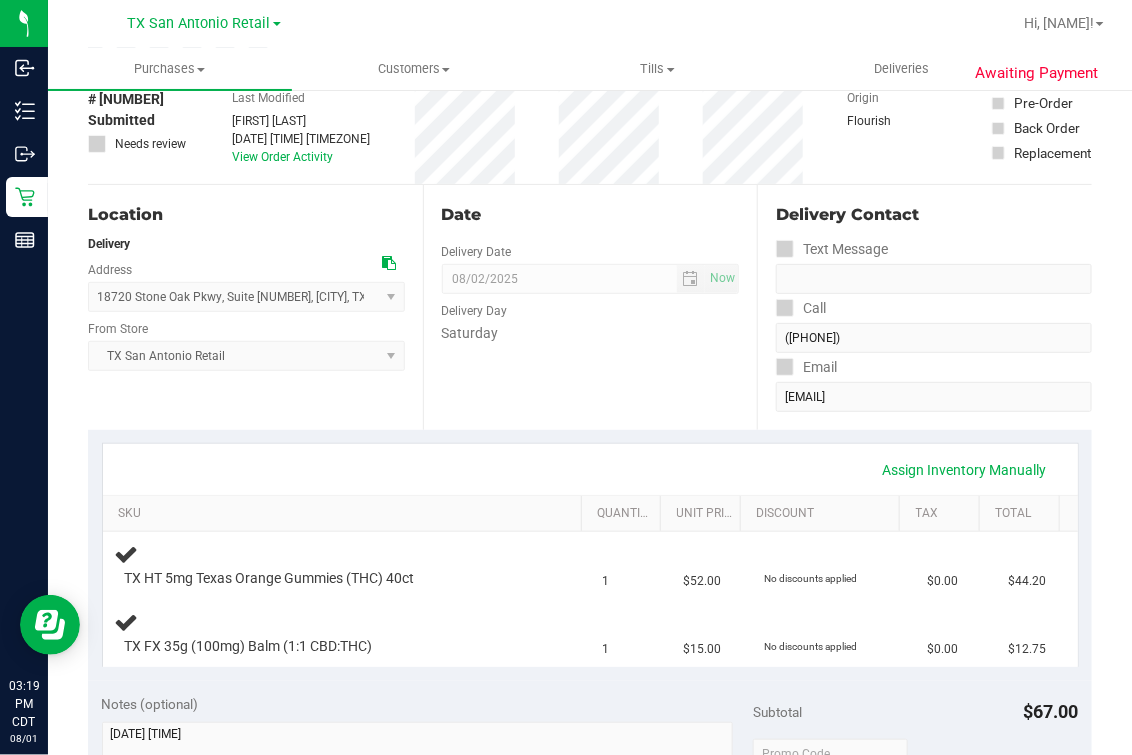 scroll, scrollTop: 0, scrollLeft: 0, axis: both 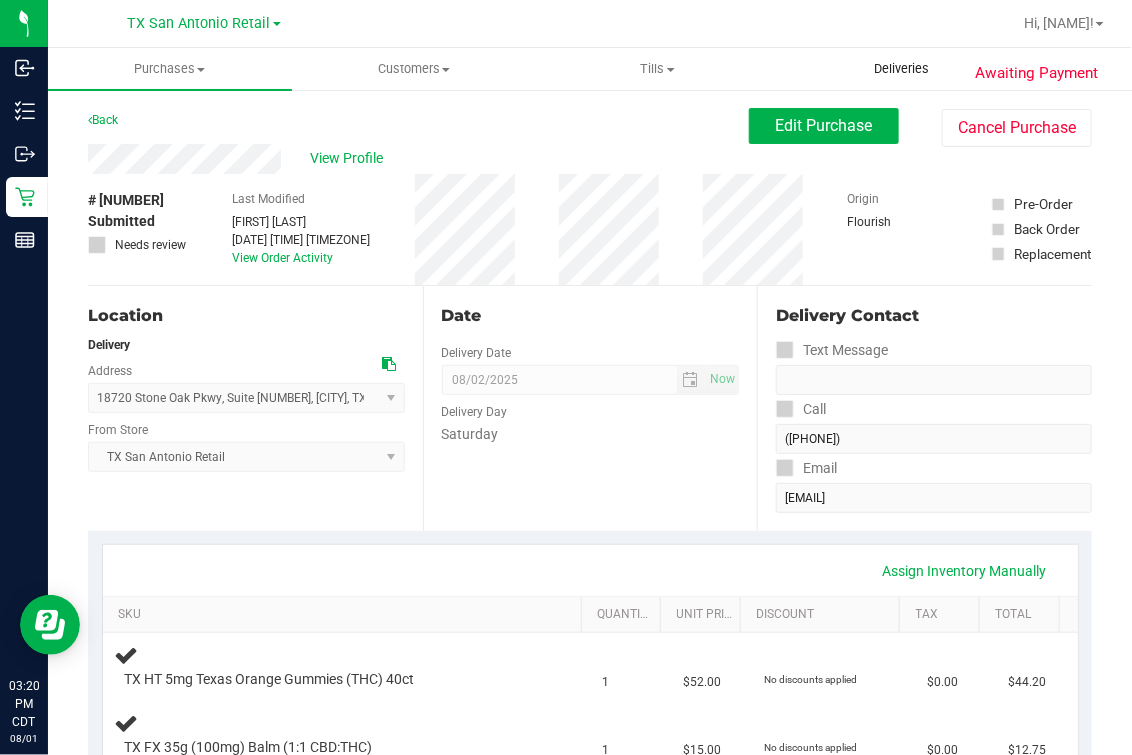 click on "Deliveries" at bounding box center (901, 69) 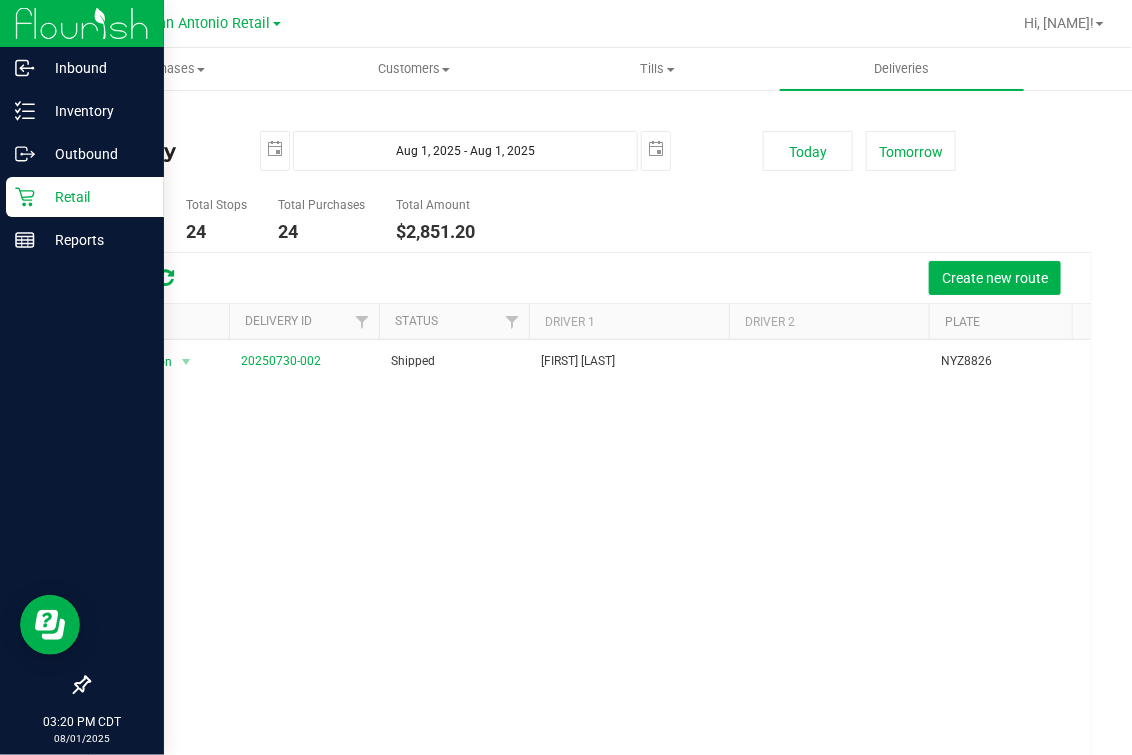 click on "Retail" at bounding box center (95, 197) 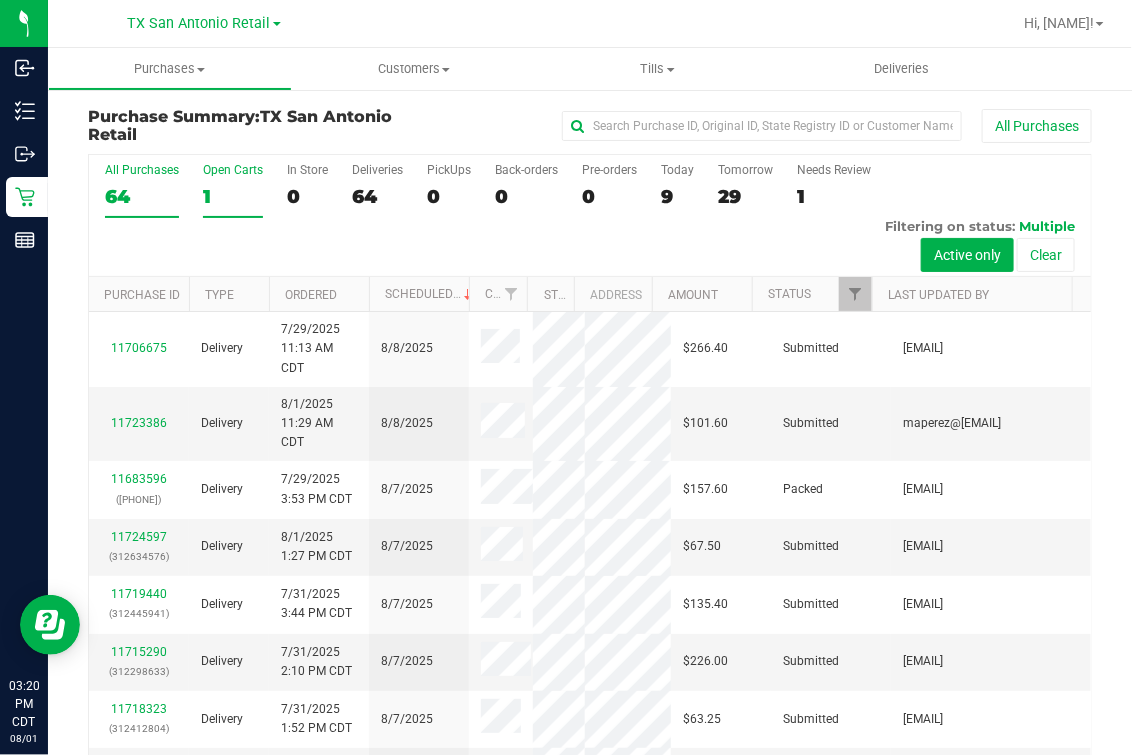 click on "1" at bounding box center [233, 196] 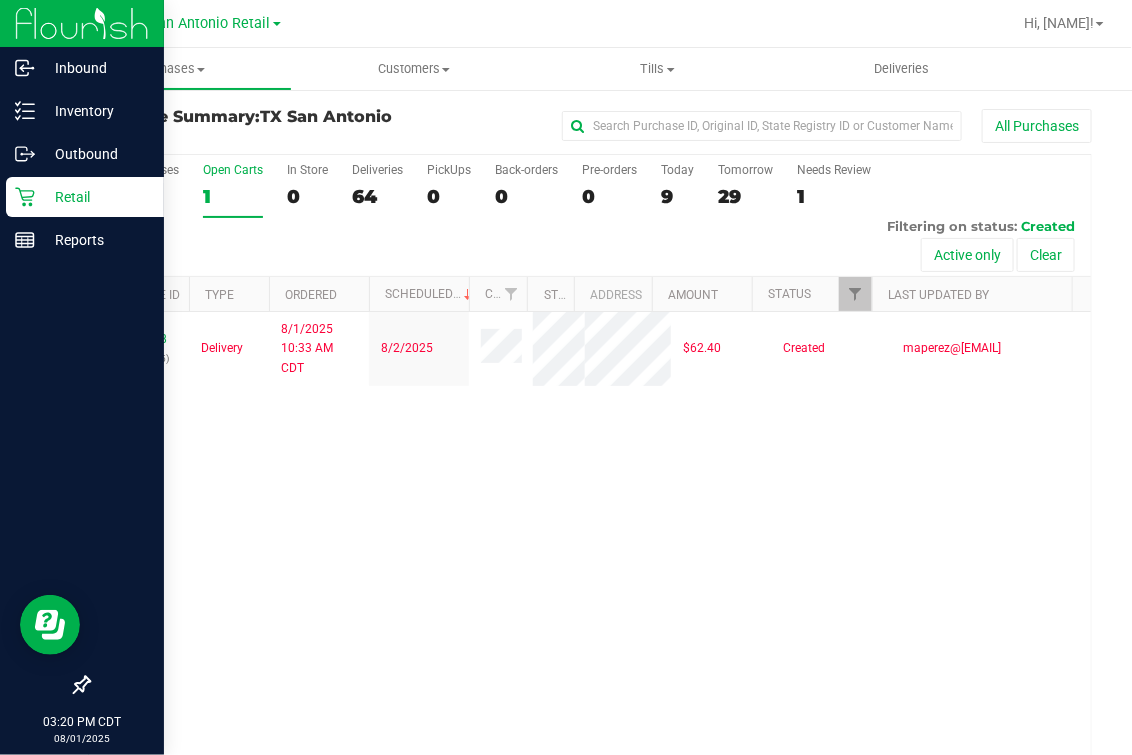 click 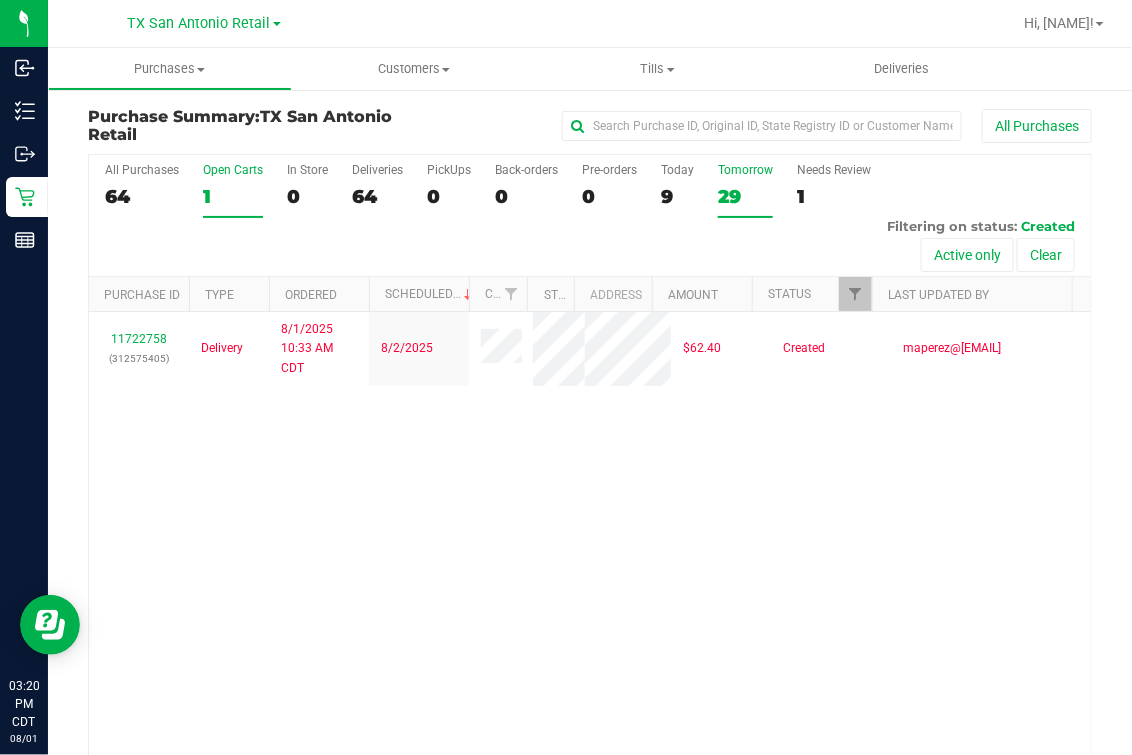 click on "Tomorrow
29" at bounding box center [745, 190] 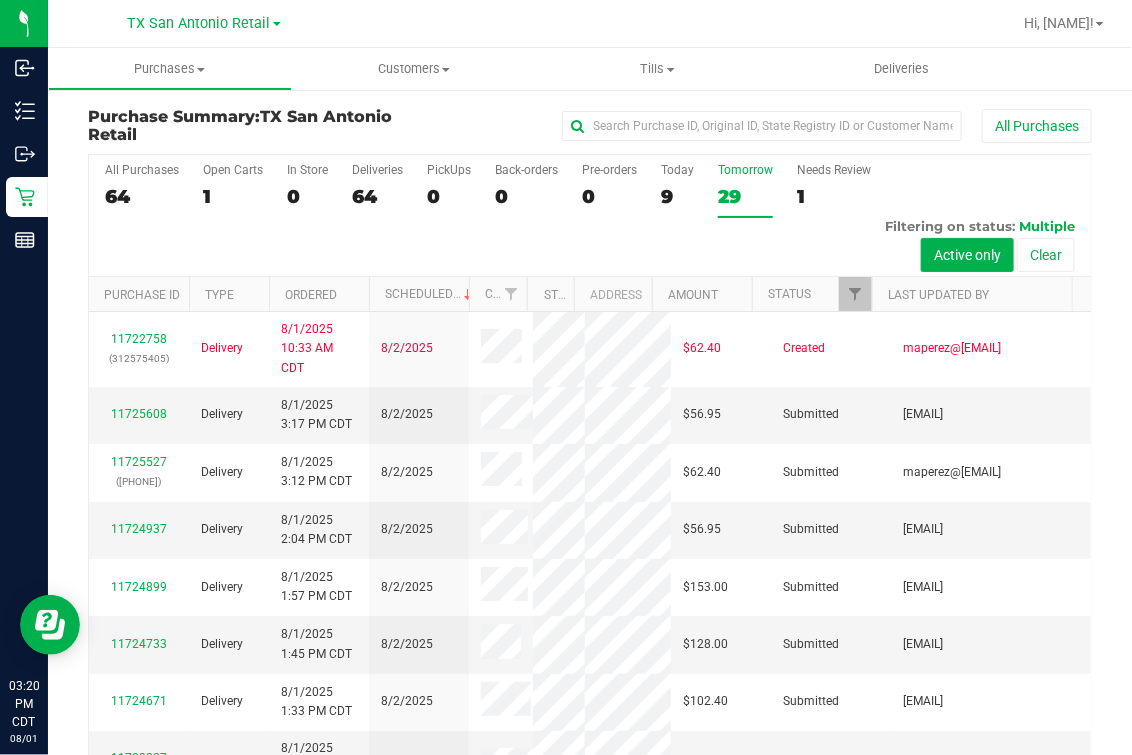 click on "Address" at bounding box center [613, 294] 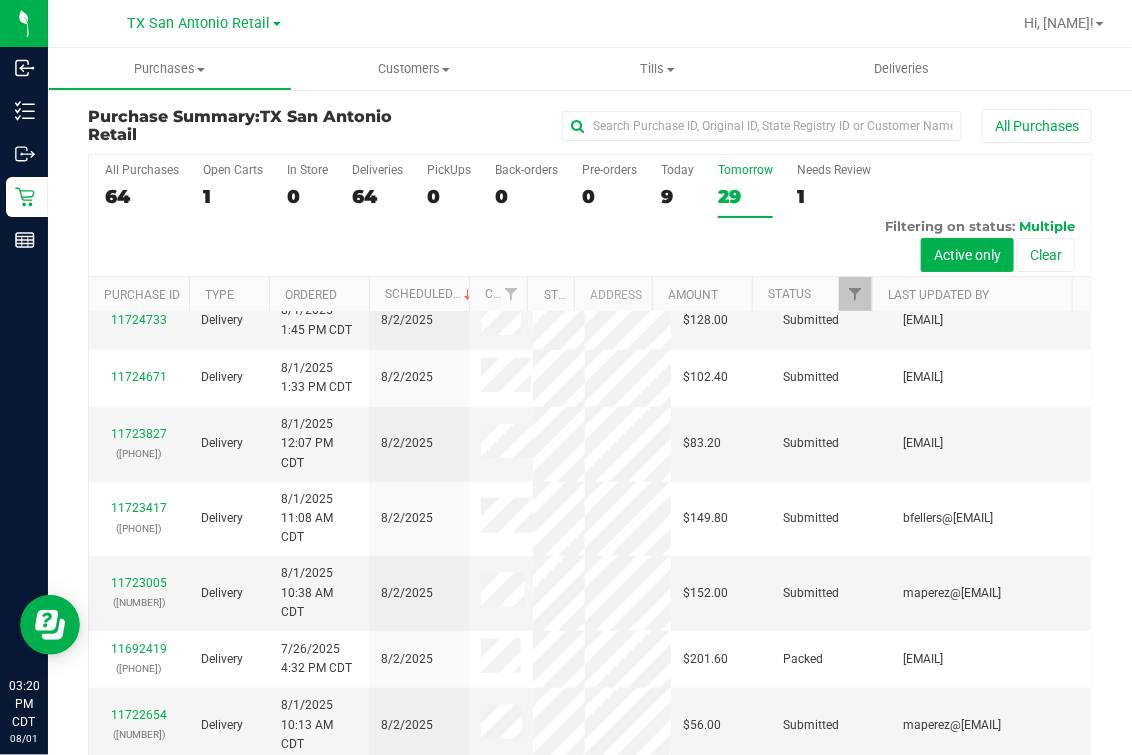 scroll, scrollTop: 0, scrollLeft: 0, axis: both 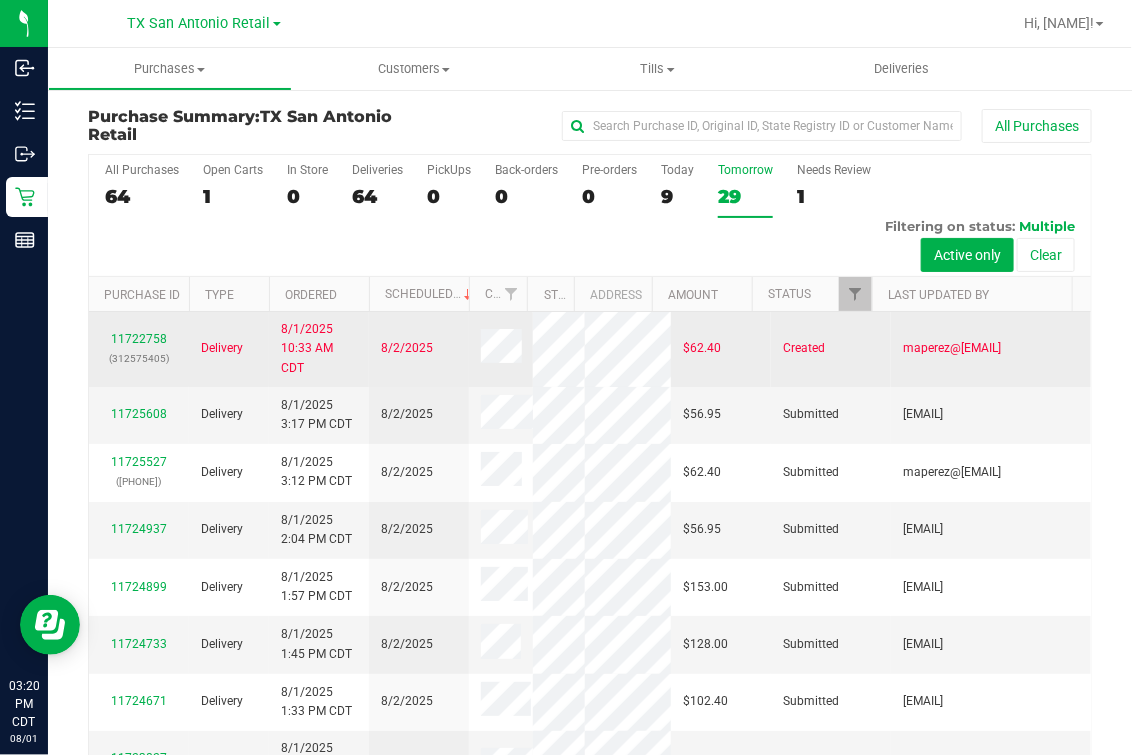 click on "11722758
([PHONE])" at bounding box center (139, 349) 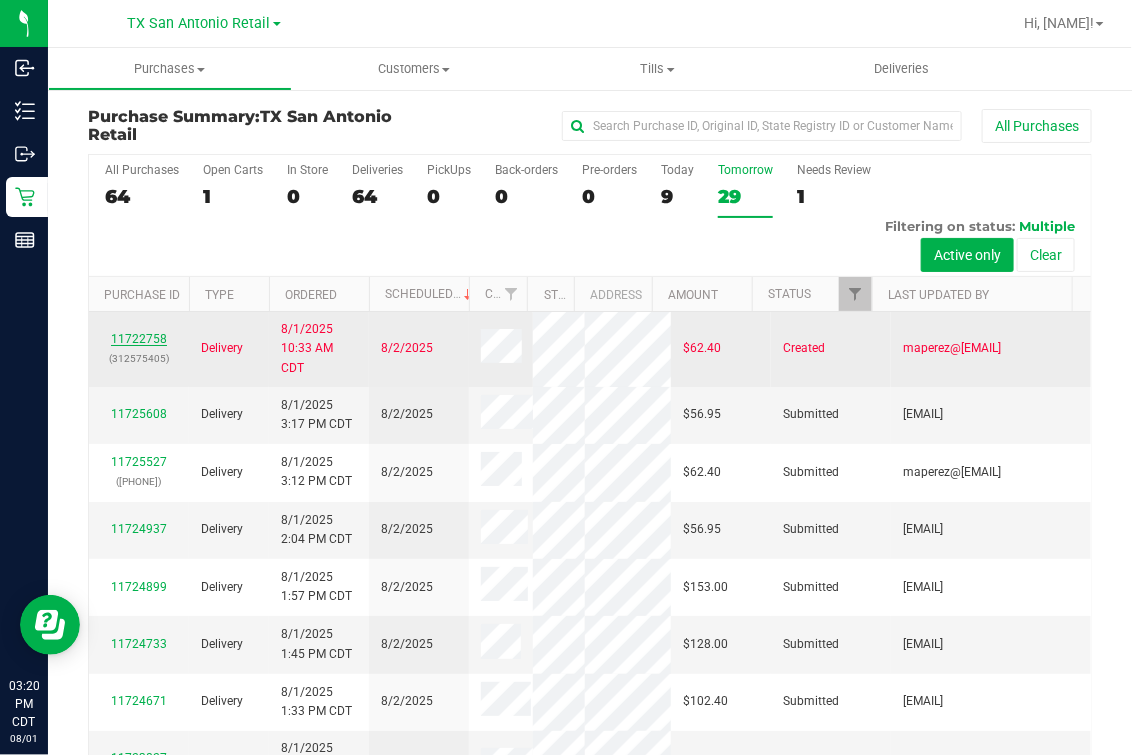 click on "11722758" at bounding box center (139, 339) 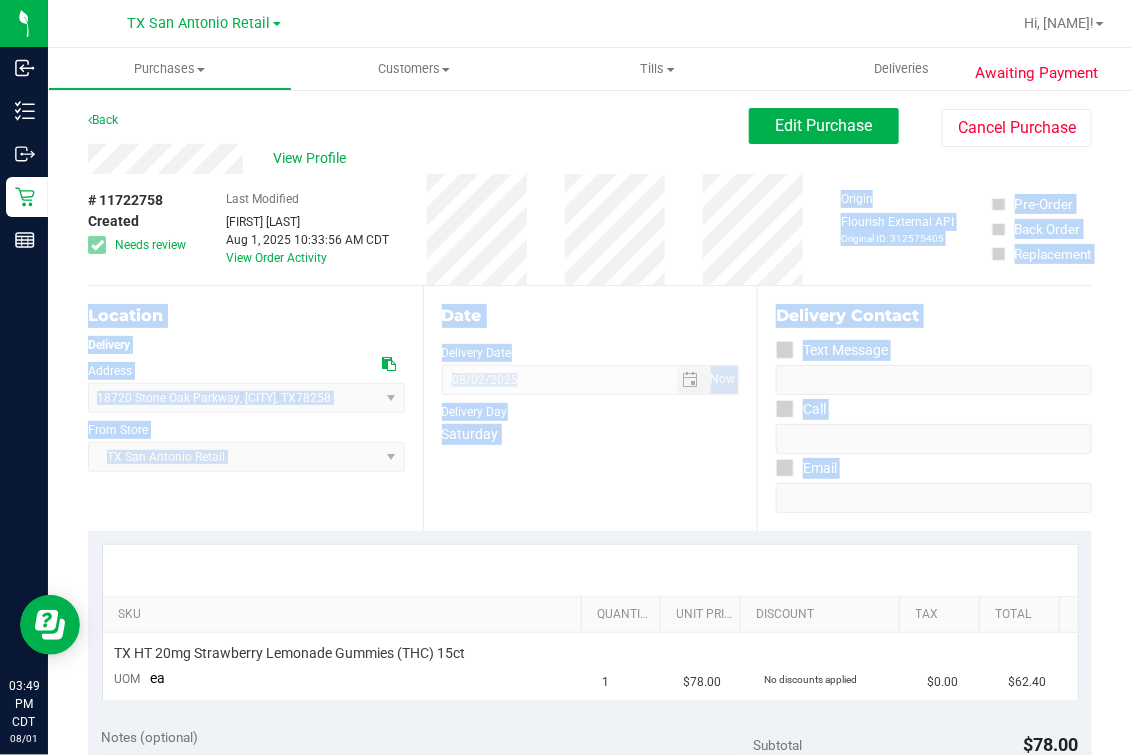 click on "Inbound Inventory Outbound Retail Reports [TIME] [TIMEZONE] [DATE]  [DATE]   TX San Antonio Retail    TX Austin DC   TX Plano Retail   TX San Antonio Retail    TX South-Austin Retail   TX Sugarland Retail   Hi, [NAME]!
Purchases
Summary of purchases
Fulfillment
All purchases
Customers" at bounding box center [566, 377] 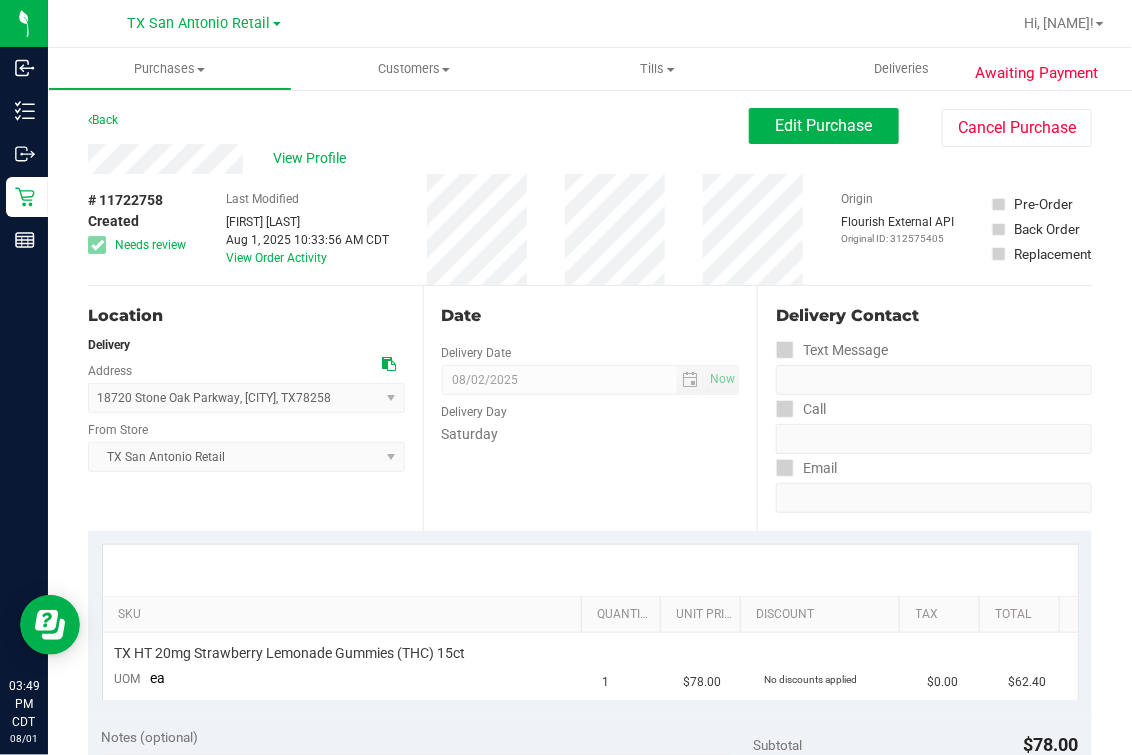 drag, startPoint x: 316, startPoint y: 125, endPoint x: 219, endPoint y: 141, distance: 98.31073 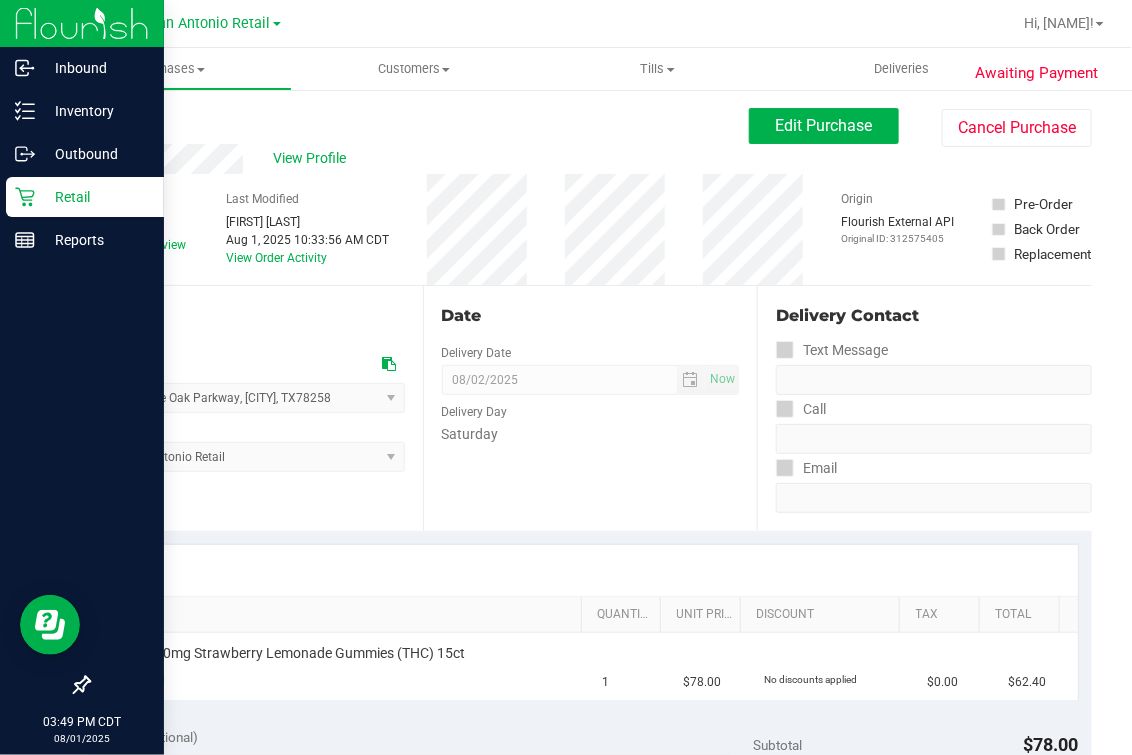 click 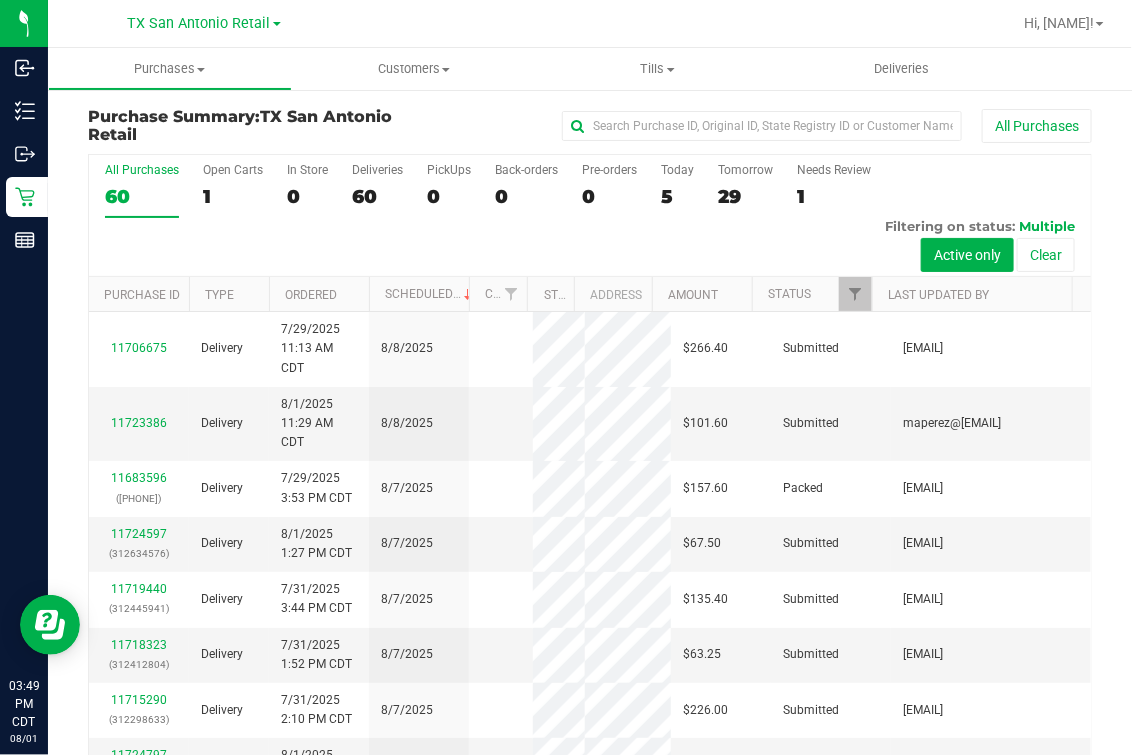 click on "All Purchases
60
Open Carts
1
In Store
0
Deliveries
60
PickUps
0
Back-orders
0
Pre-orders
0
Today
5
Tomorrow
29" at bounding box center (590, 216) 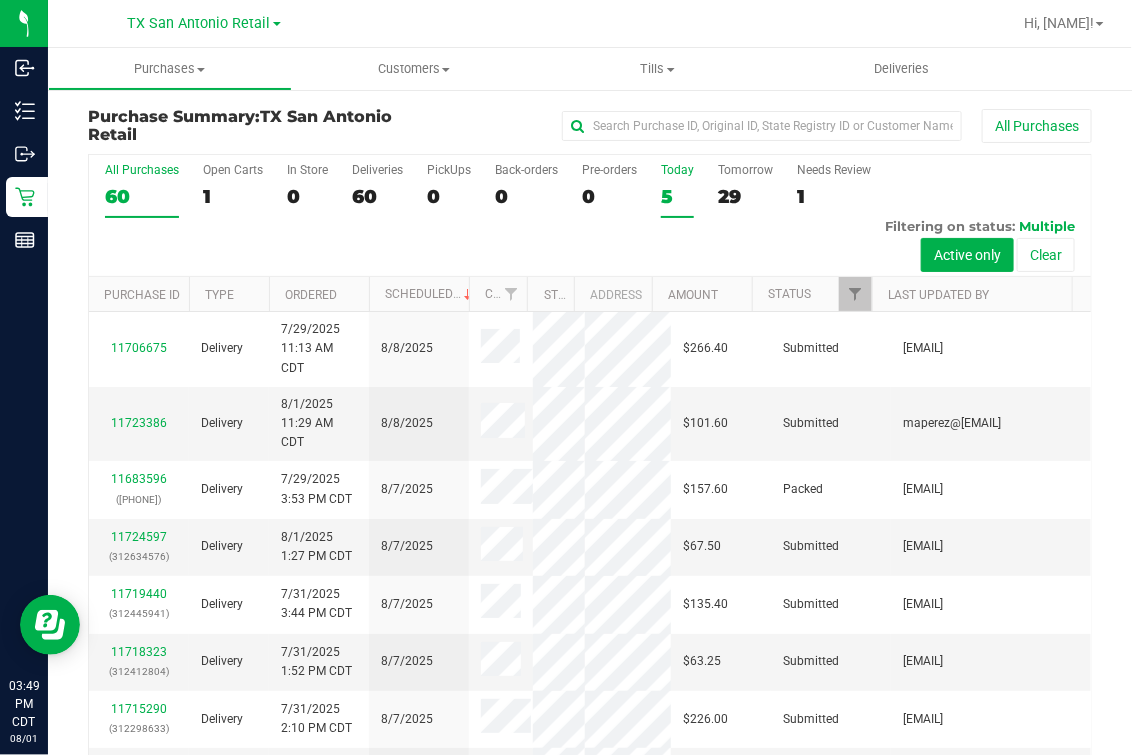 click on "5" at bounding box center [677, 196] 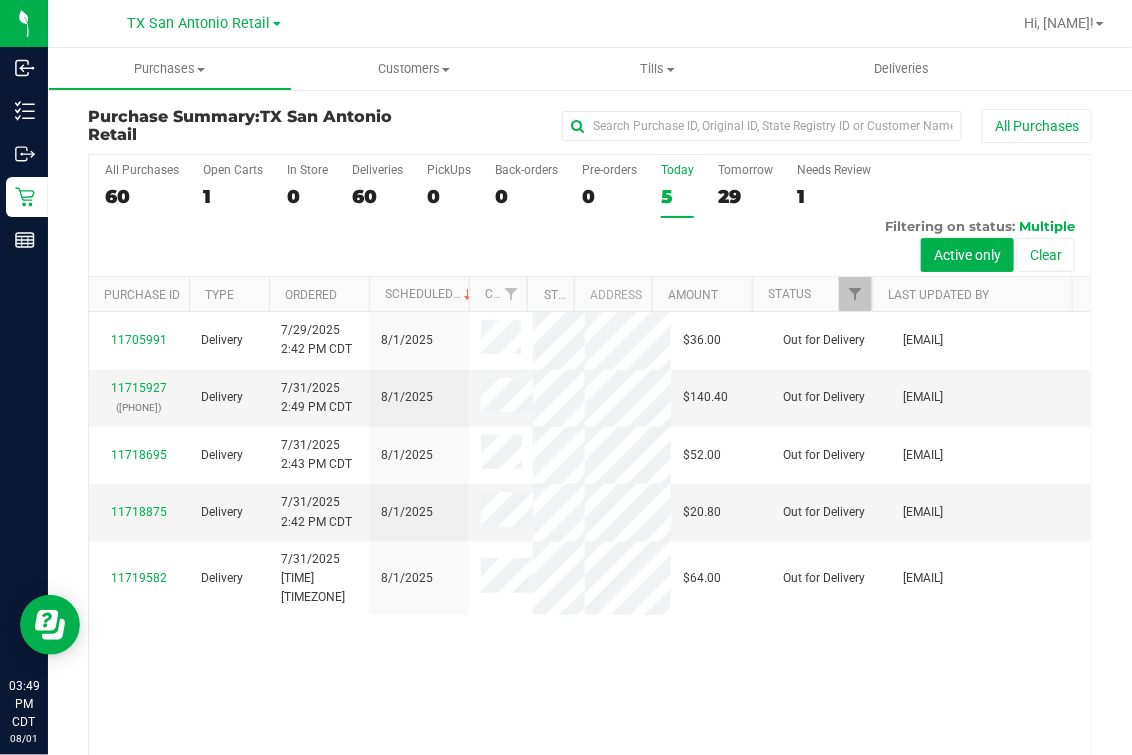 scroll, scrollTop: 0, scrollLeft: 0, axis: both 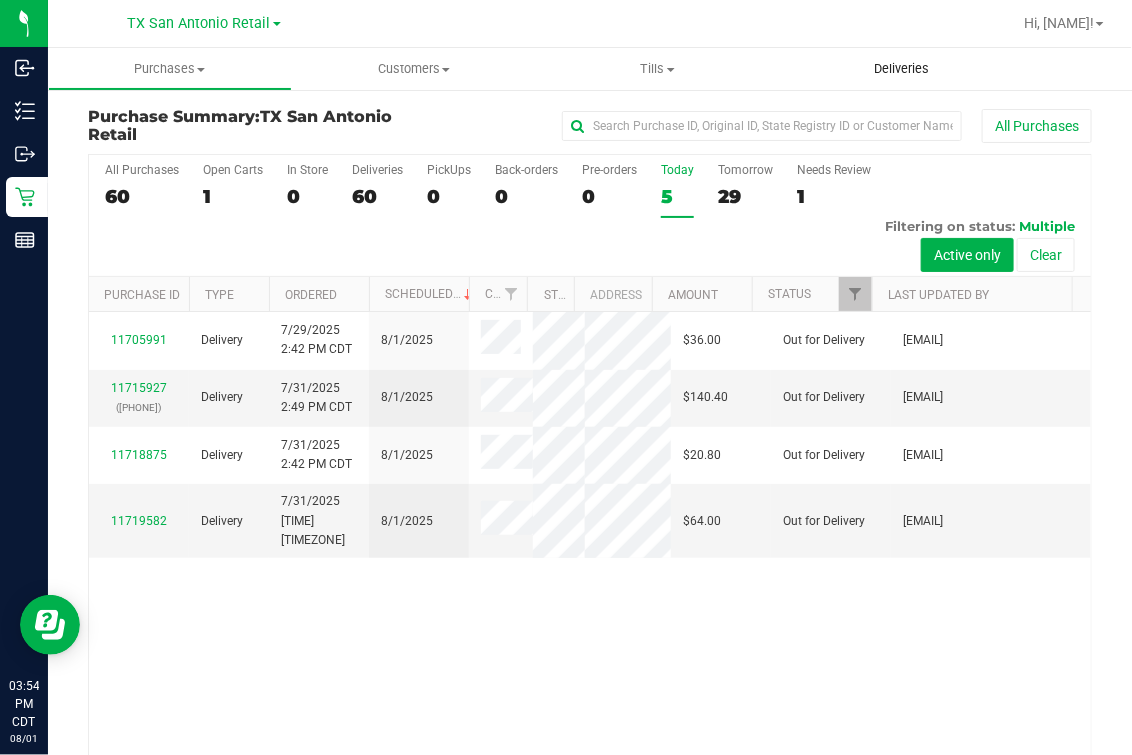 click on "Deliveries" at bounding box center (902, 69) 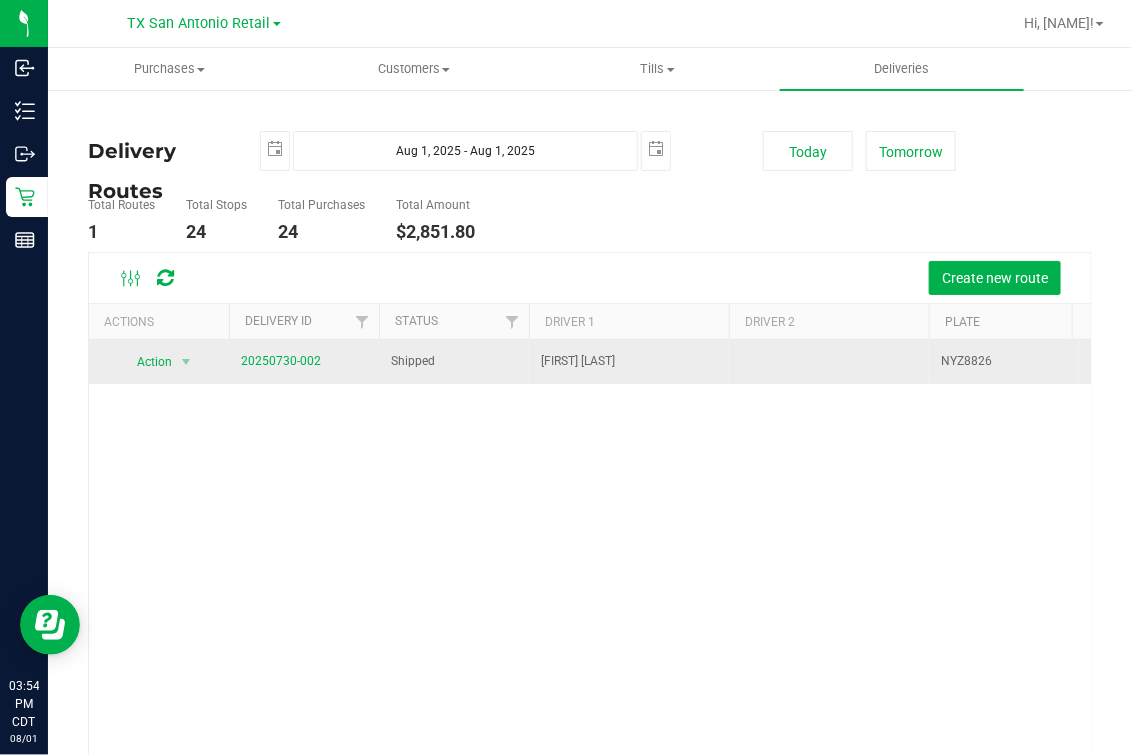 click on "20250730-002" at bounding box center (304, 362) 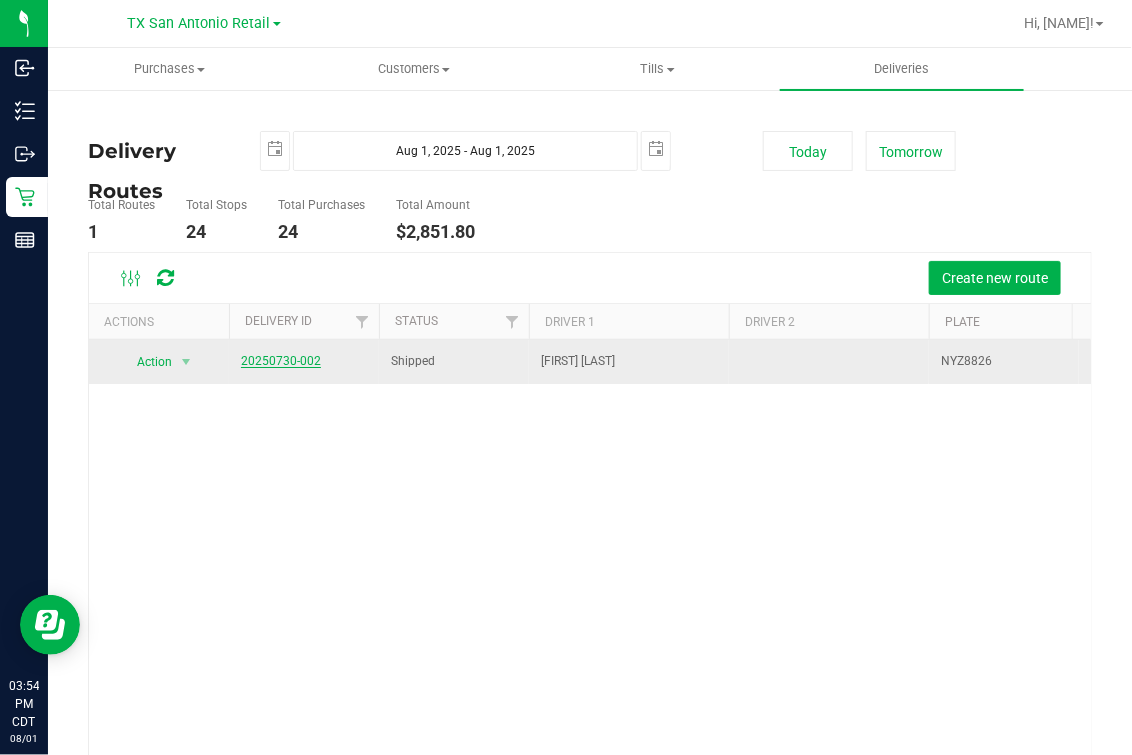click on "20250730-002" at bounding box center (281, 361) 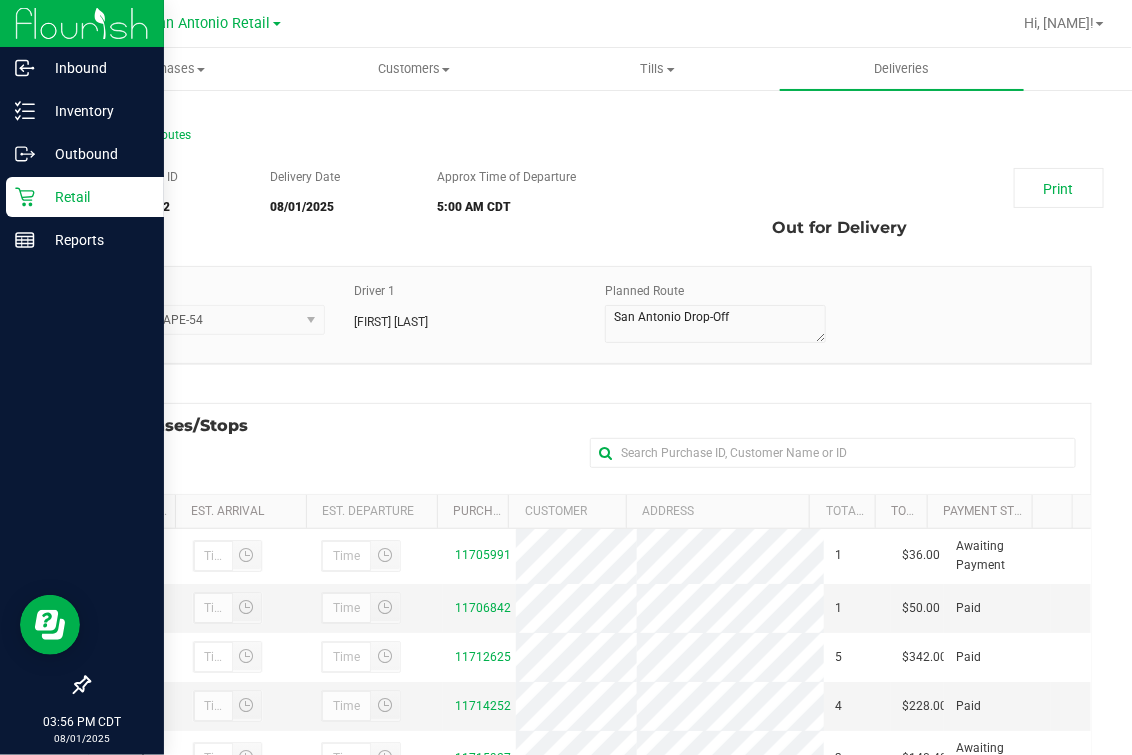 click on "Retail" at bounding box center [95, 197] 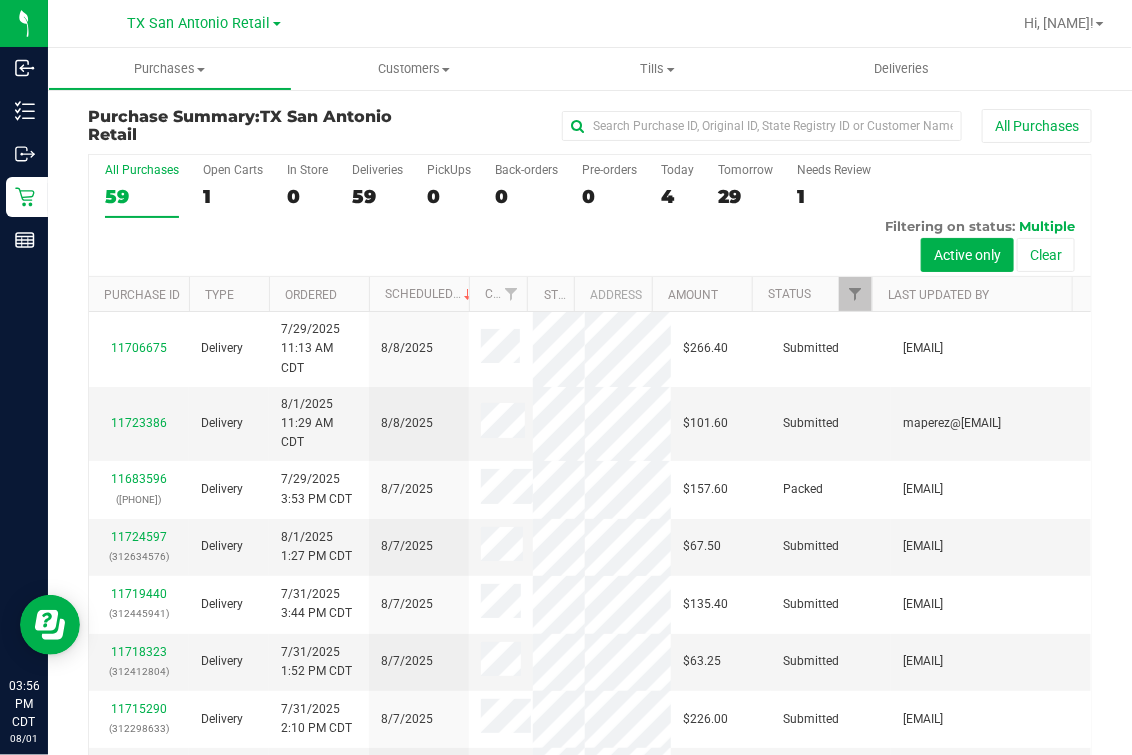 click on "All Purchases
59
Open Carts
1
In Store
0
Deliveries
59
PickUps
0
Back-orders
0
Pre-orders
0
Today
4
Tomorrow
29" at bounding box center [590, 216] 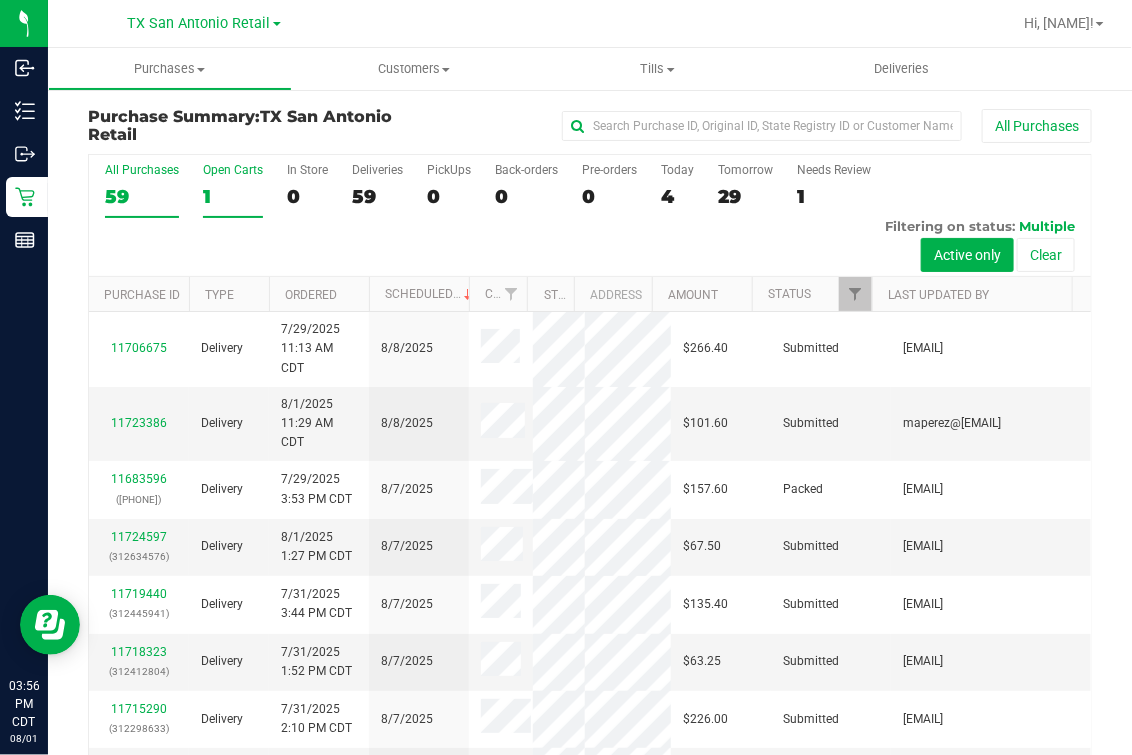 click on "1" at bounding box center [233, 196] 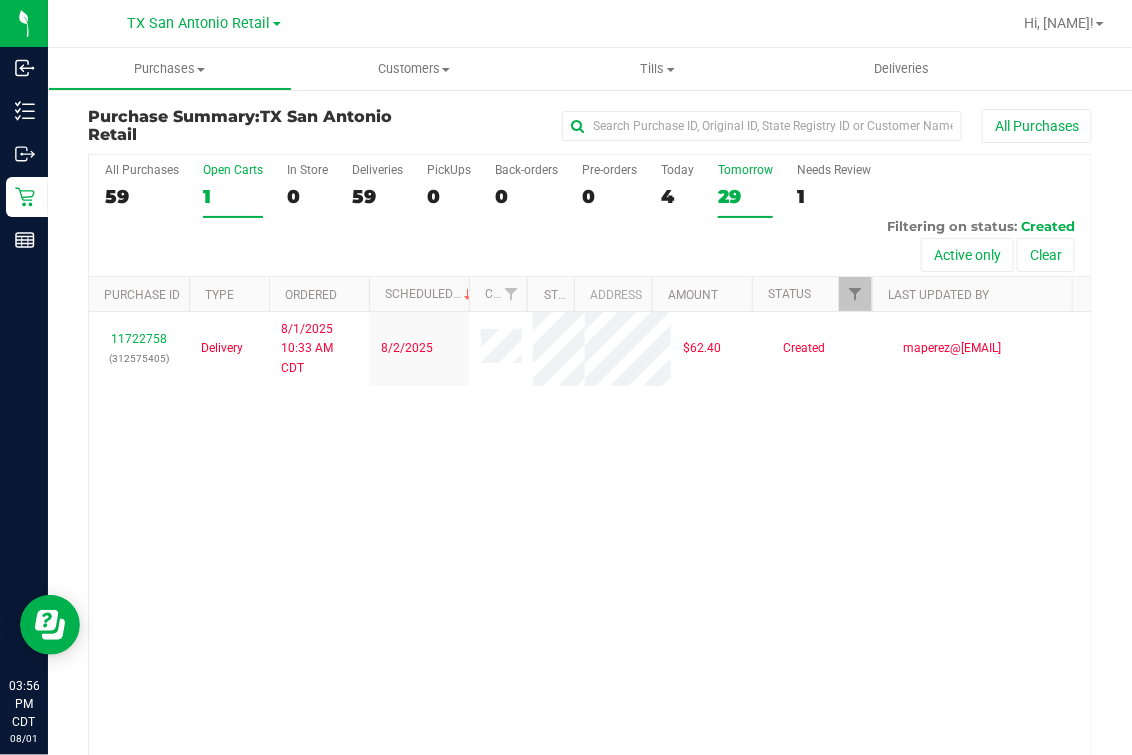 click on "Tomorrow" at bounding box center [745, 170] 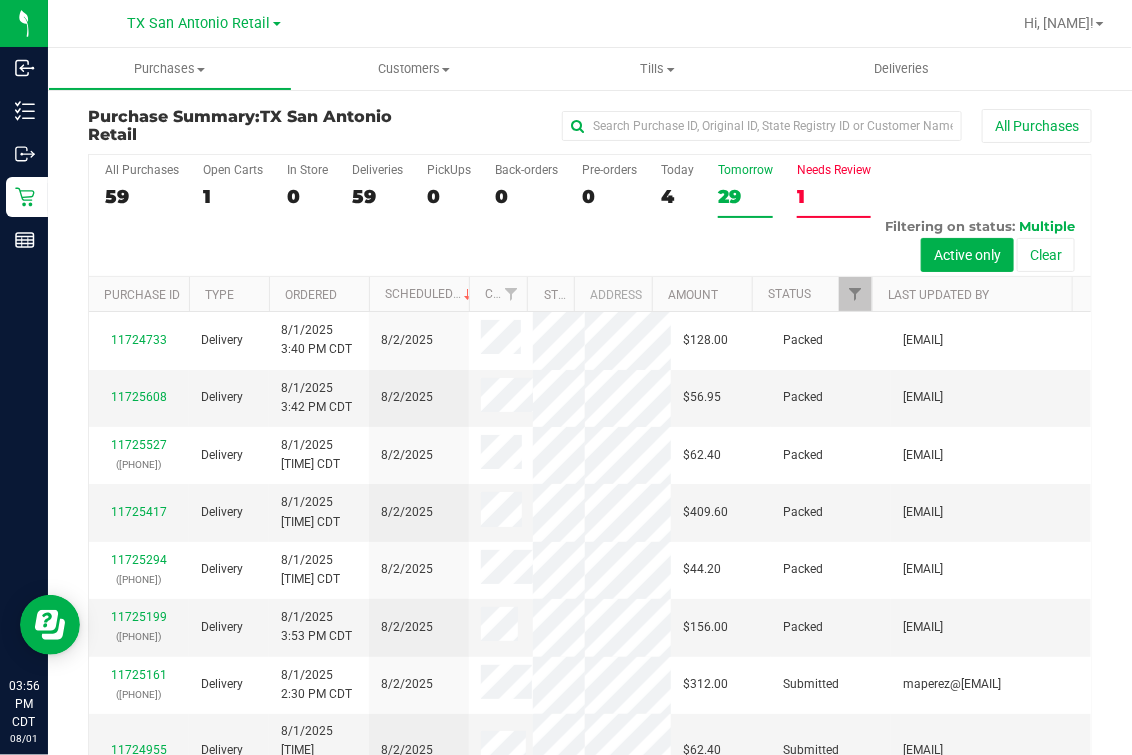 click on "1" at bounding box center [834, 196] 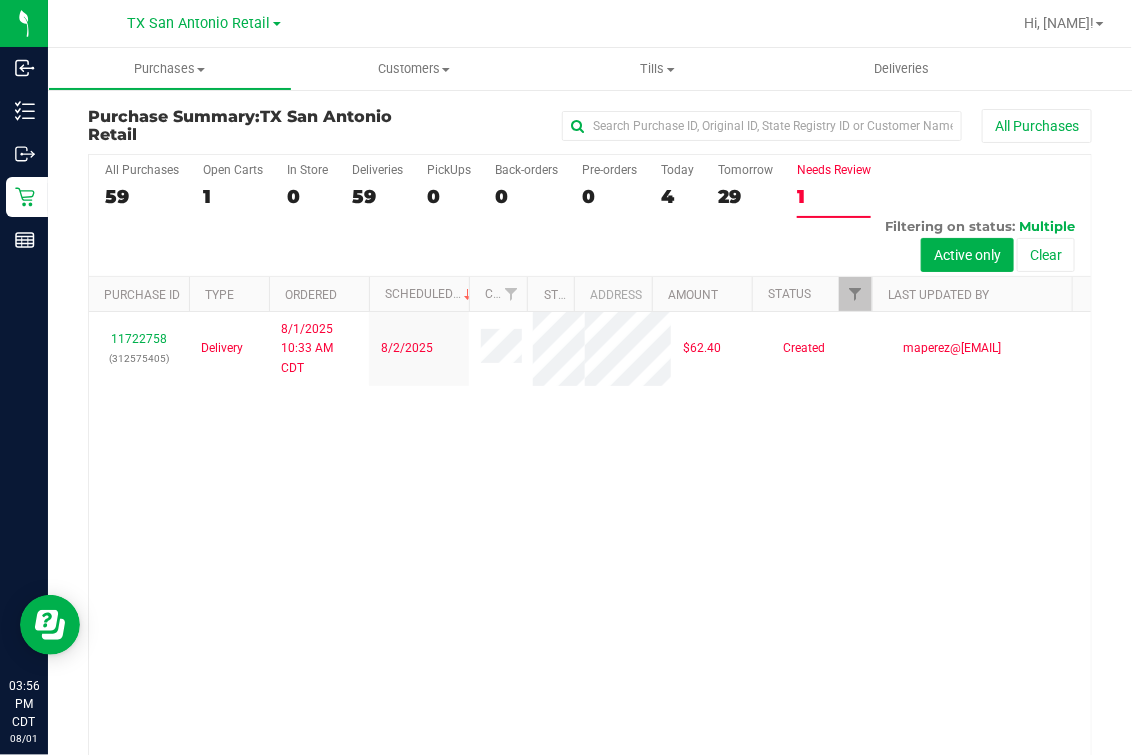 click on "Purchase Summary:
TX San Antonio Retail
All Purchases
All Purchases
[NUMBER]
Open Carts
[NUMBER]
In Store
[NUMBER]
Deliveries
[NUMBER]
PickUps
[NUMBER]
Back-orders
[NUMBER]" at bounding box center (590, 474) 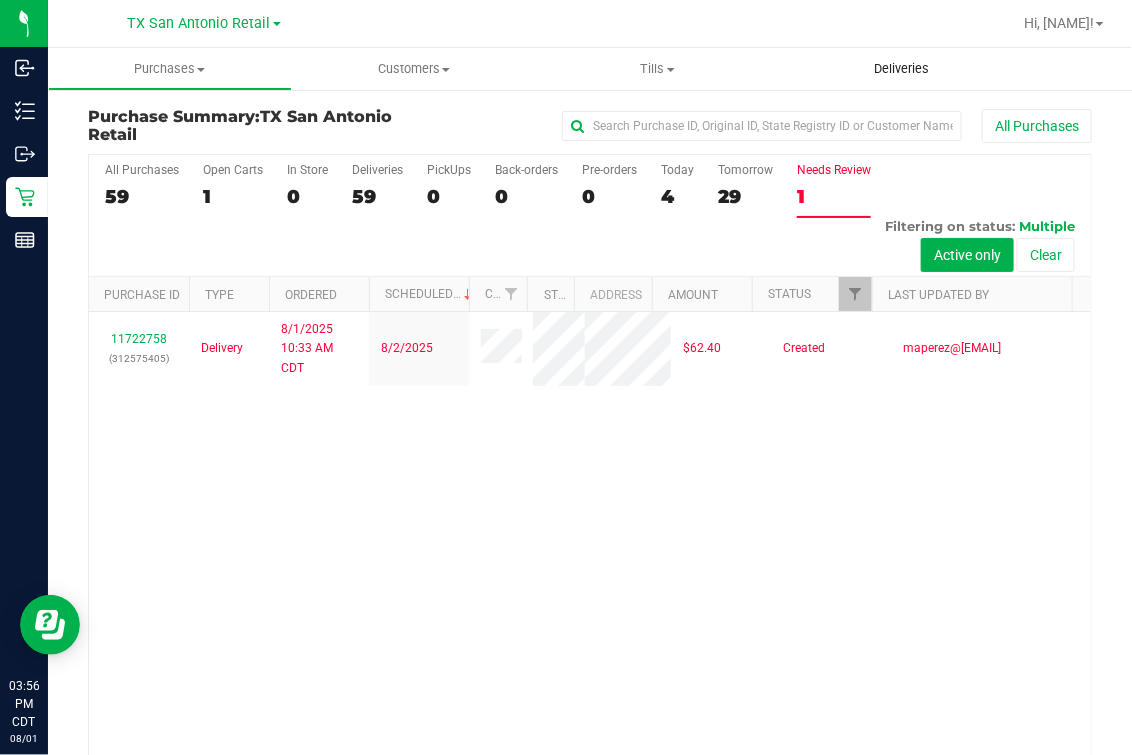 drag, startPoint x: 886, startPoint y: 92, endPoint x: 893, endPoint y: 72, distance: 21.189621 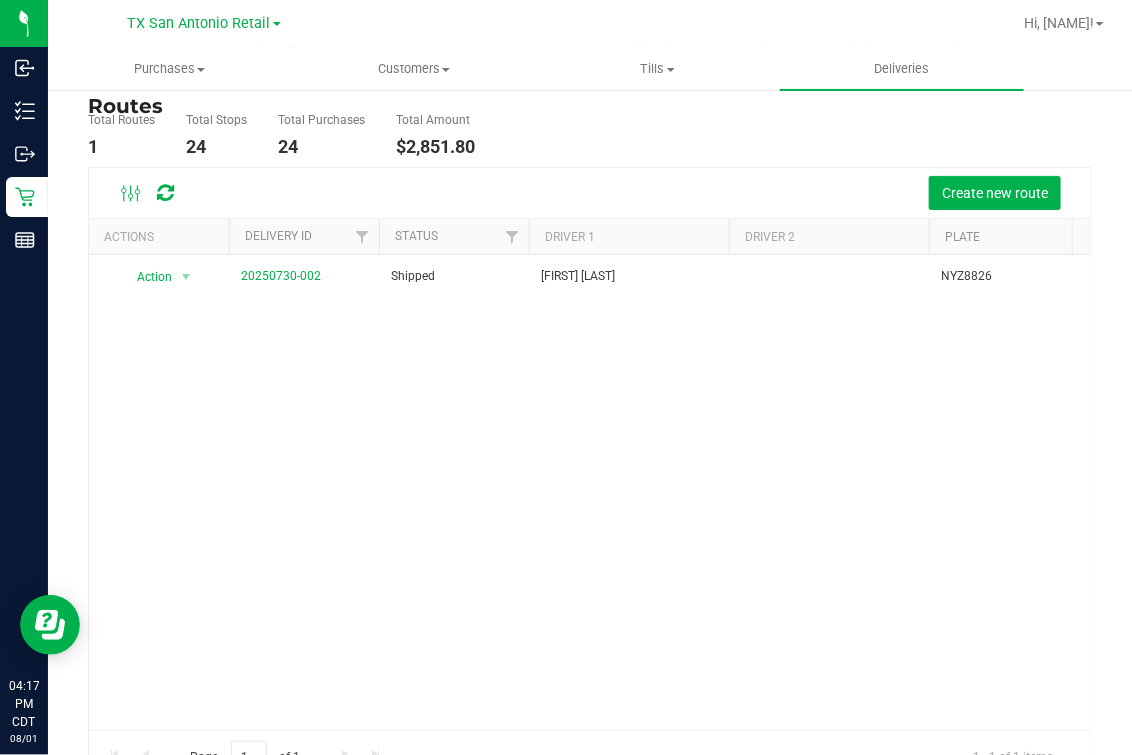 scroll, scrollTop: 124, scrollLeft: 0, axis: vertical 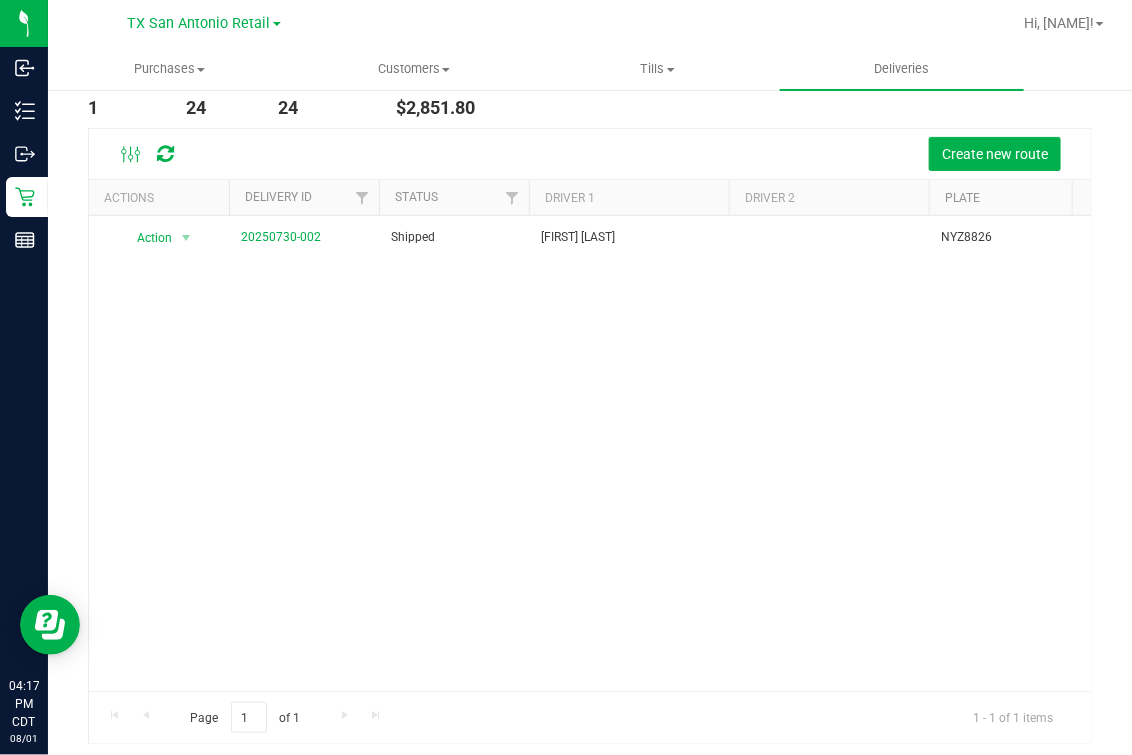click on "Action Action View Delivery
20250730-002
Shipped [FIRST] [LAST] NYZ8826 24 $2,851.80" at bounding box center [590, 454] 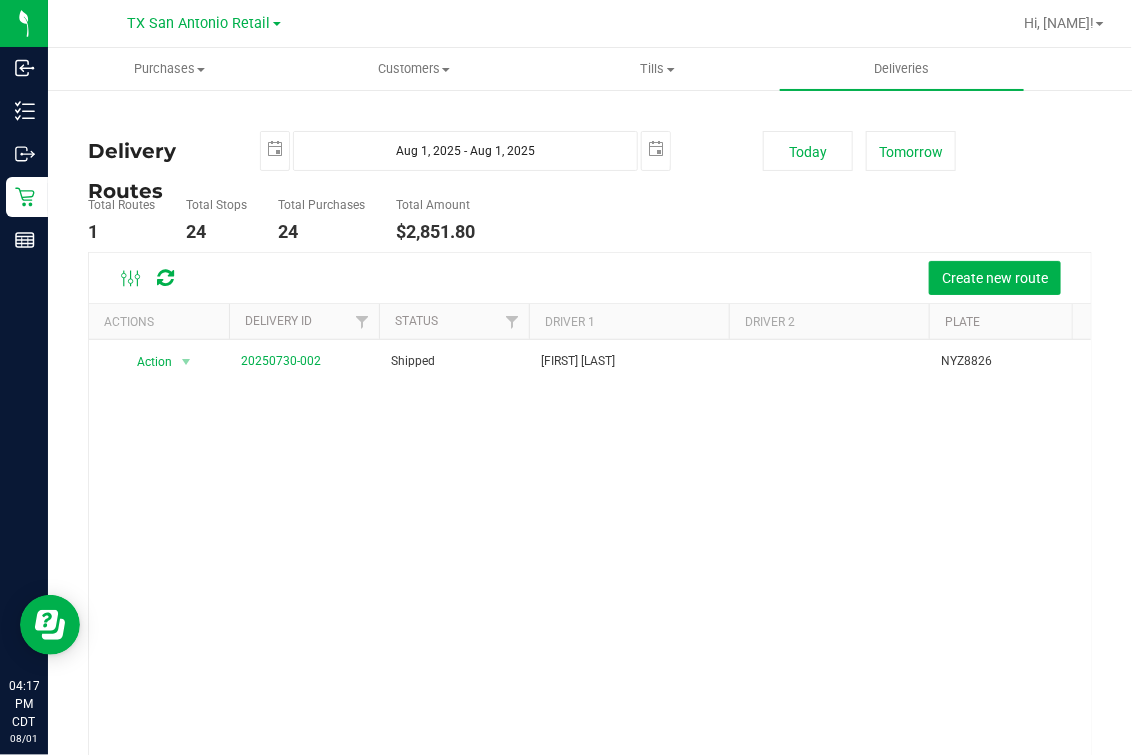 click on "Action Action View Delivery
20250730-002
Shipped [FIRST] [LAST] NYZ8826 24 $2,851.80" at bounding box center (590, 578) 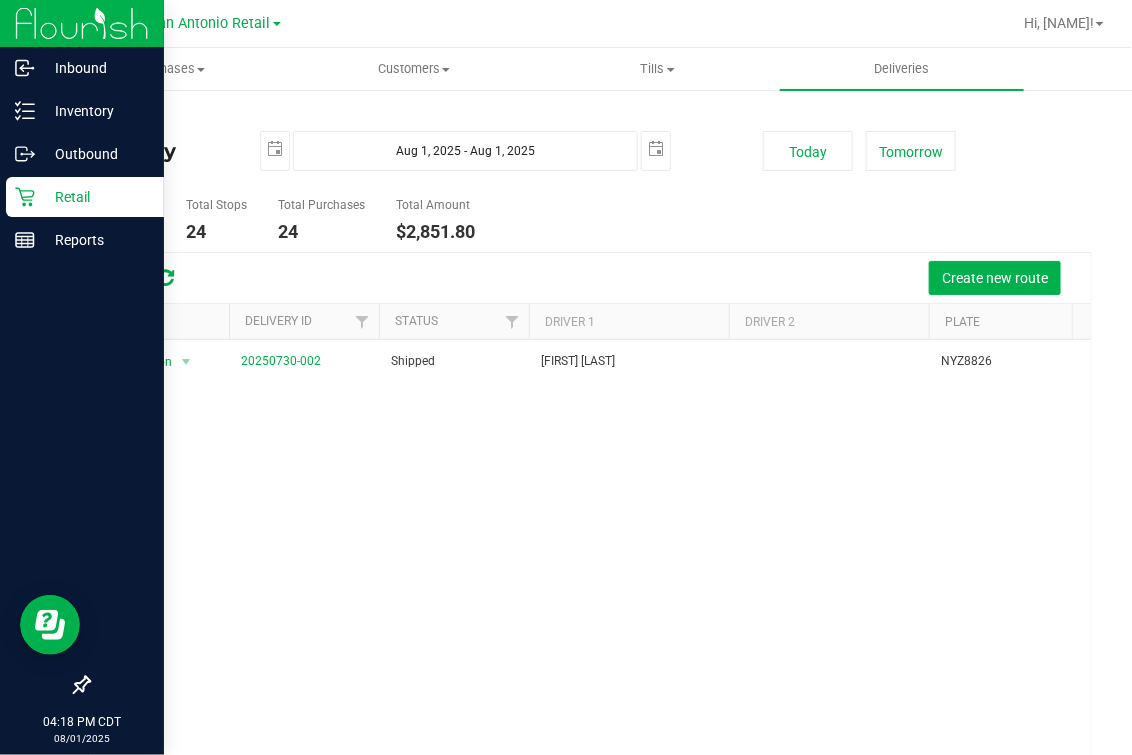 click on "Retail" at bounding box center (95, 197) 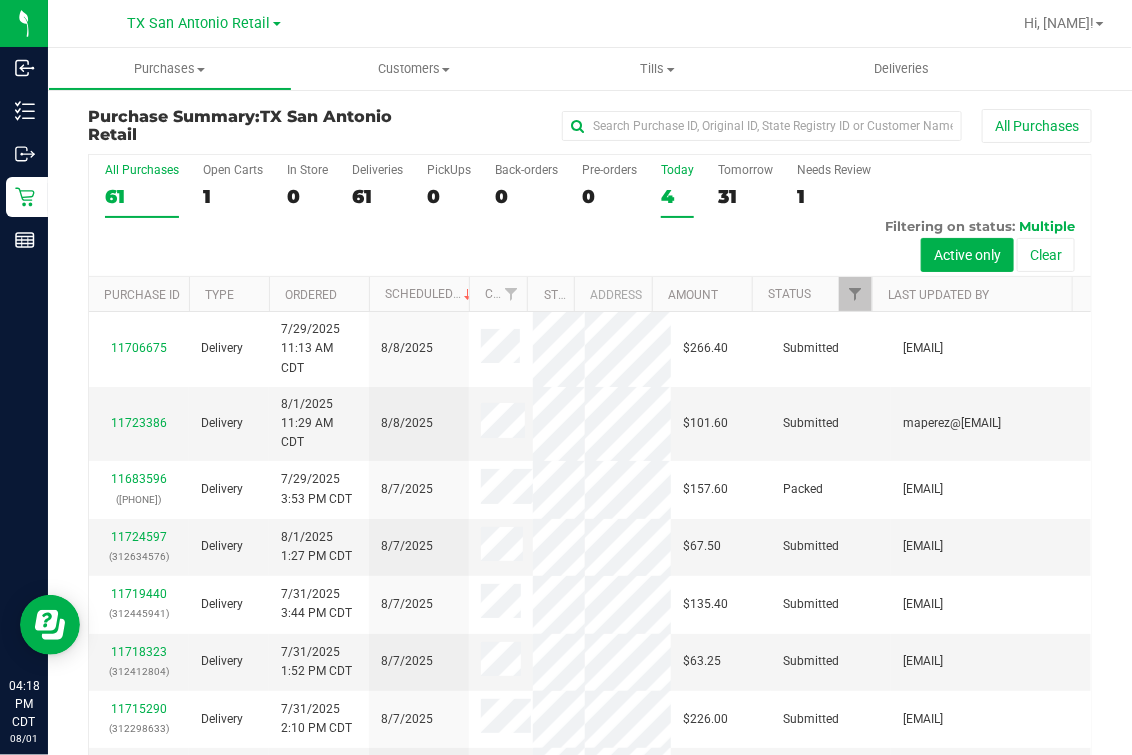 click on "4" at bounding box center [677, 196] 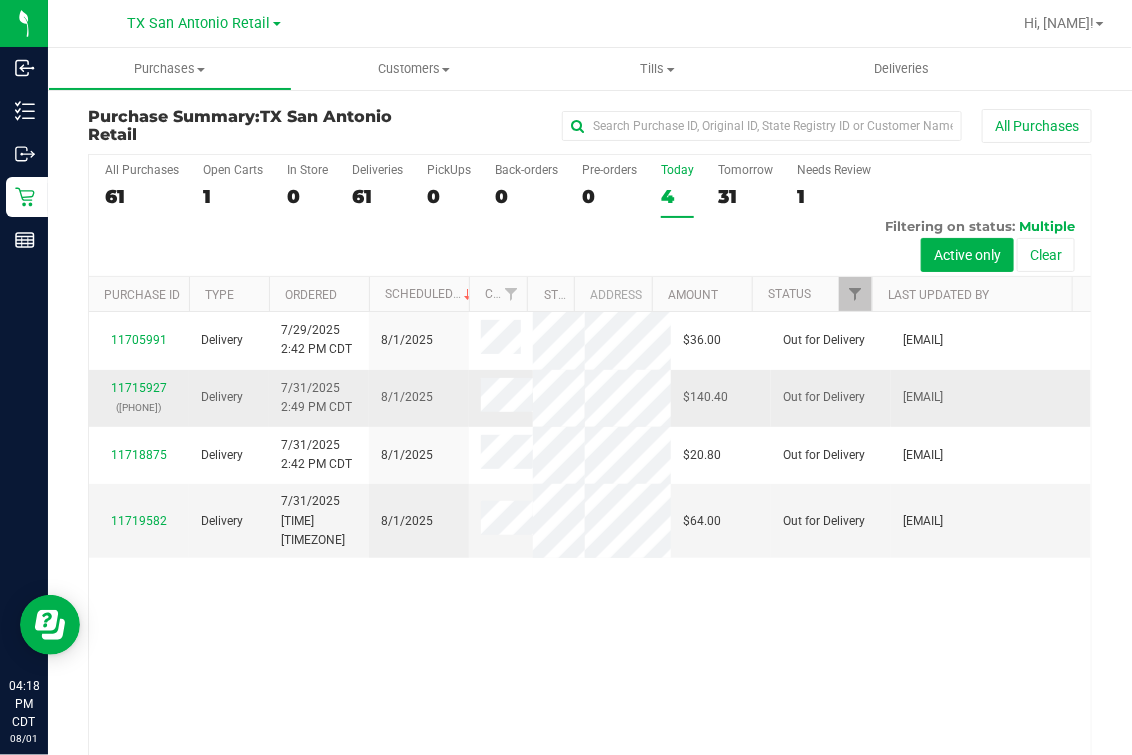 scroll, scrollTop: 204, scrollLeft: 0, axis: vertical 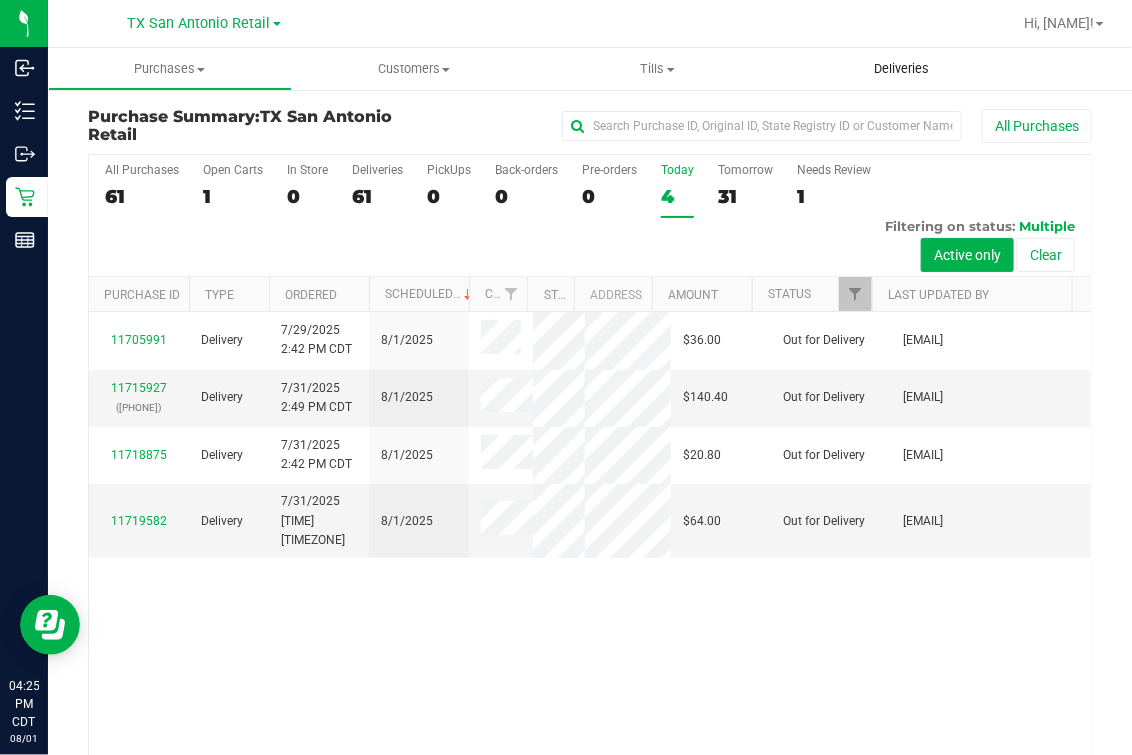 click on "Deliveries" at bounding box center (901, 69) 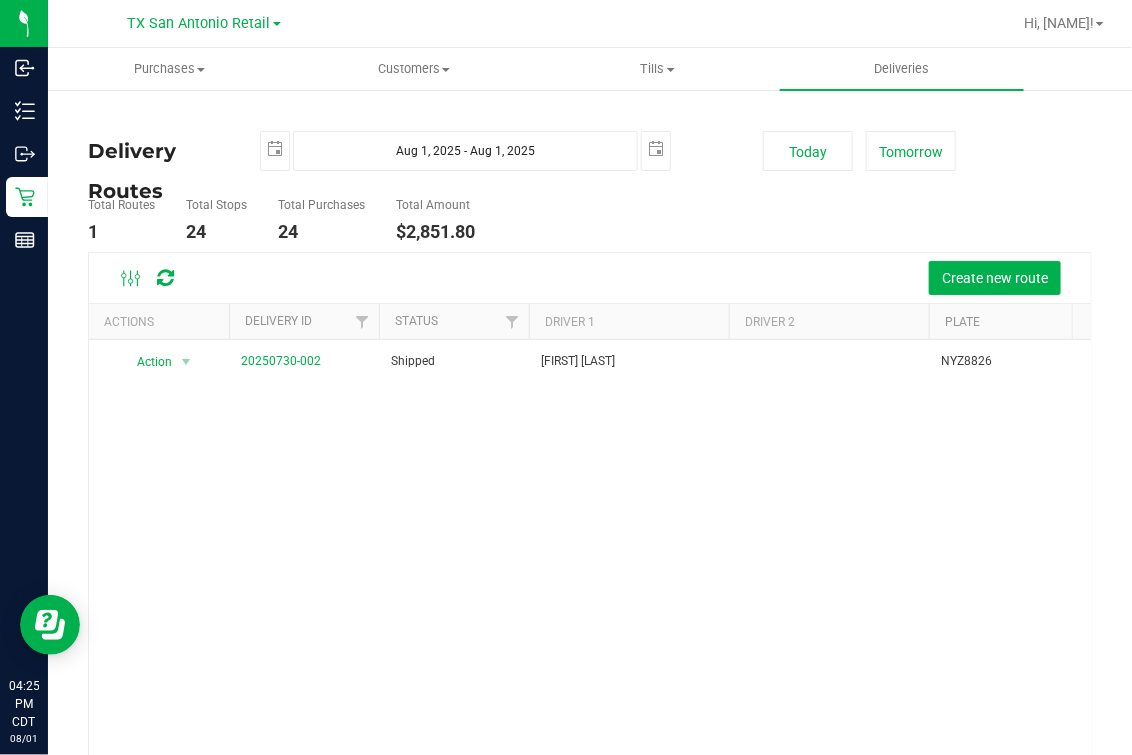 click on "Delivery ID" at bounding box center (304, 321) 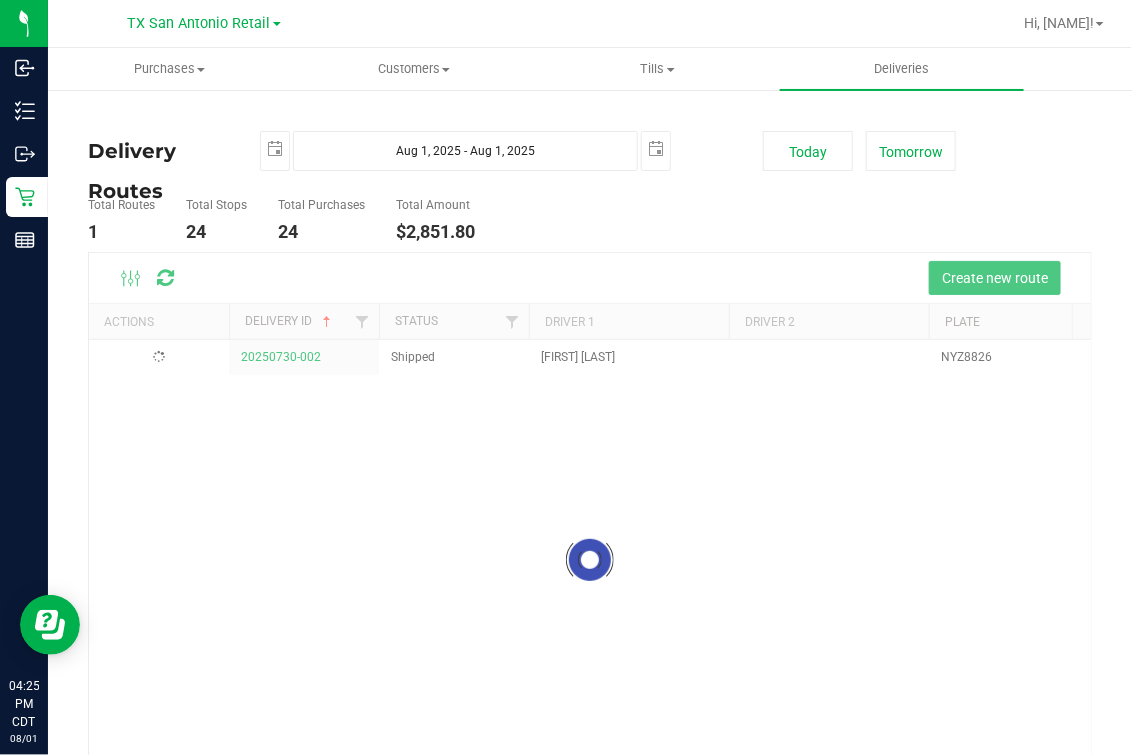 click at bounding box center (590, 560) 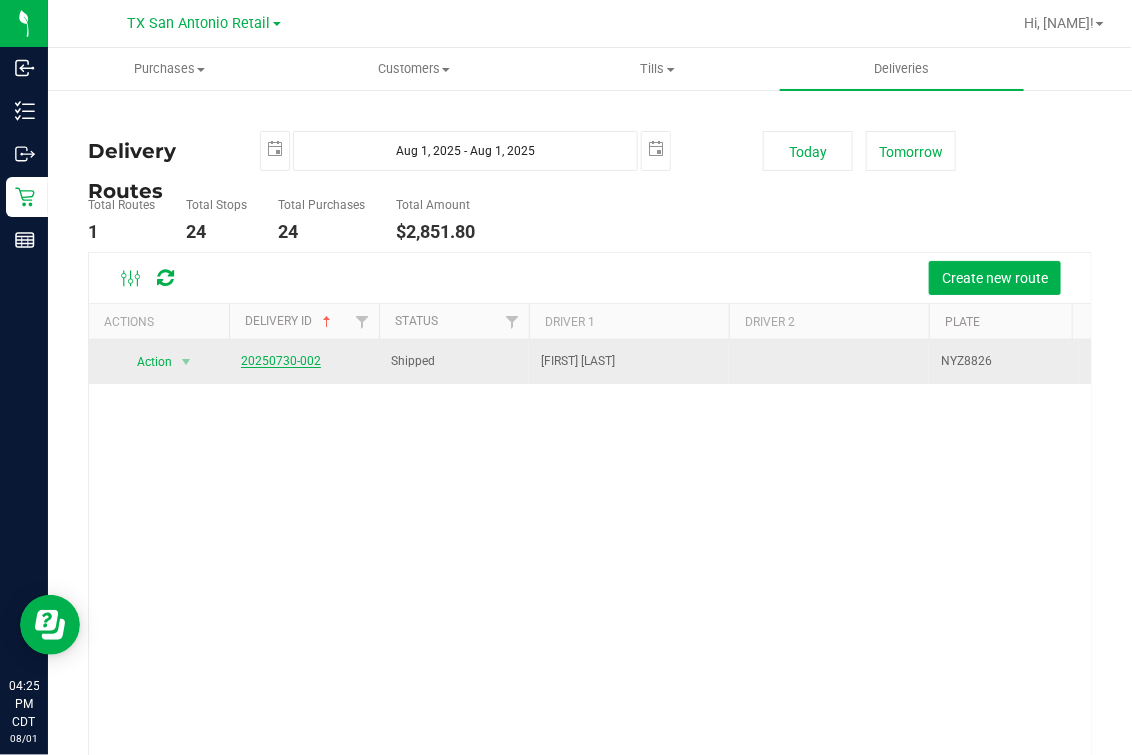 click on "20250730-002" at bounding box center [281, 361] 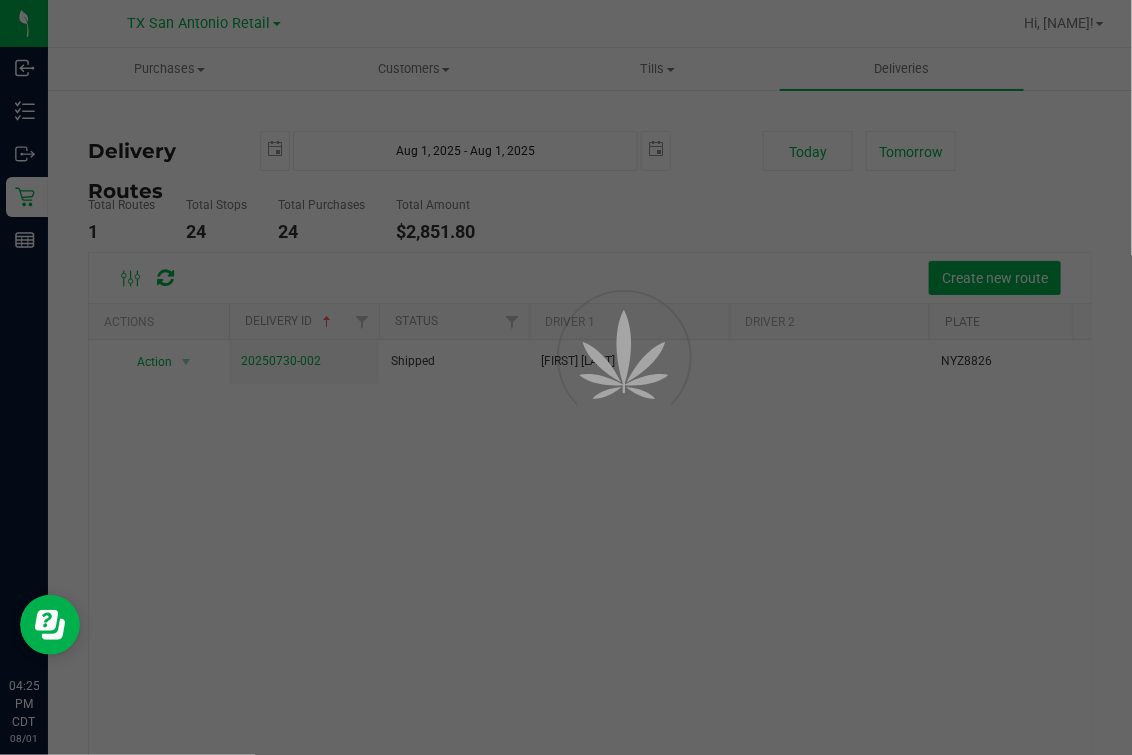 click on "Purchases
Summary of purchases
Fulfillment
All purchases
Customers
All customers
Add a new customer" at bounding box center [590, 401] 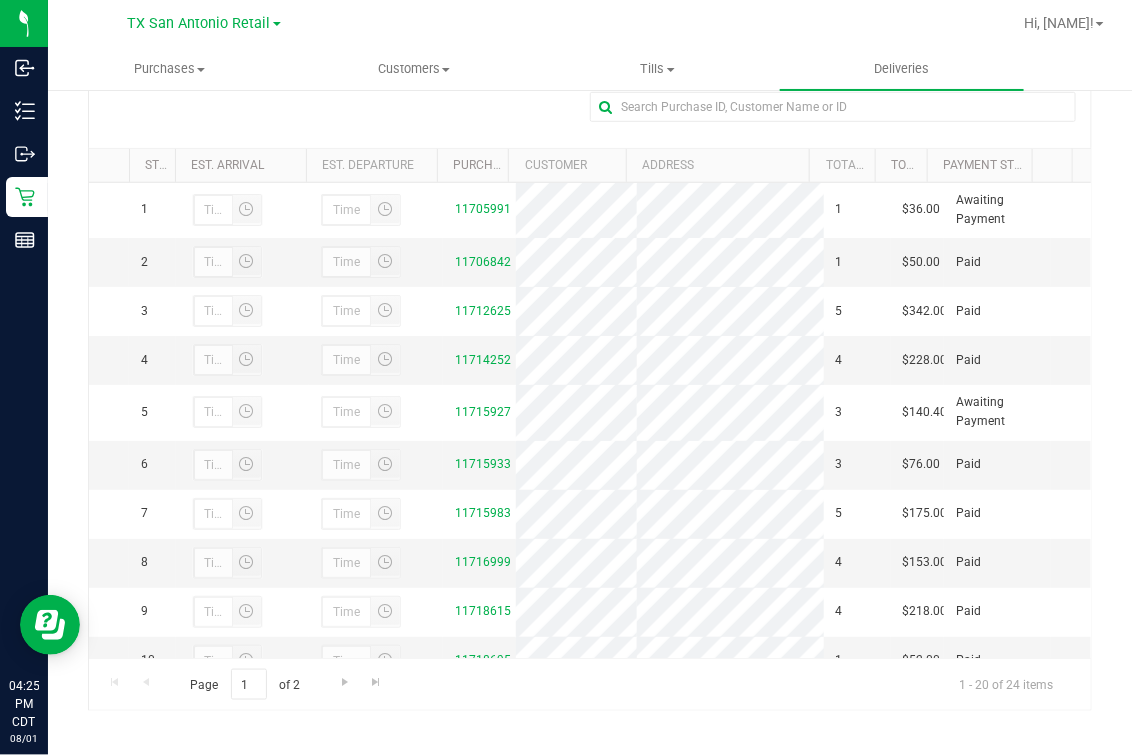 scroll, scrollTop: 357, scrollLeft: 0, axis: vertical 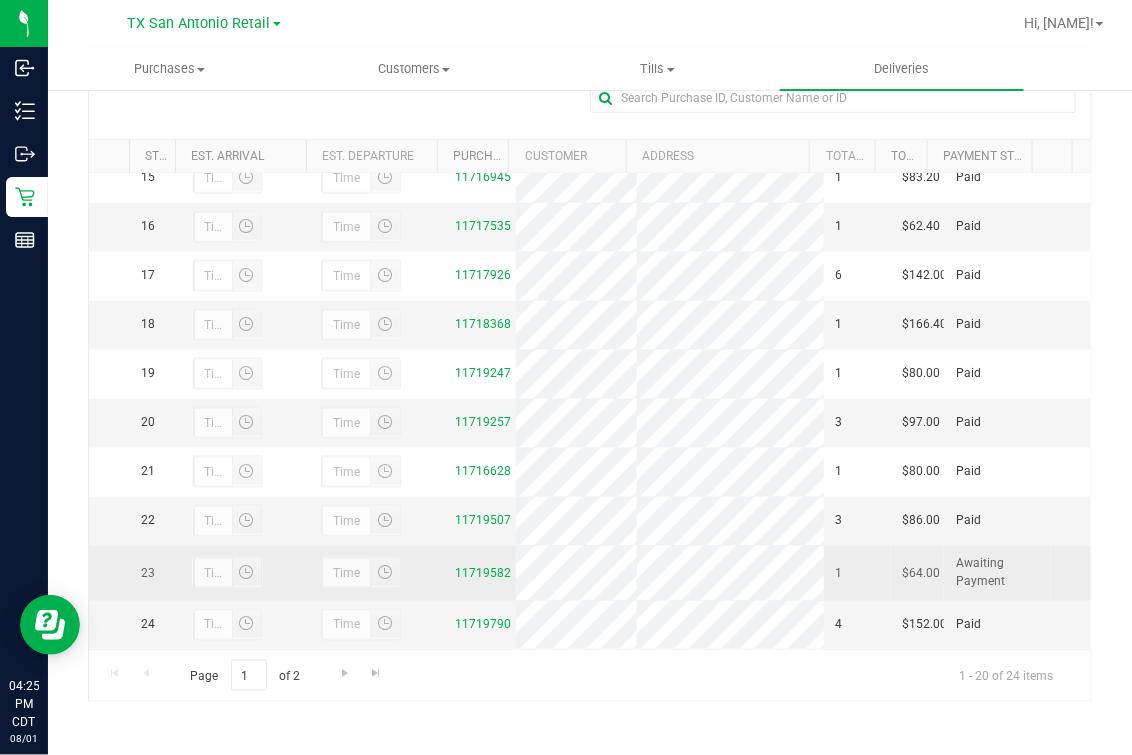 click on "11719582" at bounding box center (479, 573) 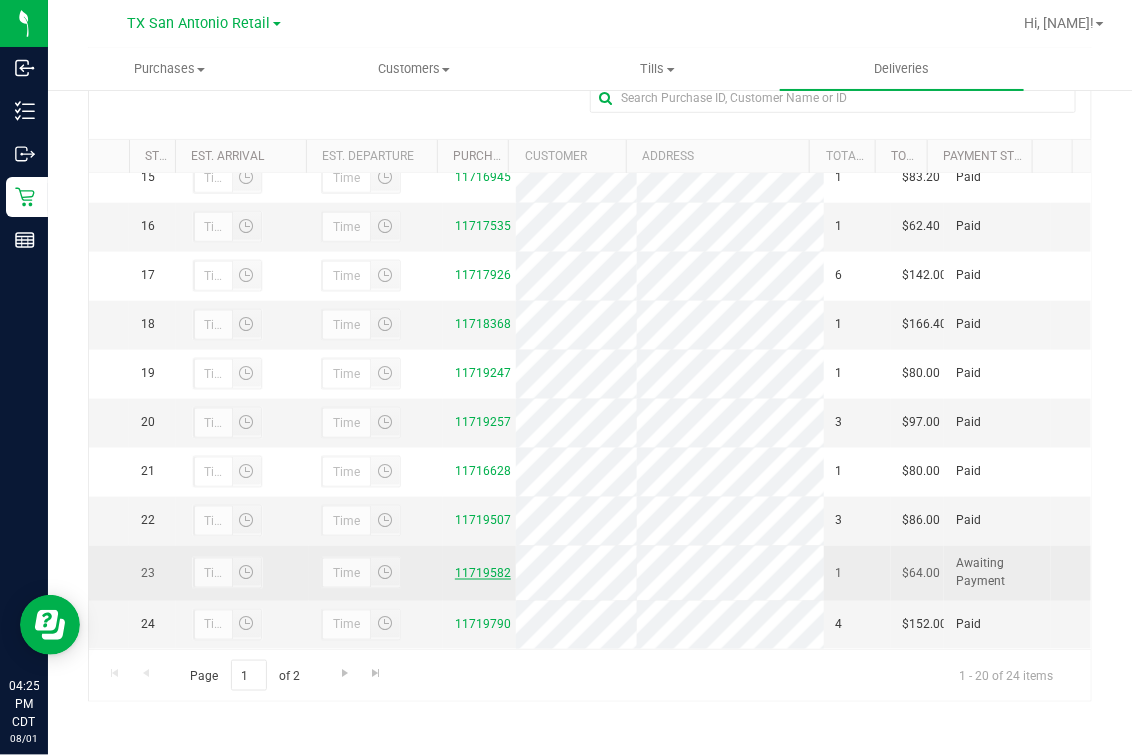 click on "11719582" at bounding box center (483, 573) 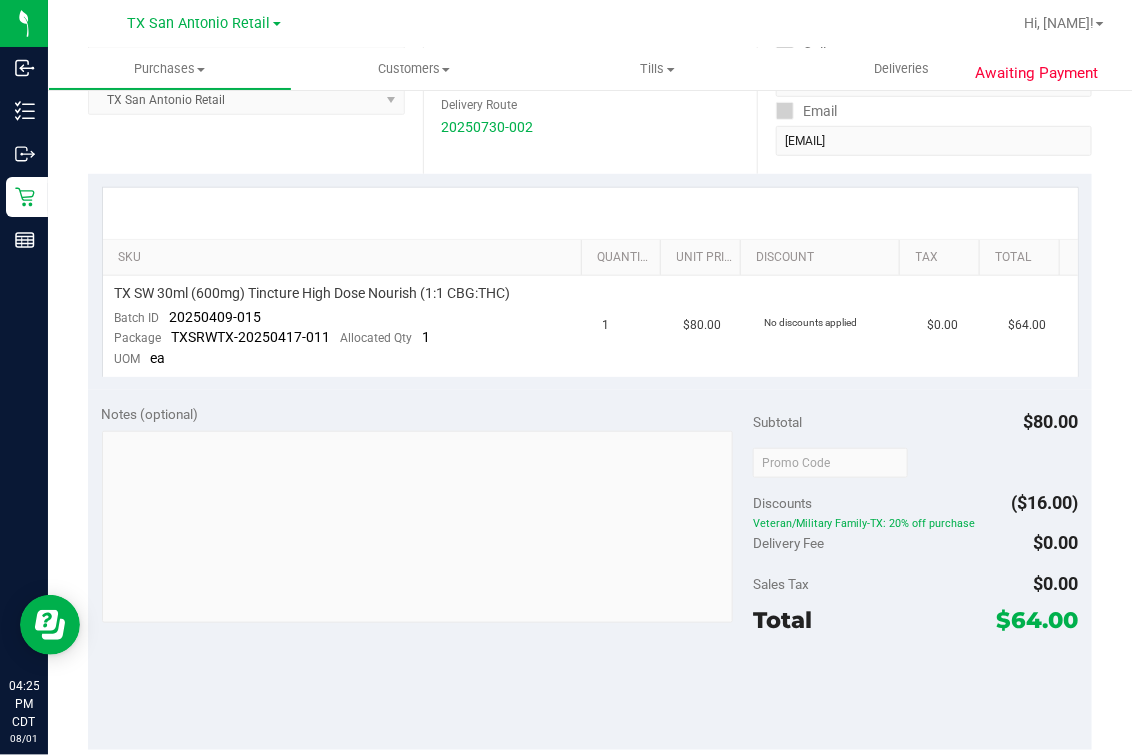 scroll, scrollTop: 0, scrollLeft: 0, axis: both 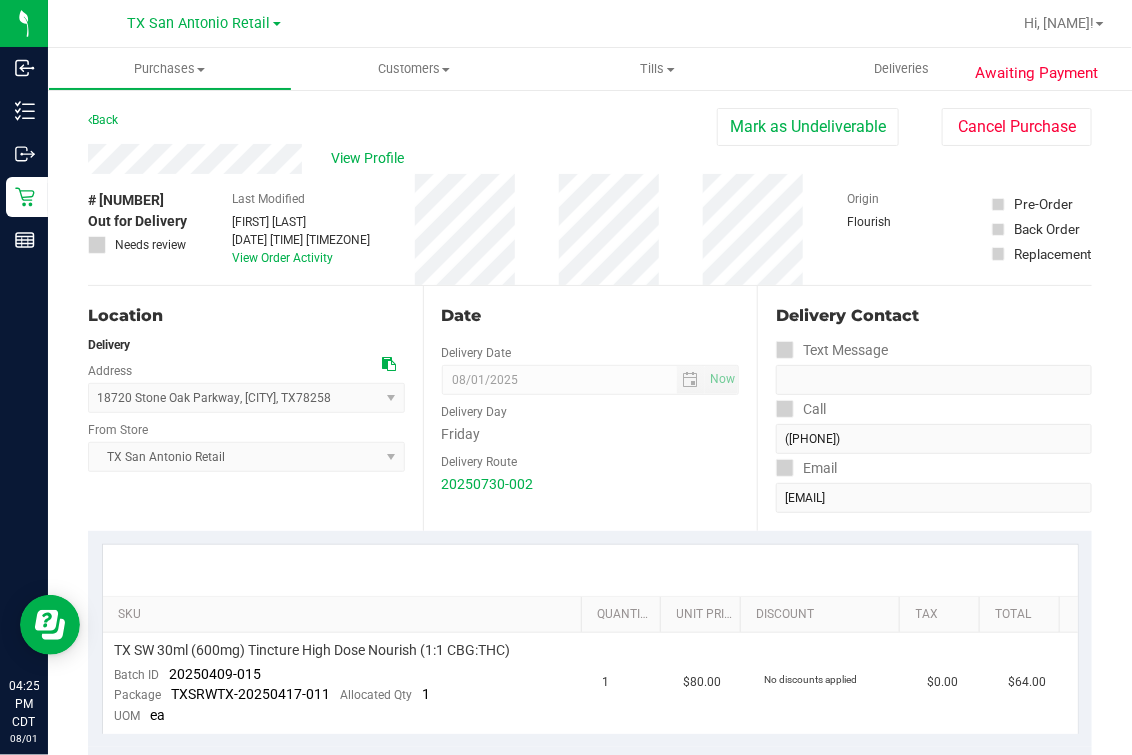 click on "Delivery Route" at bounding box center [591, 459] 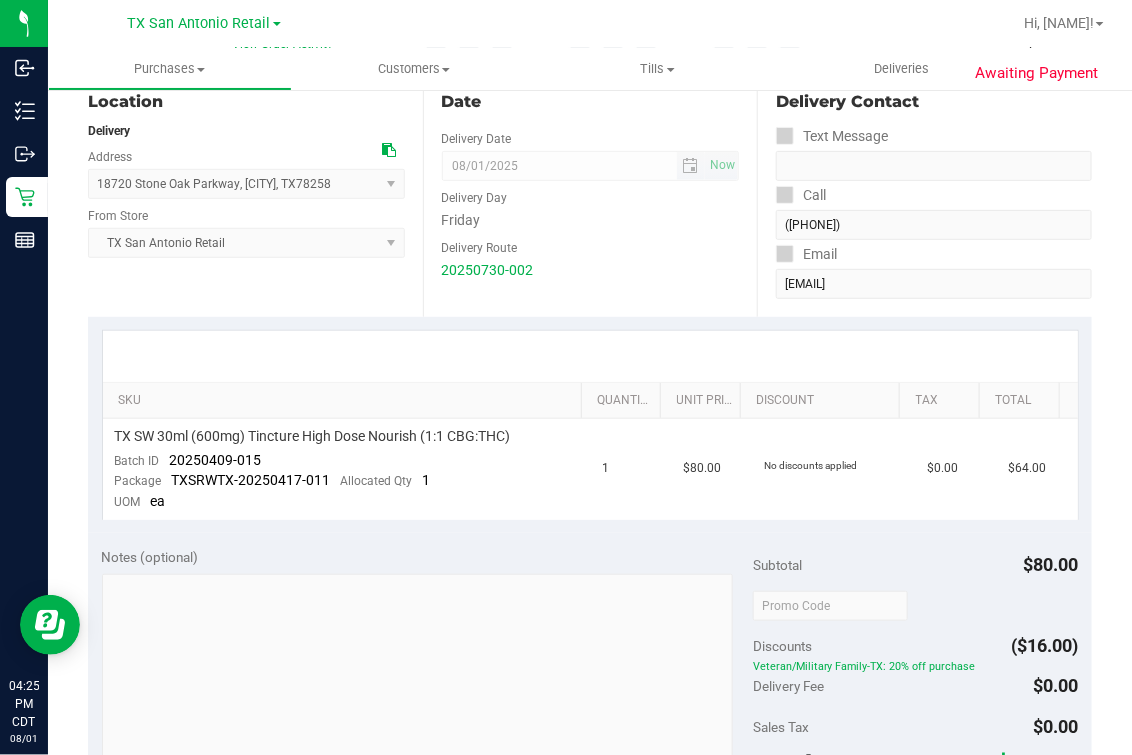 scroll, scrollTop: 0, scrollLeft: 0, axis: both 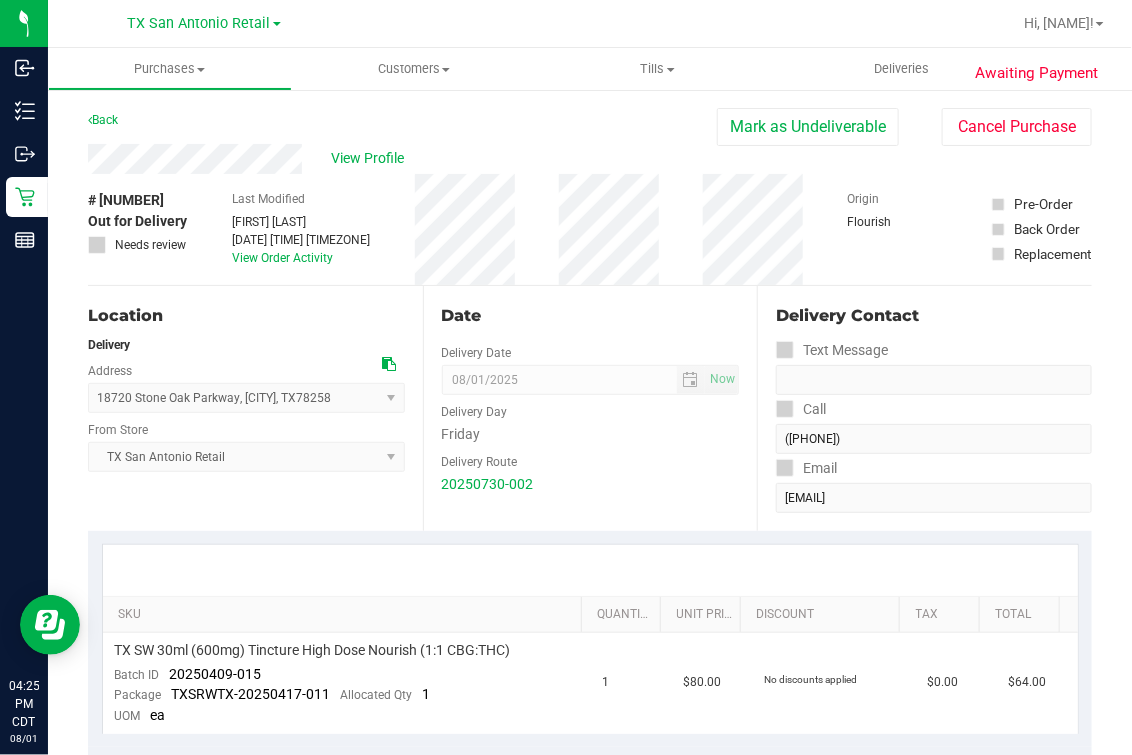 click on "Date
Delivery Date
[DATE]
Now
[DATE] [TIME]
Now
Delivery Day
Friday
Delivery Route
20250730-002" at bounding box center (590, 408) 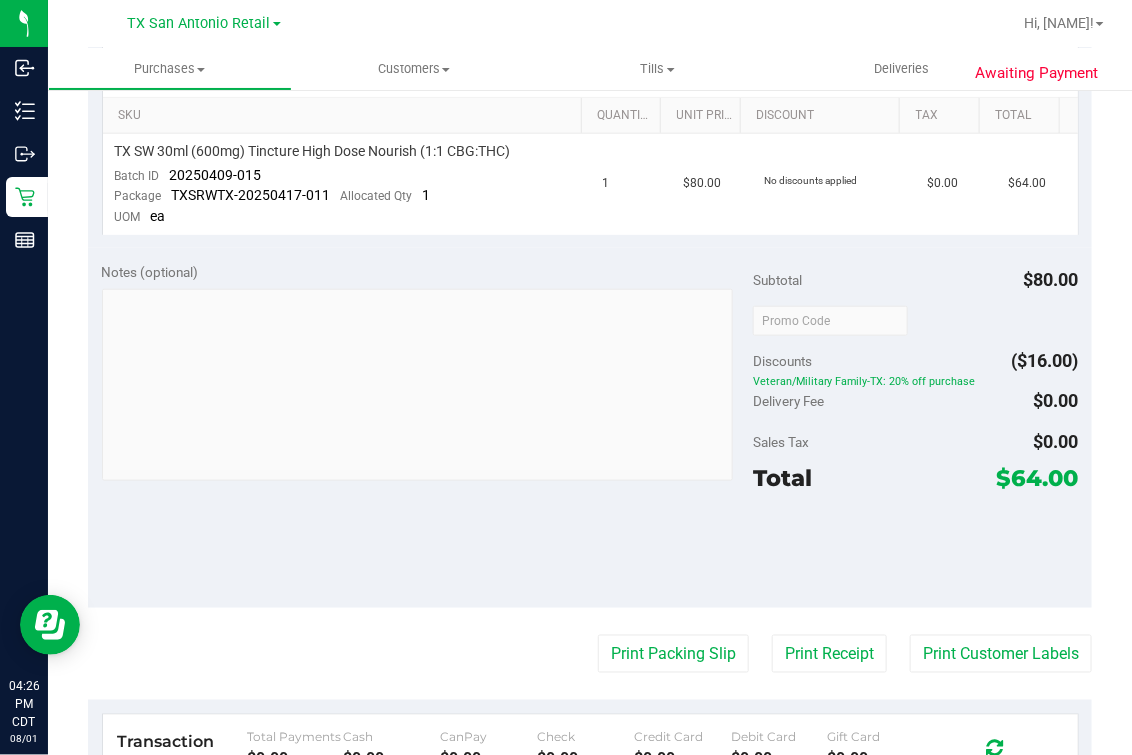 scroll, scrollTop: 0, scrollLeft: 0, axis: both 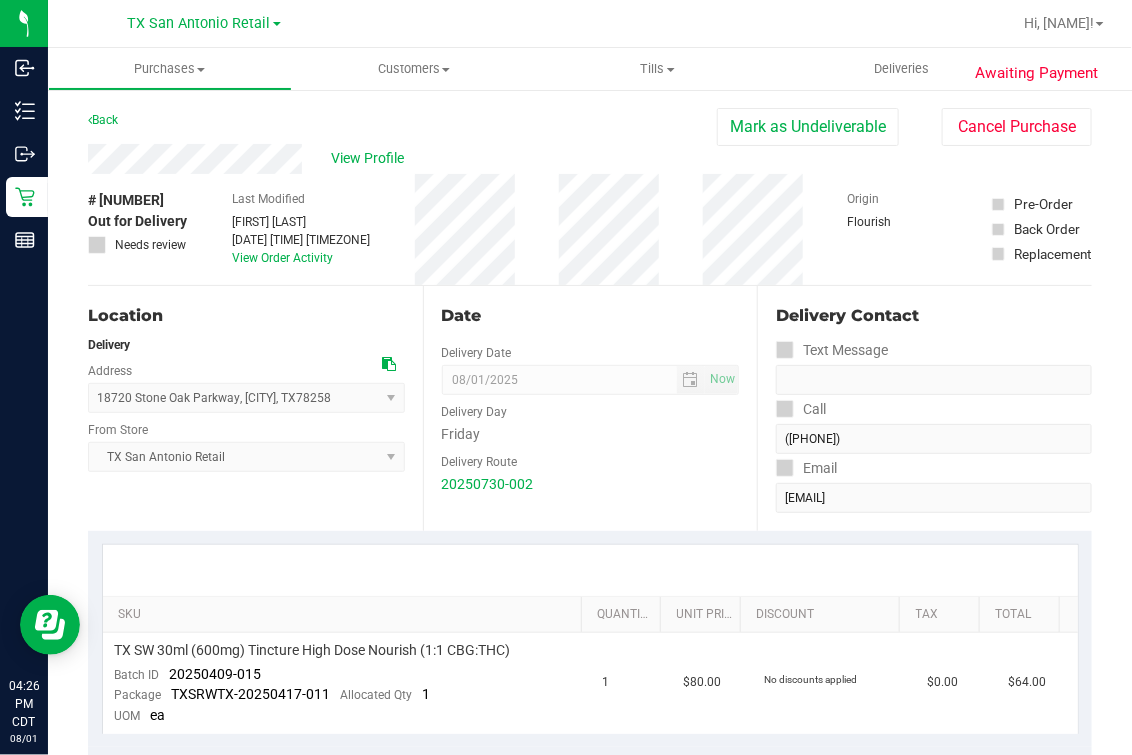 click on "Date
Delivery Date
[DATE]
Now
[DATE] [TIME]
Now
Delivery Day
Friday
Delivery Route
20250730-002" at bounding box center (590, 408) 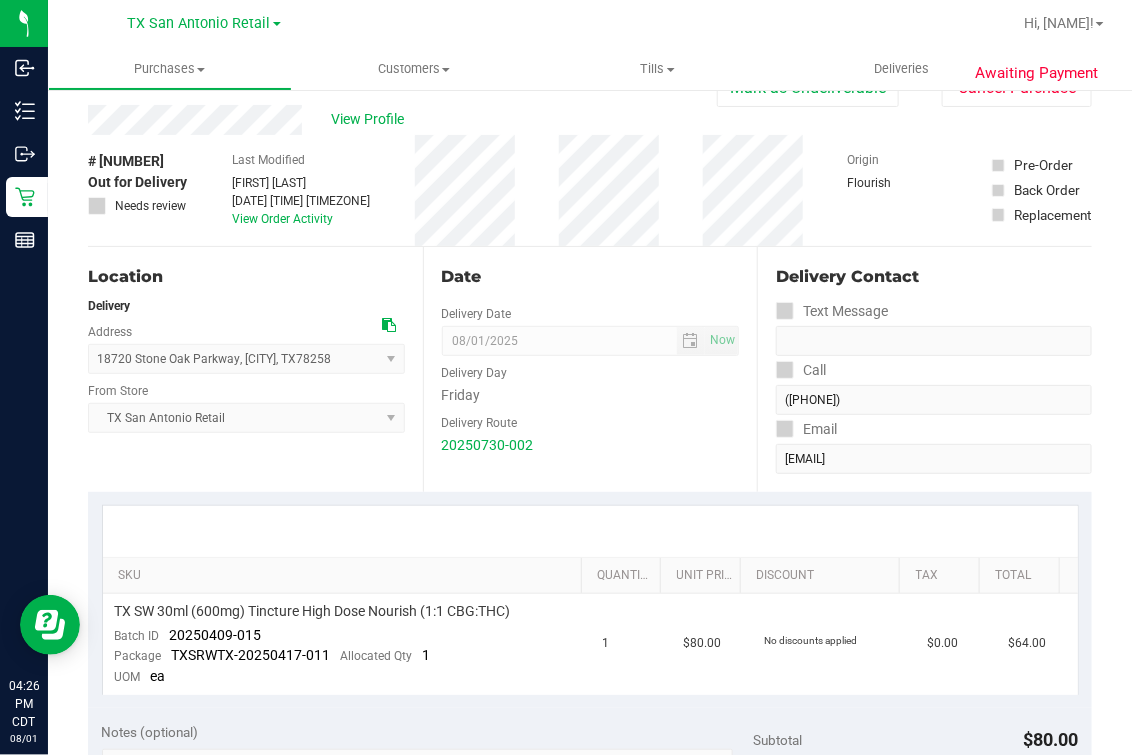 scroll, scrollTop: 0, scrollLeft: 0, axis: both 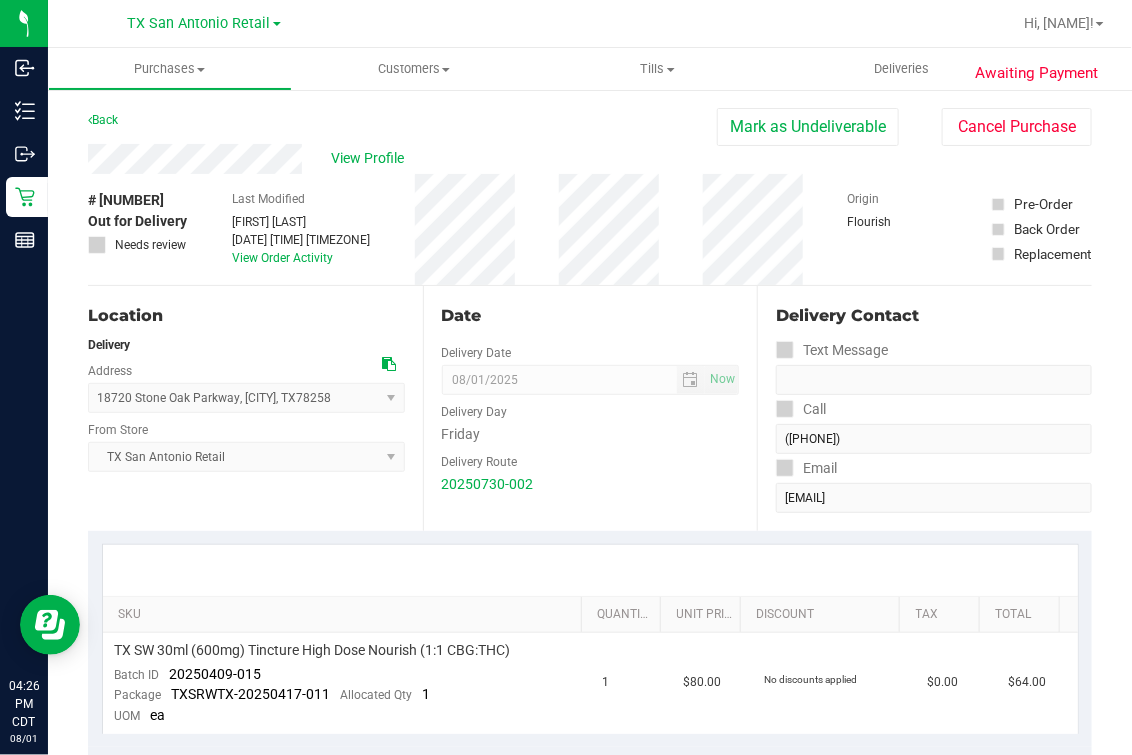 click on "Date
Delivery Date
[DATE]
Now
[DATE] [TIME]
Now
Delivery Day
Friday
Delivery Route
20250730-002" at bounding box center (590, 408) 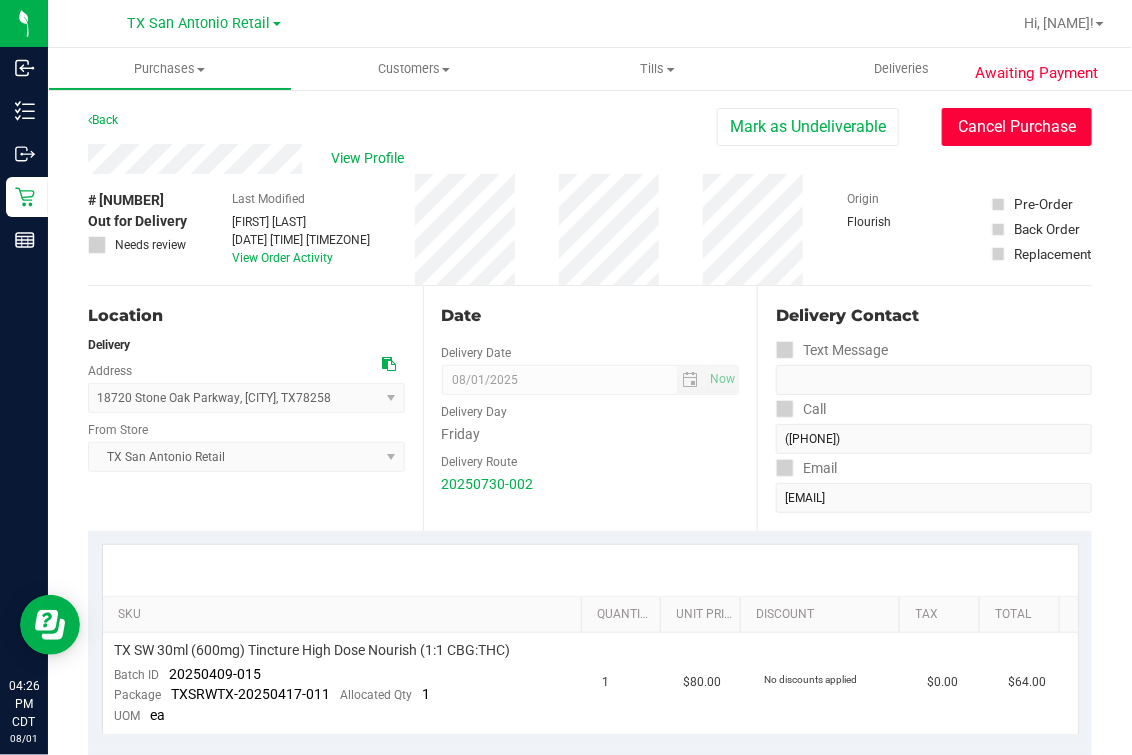 click on "Cancel Purchase" at bounding box center (1017, 127) 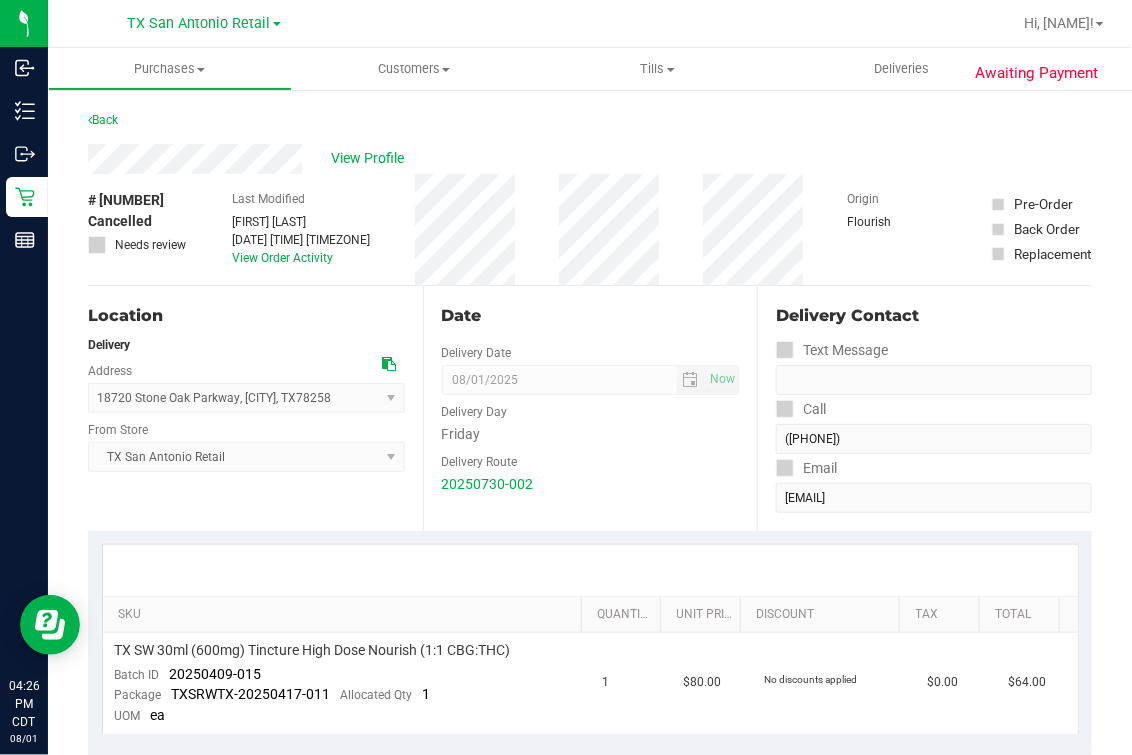 click on "Back" at bounding box center (590, 126) 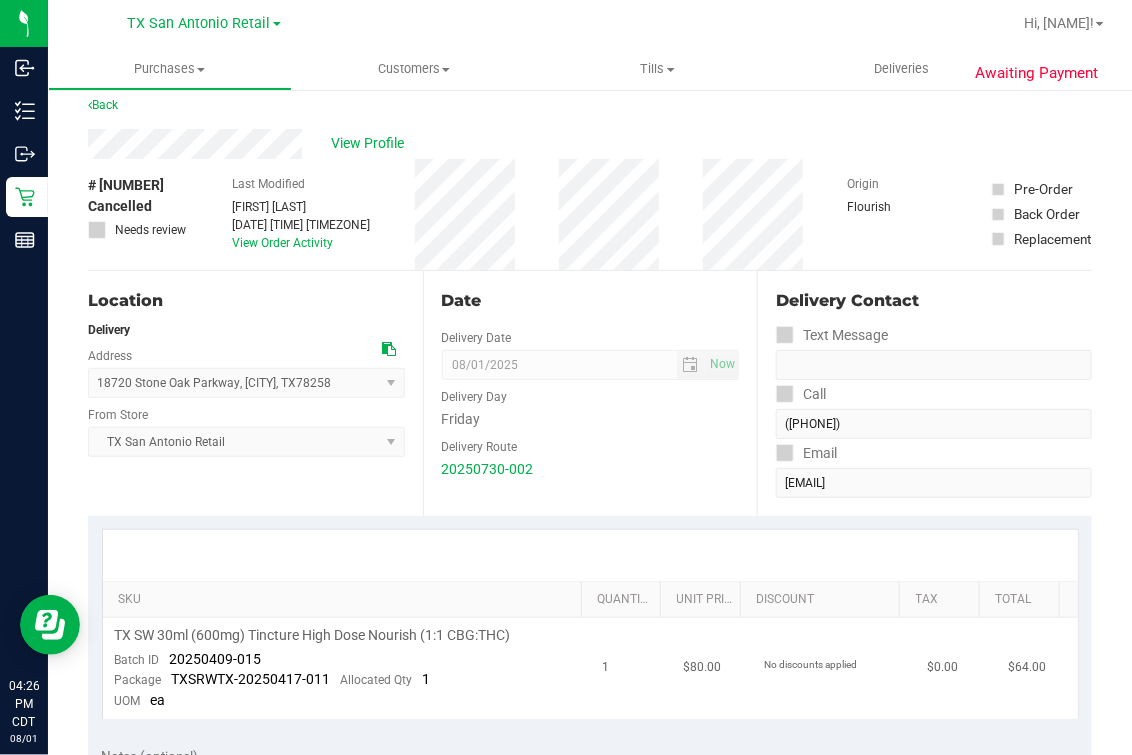 scroll, scrollTop: 0, scrollLeft: 0, axis: both 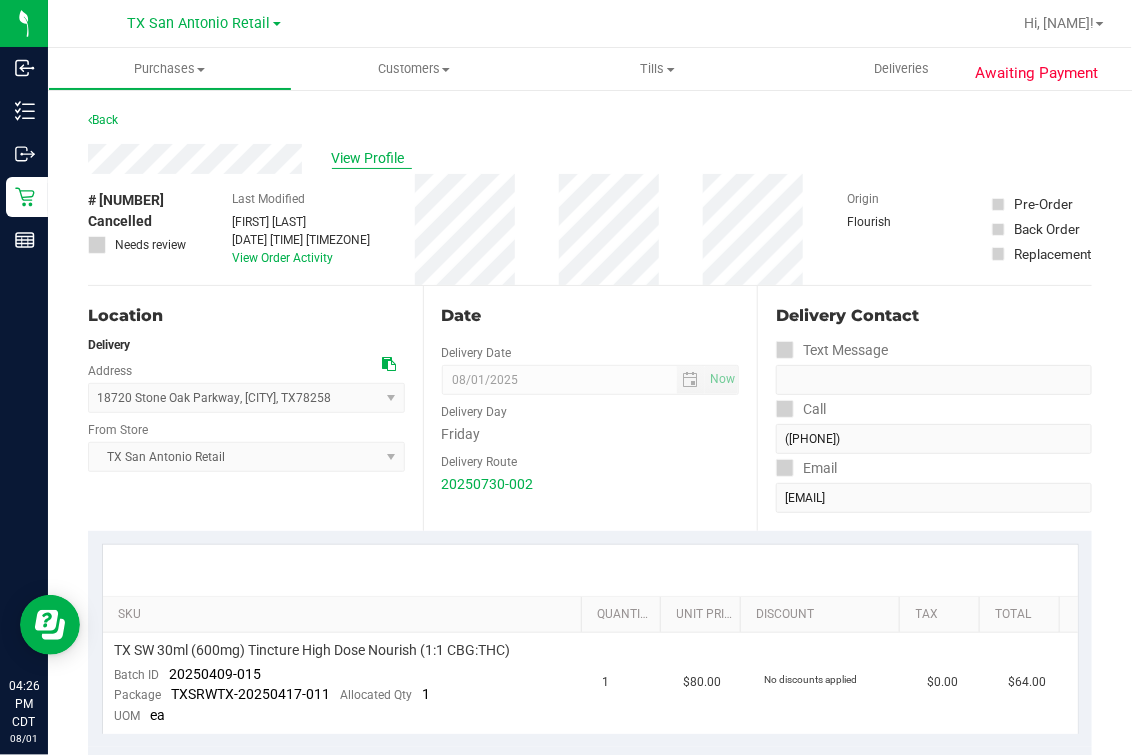 click on "View Profile" at bounding box center (372, 158) 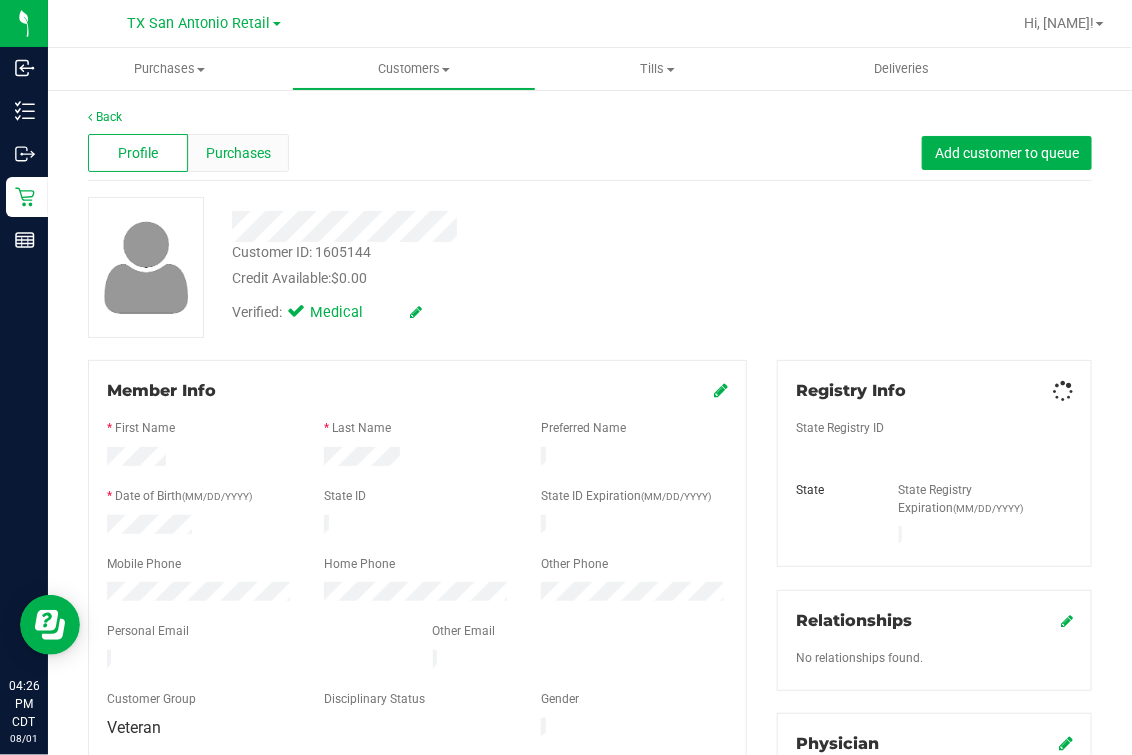click on "Purchases" at bounding box center [239, 153] 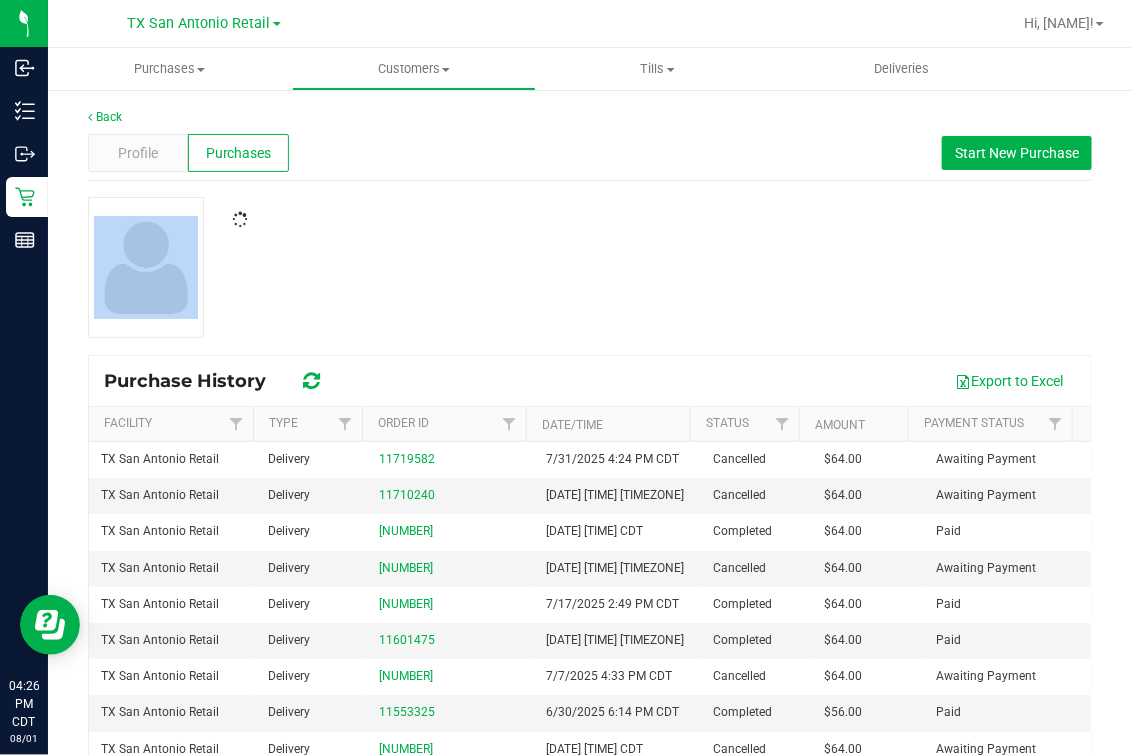 click on "Profile
Purchases
Start New Purchase" at bounding box center (590, 153) 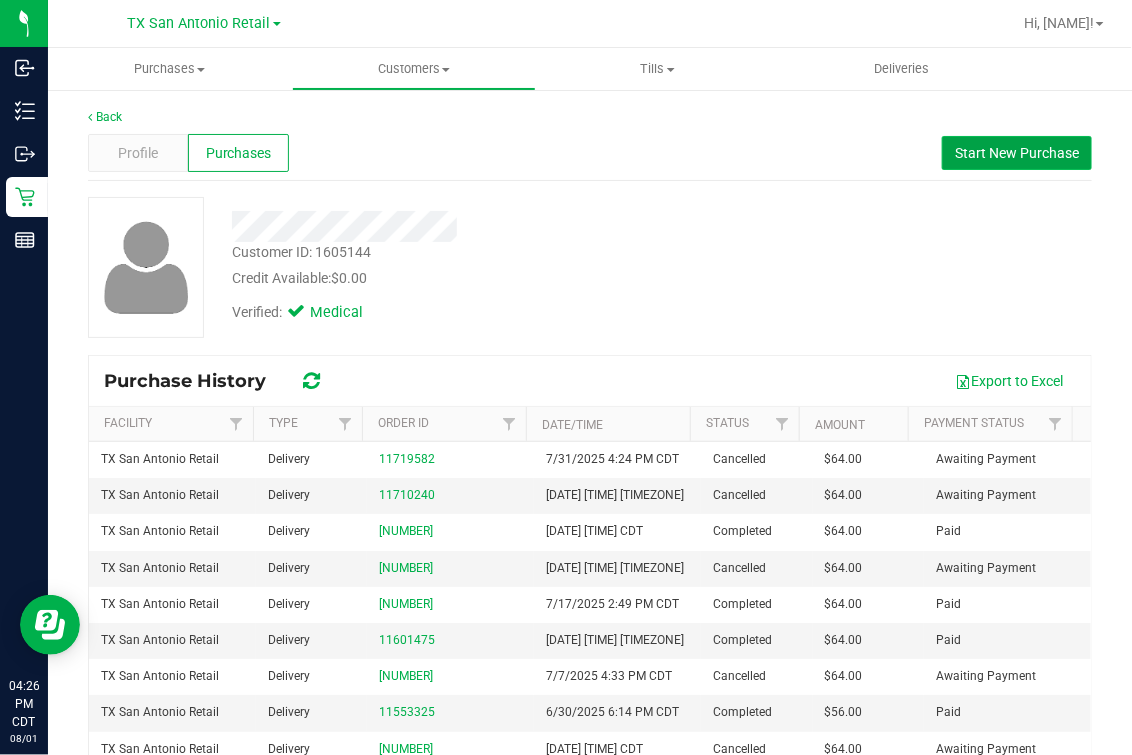 click on "Start New Purchase" at bounding box center (1017, 153) 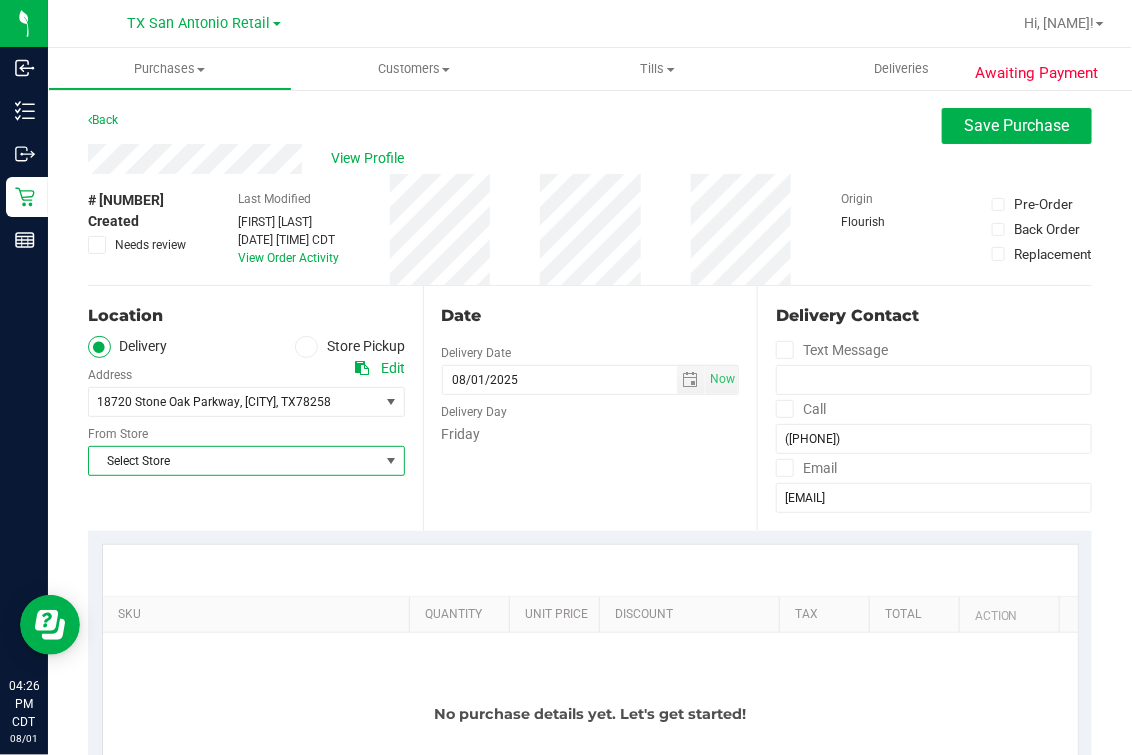click on "Select Store" at bounding box center (234, 461) 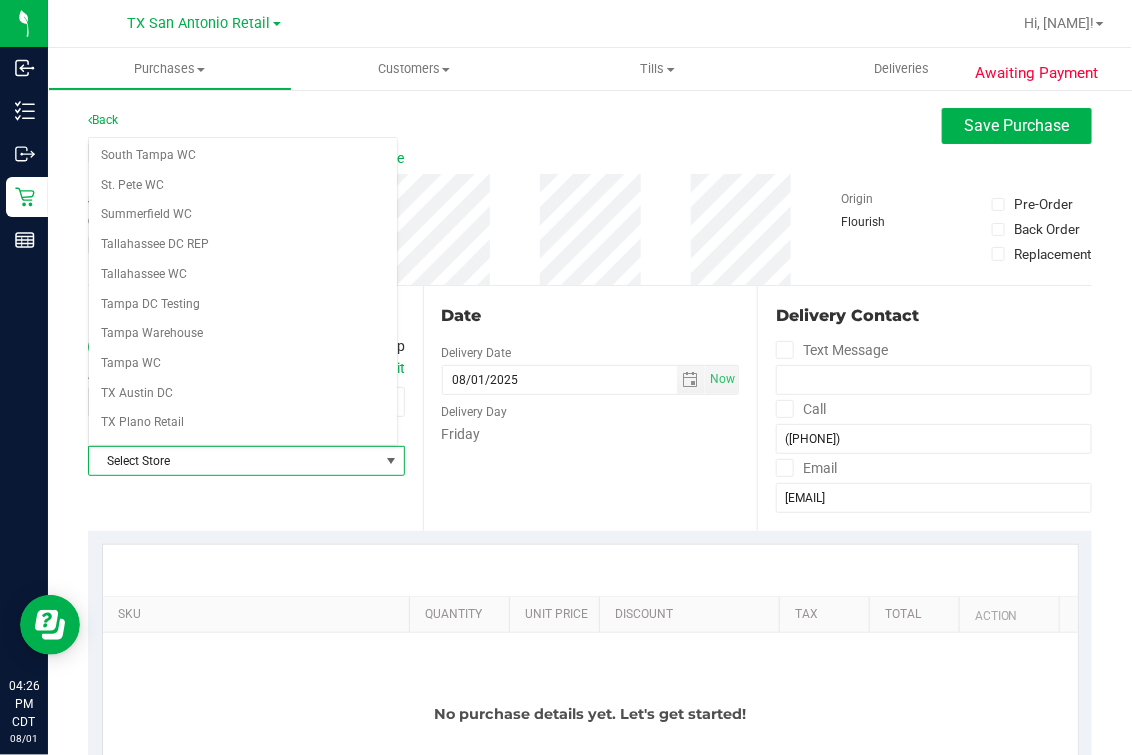 scroll, scrollTop: 1432, scrollLeft: 0, axis: vertical 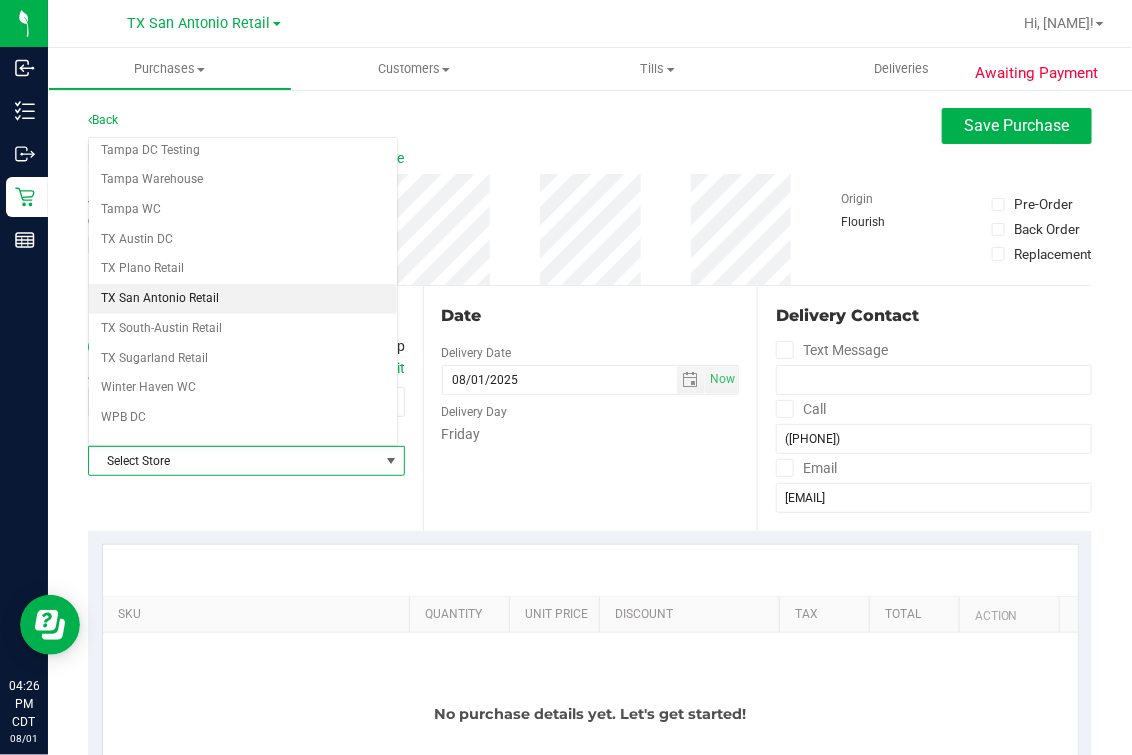 click on "TX San Antonio Retail" at bounding box center (243, 299) 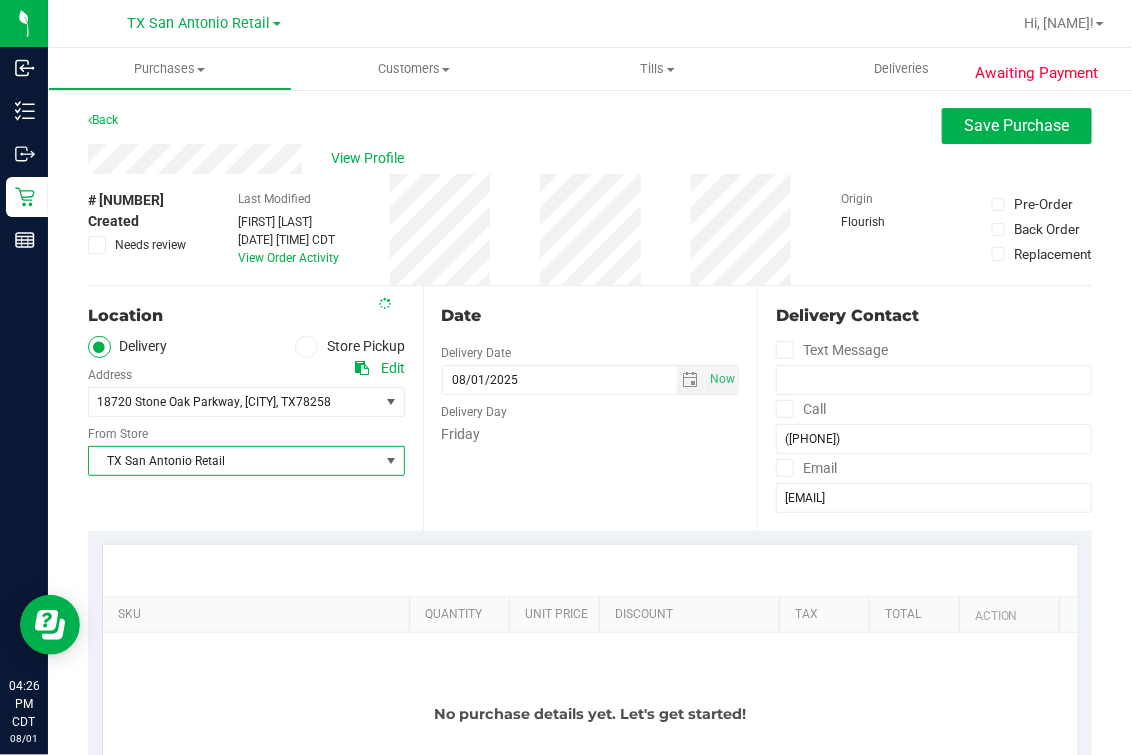 click on "Date
Delivery Date
[DATE]
Now
[DATE] [TIME]
Now
Delivery Day
Friday" at bounding box center [590, 408] 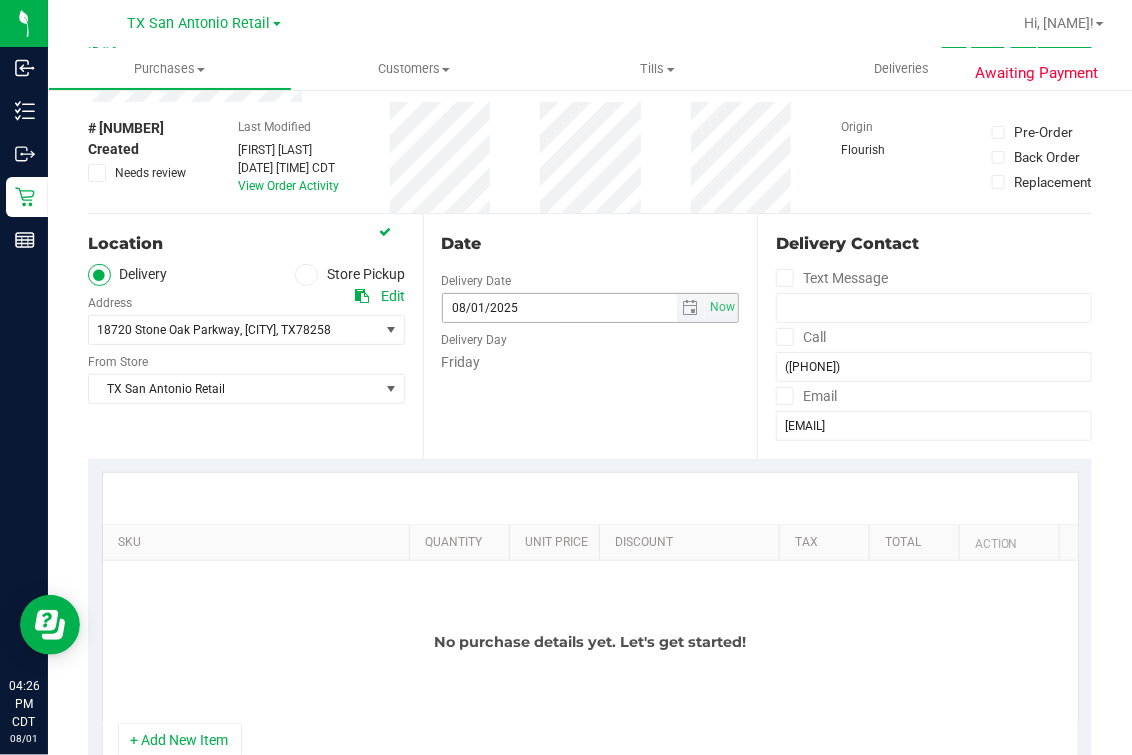 scroll, scrollTop: 0, scrollLeft: 0, axis: both 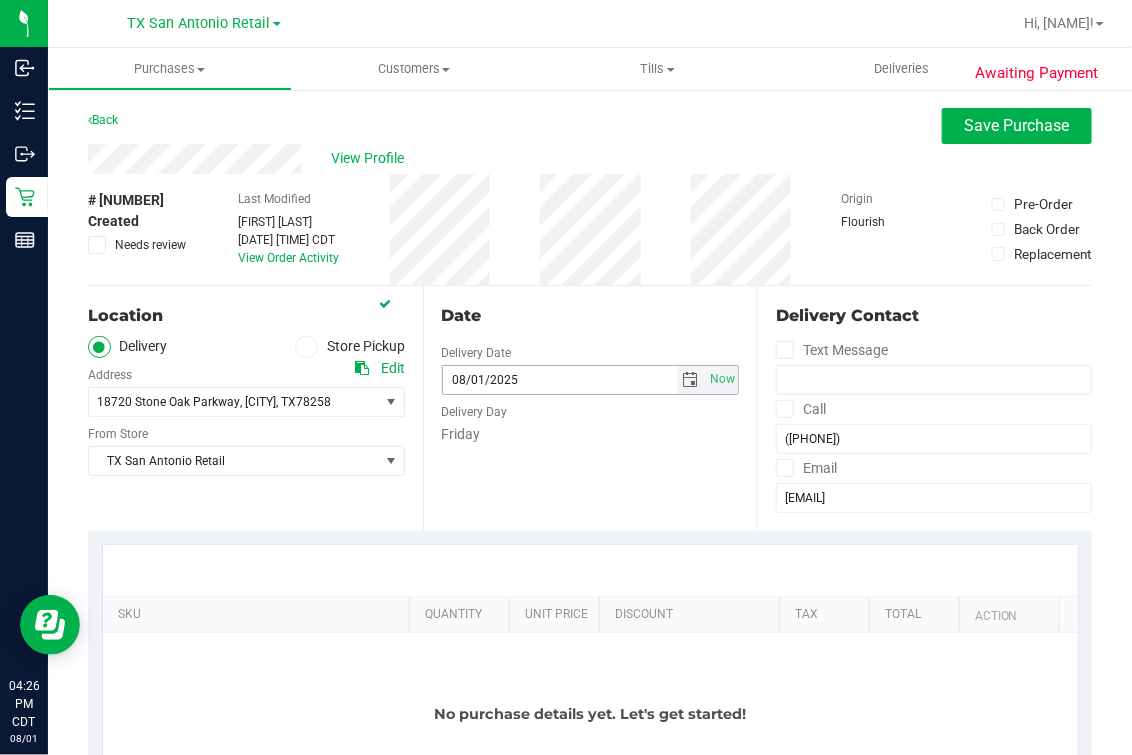 click at bounding box center (691, 380) 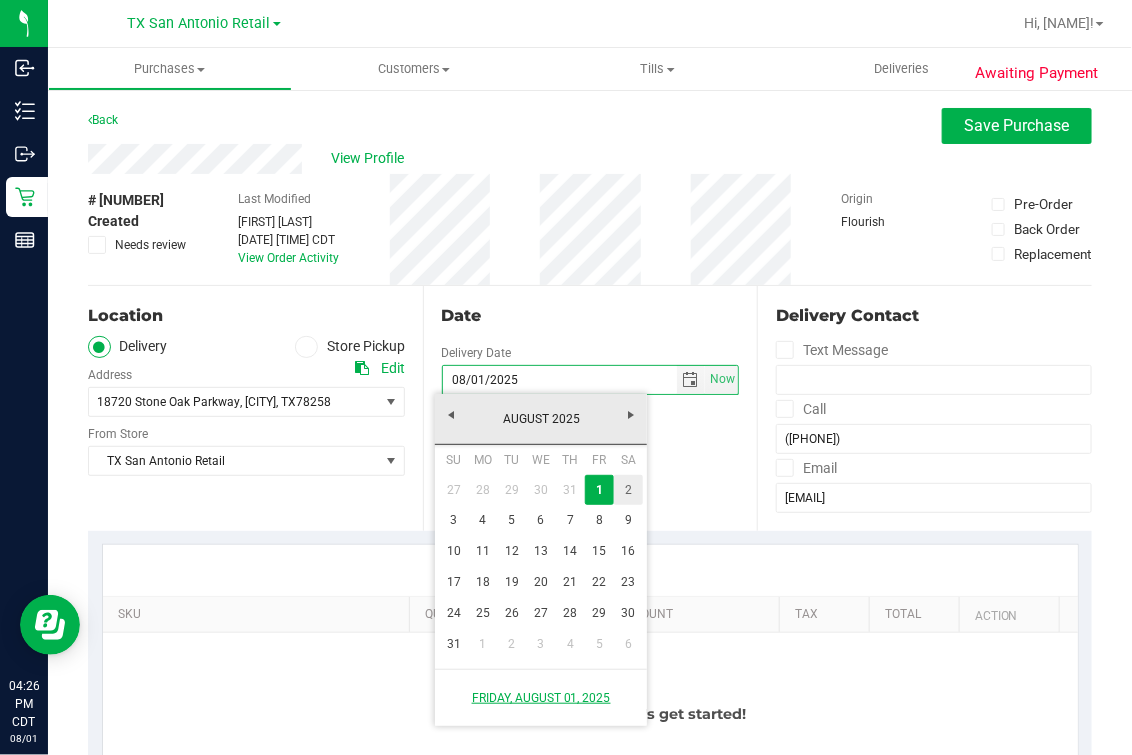 drag, startPoint x: 632, startPoint y: 480, endPoint x: 632, endPoint y: 426, distance: 54 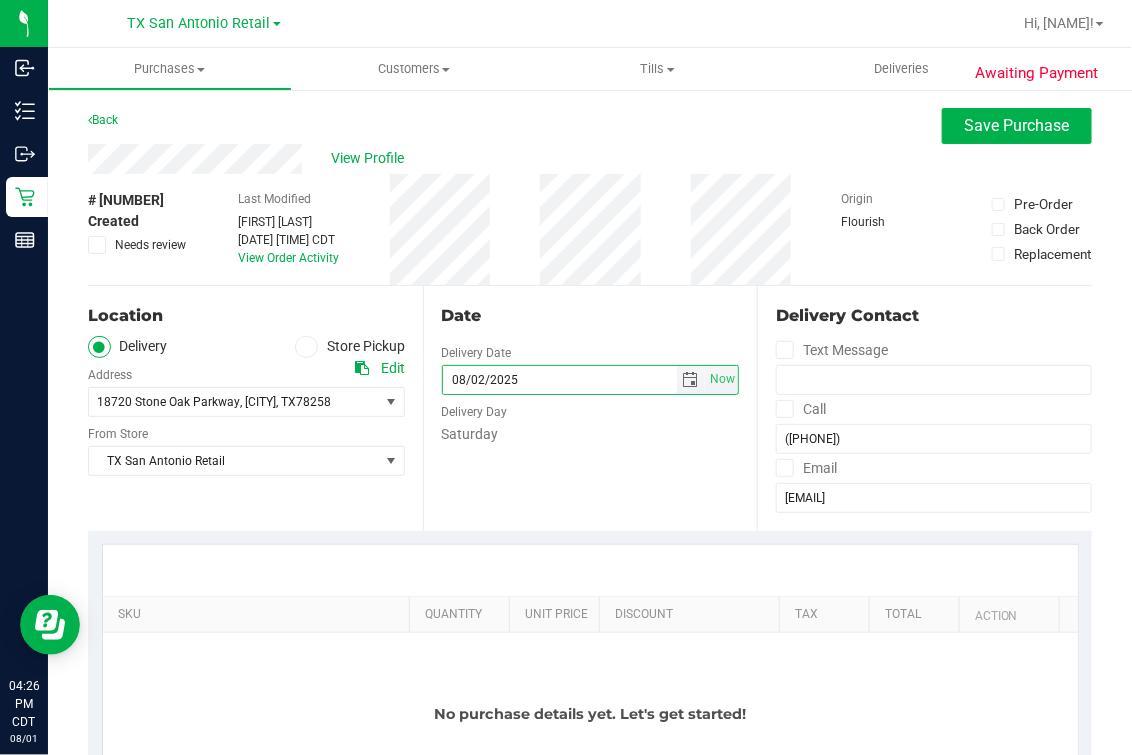 click on "Date
Delivery Date
08/02/2025
Now
08/02/2025 04:26 PM
Now
Delivery Day
Saturday" at bounding box center [590, 408] 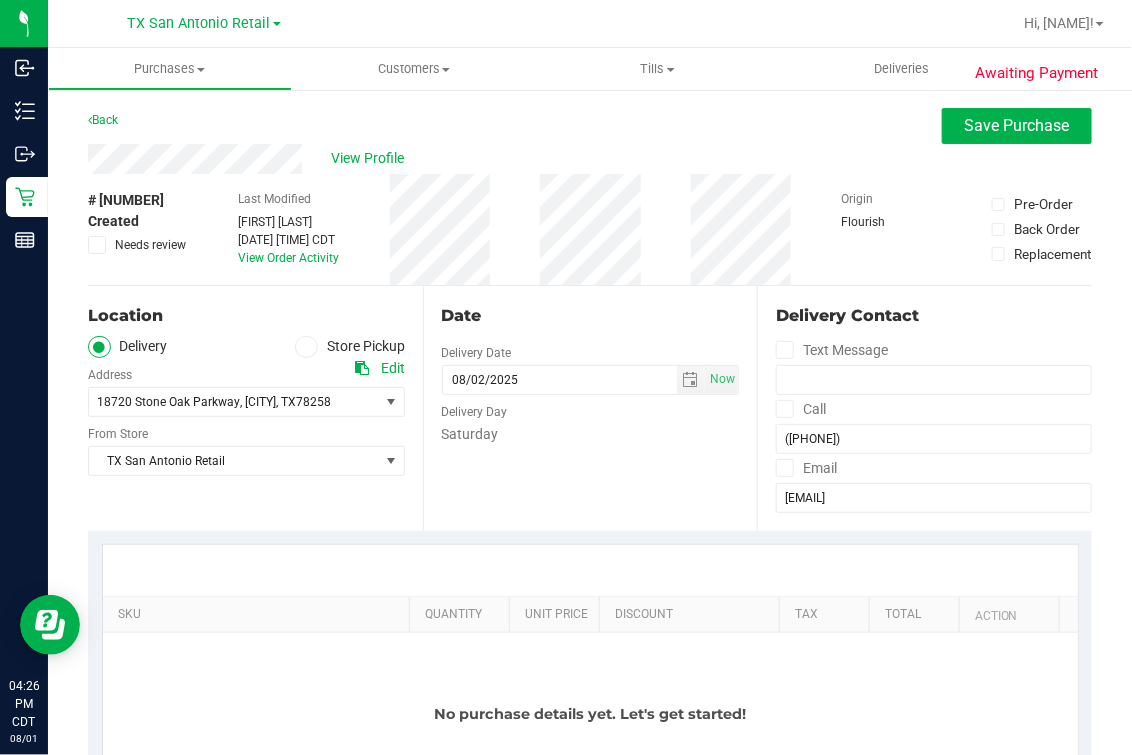 scroll, scrollTop: 249, scrollLeft: 0, axis: vertical 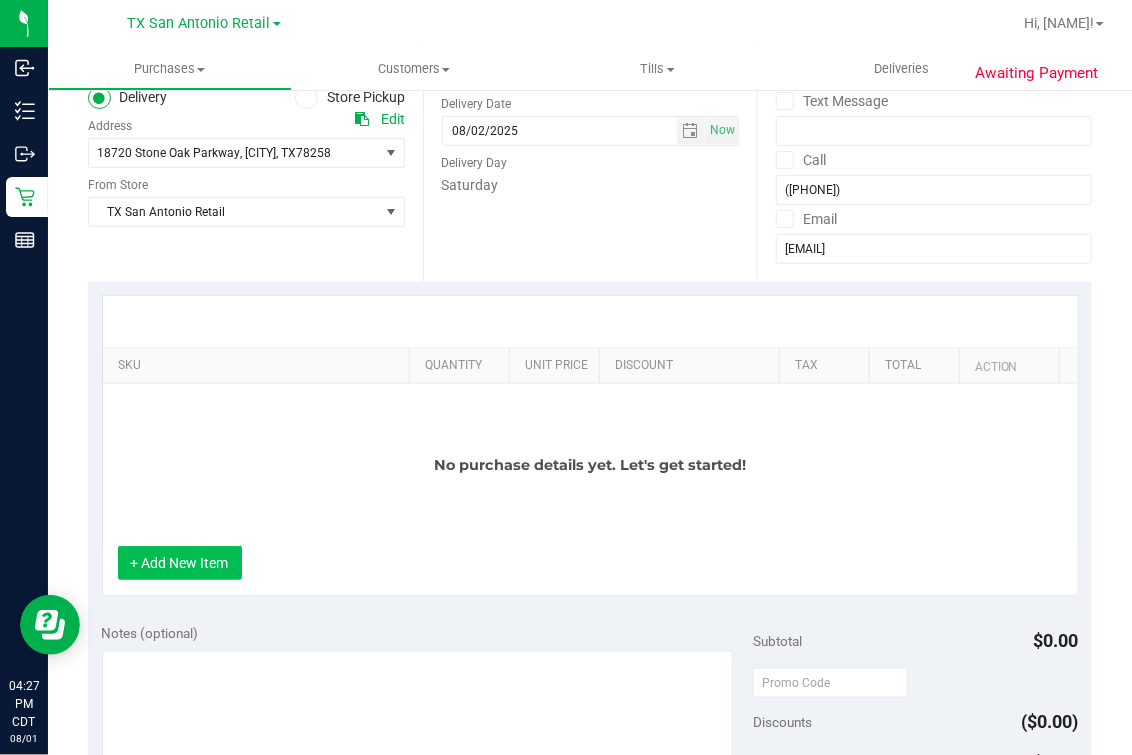 click on "+ Add New Item" at bounding box center (180, 563) 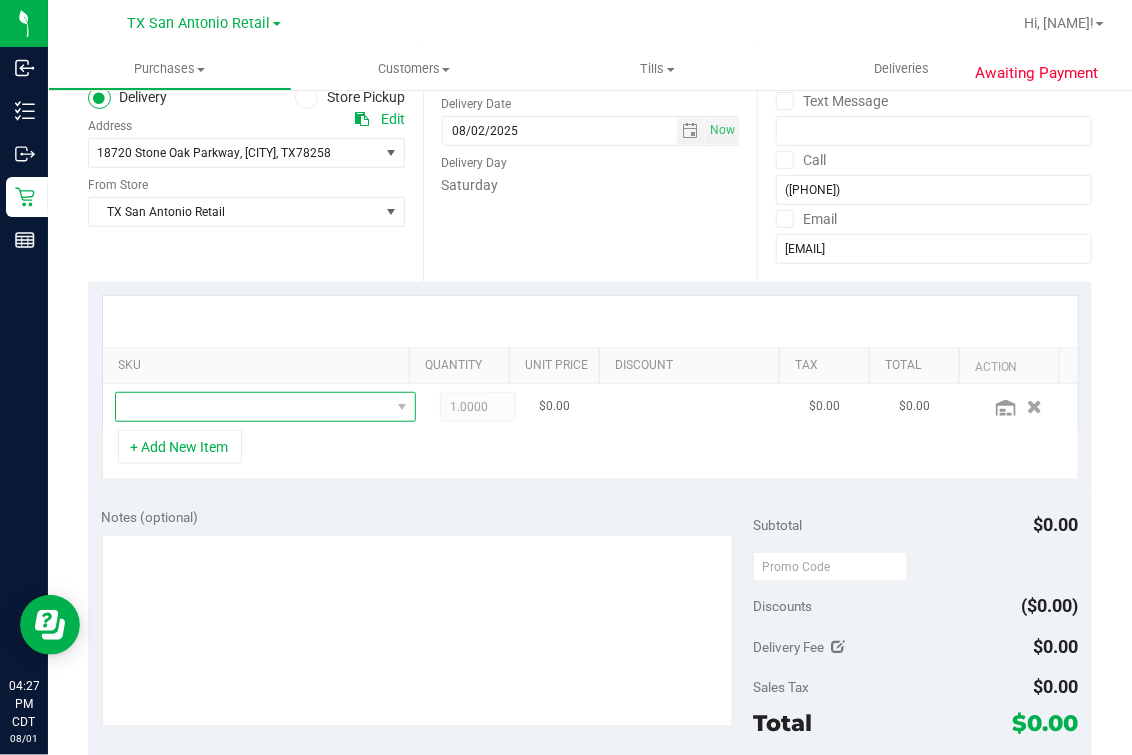 click at bounding box center (253, 407) 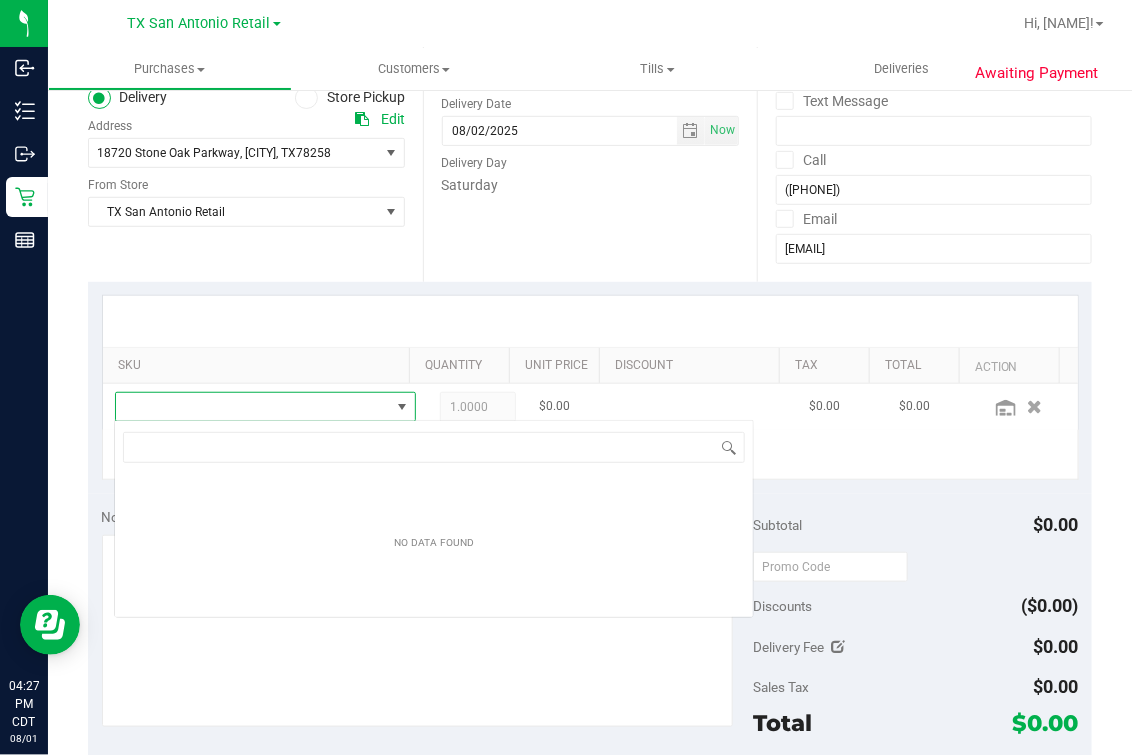 scroll, scrollTop: 99969, scrollLeft: 99736, axis: both 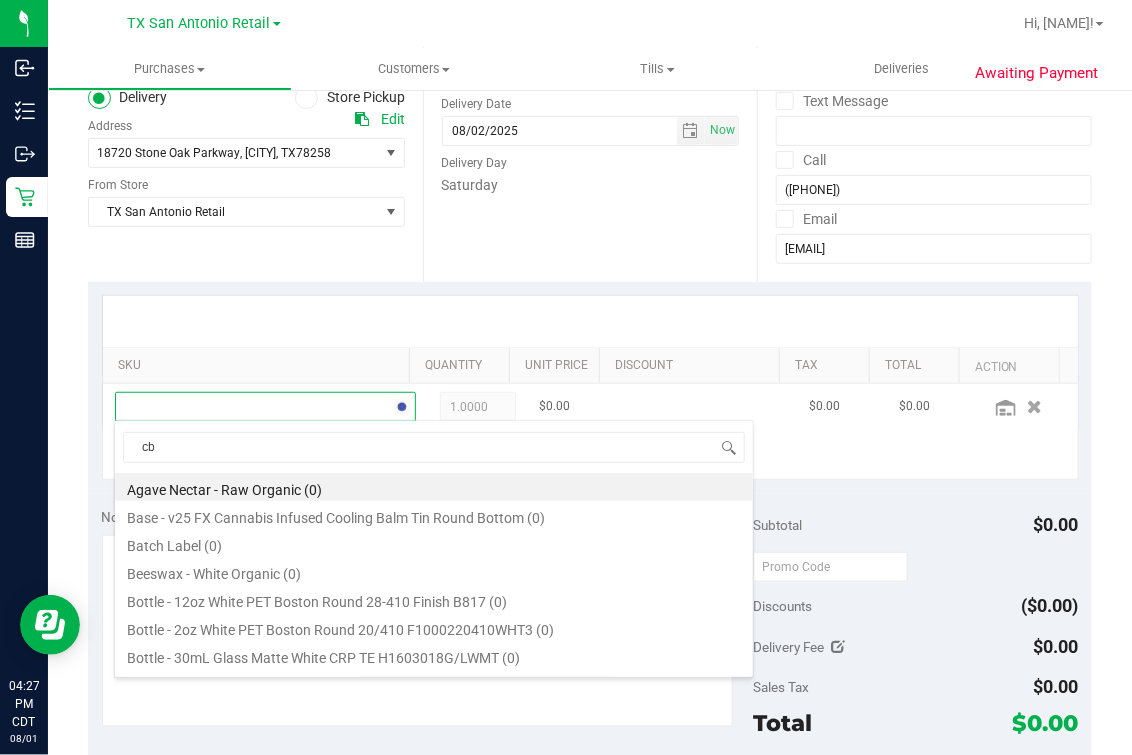 type on "cbg" 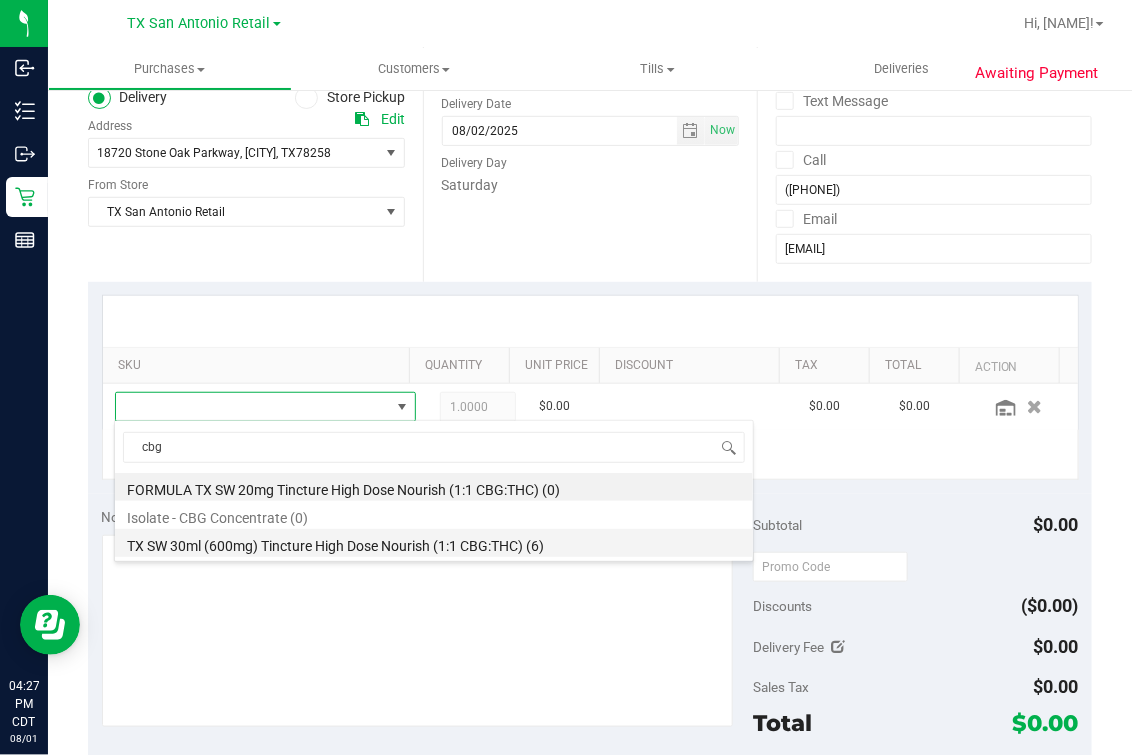 click on "TX SW 30ml (600mg) Tincture High Dose Nourish (1:1 CBG:THC) (6)" at bounding box center [434, 543] 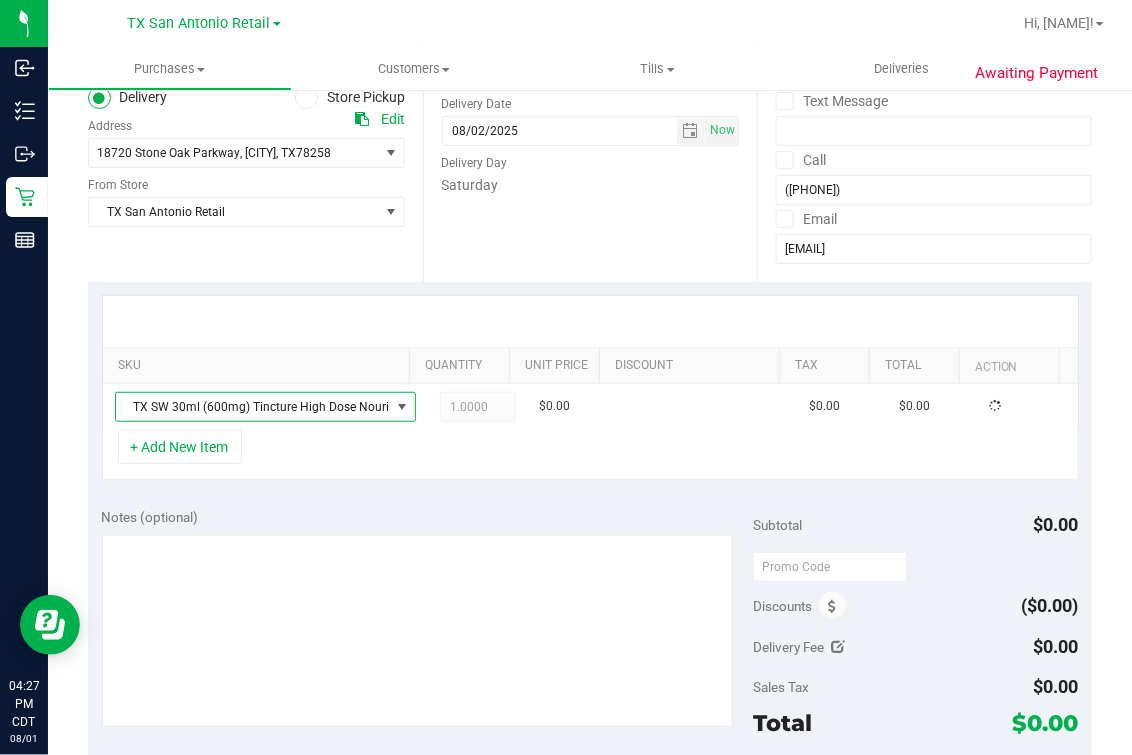 click on "SKU Quantity Unit Price Discount Tax Total Action
TX SW 30ml (600mg) Tincture High Dose Nourish (1:1 CBG:THC) (6)
1.0000 1
$0.00
$0.00
$0.00
+ Add New Item" at bounding box center (590, 388) 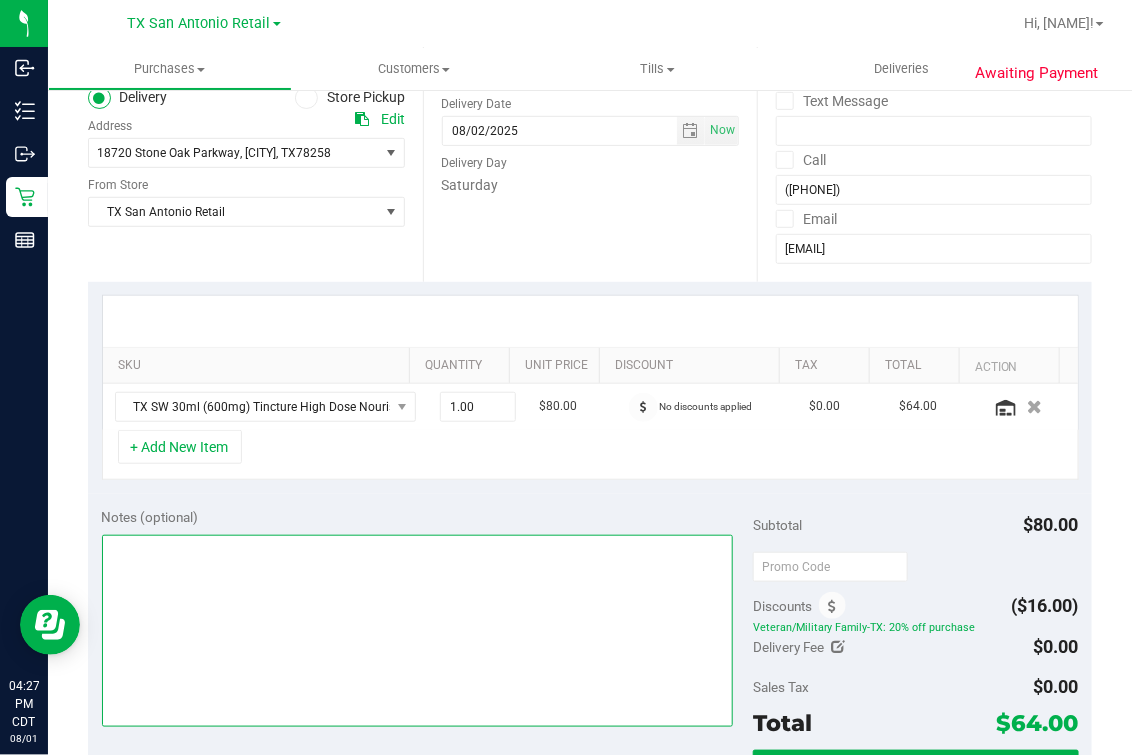 click at bounding box center (417, 631) 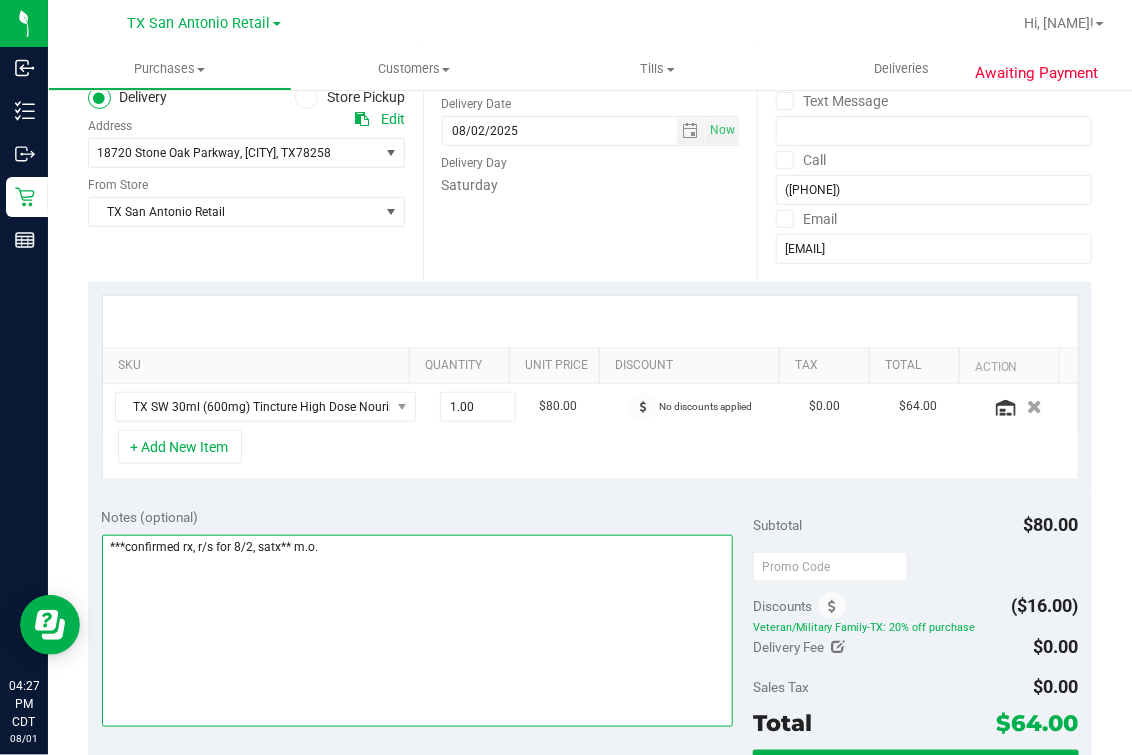 scroll, scrollTop: 0, scrollLeft: 0, axis: both 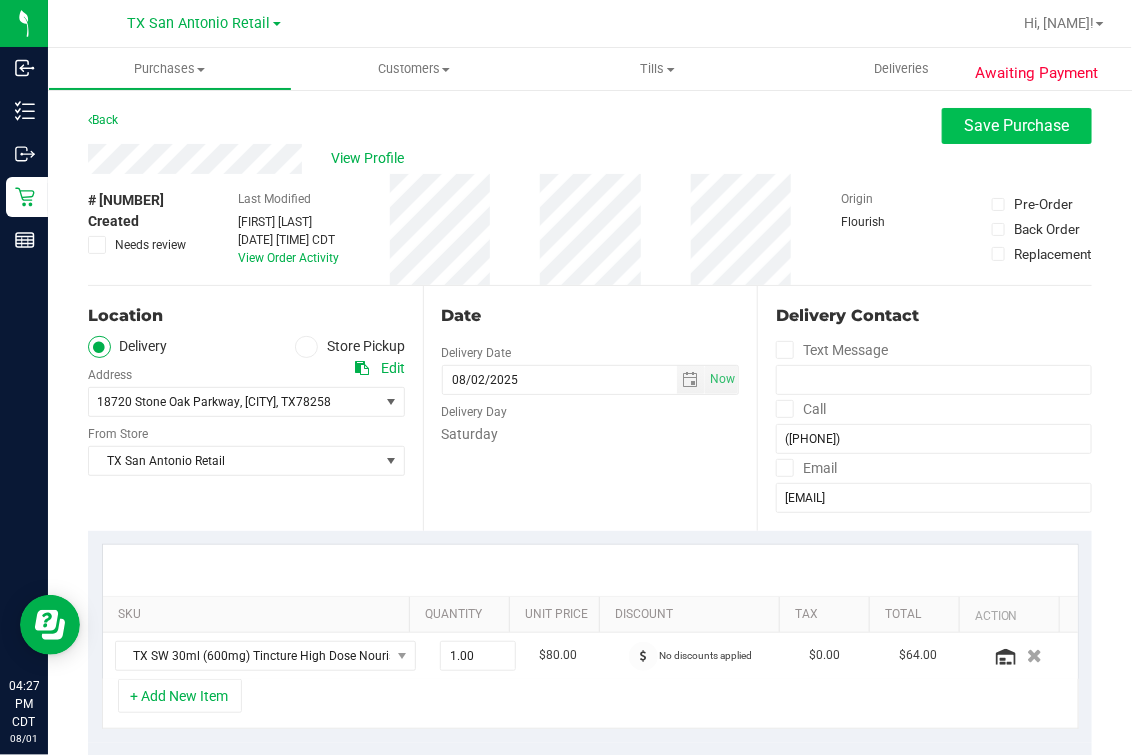 type on "***confirmed rx, r/s for 8/2, satx** m.o." 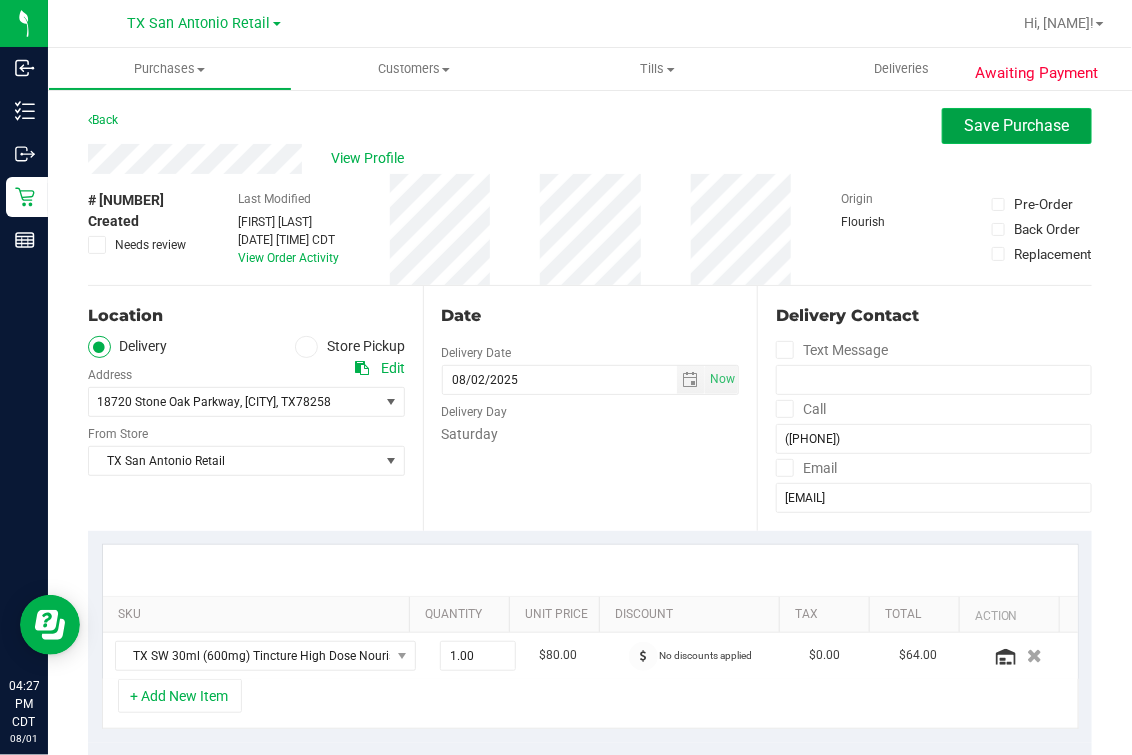 click on "Save Purchase" at bounding box center (1017, 126) 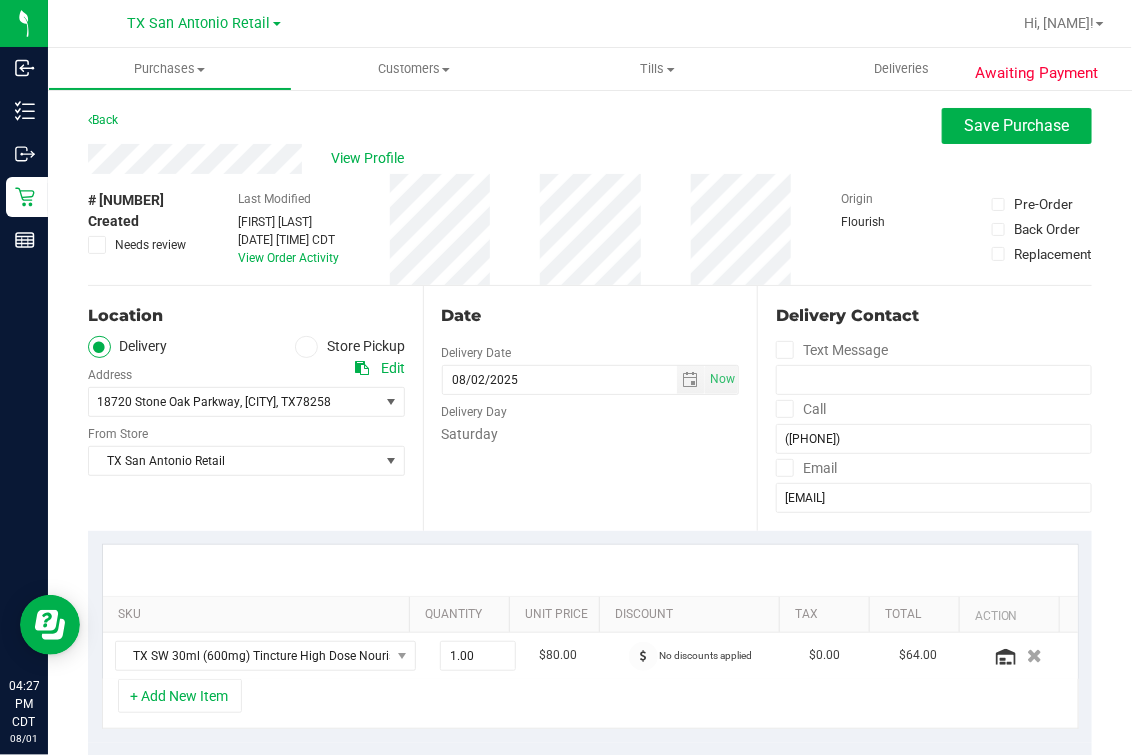 click on "View Profile" at bounding box center (590, 159) 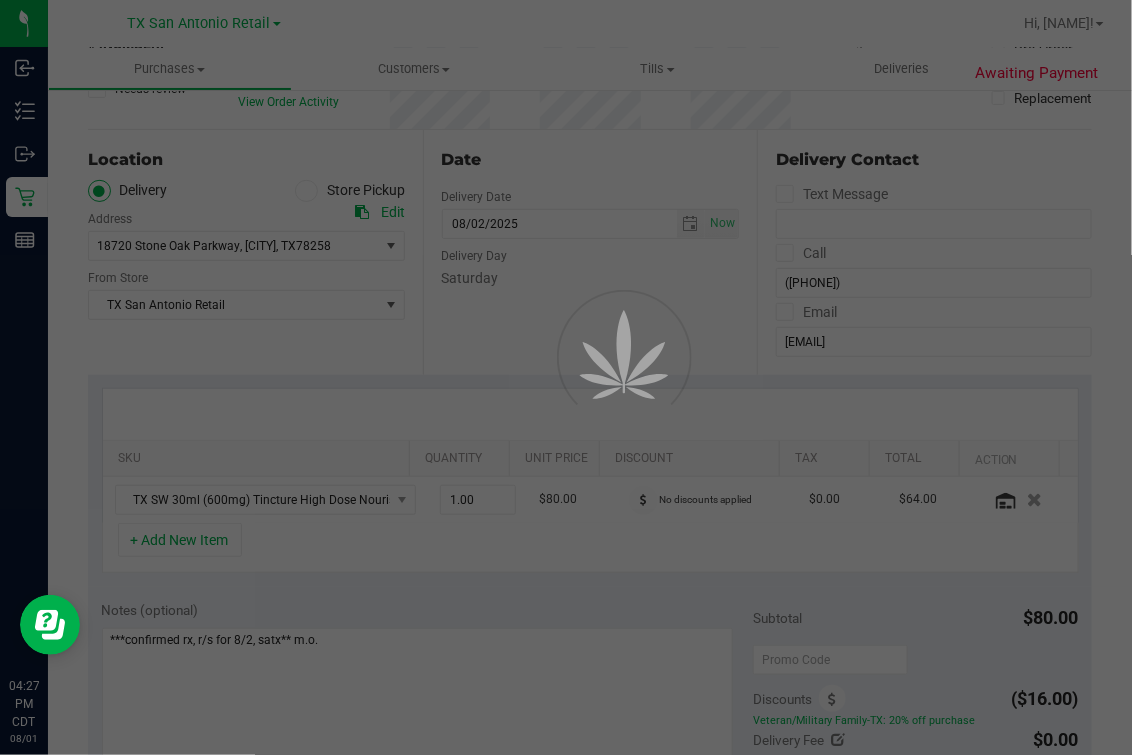 scroll, scrollTop: 0, scrollLeft: 0, axis: both 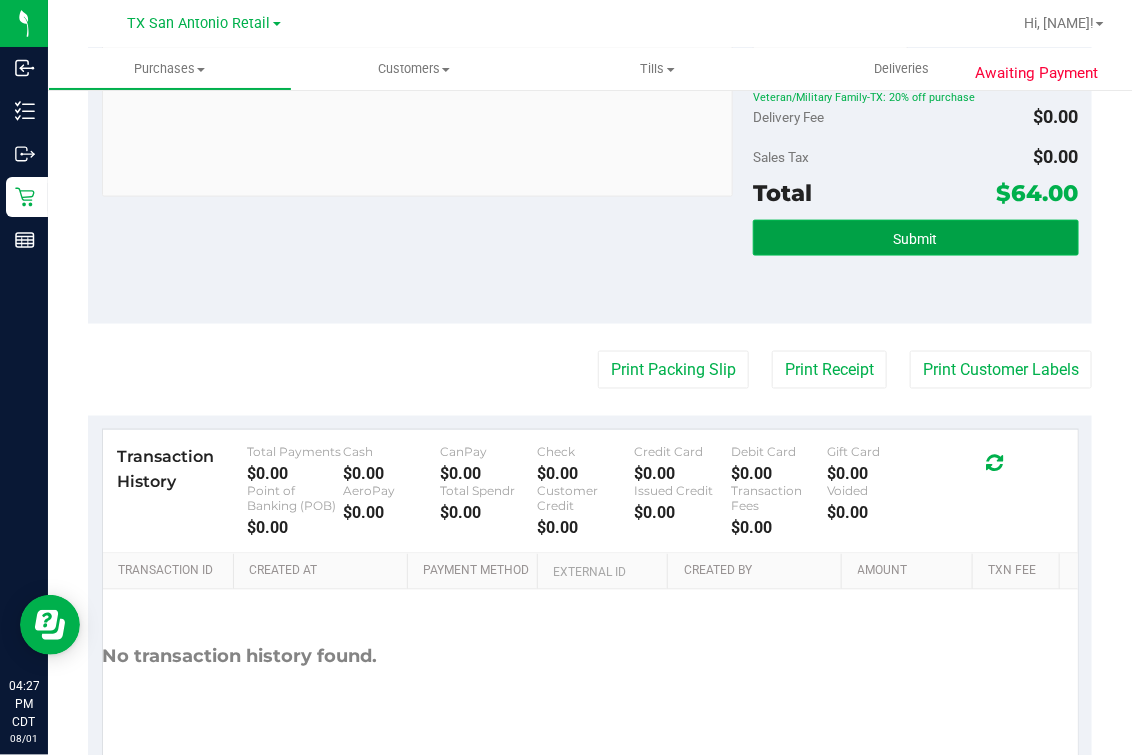 click on "Submit" at bounding box center [916, 238] 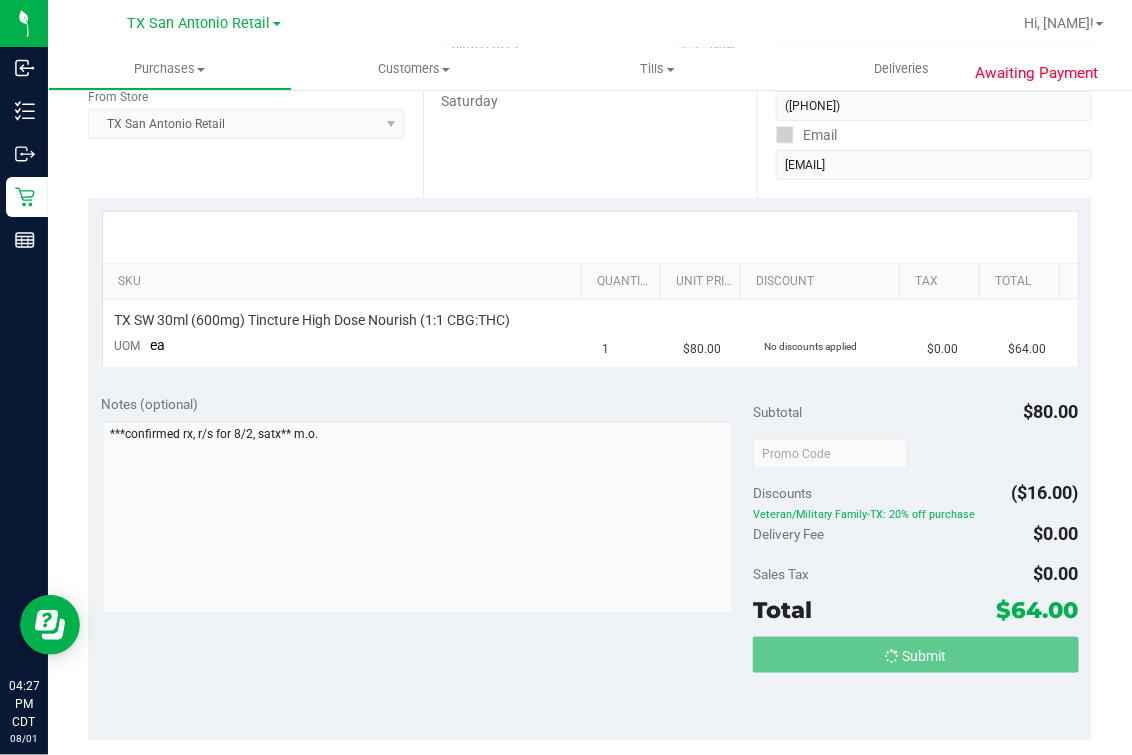 scroll, scrollTop: 0, scrollLeft: 0, axis: both 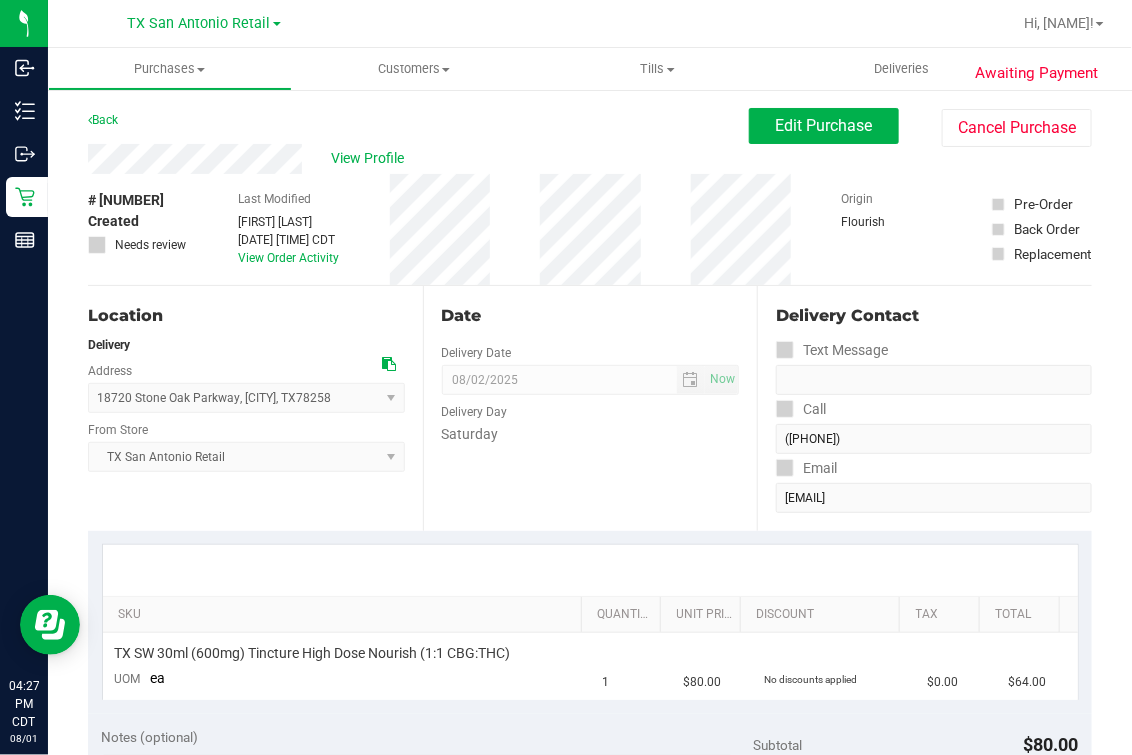 click on "# 11726299
Created
Needs review
Last Modified
Mindy Ortiz
Aug 1, 2025 4:26:50 PM CDT
View Order Activity
Origin
Flourish
Pre-Order
Back Order
Replacement" at bounding box center (590, 229) 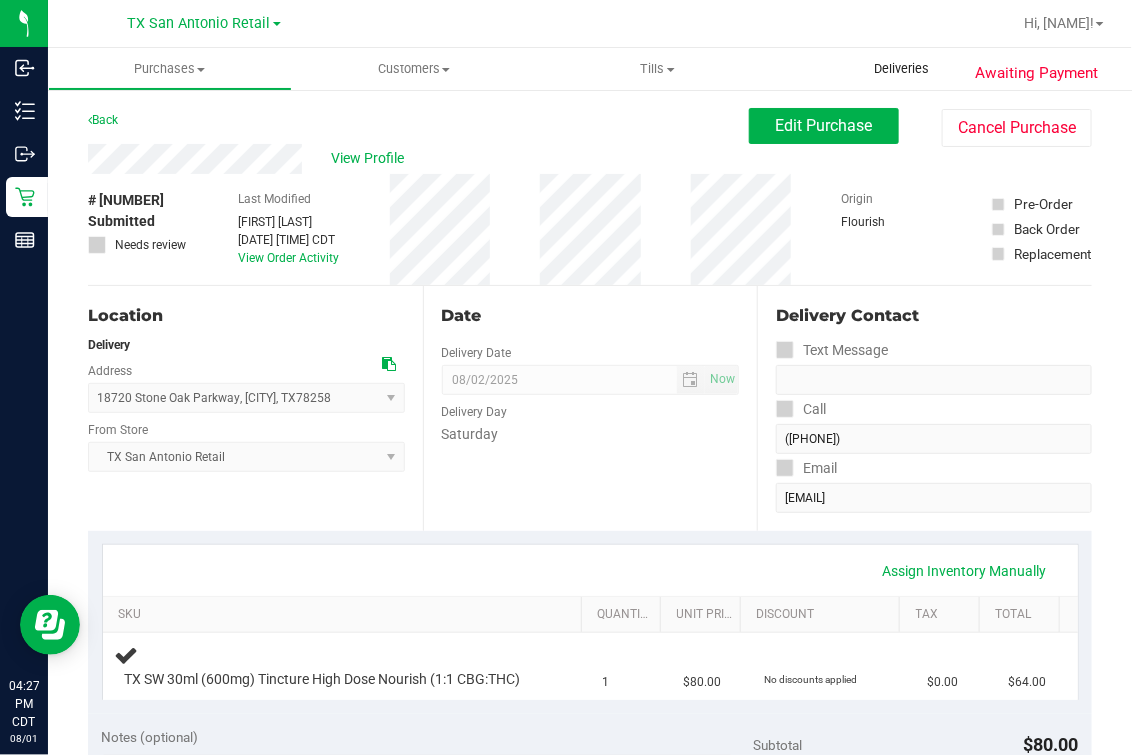 click on "Deliveries" at bounding box center (901, 69) 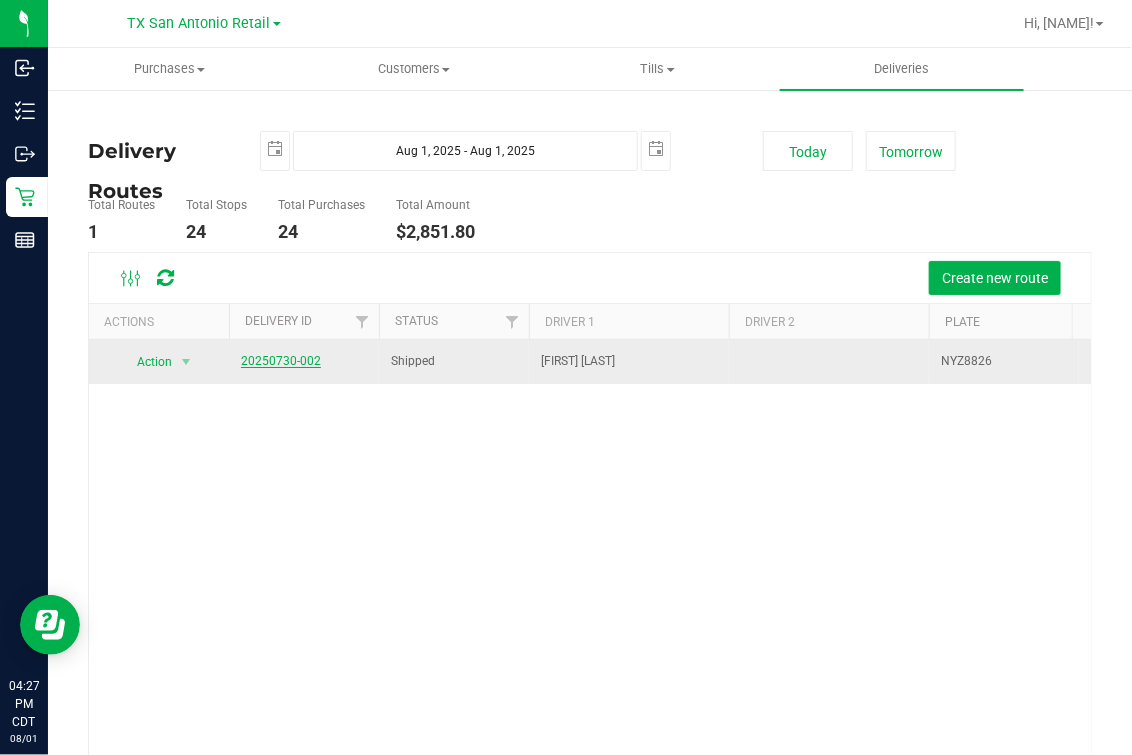 click on "20250730-002" at bounding box center (281, 361) 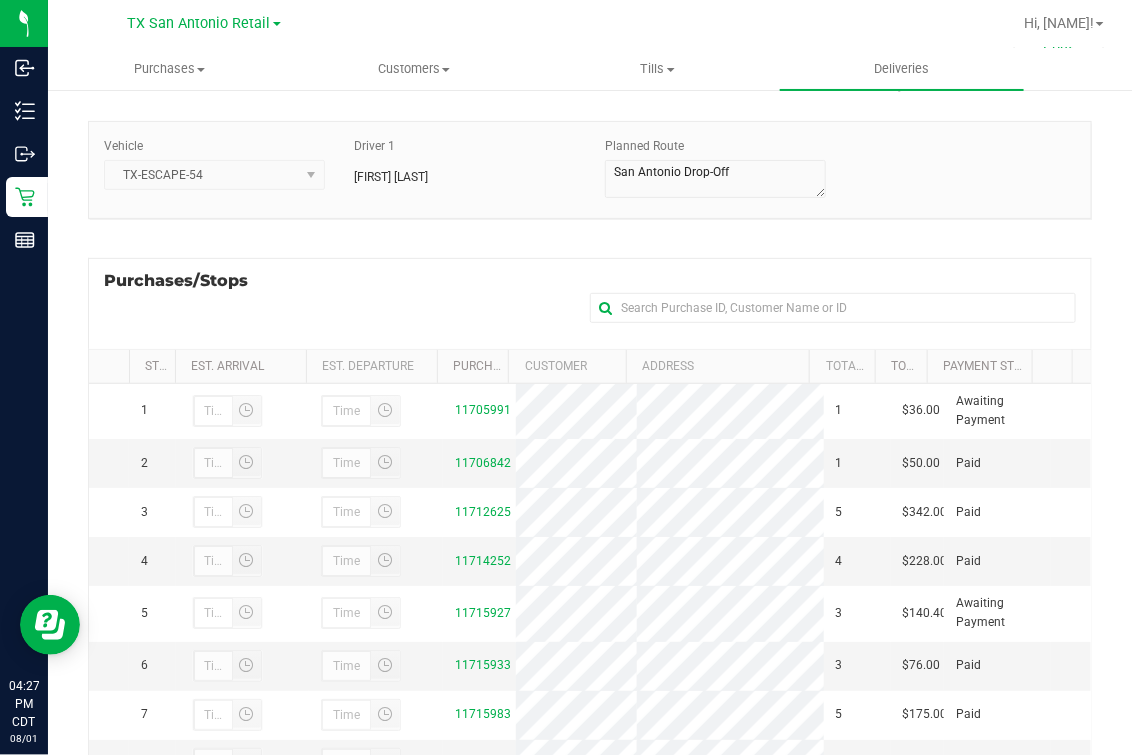 scroll, scrollTop: 241, scrollLeft: 0, axis: vertical 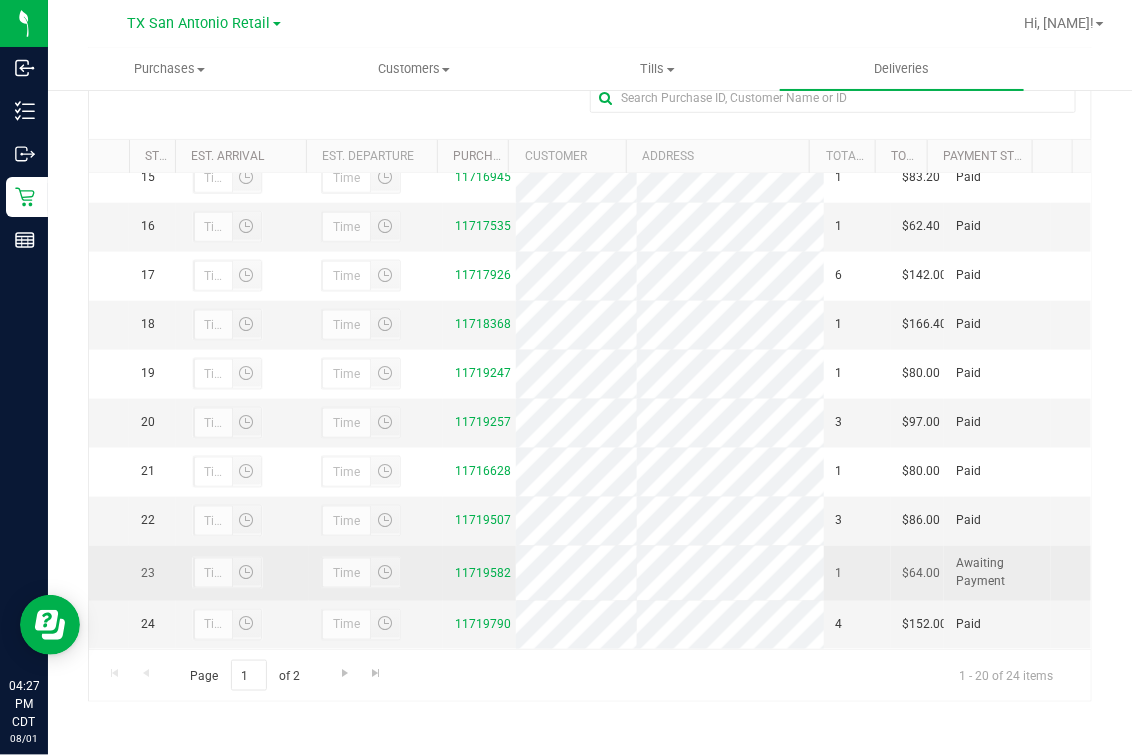 click on "11719582" at bounding box center (479, 573) 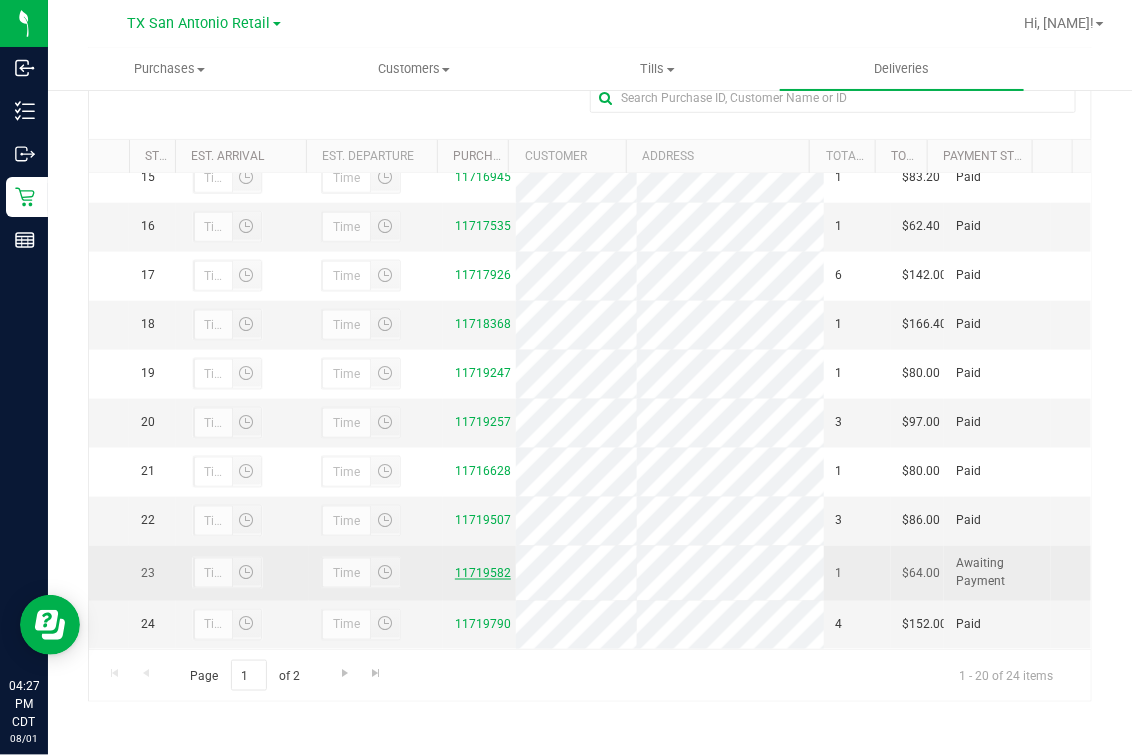 click on "11719582" at bounding box center (483, 573) 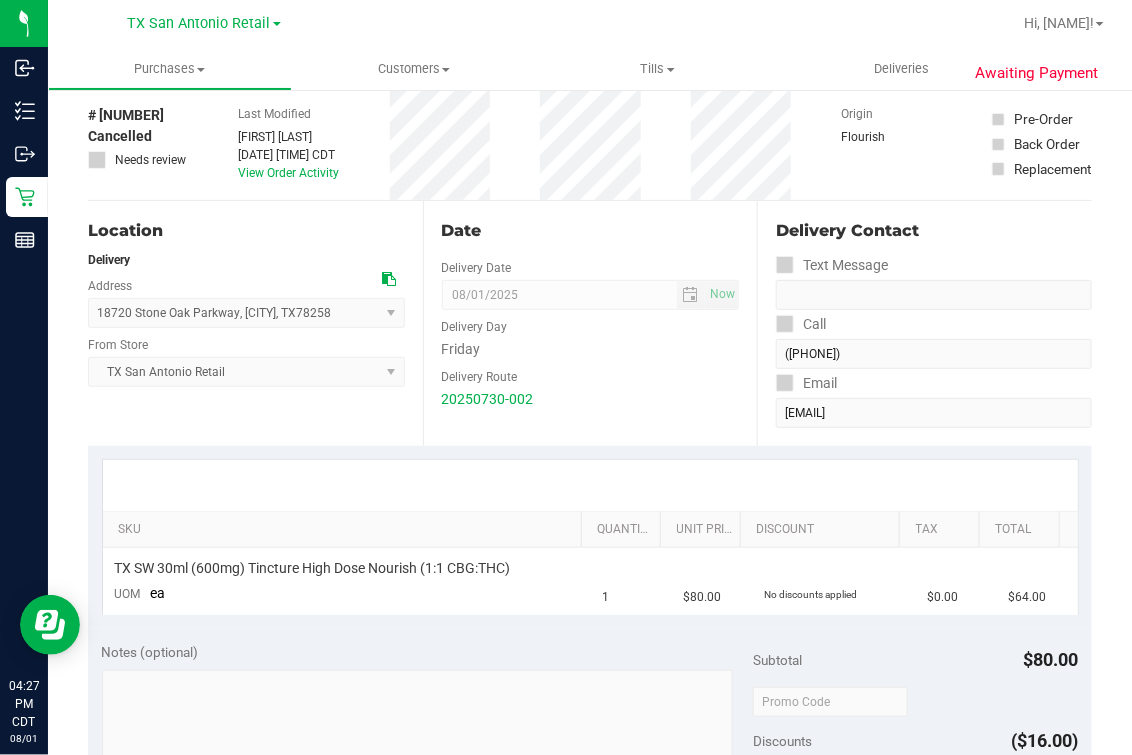 scroll, scrollTop: 0, scrollLeft: 0, axis: both 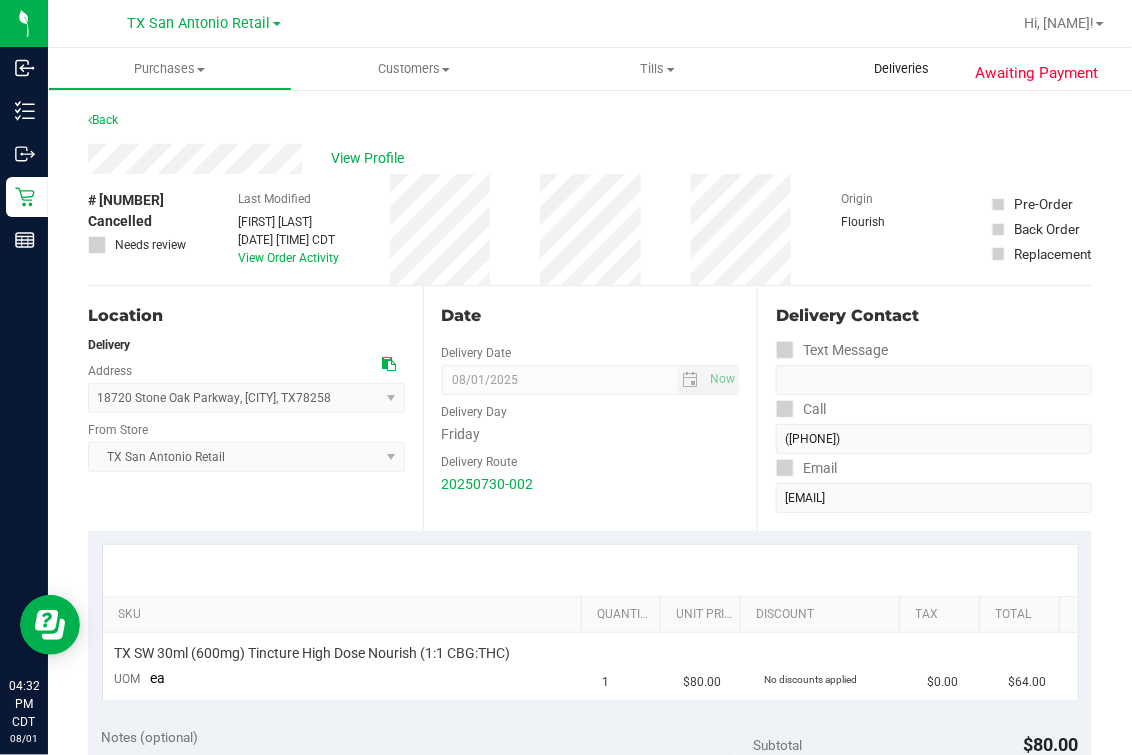 click on "Deliveries" at bounding box center [901, 69] 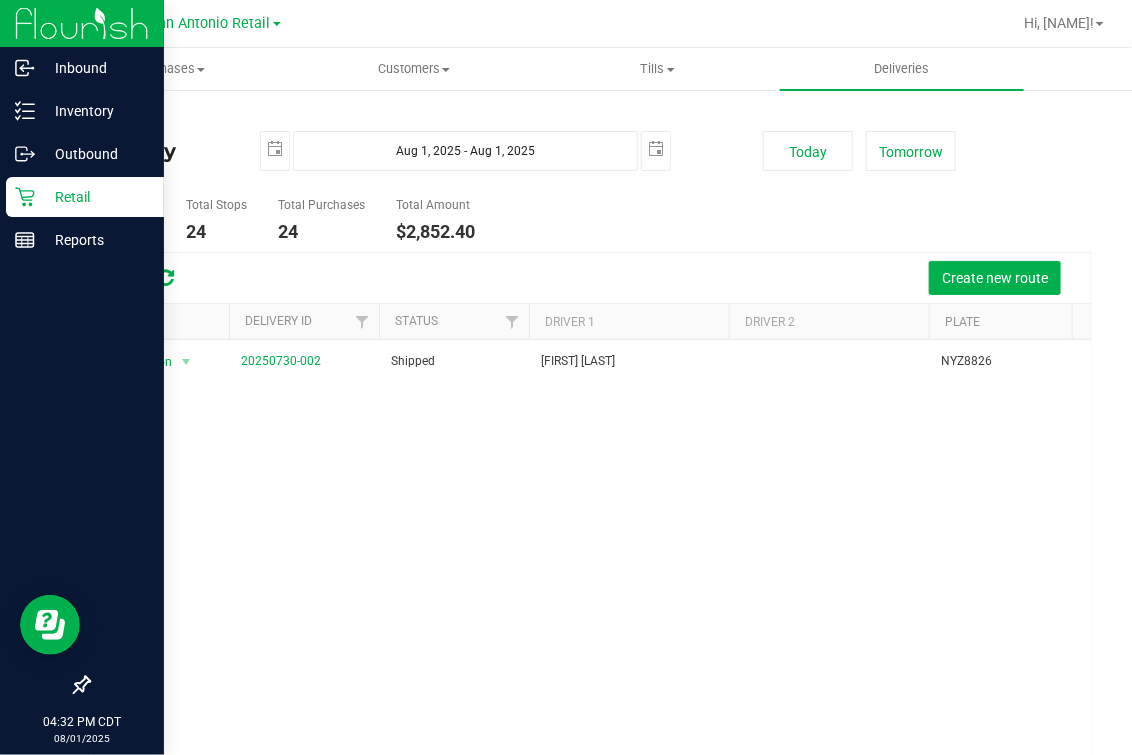 click 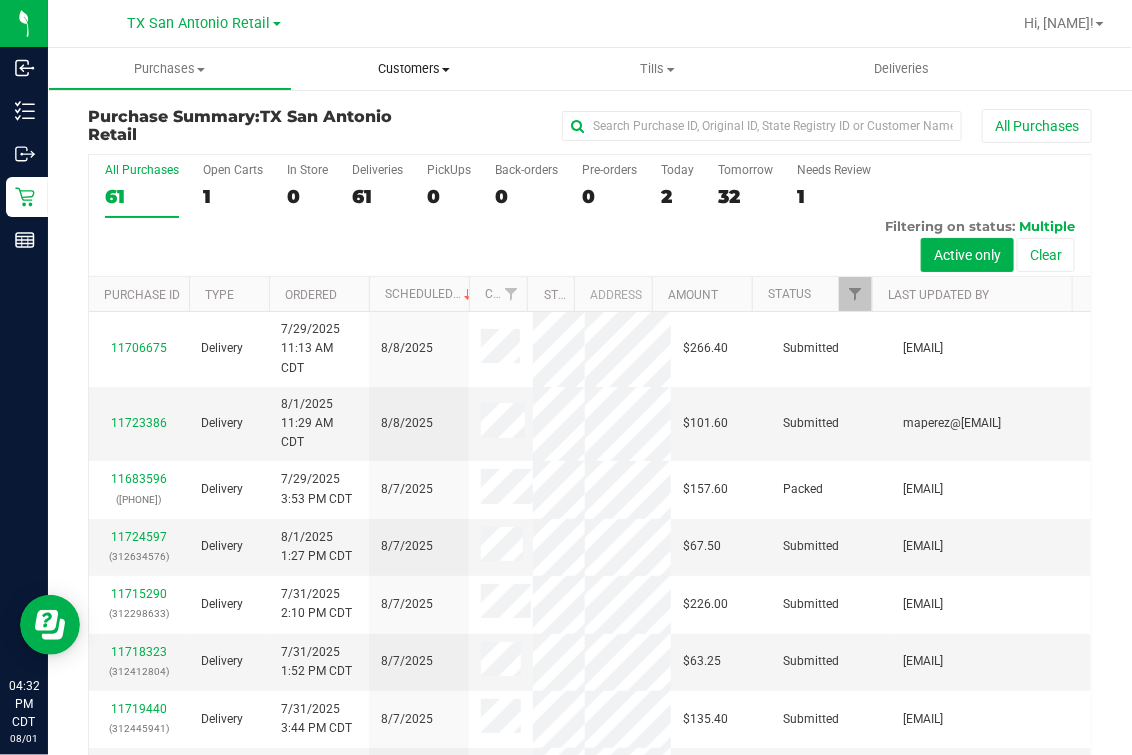 click on "Customers
All customers
Add a new customer
All physicians" at bounding box center [414, 69] 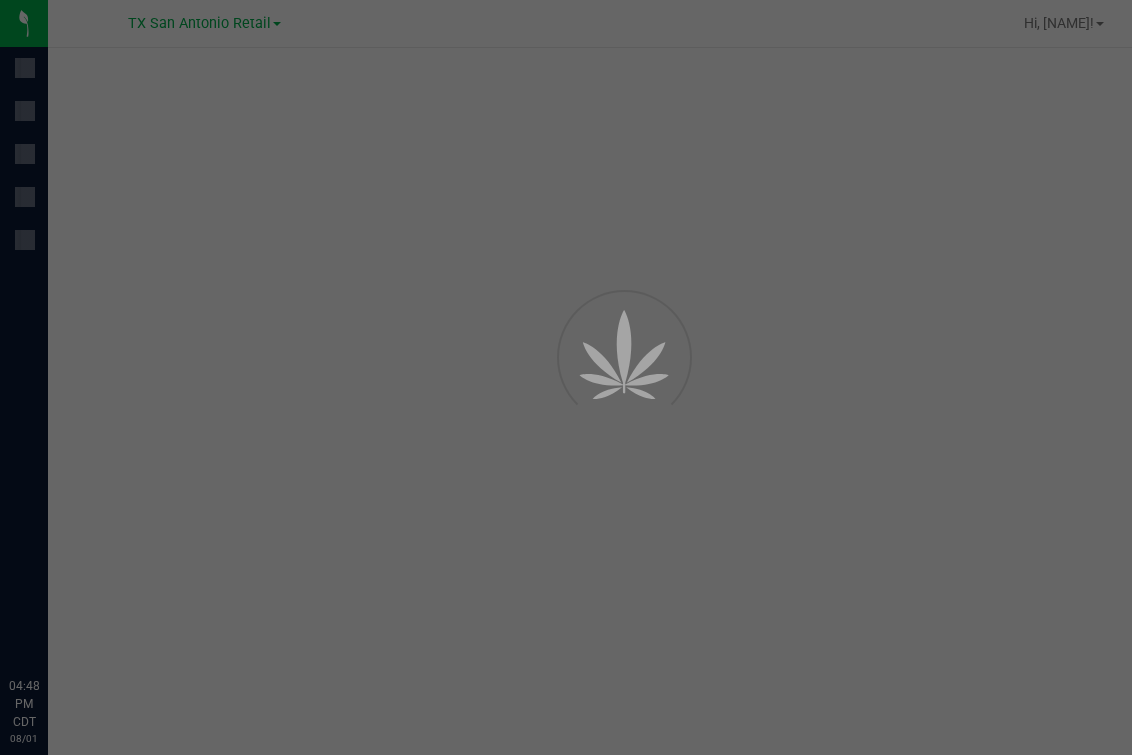 scroll, scrollTop: 0, scrollLeft: 0, axis: both 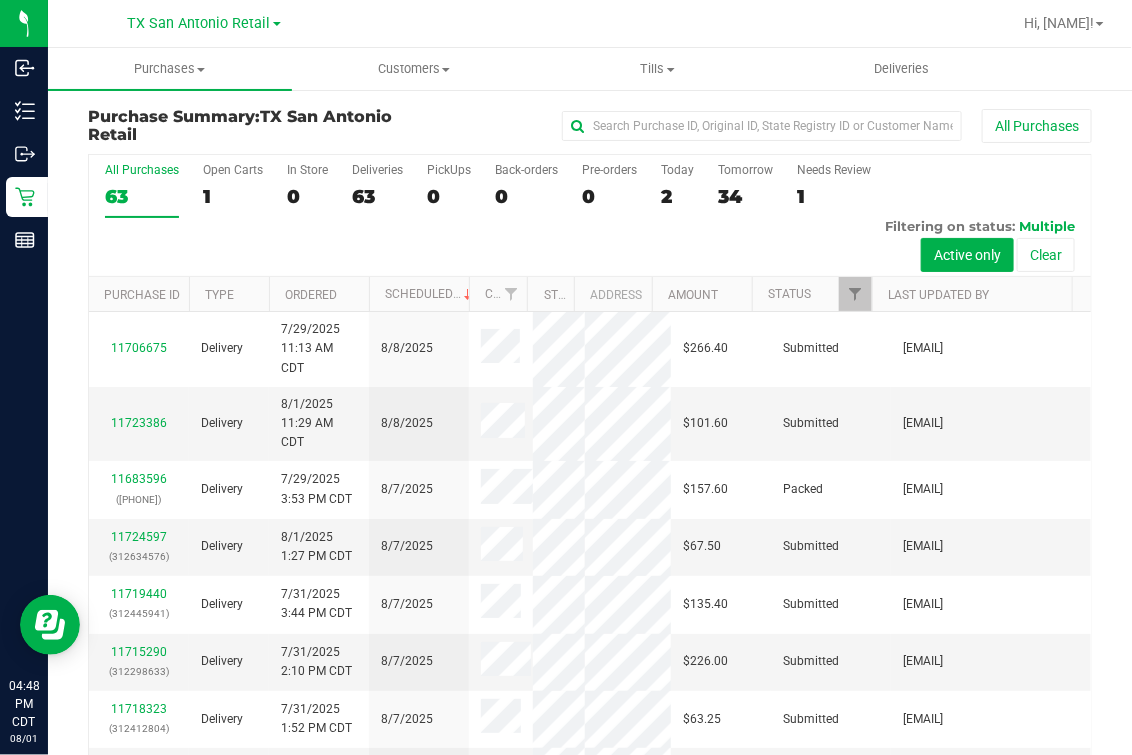 click on "All Purchases 63 Open Carts 1 In Store 0 Deliveries 63 PickUps 0 Back-orders 0 Pre-orders 0 Today 2 Tomorrow 34" at bounding box center [590, 216] 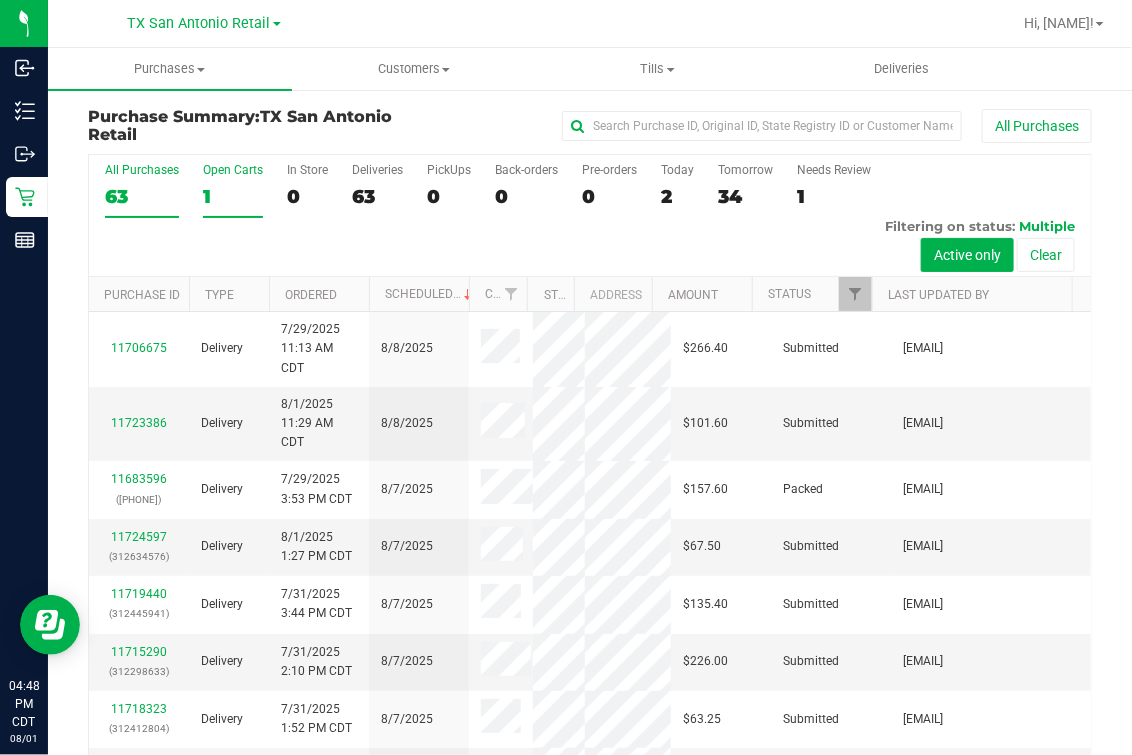 click on "Open Carts
1" at bounding box center [233, 190] 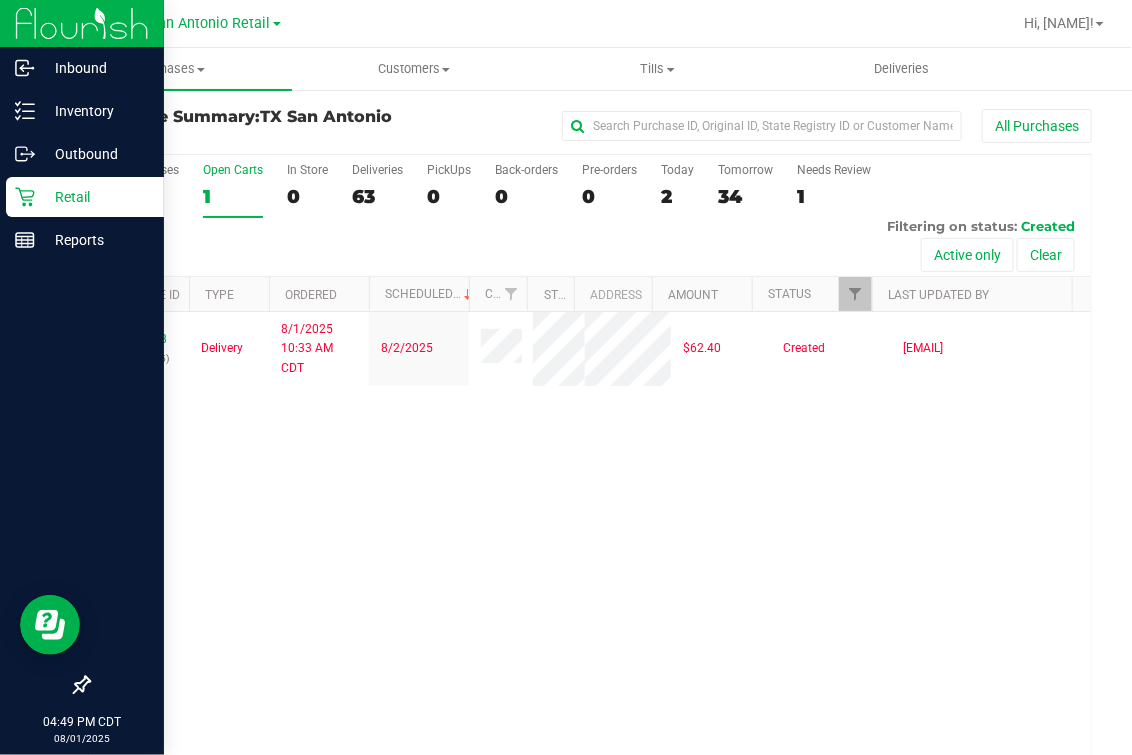 drag, startPoint x: 20, startPoint y: 190, endPoint x: 78, endPoint y: 198, distance: 58.549126 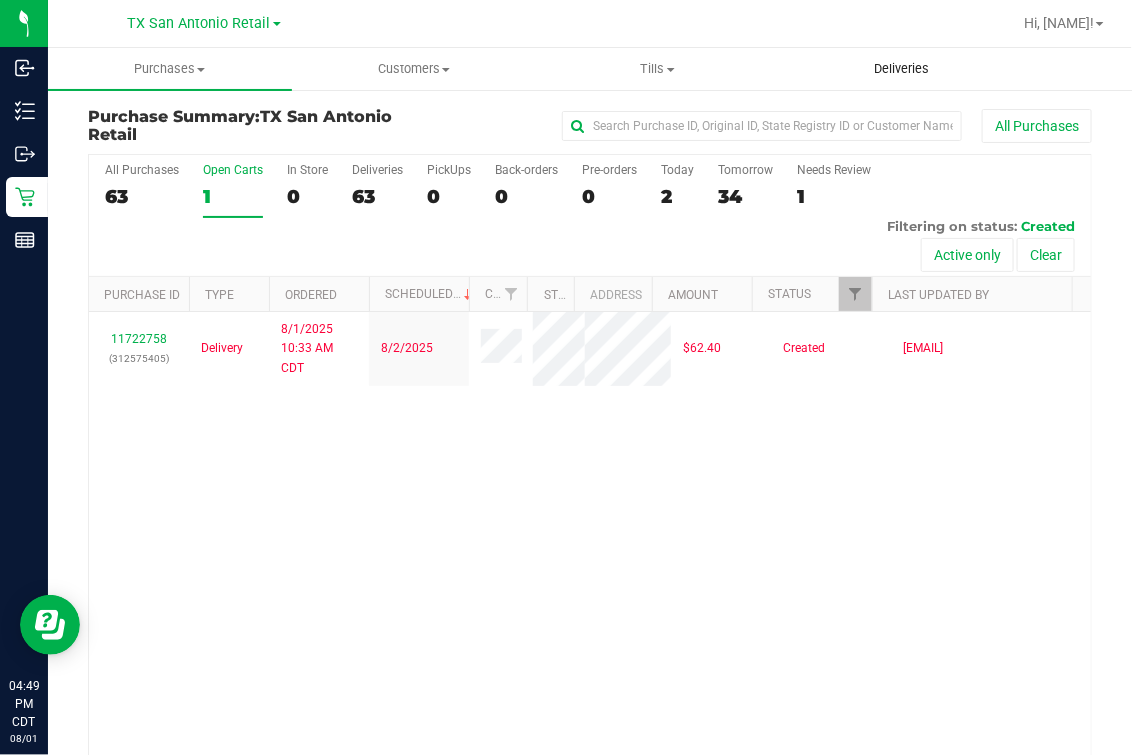 click on "Deliveries" at bounding box center (902, 69) 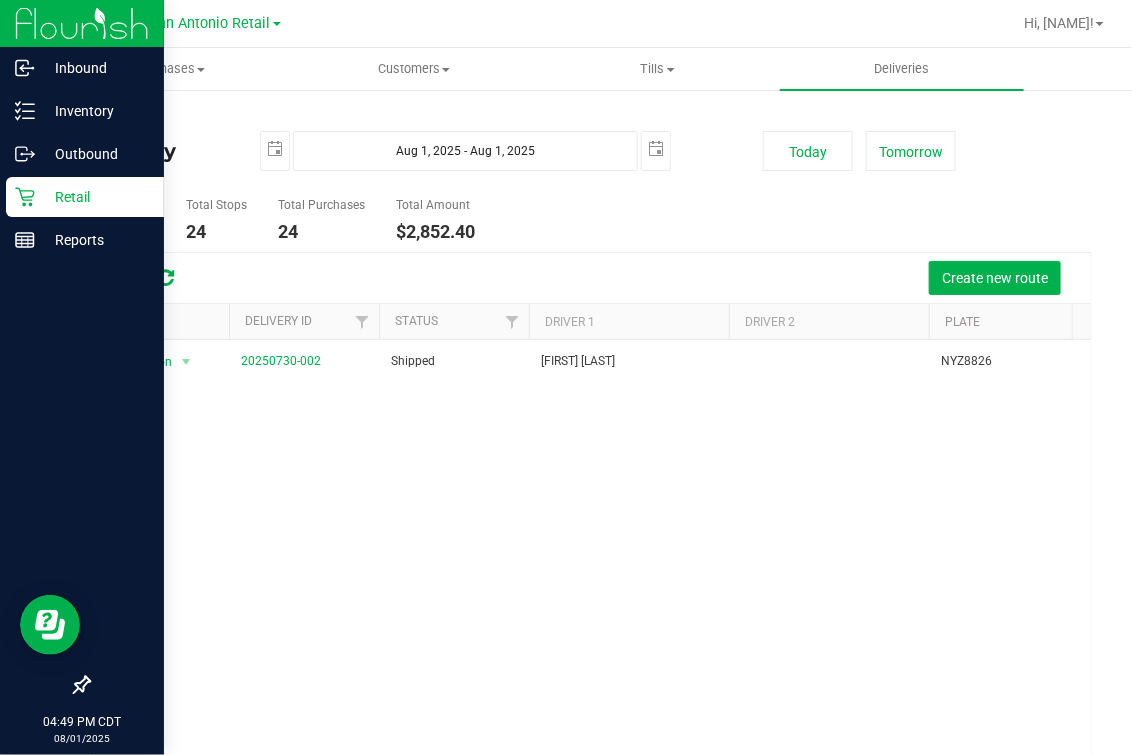 click 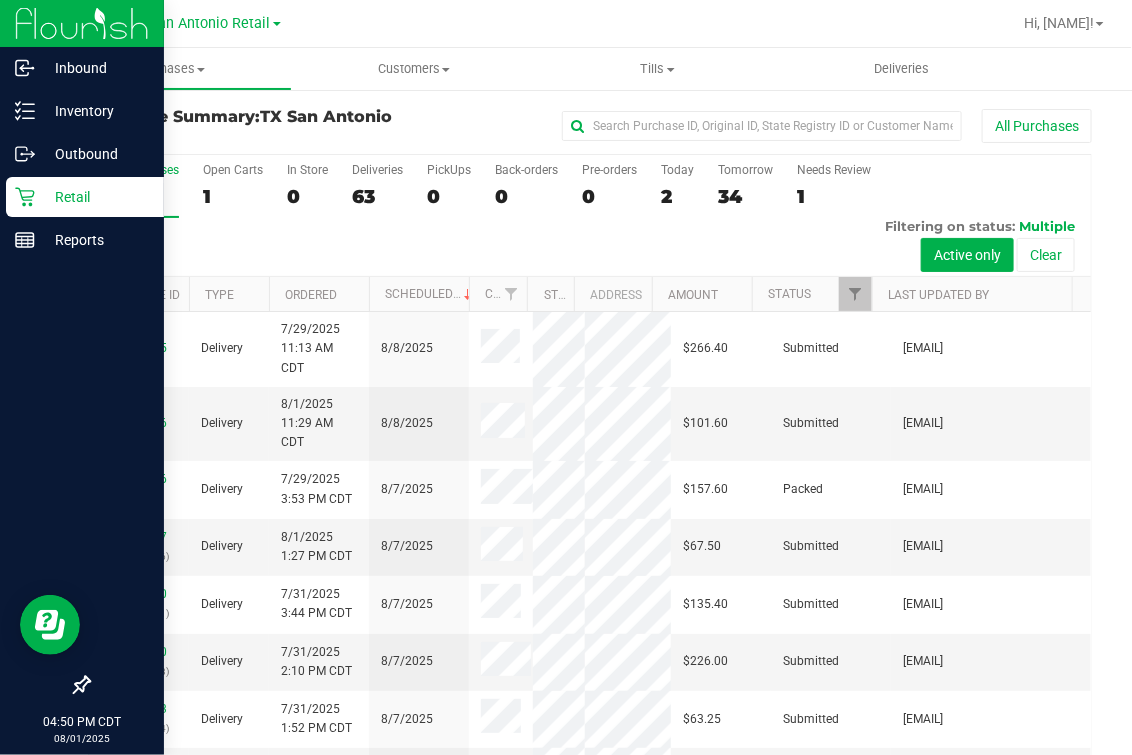 click on "Retail" at bounding box center (85, 197) 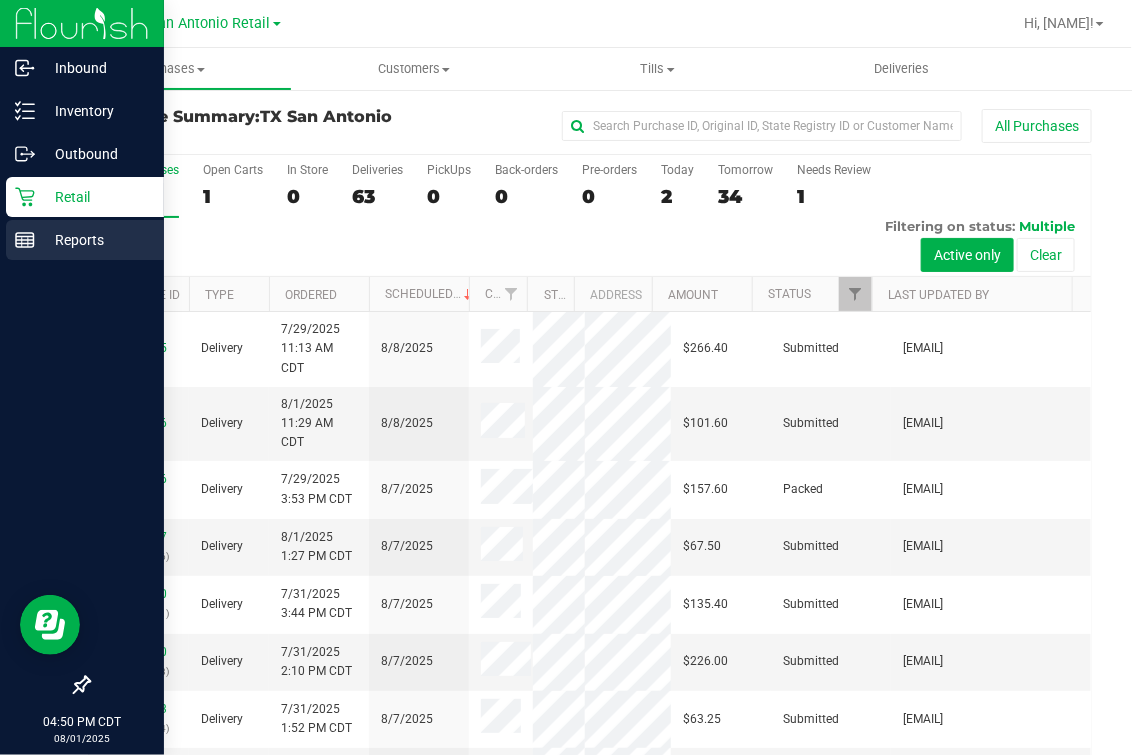 click on "Reports" at bounding box center [85, 240] 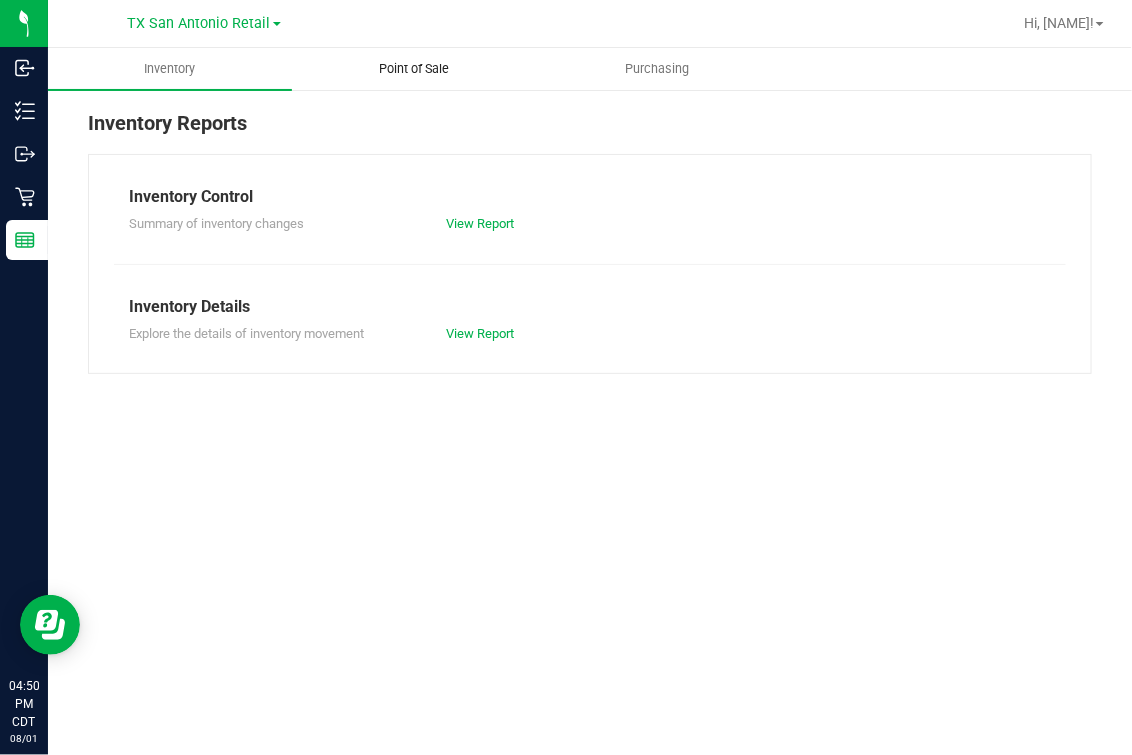 click on "Point of Sale" at bounding box center (414, 69) 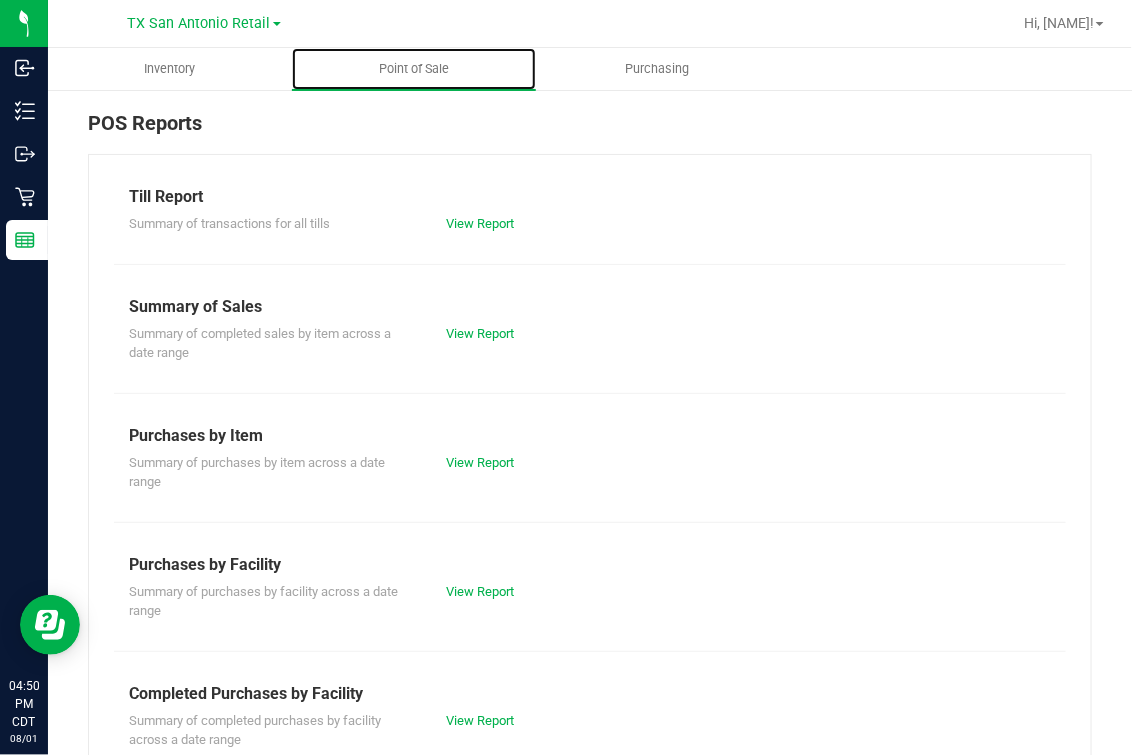 scroll, scrollTop: 249, scrollLeft: 0, axis: vertical 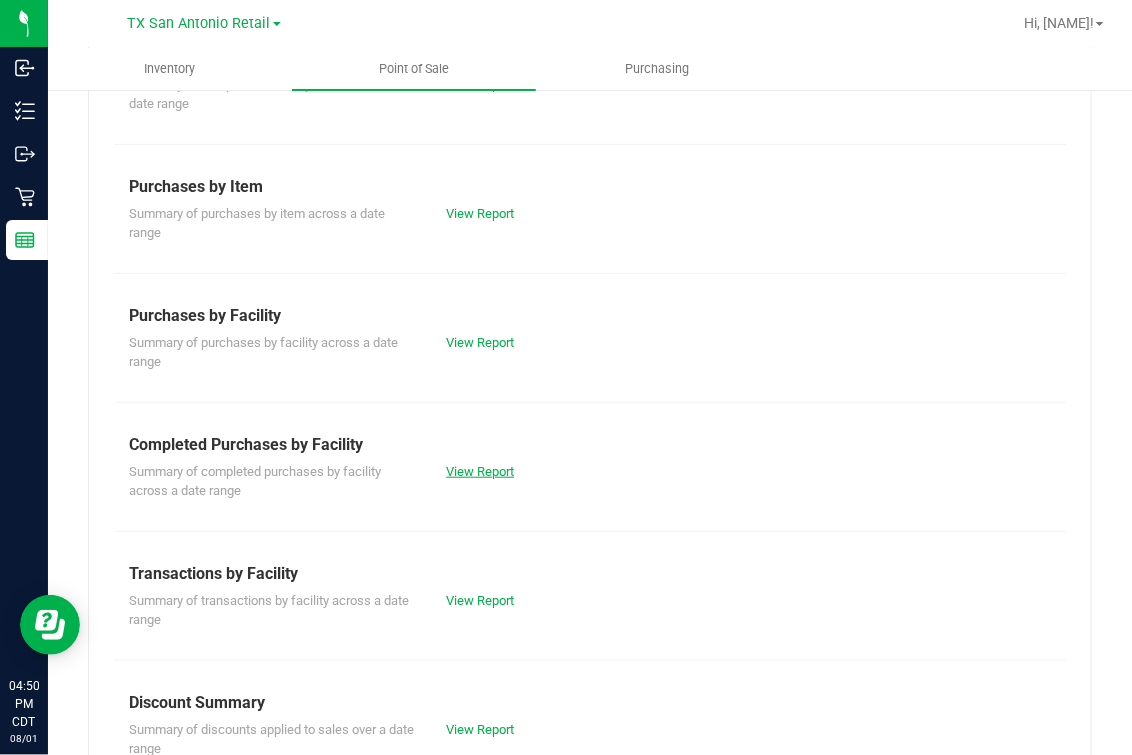 click on "View Report" at bounding box center [480, 471] 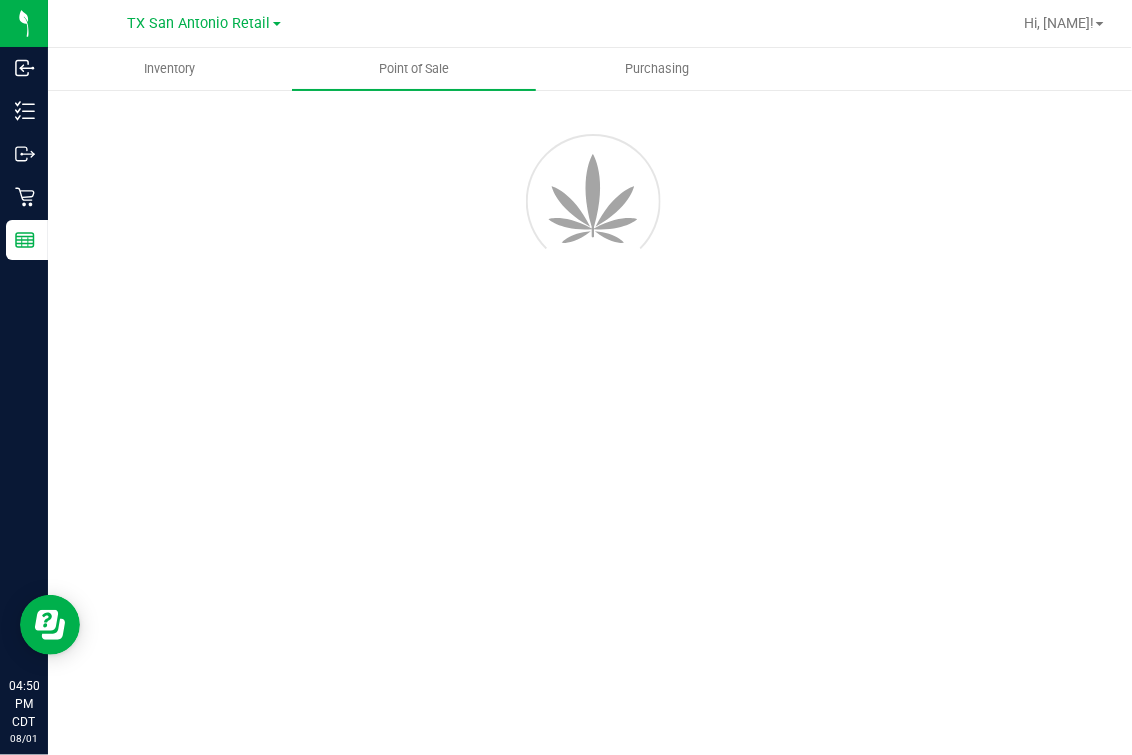 scroll, scrollTop: 0, scrollLeft: 0, axis: both 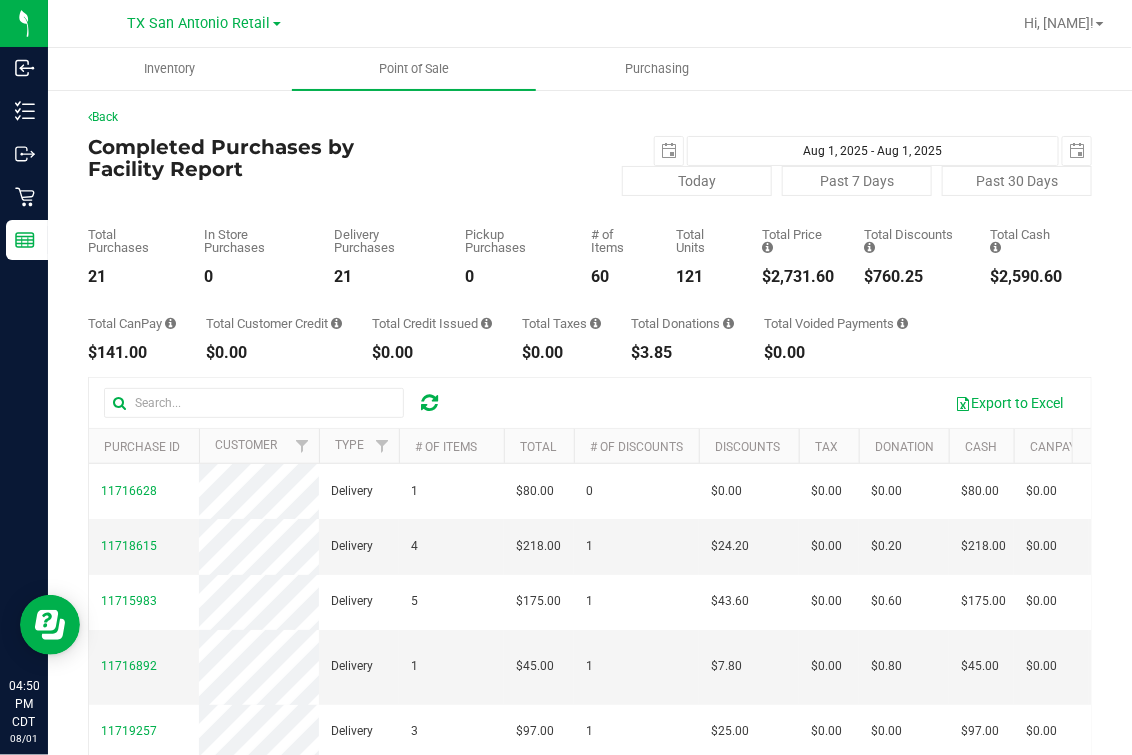 click on "$141.00" at bounding box center (132, 353) 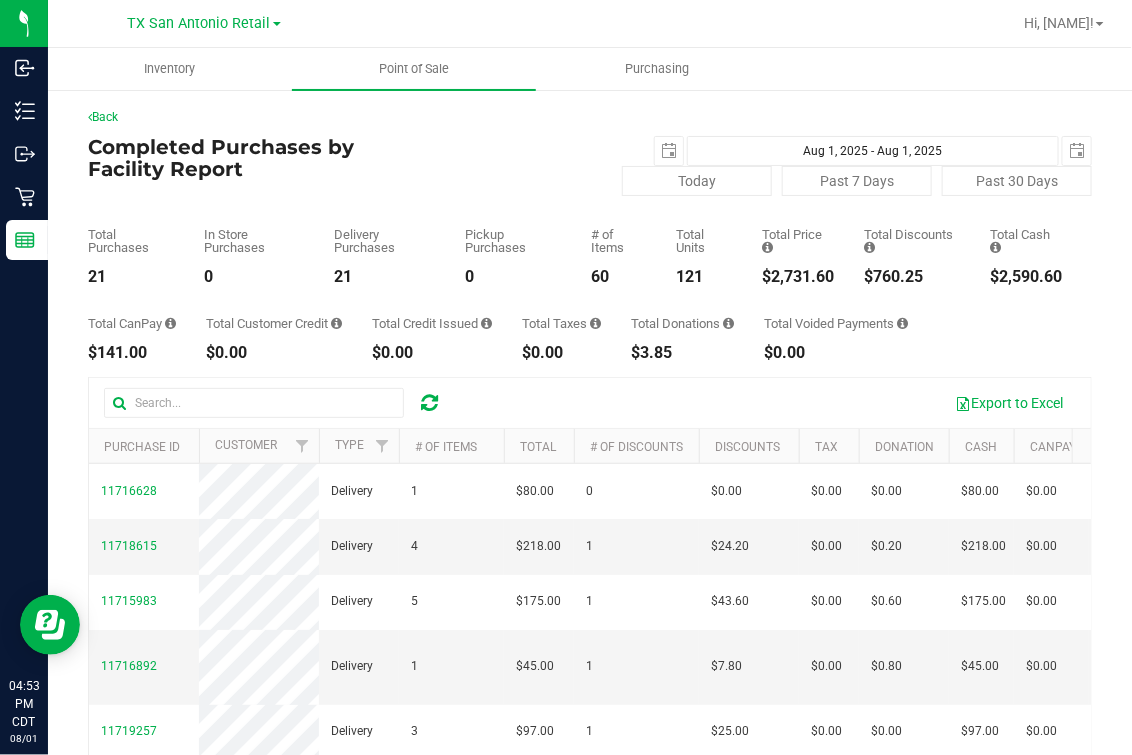 click on "Total Customer Credit" at bounding box center [274, 323] 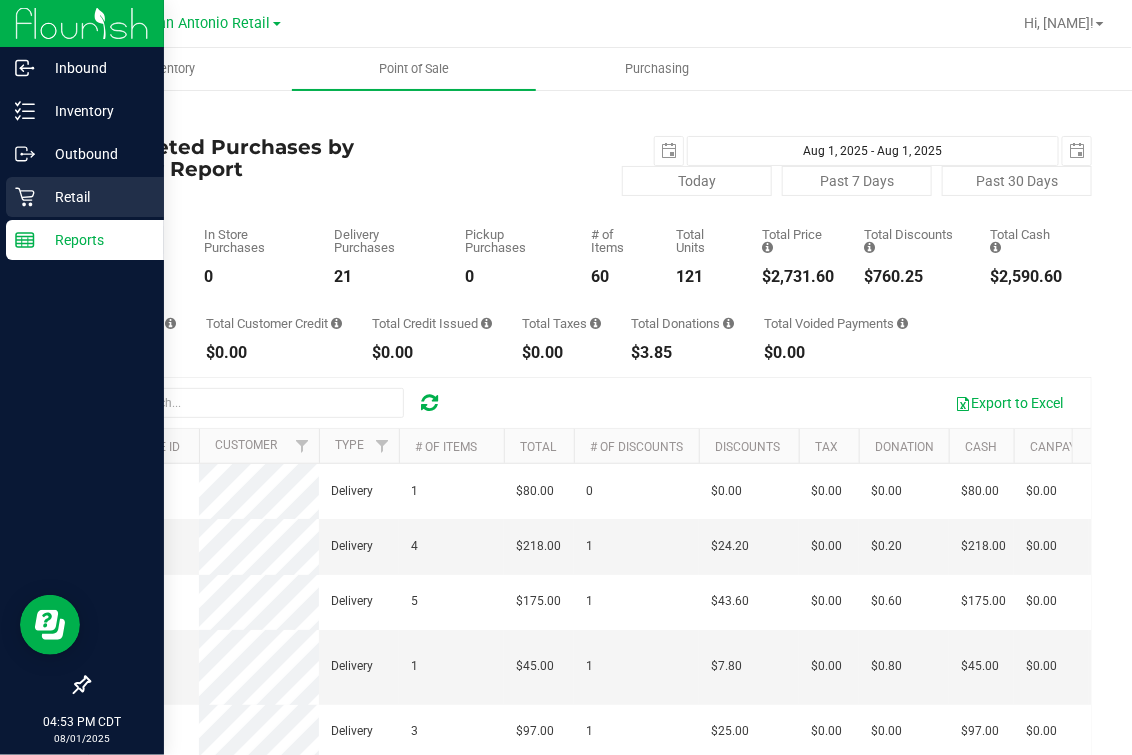 click 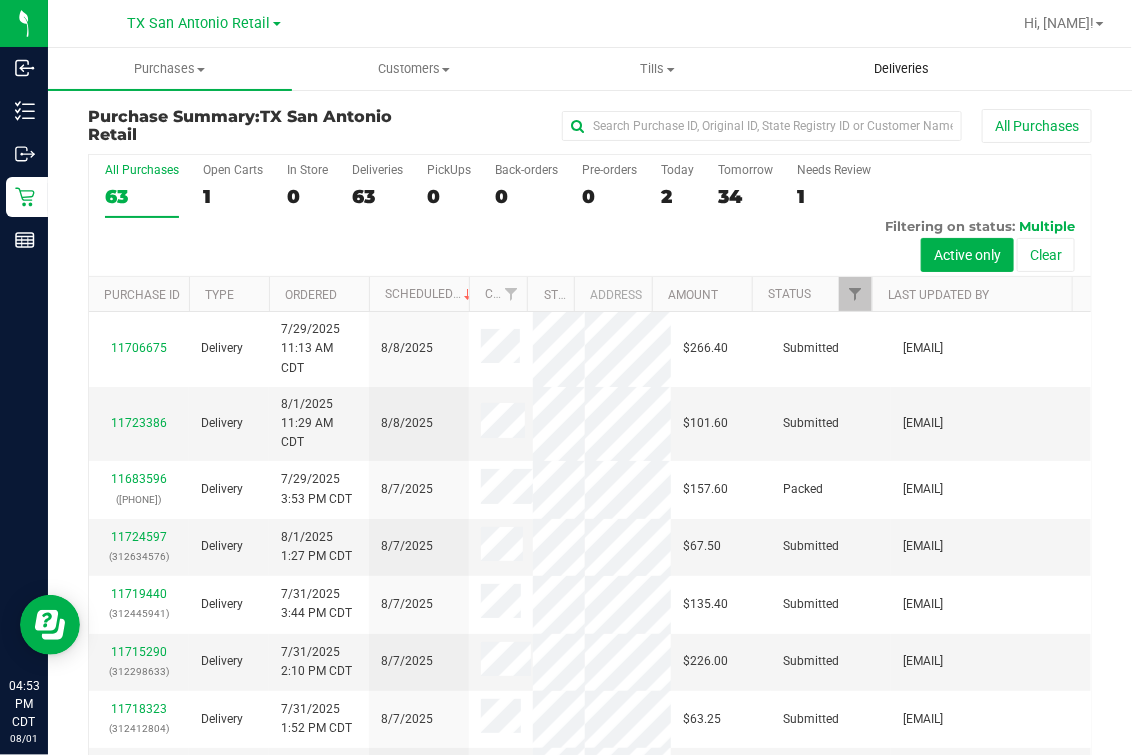 click on "Deliveries" at bounding box center [901, 69] 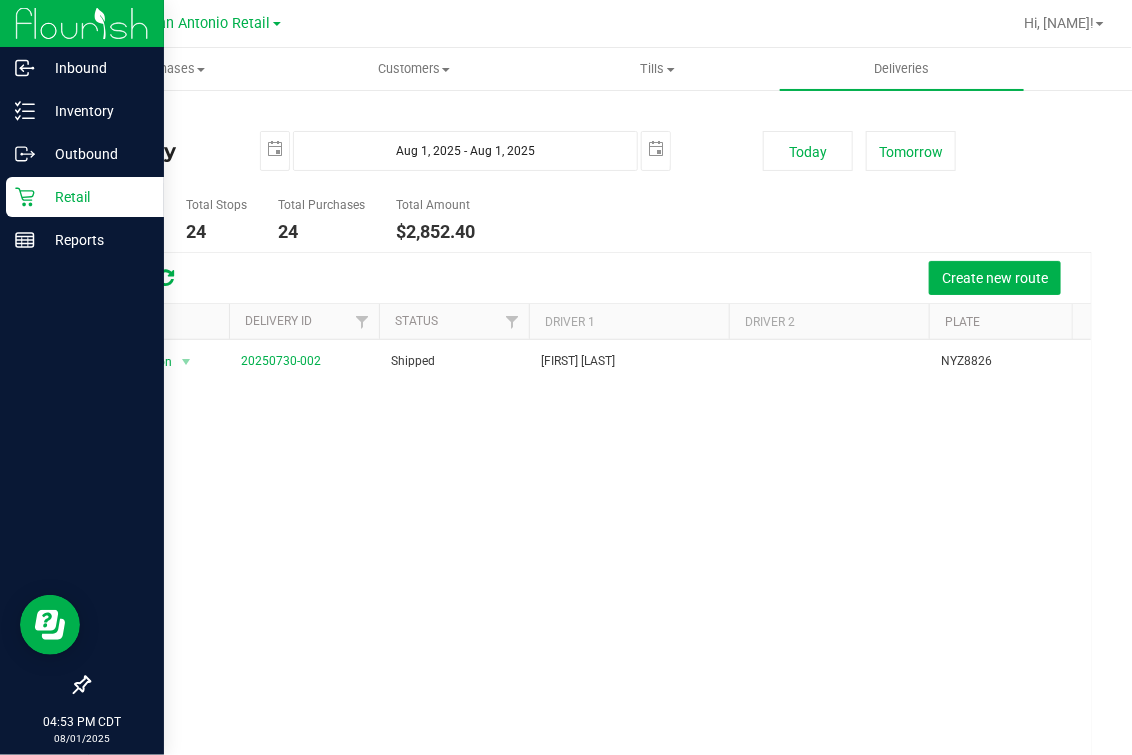 click on "Retail" at bounding box center (95, 197) 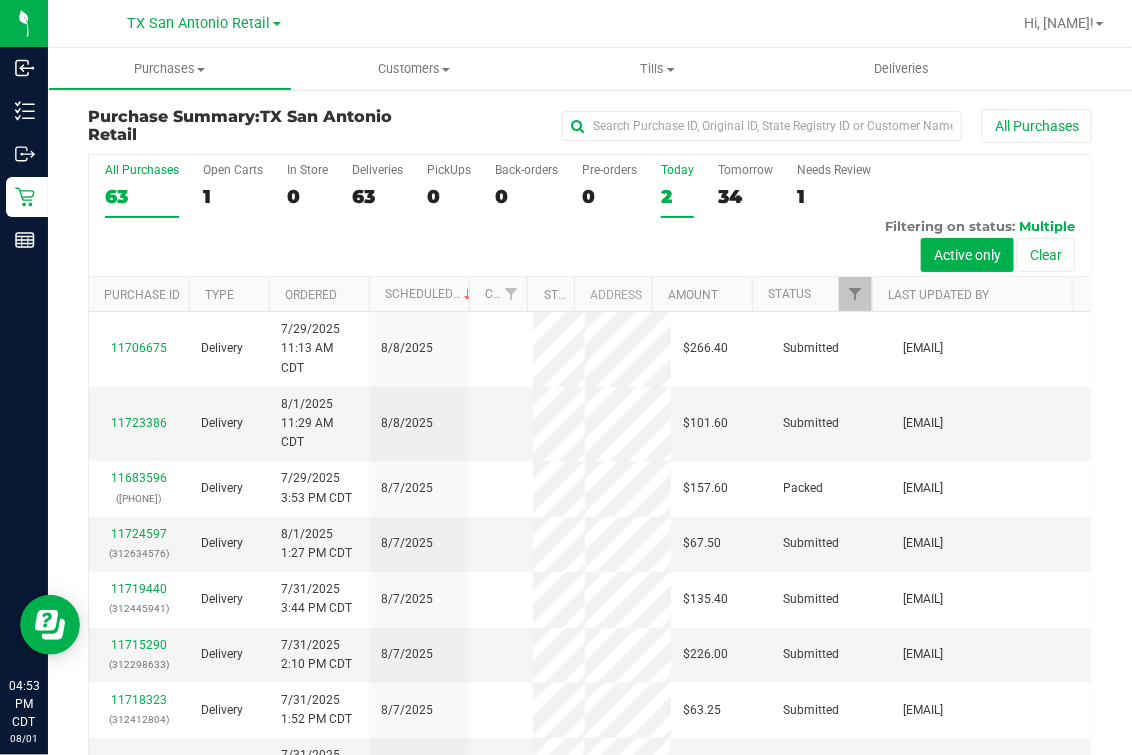 click on "2" at bounding box center (677, 196) 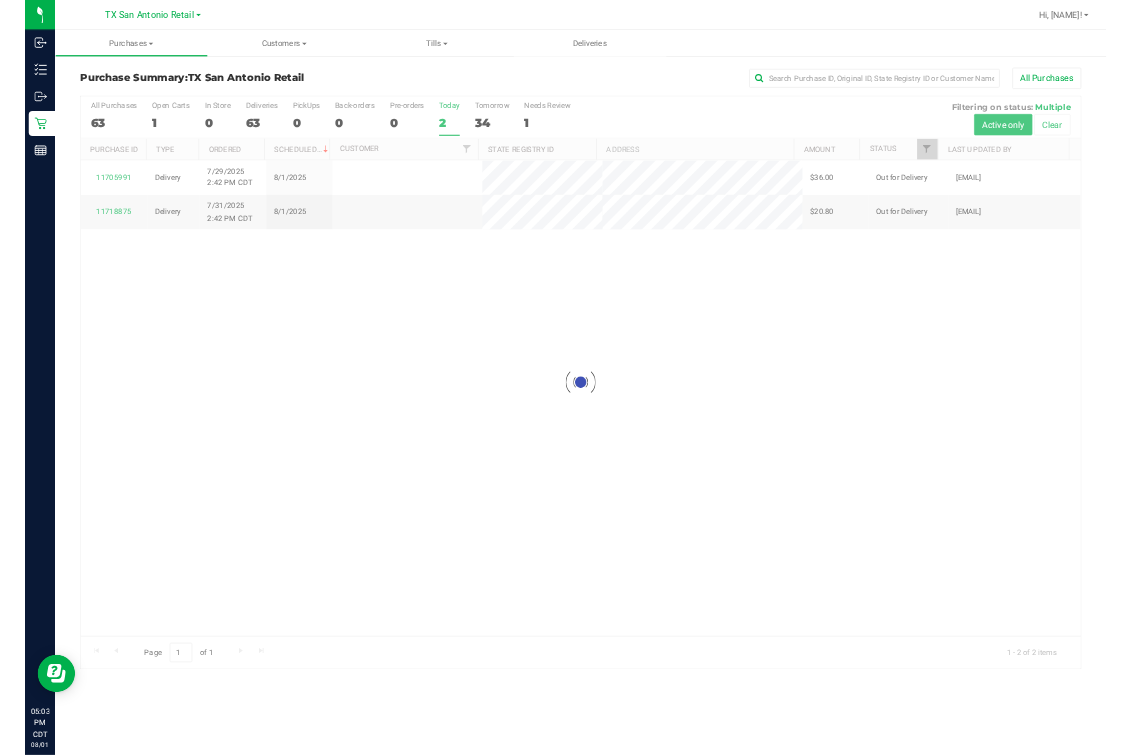 scroll, scrollTop: 0, scrollLeft: 0, axis: both 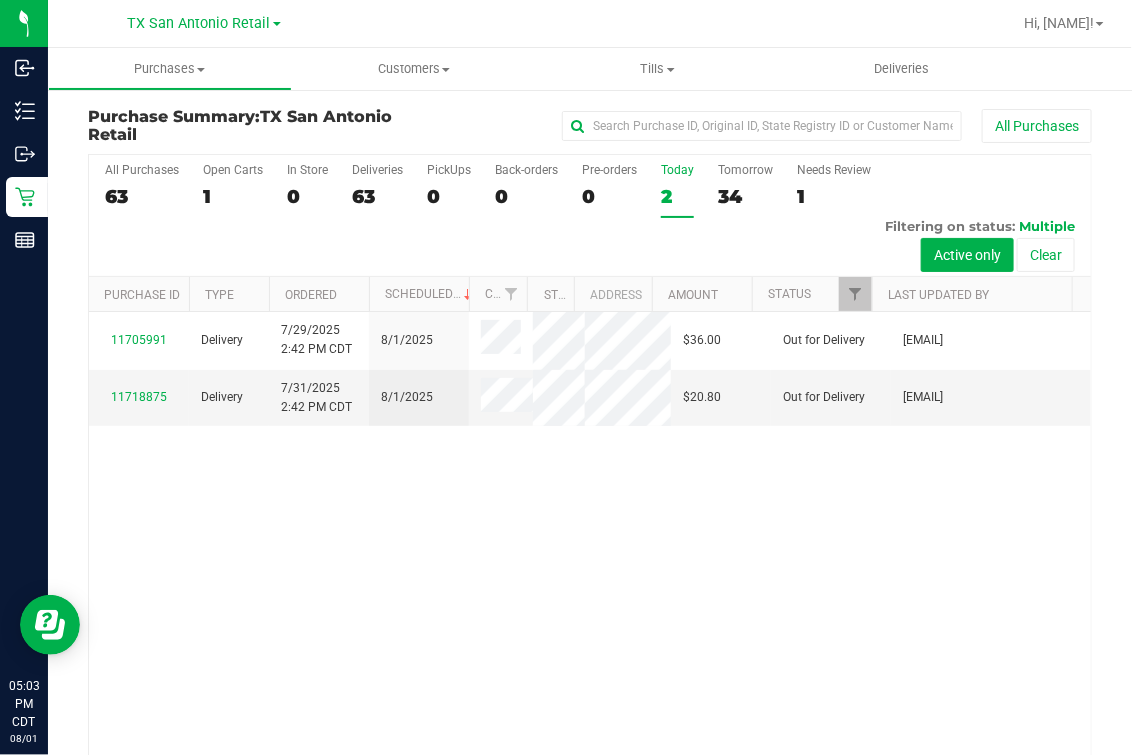 click at bounding box center [684, 23] 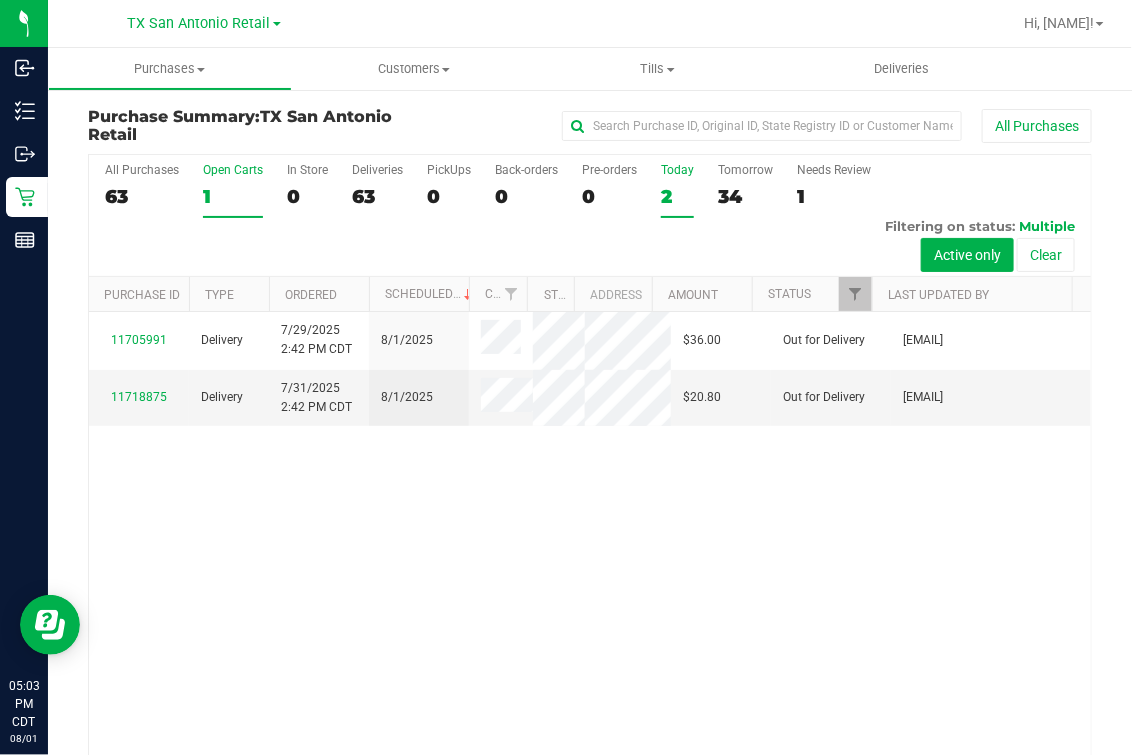 click on "1" at bounding box center [233, 196] 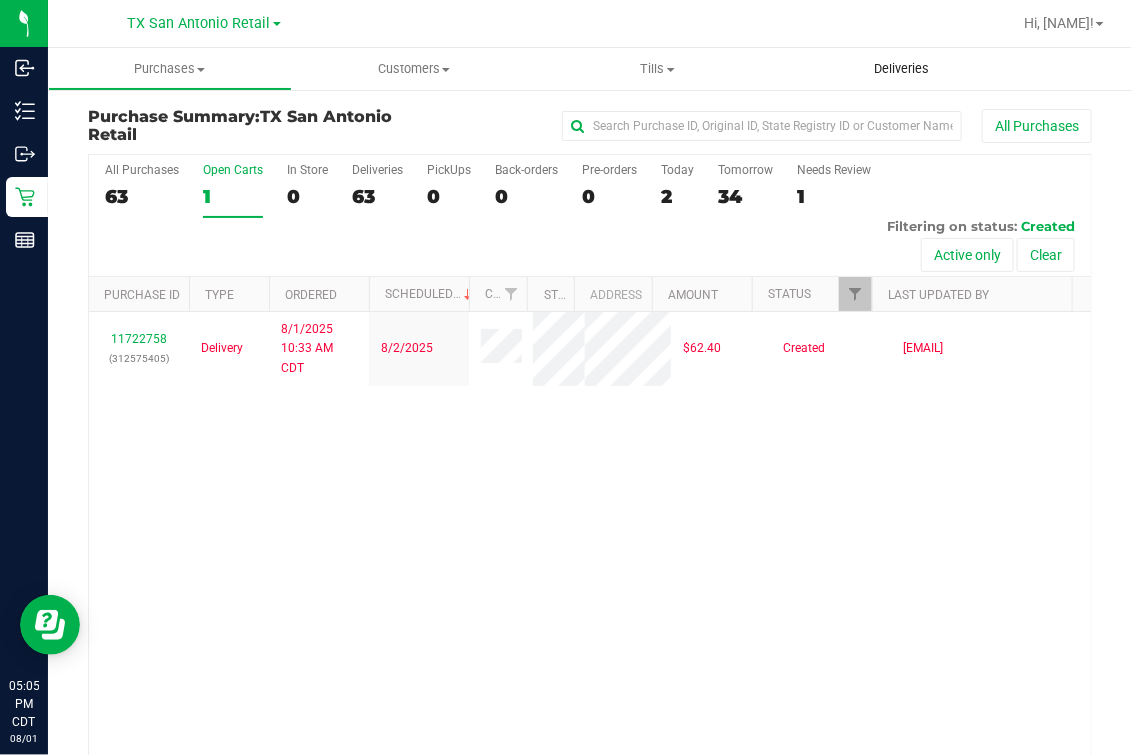 click on "Deliveries" at bounding box center [901, 69] 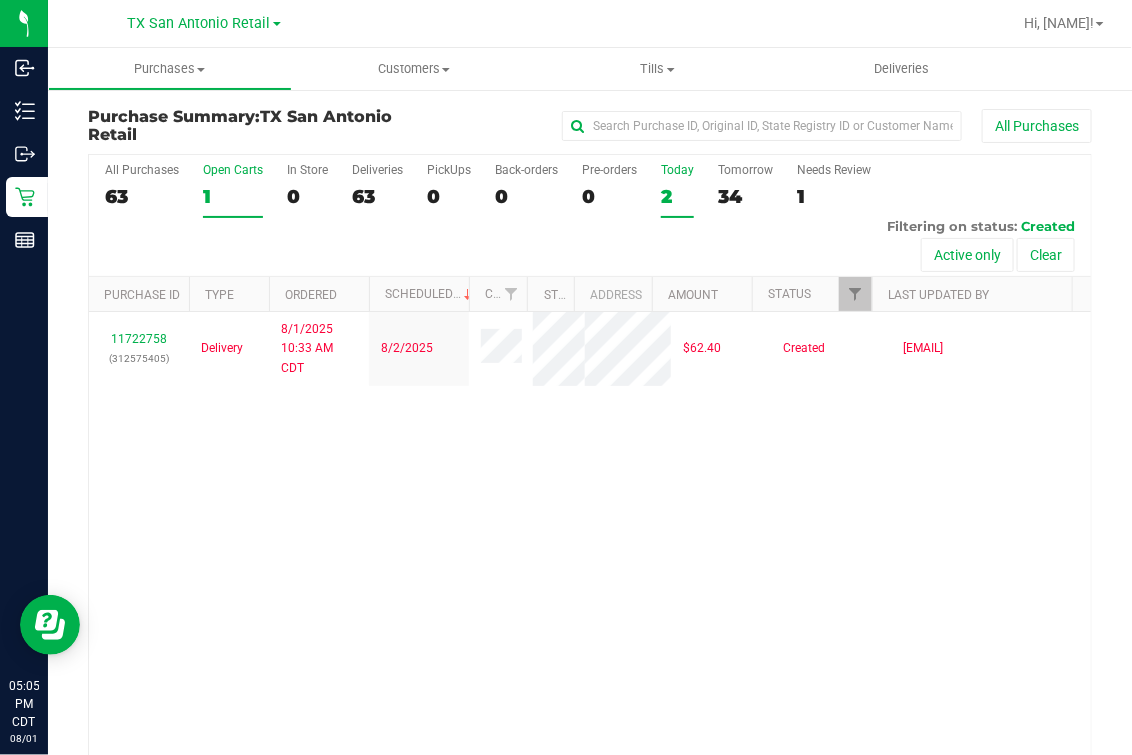 click on "2" at bounding box center [677, 196] 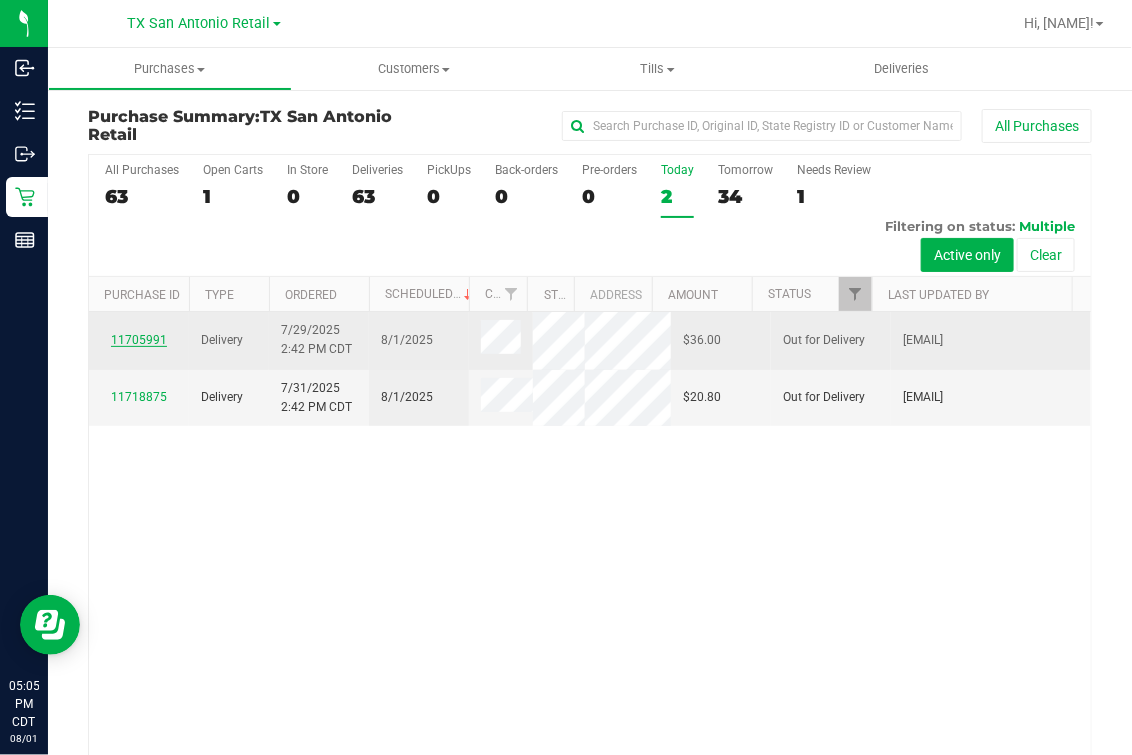 click on "11705991" at bounding box center [139, 340] 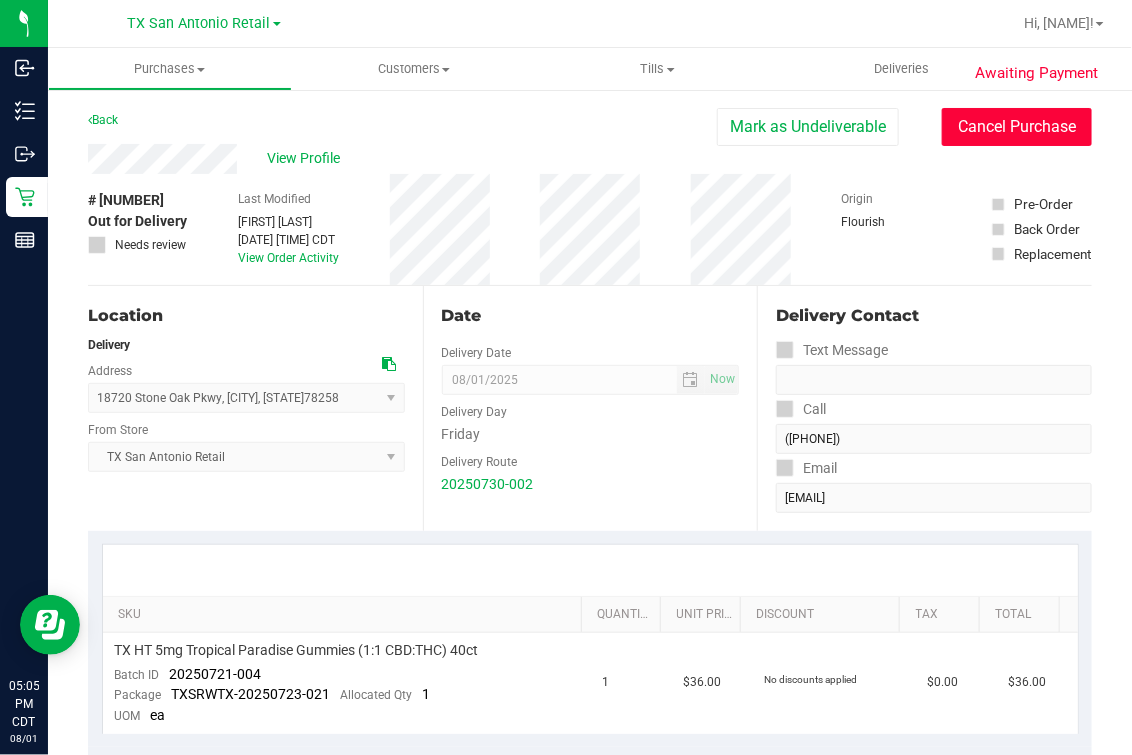 click on "Cancel Purchase" at bounding box center [1017, 127] 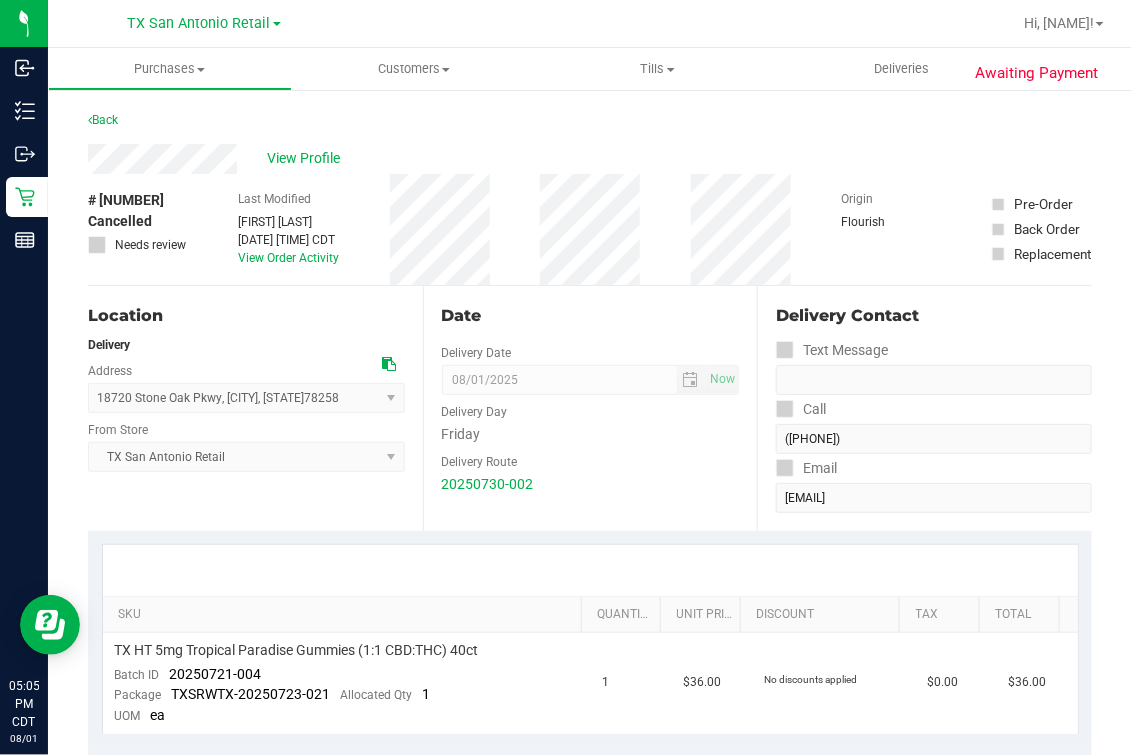 drag, startPoint x: 334, startPoint y: 265, endPoint x: 417, endPoint y: 255, distance: 83.60024 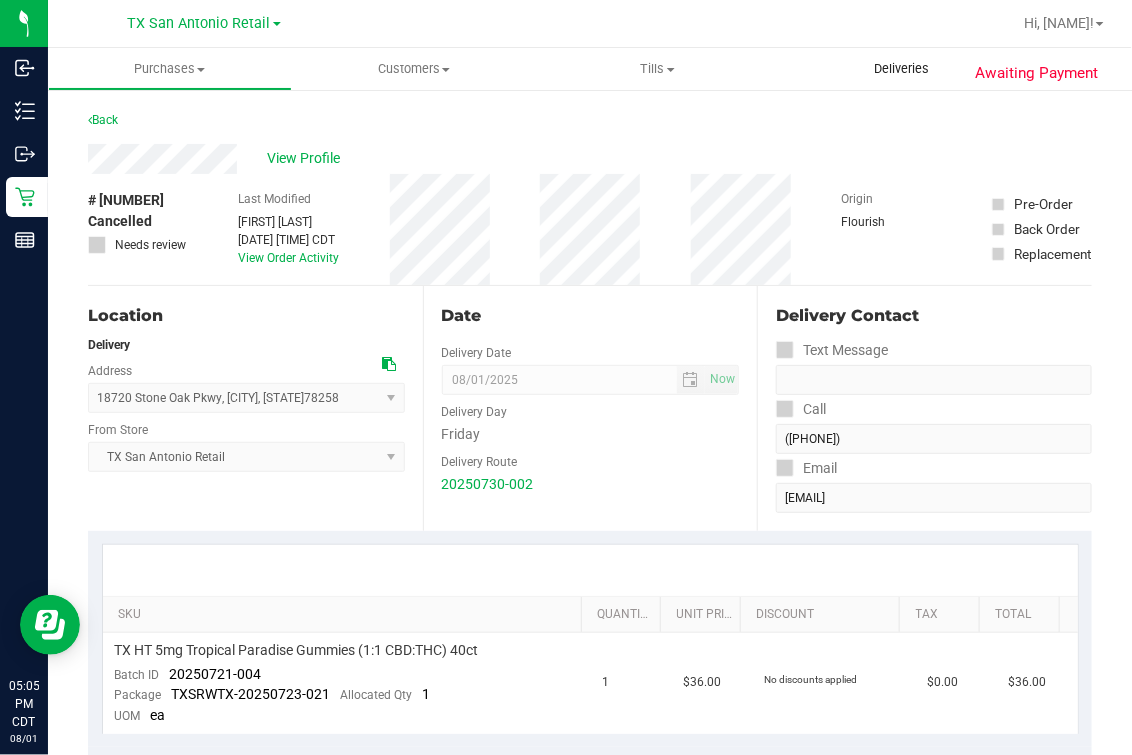 click on "Deliveries" at bounding box center (902, 69) 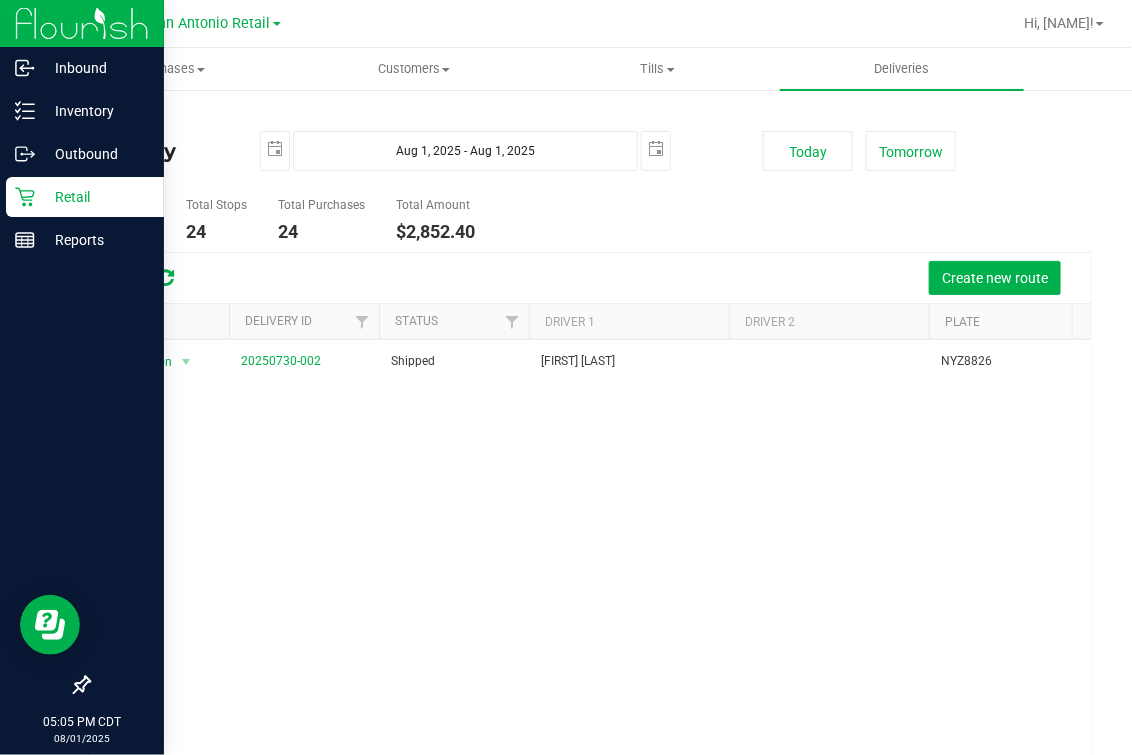 click on "Retail" at bounding box center [95, 197] 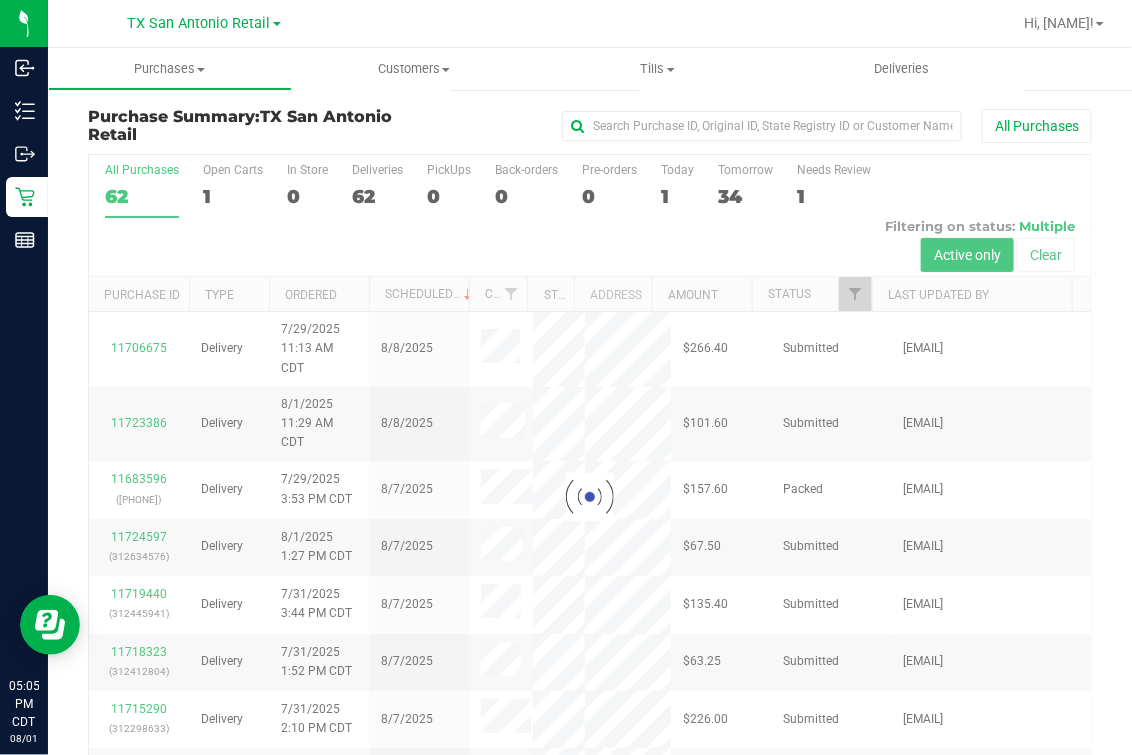click on "All Purchases
62
Open Carts
1
In Store
0
Deliveries
62
PickUps
0
Back-orders
0
Pre-orders
0
Today
1
Tomorrow
34" at bounding box center [590, 216] 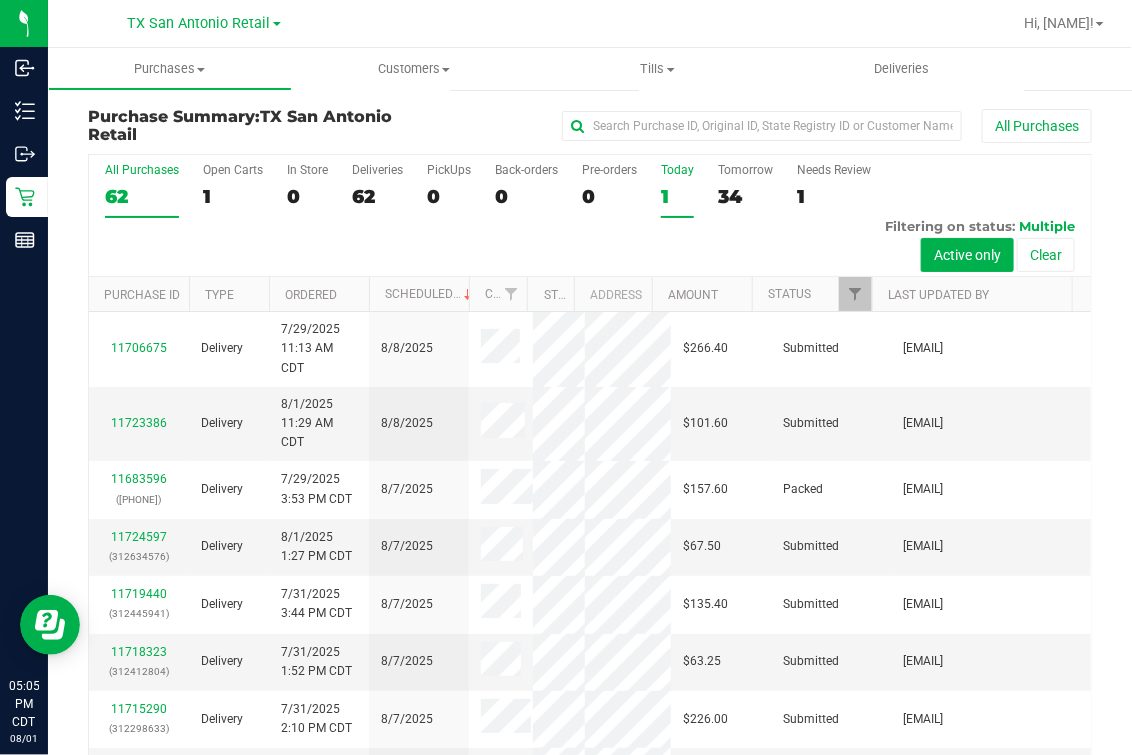 click on "1" at bounding box center [677, 196] 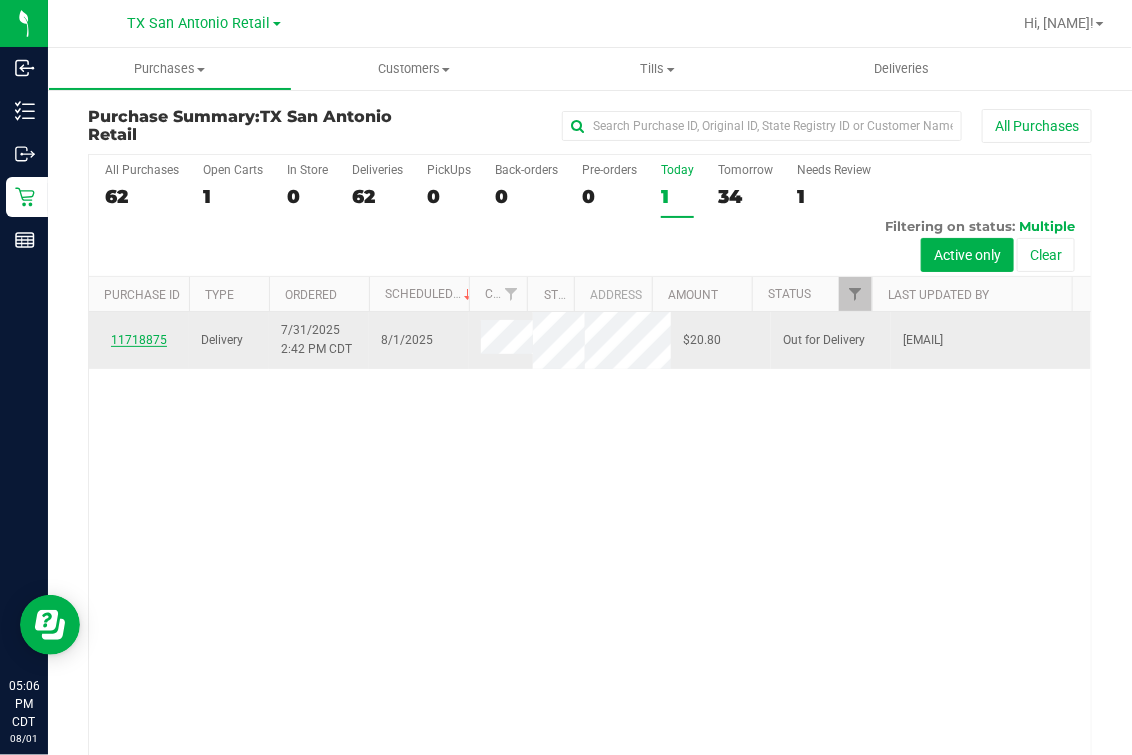 click on "11718875" at bounding box center [139, 340] 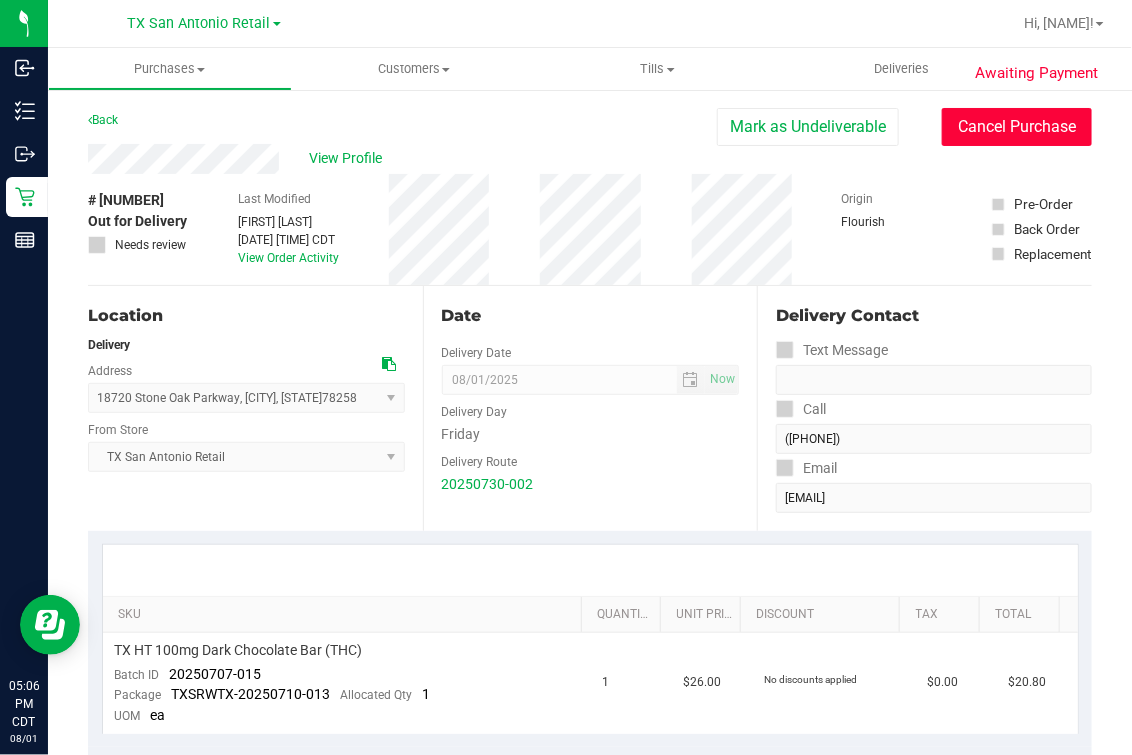 drag, startPoint x: 992, startPoint y: 111, endPoint x: 912, endPoint y: 146, distance: 87.32124 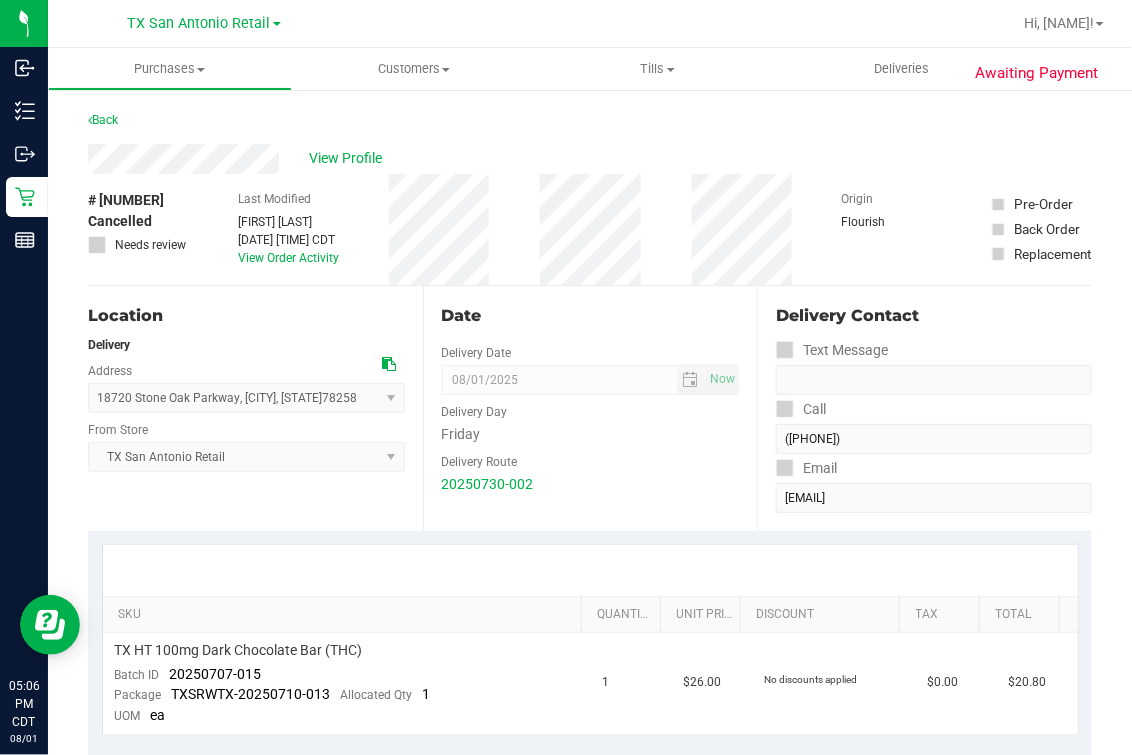click on "Back" at bounding box center (590, 126) 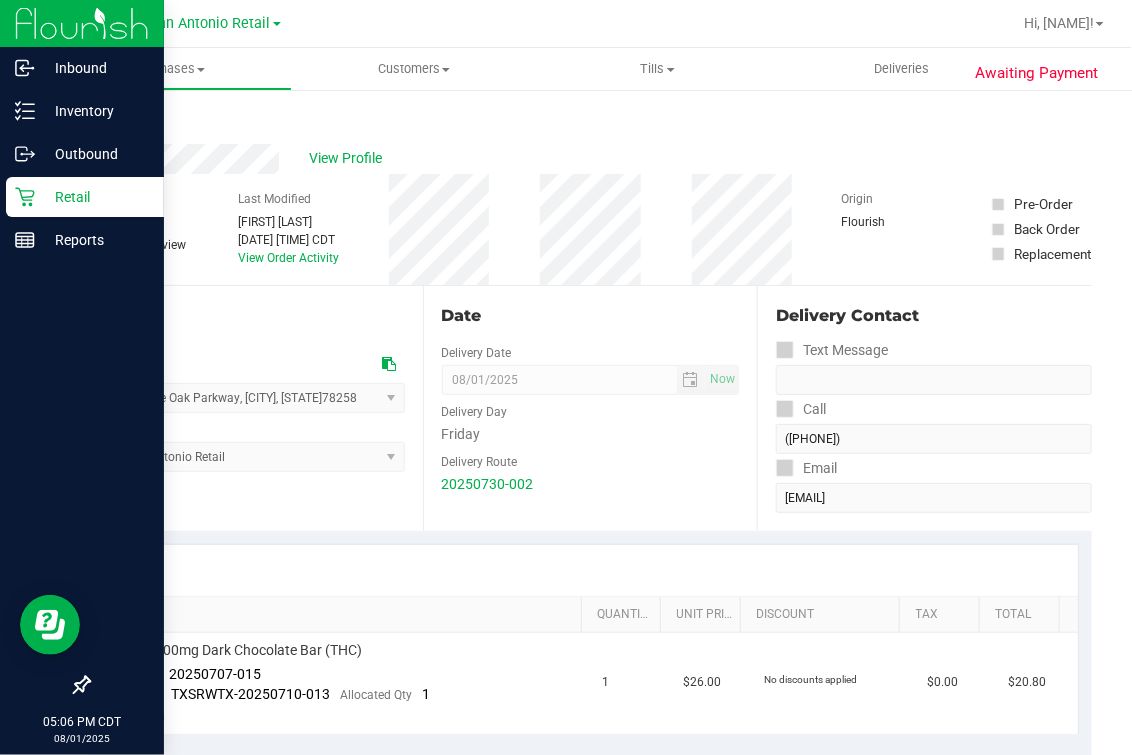 click on "Retail" at bounding box center [85, 197] 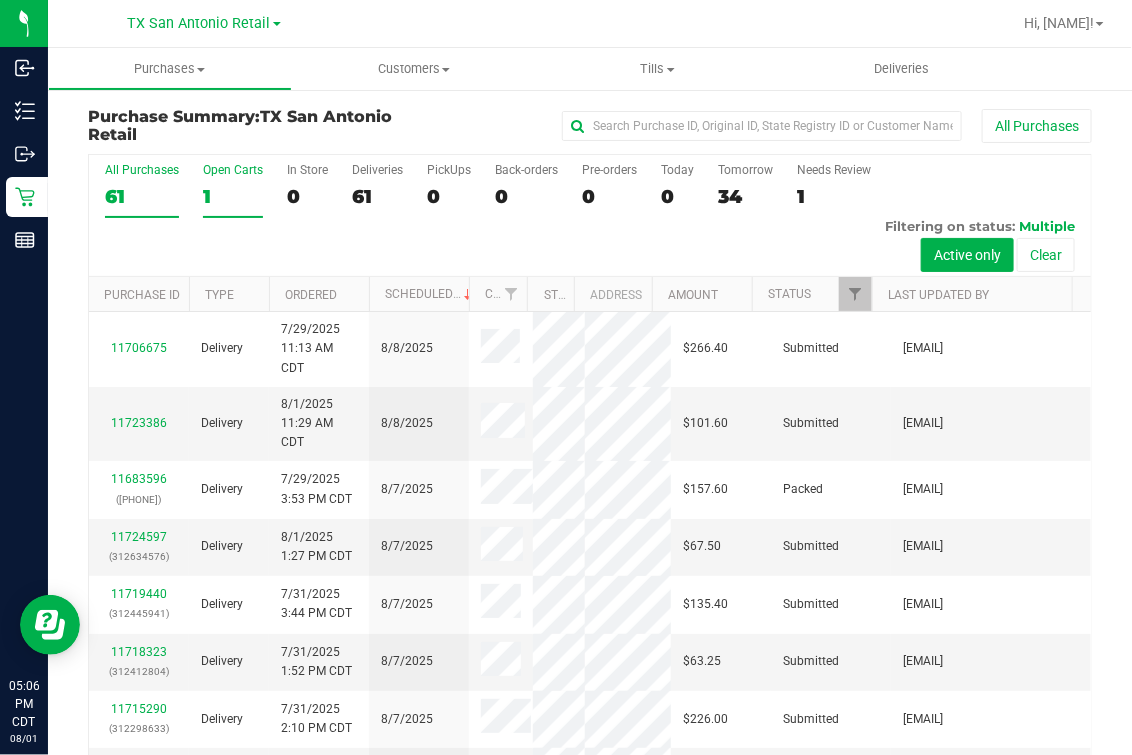 click on "1" at bounding box center (233, 196) 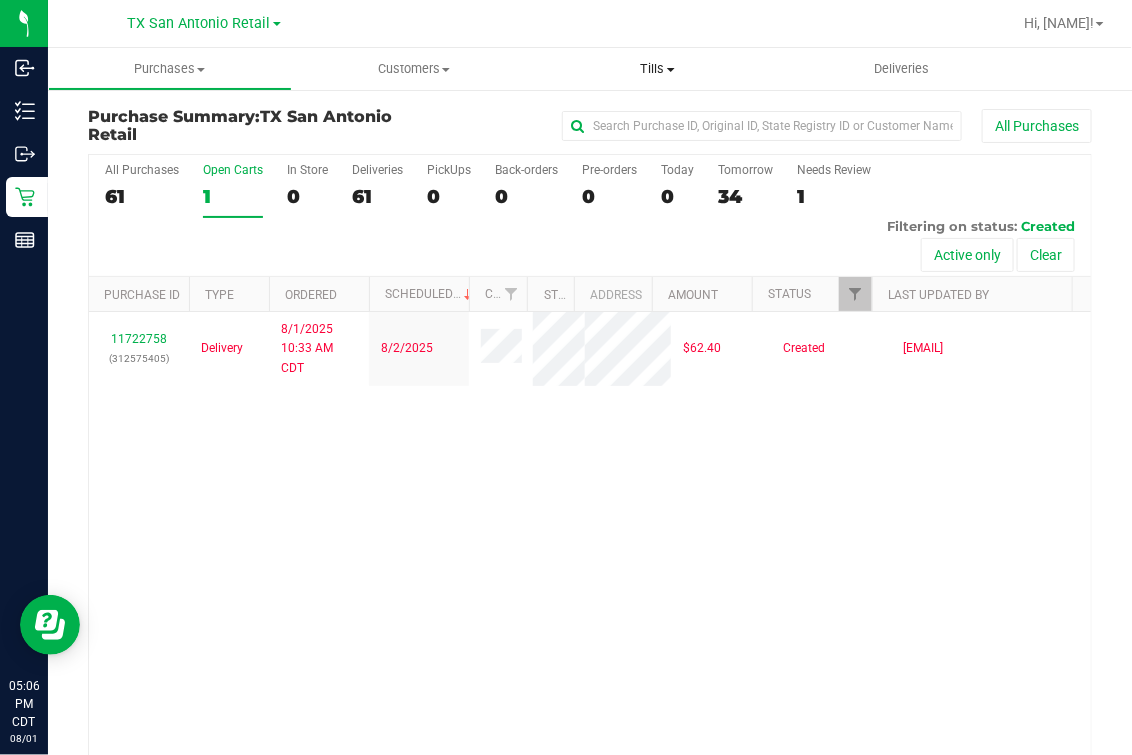 click on "Tills" at bounding box center (658, 69) 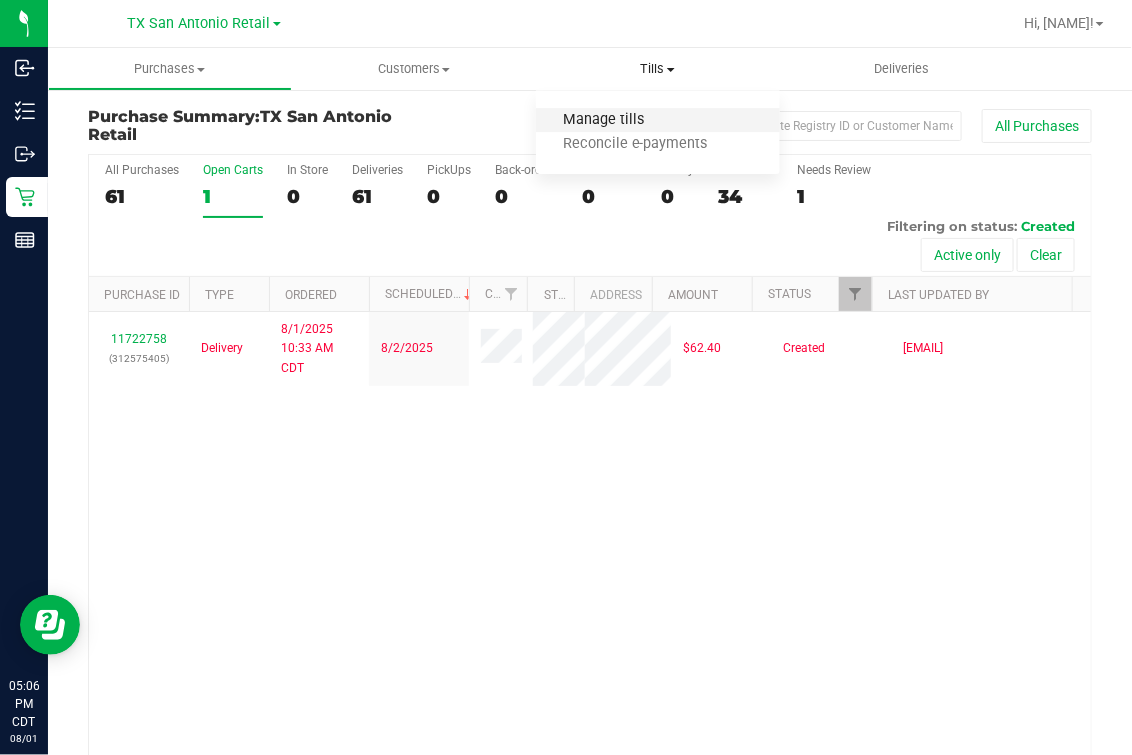 click on "Manage tills" at bounding box center (603, 120) 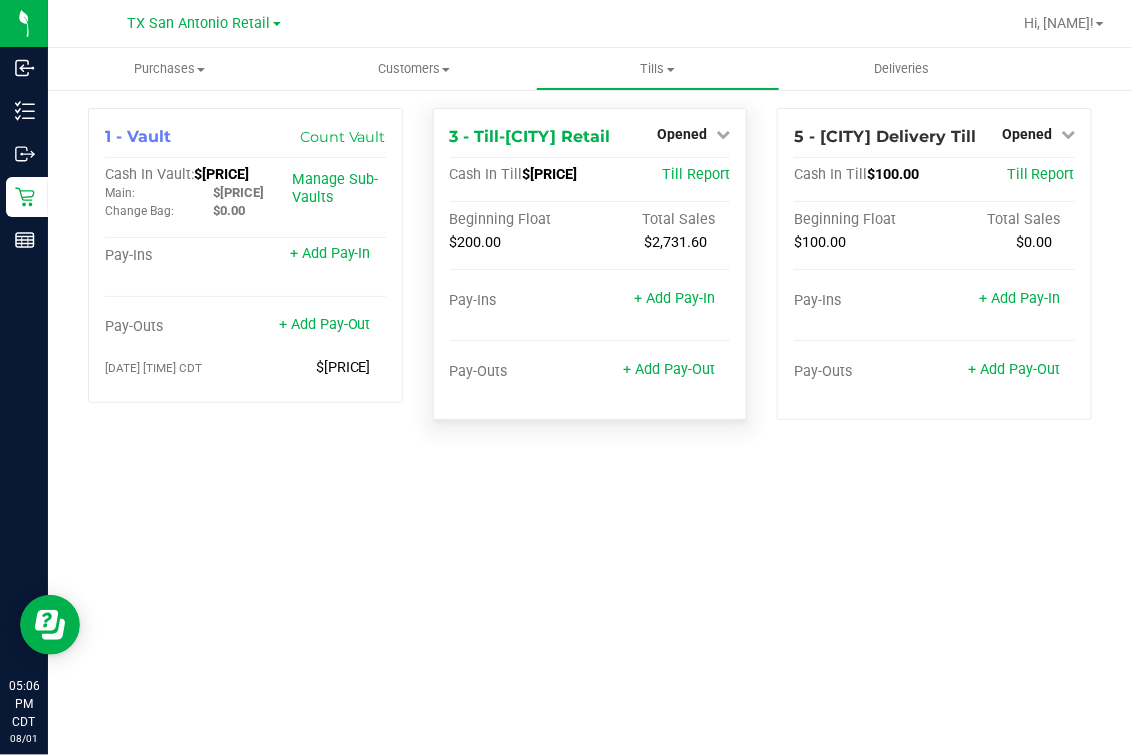 click on "Opened" at bounding box center [693, 134] 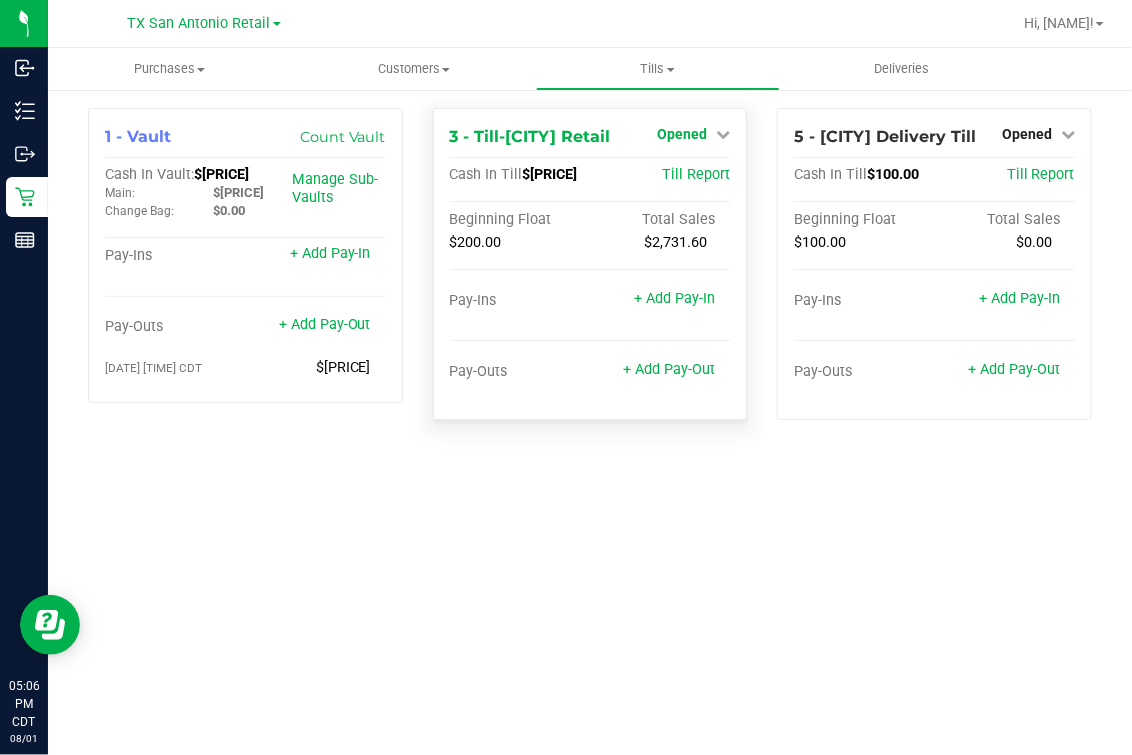 click at bounding box center [723, 134] 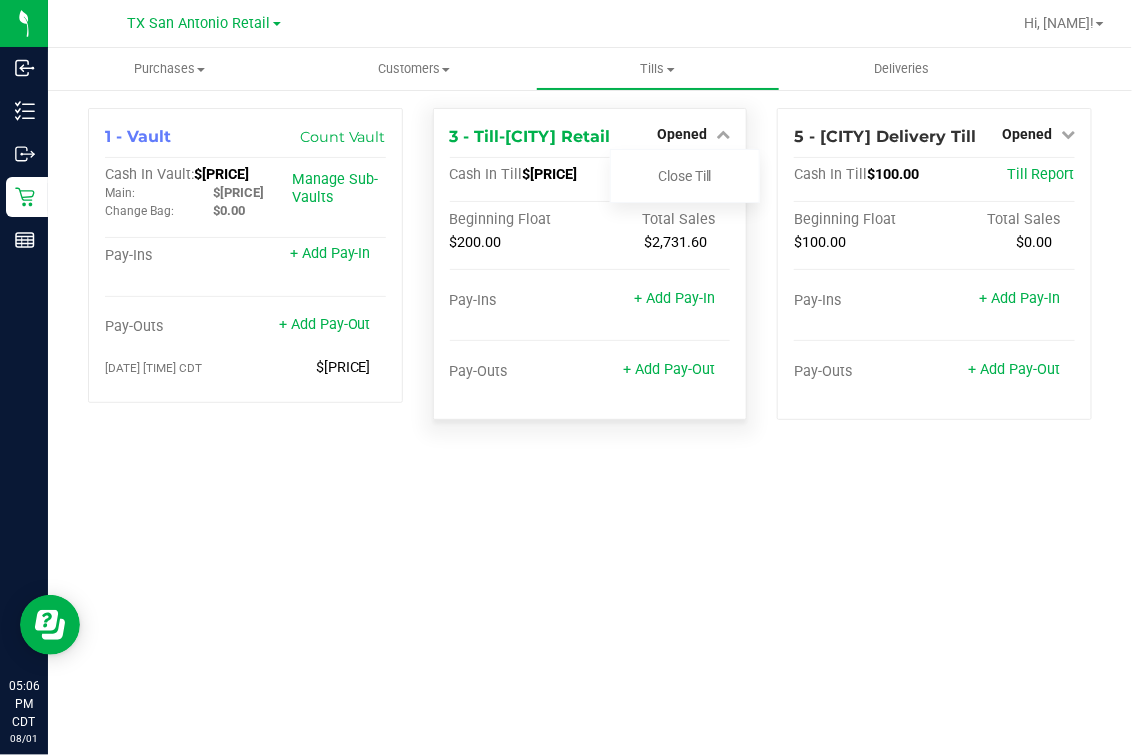 click on "Close Till" at bounding box center [685, 176] 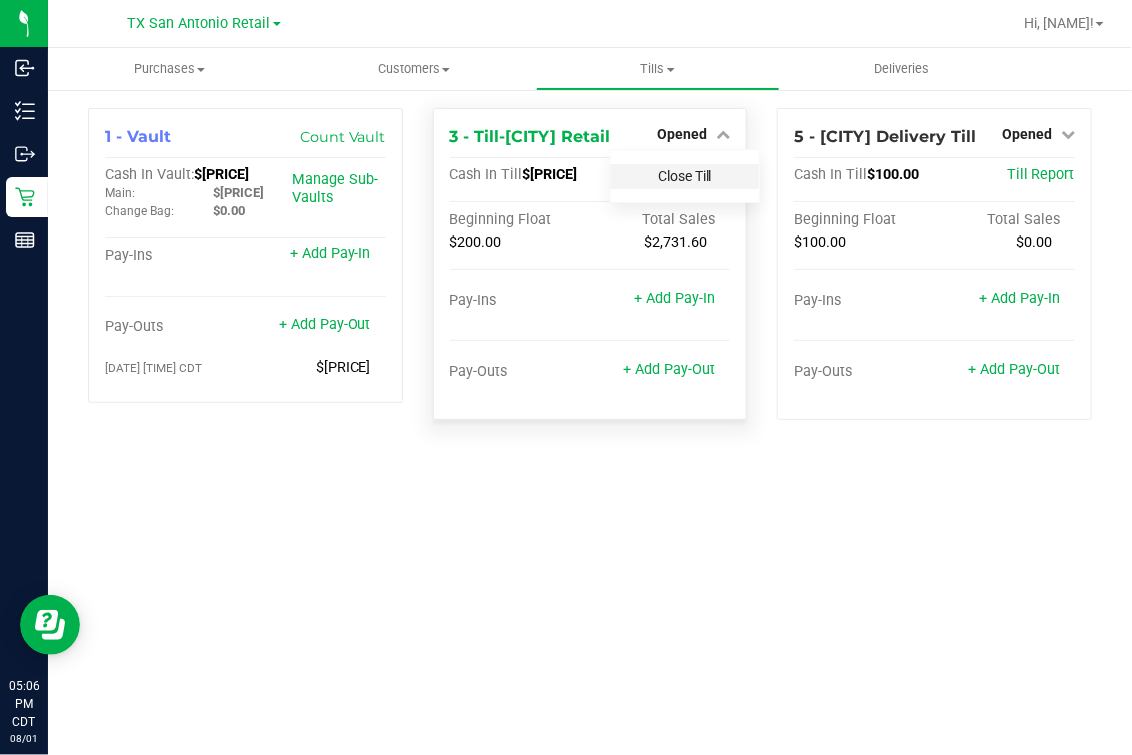 click on "Close Till" at bounding box center (685, 176) 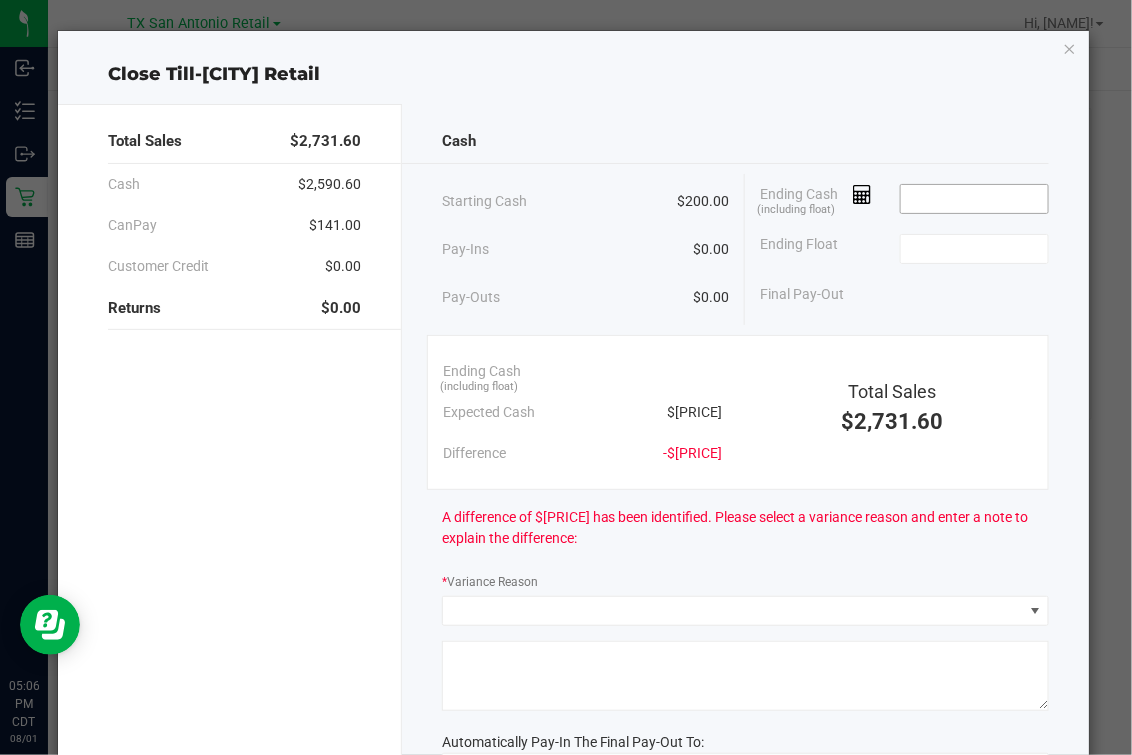 click at bounding box center [974, 199] 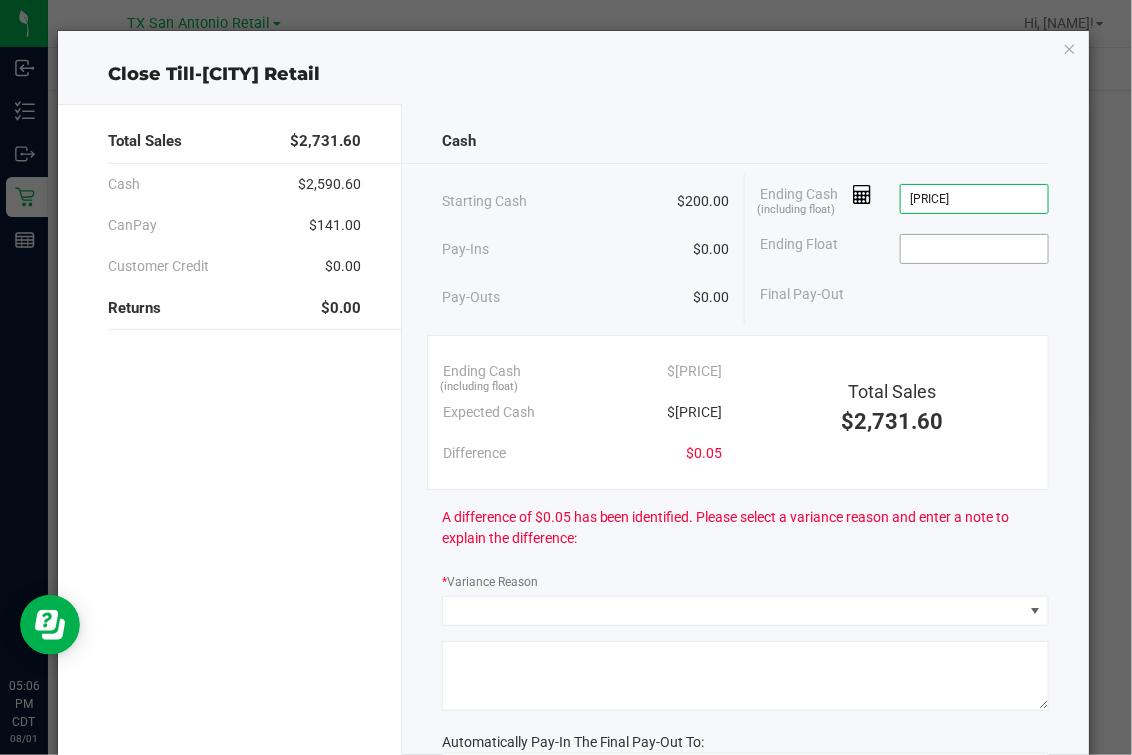 type on "$2,790.65" 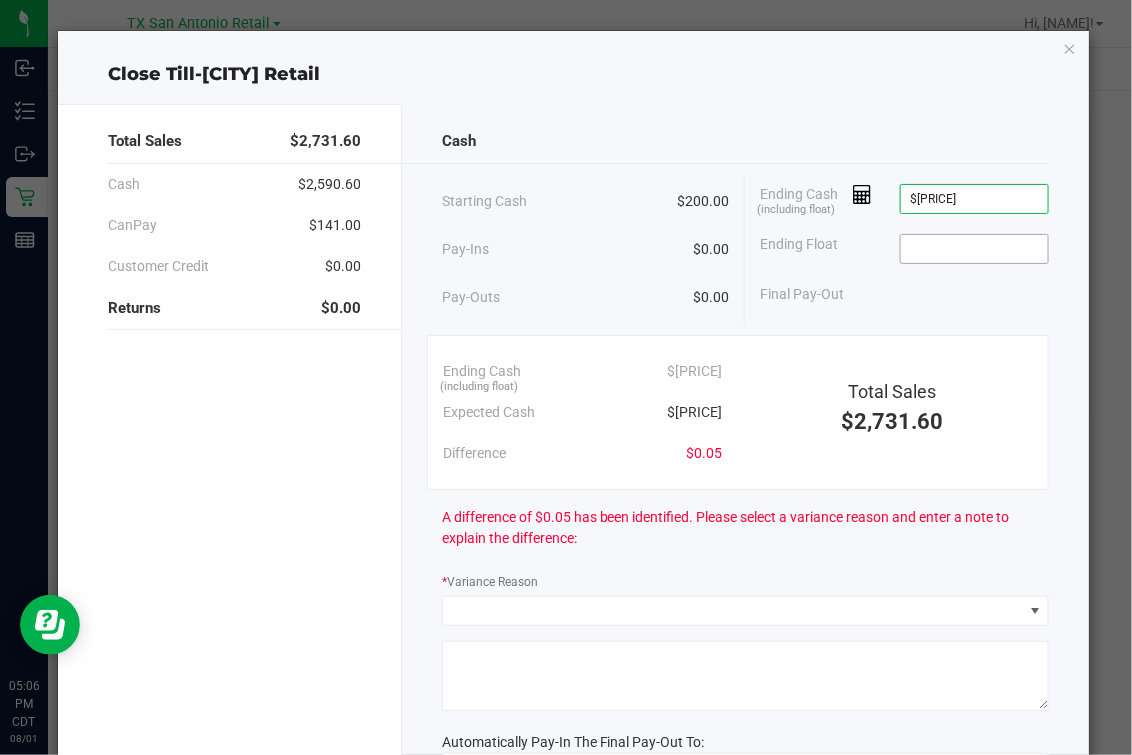 click at bounding box center [974, 249] 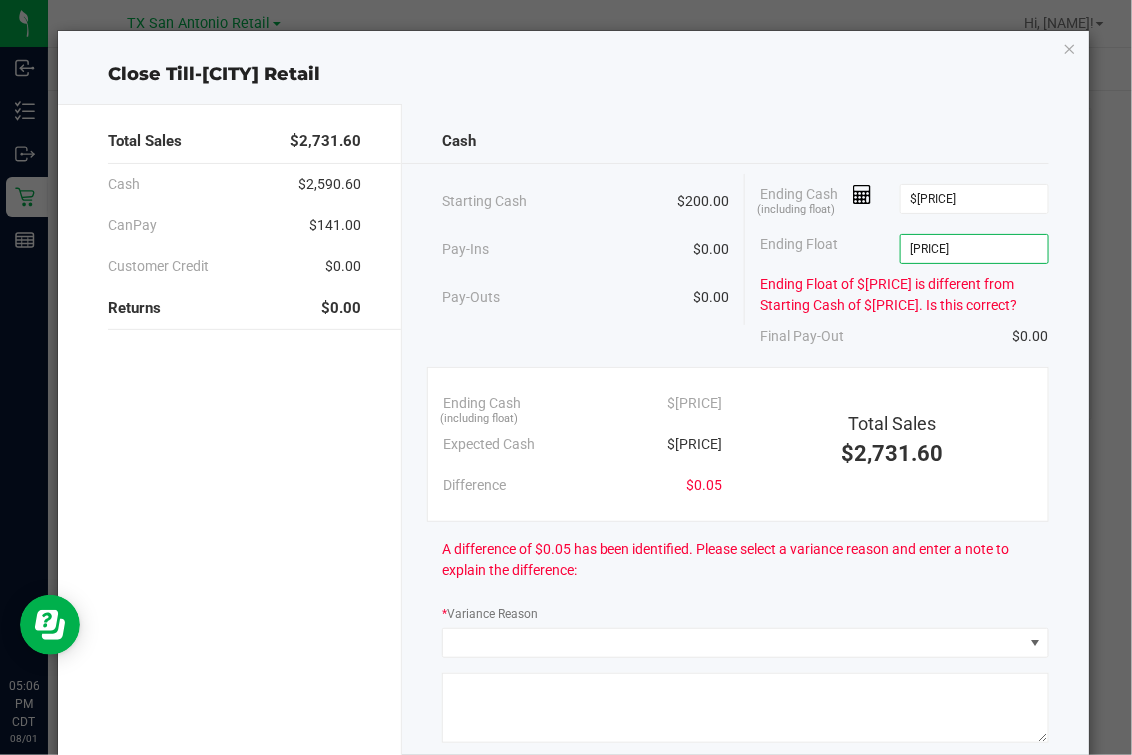 click on "2790.65" at bounding box center [974, 249] 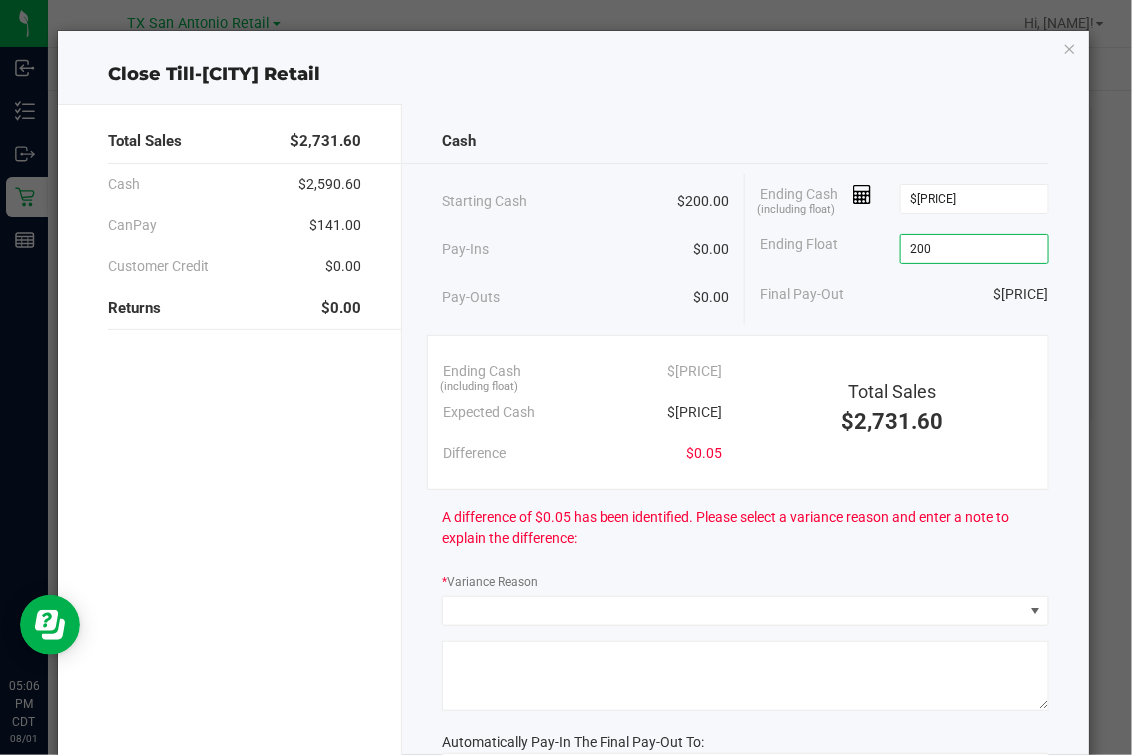 type on "$200.00" 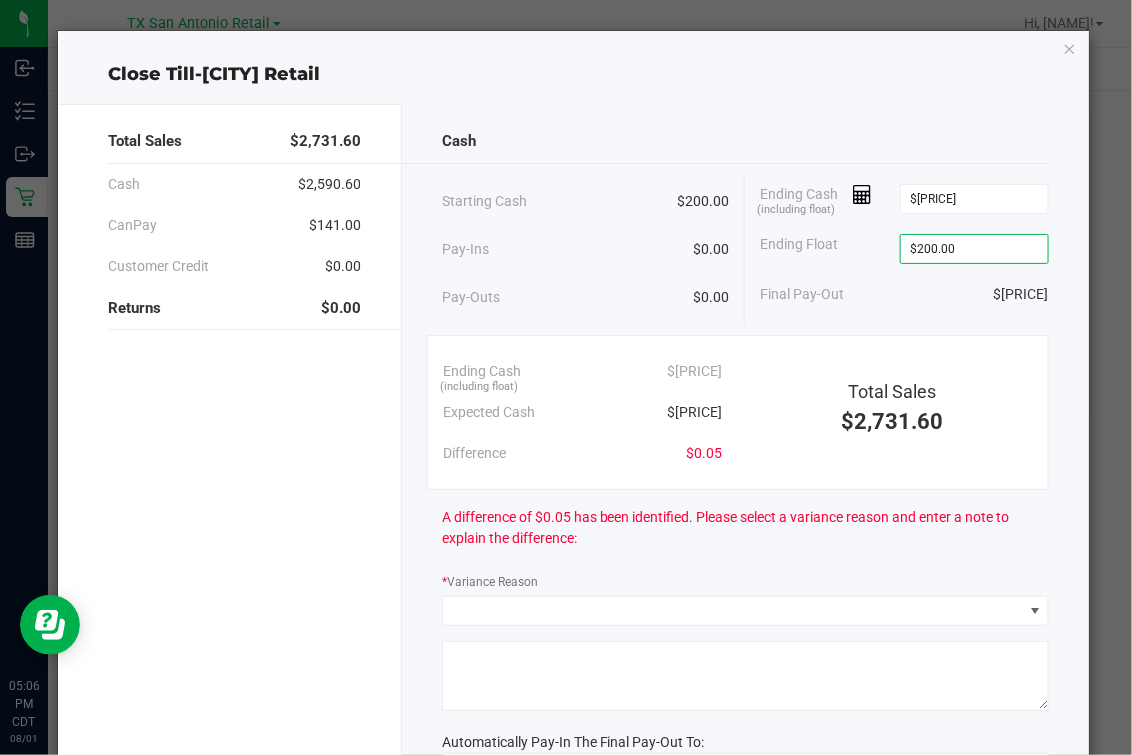 click on "Cash   Starting Cash   $200.00   Pay-Ins   $0.00   Pay-Outs   $0.00   Ending Cash  (including float) $2,790.65  Ending Float  $200.00  Final Pay-Out   $2,590.65   Ending Cash  (including float)  $2,790.65   Expected Cash   $2,790.60   Difference   $0.05   Total Sales   $2,731.60   A difference of $0.05 has been identified. Please select a variance reason and enter a note to explain the difference:  *  Variance Reason                Automatically Pay-In The Final Pay-Out To:  Change Bag    (Vault)  Use network devices   Send receipt to:   QZ Status:   Connected  EPSON-DYNAMITE  Cancel   Close Till" 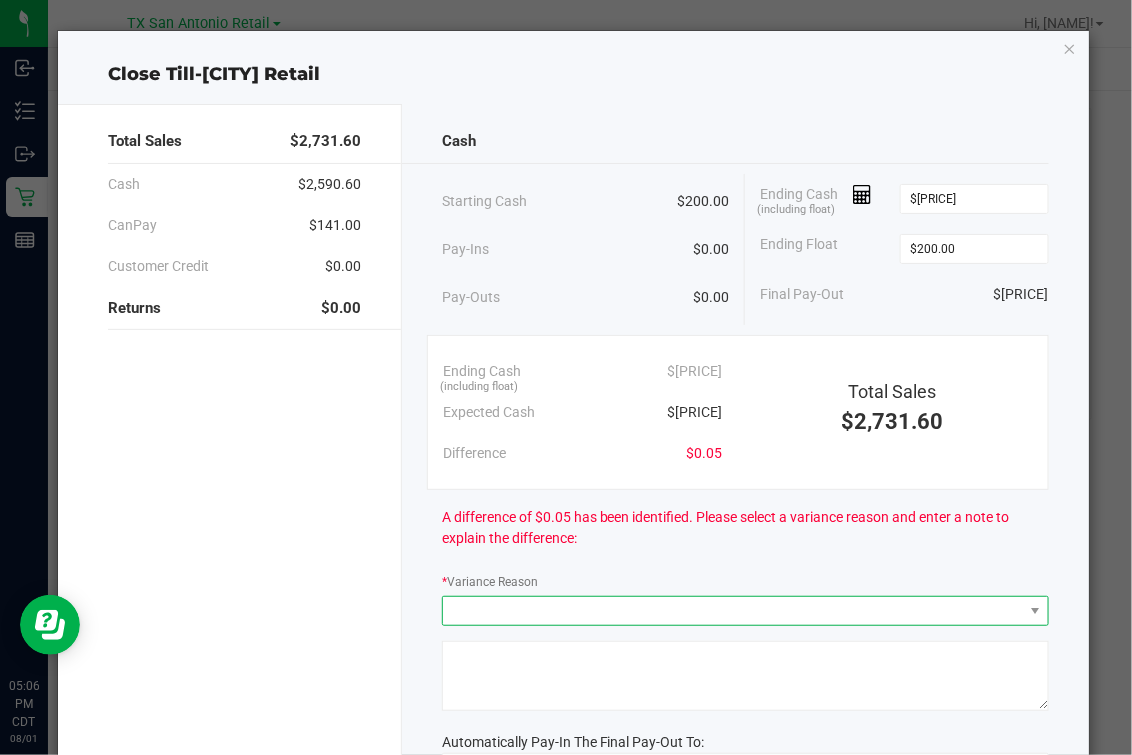 click at bounding box center (745, 611) 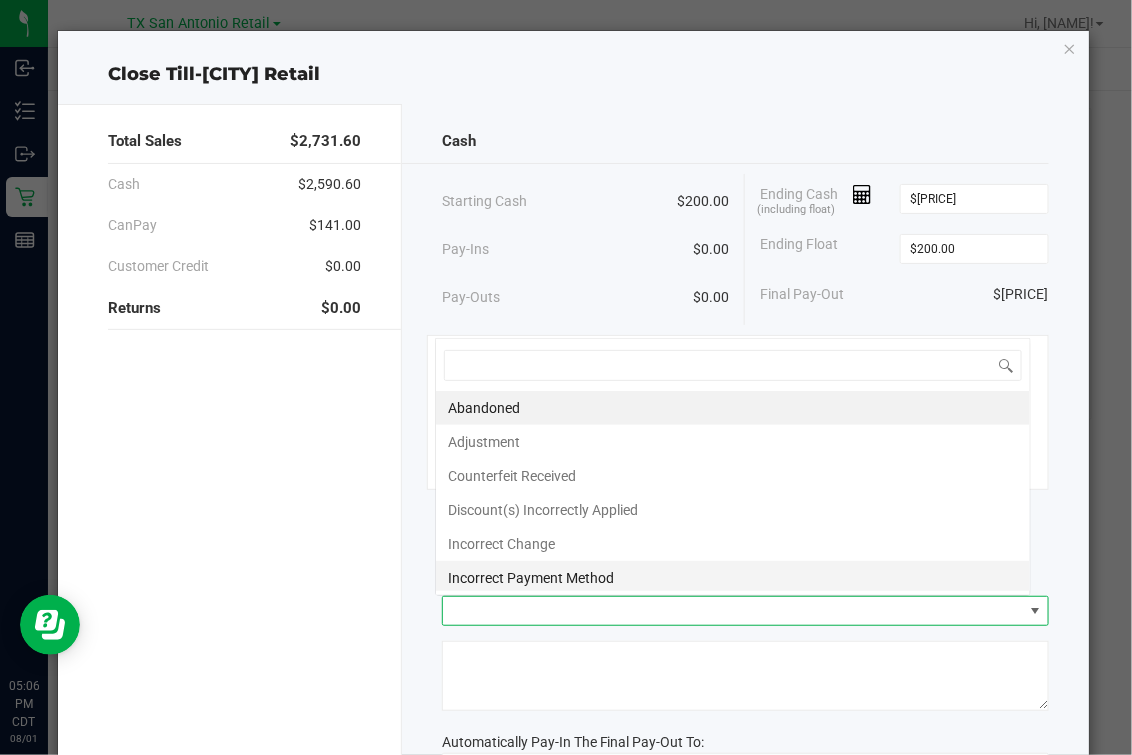 scroll, scrollTop: 0, scrollLeft: 0, axis: both 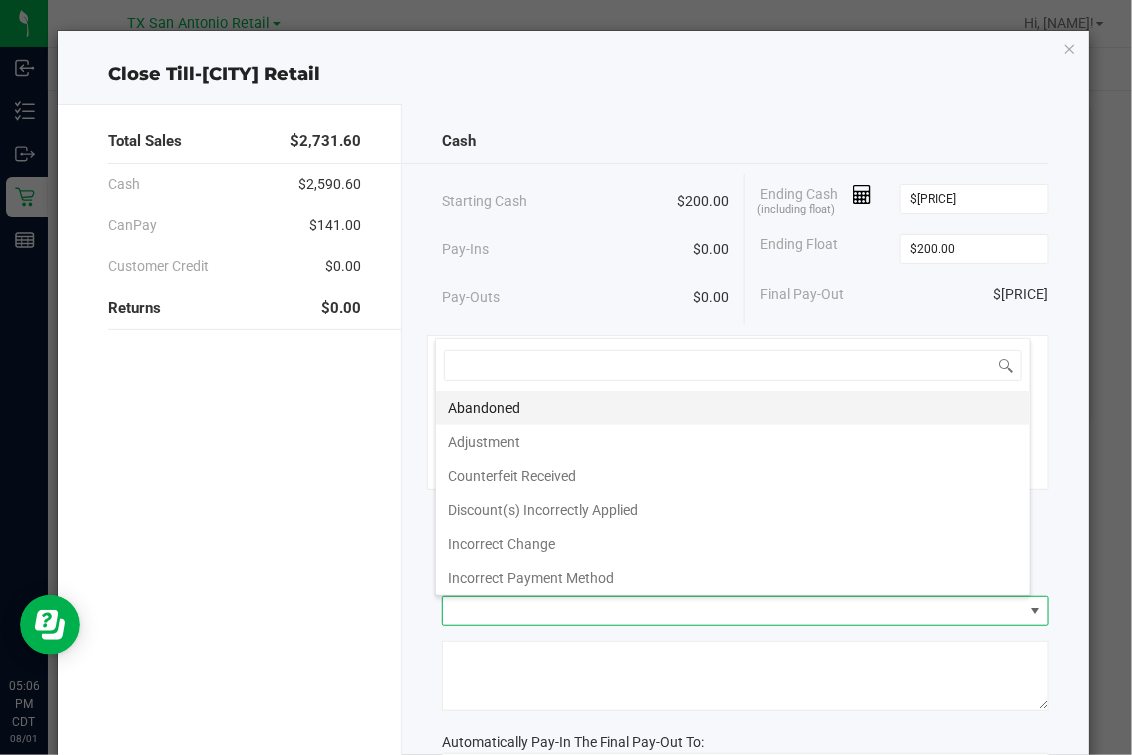 click on "Abandoned" at bounding box center [733, 408] 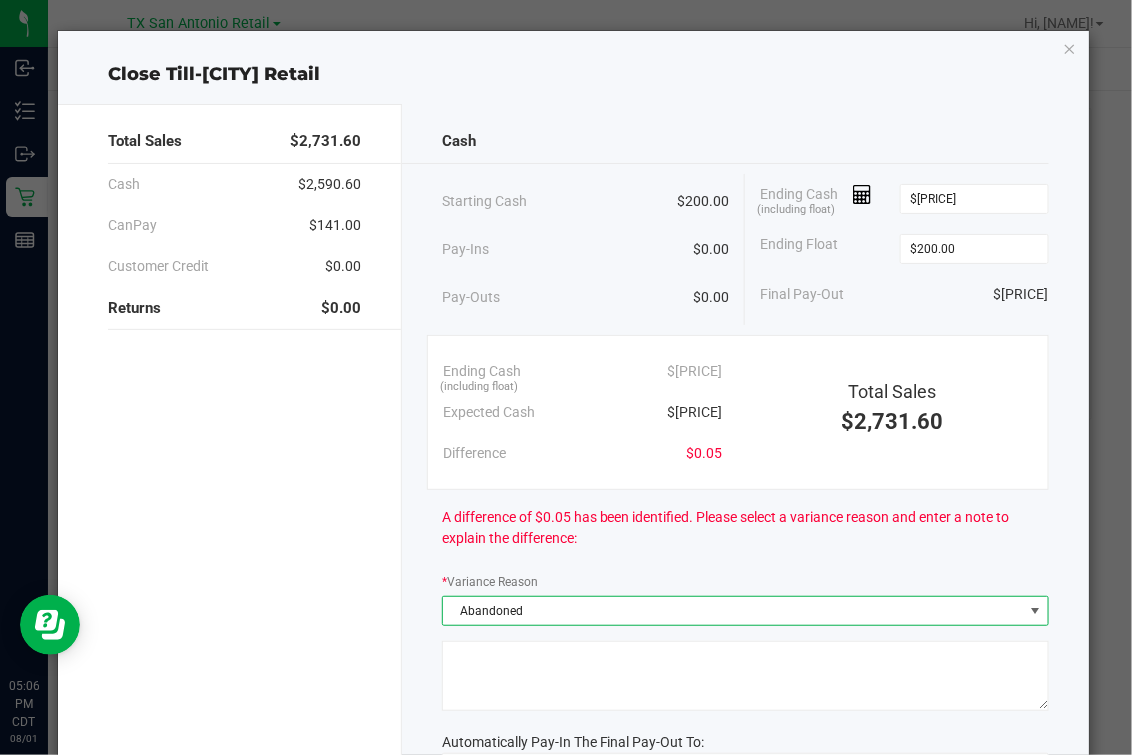 click 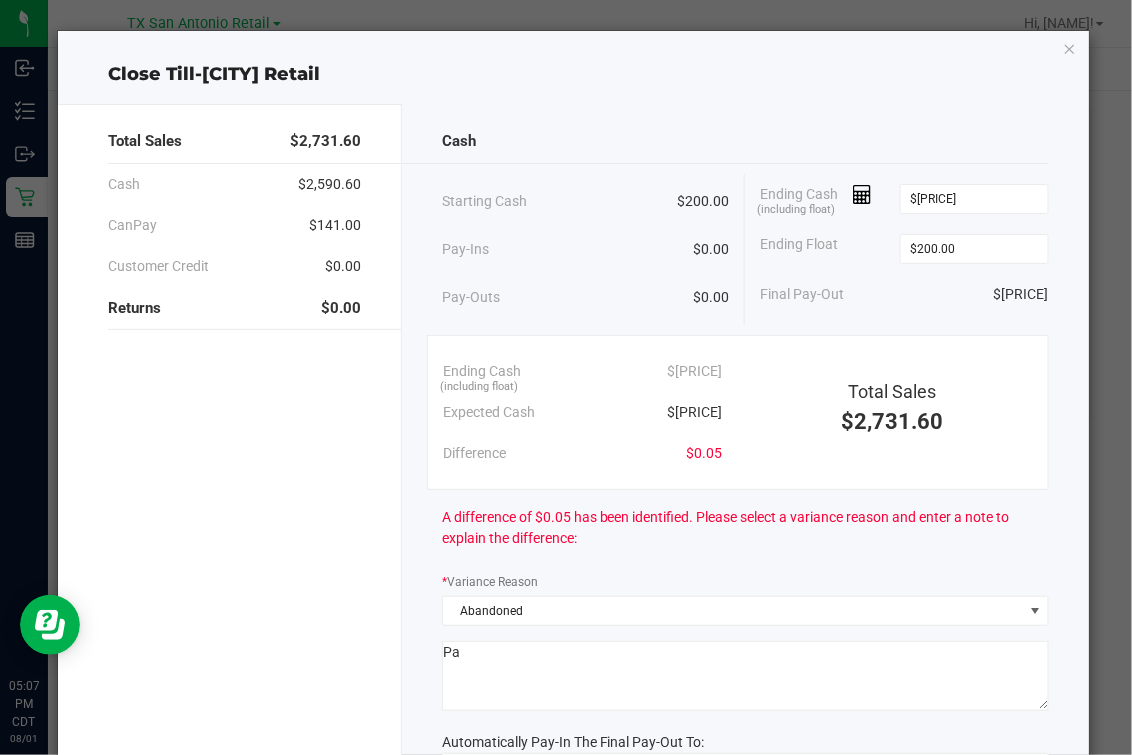 type on "P" 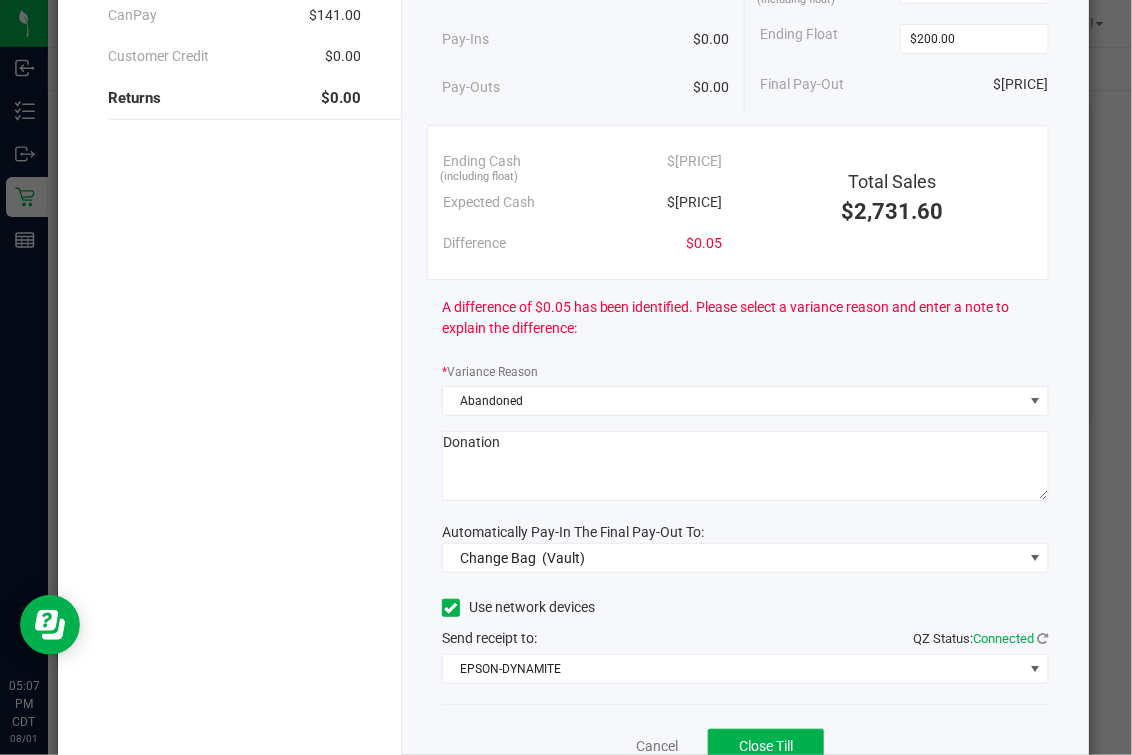 scroll, scrollTop: 249, scrollLeft: 0, axis: vertical 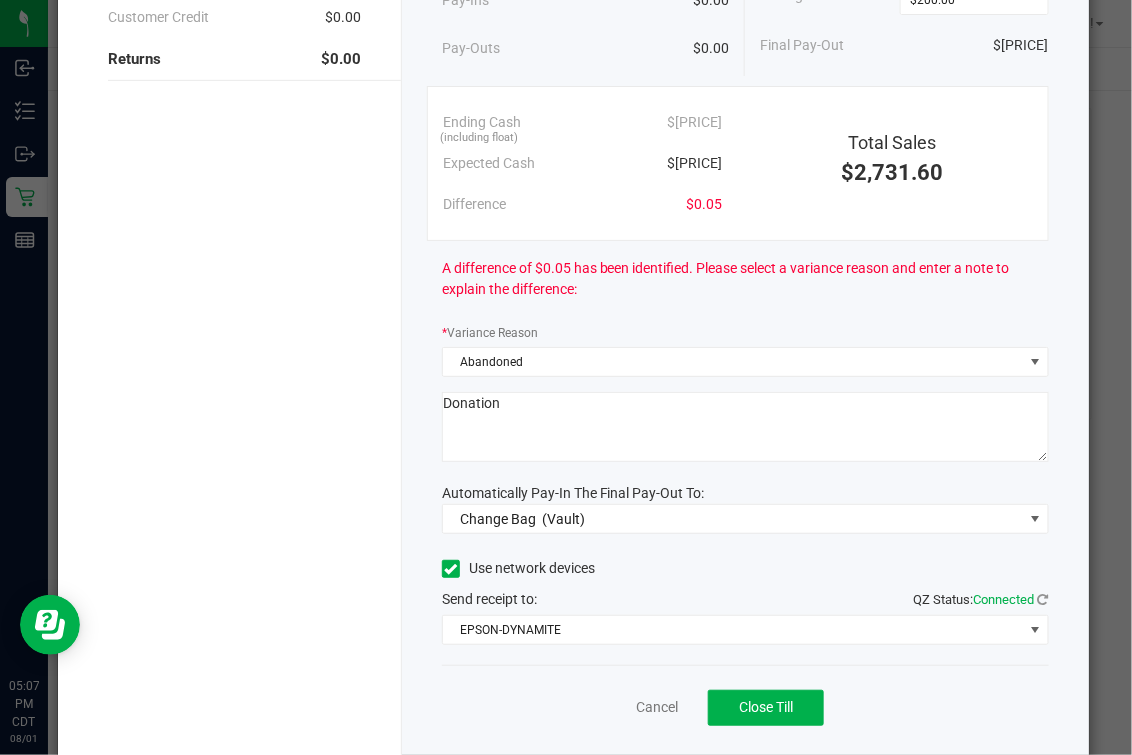 type on "Donation" 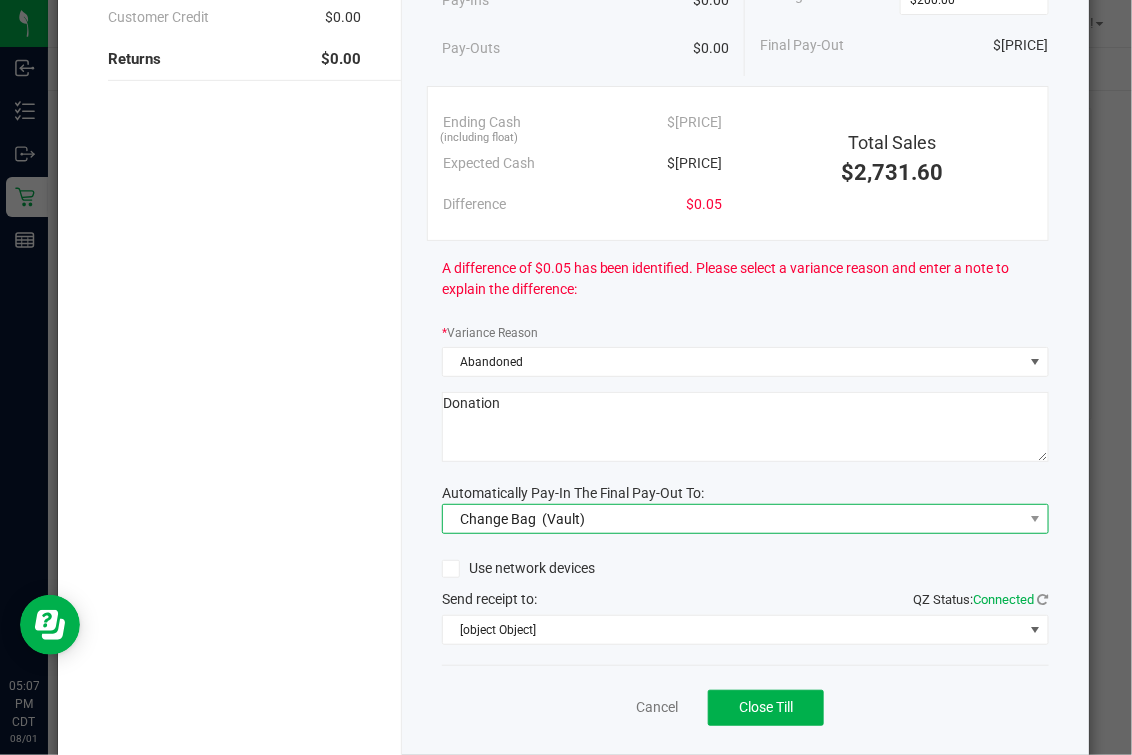 click on "Change Bag    (Vault)" at bounding box center (518, 519) 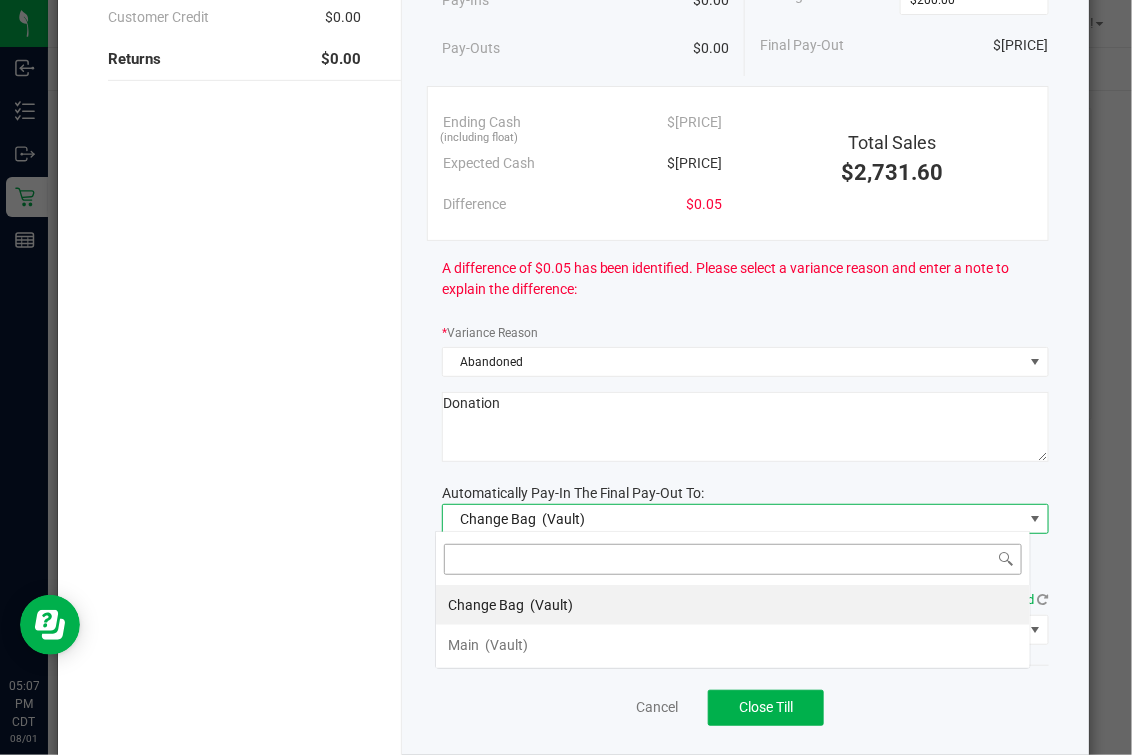 scroll, scrollTop: 99969, scrollLeft: 99404, axis: both 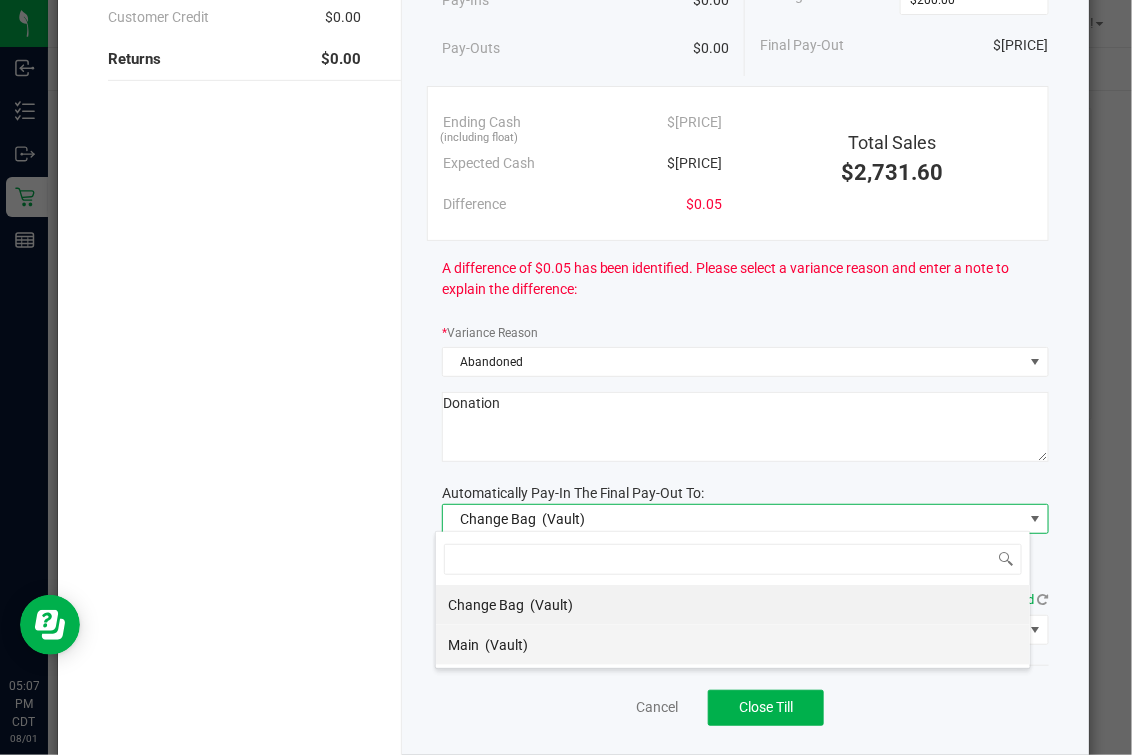 click on "Main    (Vault)" at bounding box center [488, 645] 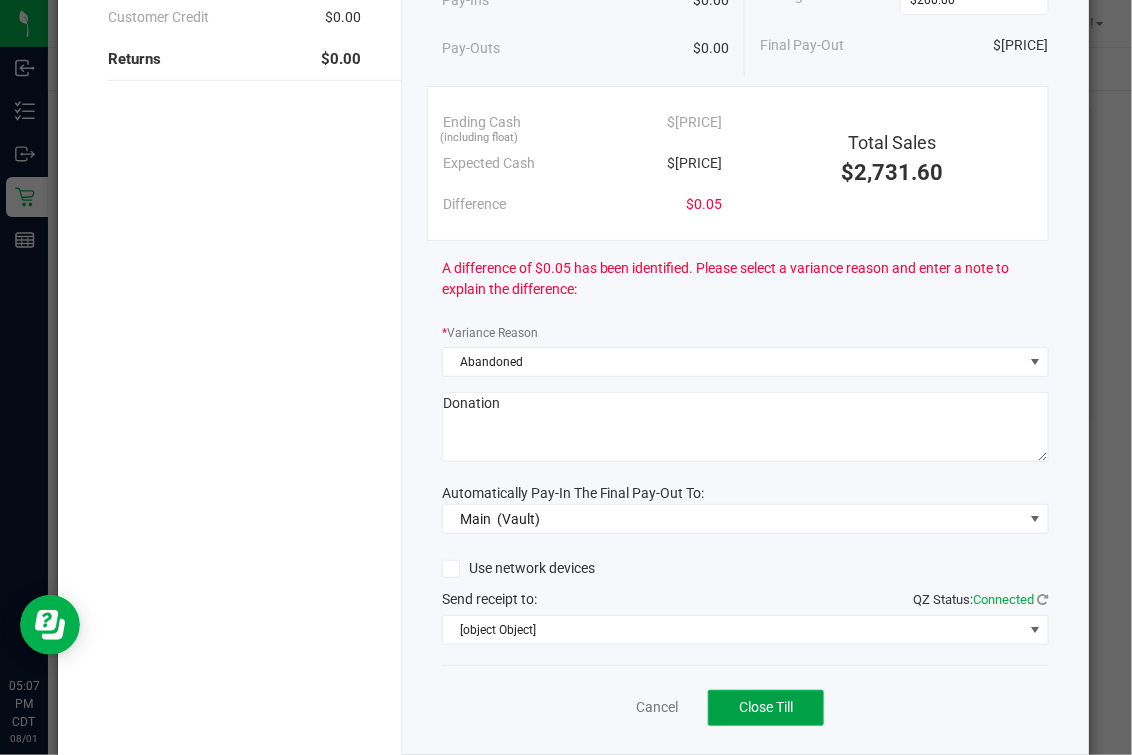click on "Close Till" 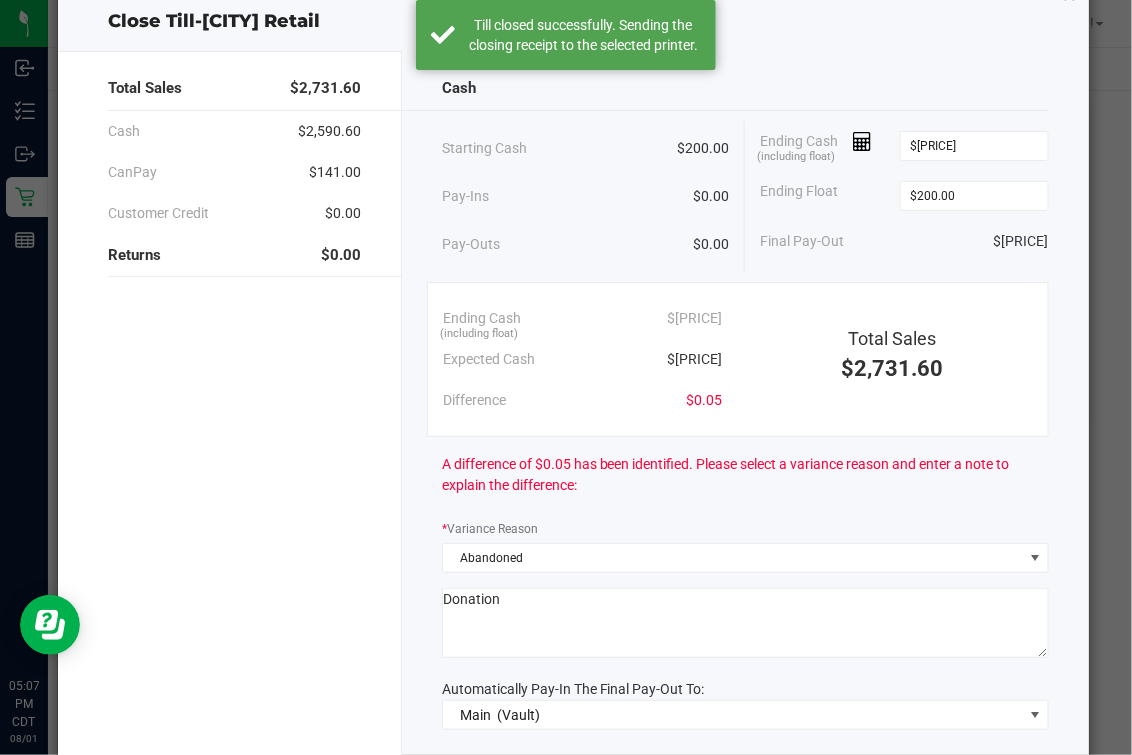 scroll, scrollTop: 0, scrollLeft: 0, axis: both 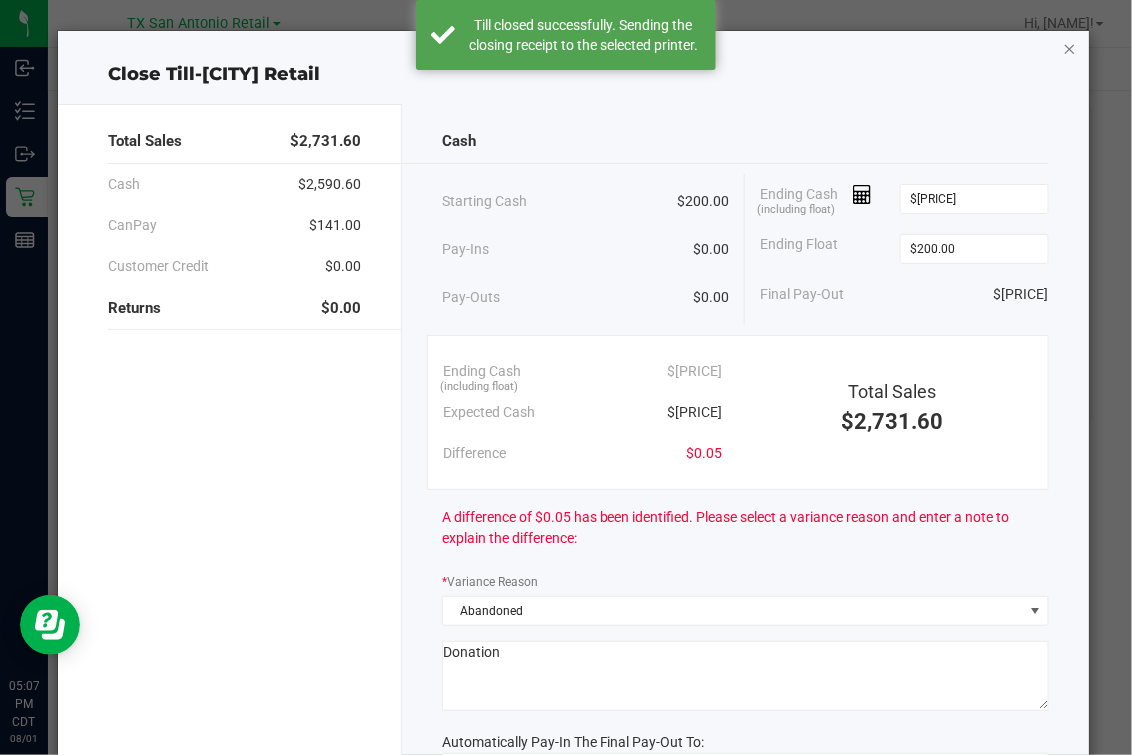 click 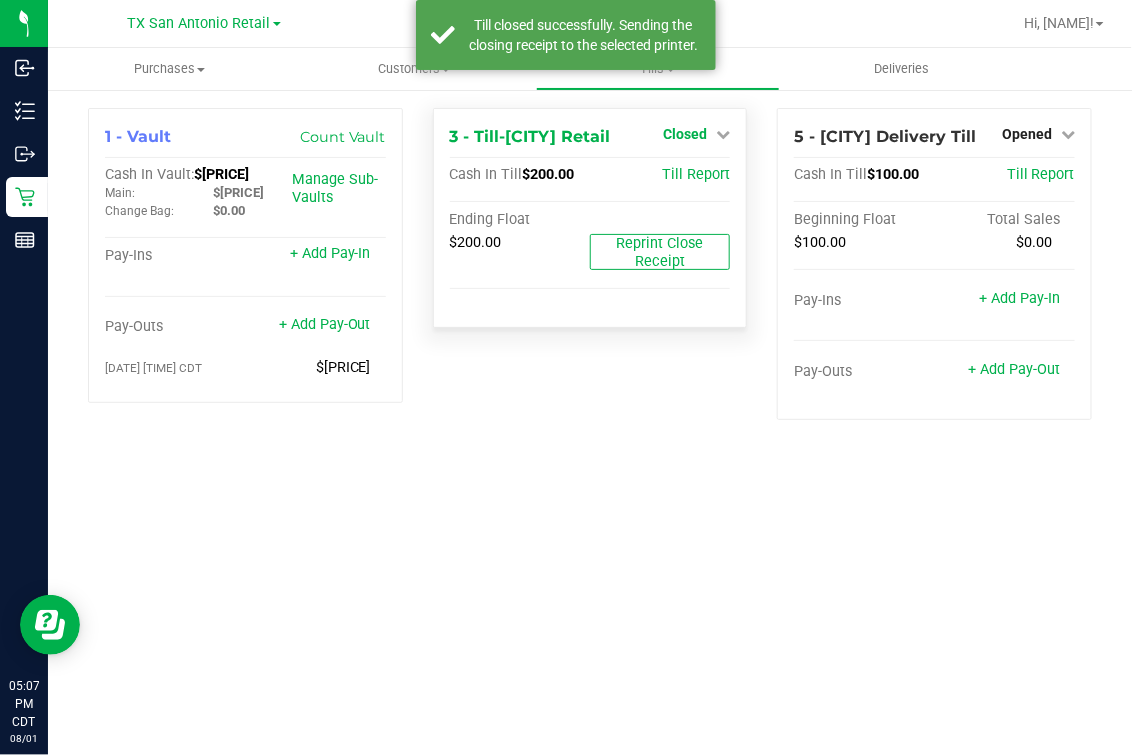 click on "Closed" at bounding box center (696, 134) 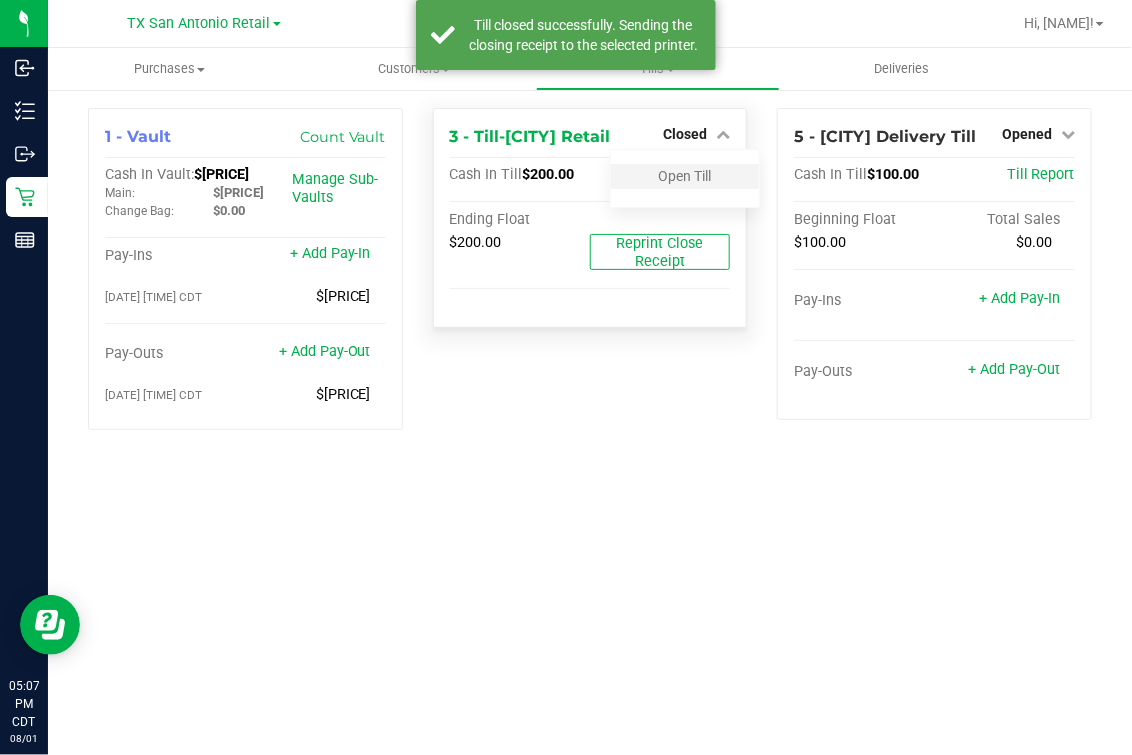 click on "Open Till" at bounding box center (685, 176) 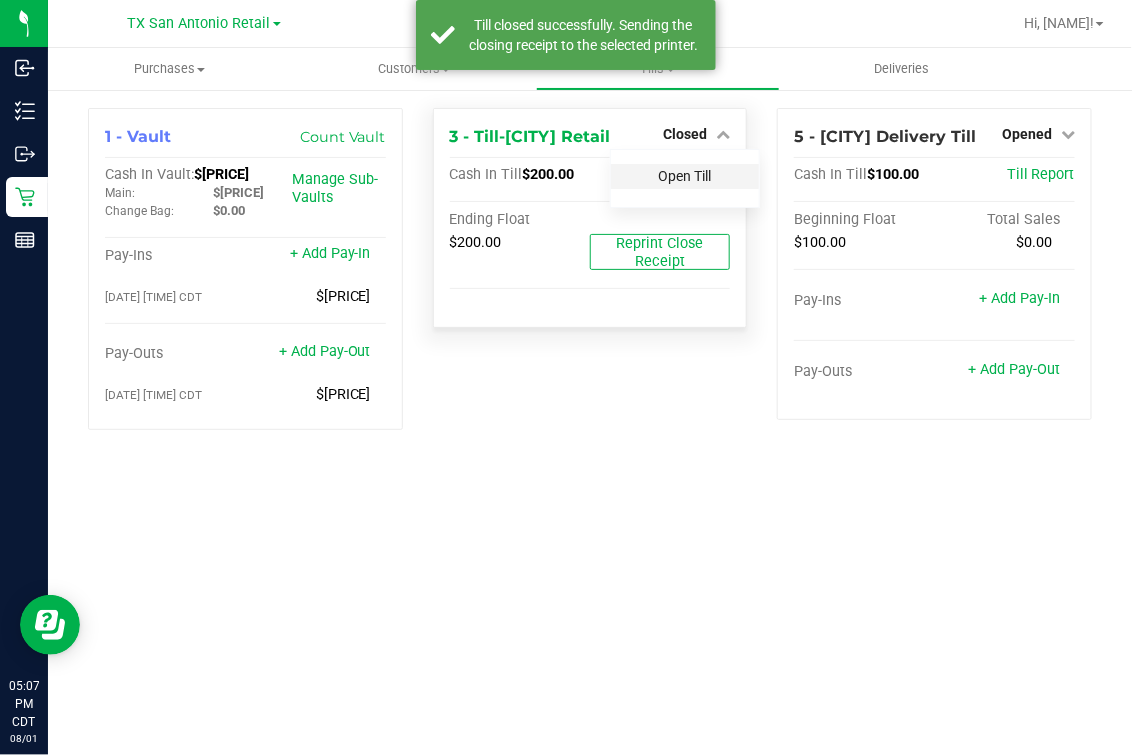 click on "Open Till" at bounding box center [684, 176] 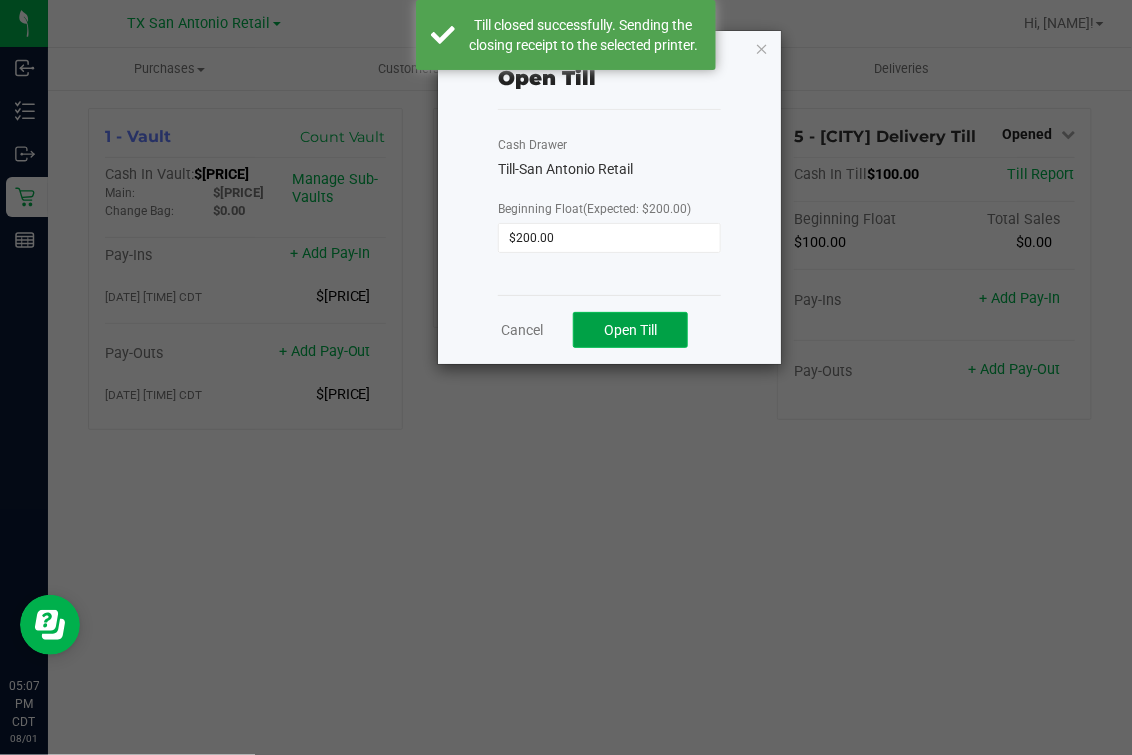 click on "Open Till" 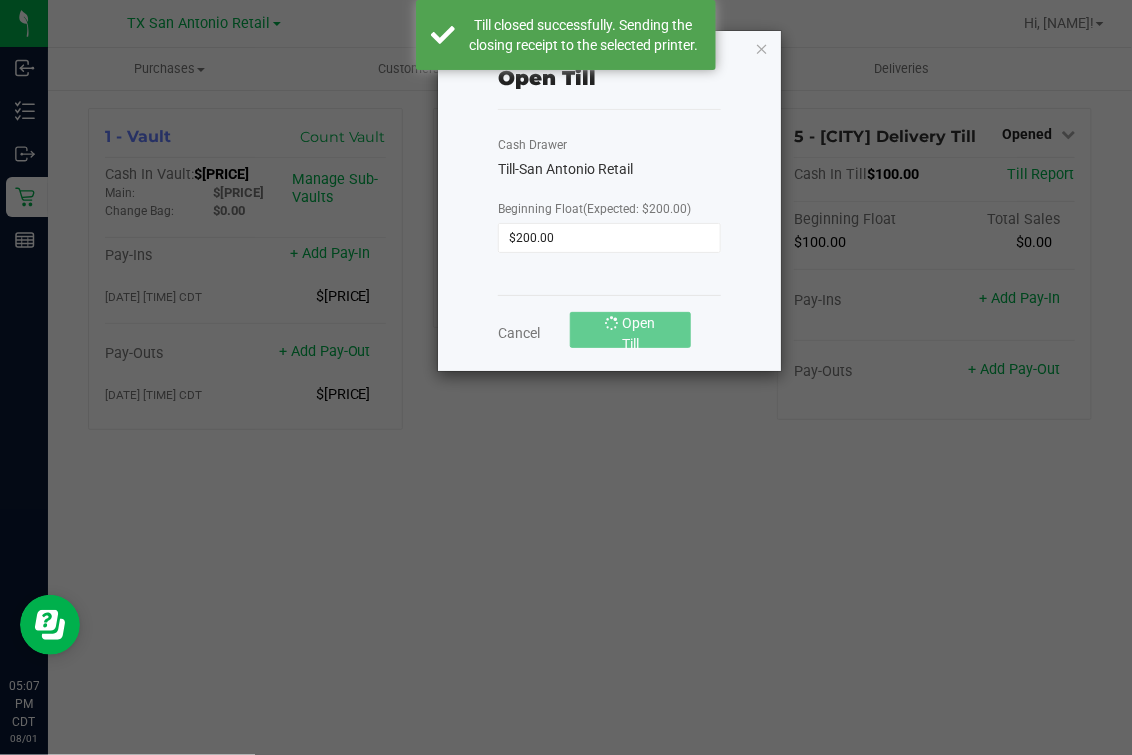 click on "Open Till   Cash Drawer   Till-San Antonio Retail   Beginning Float   (Expected: $200.00)  $200.00  Cancel   Open Till" 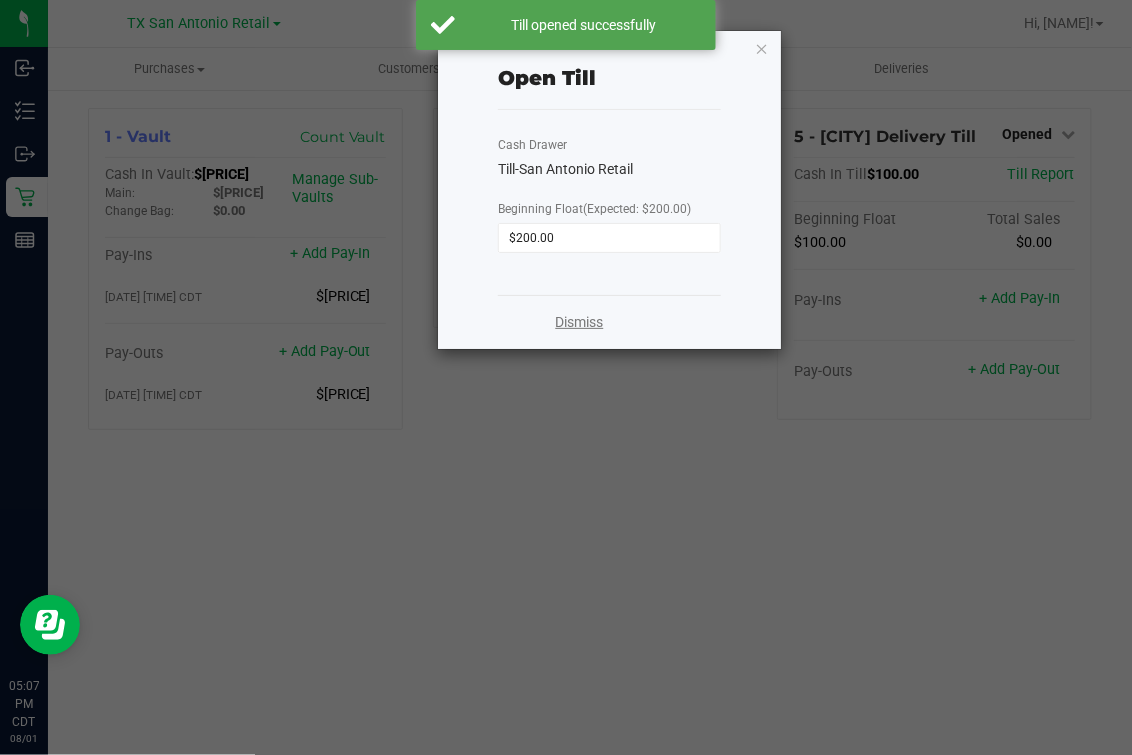 click on "Dismiss" 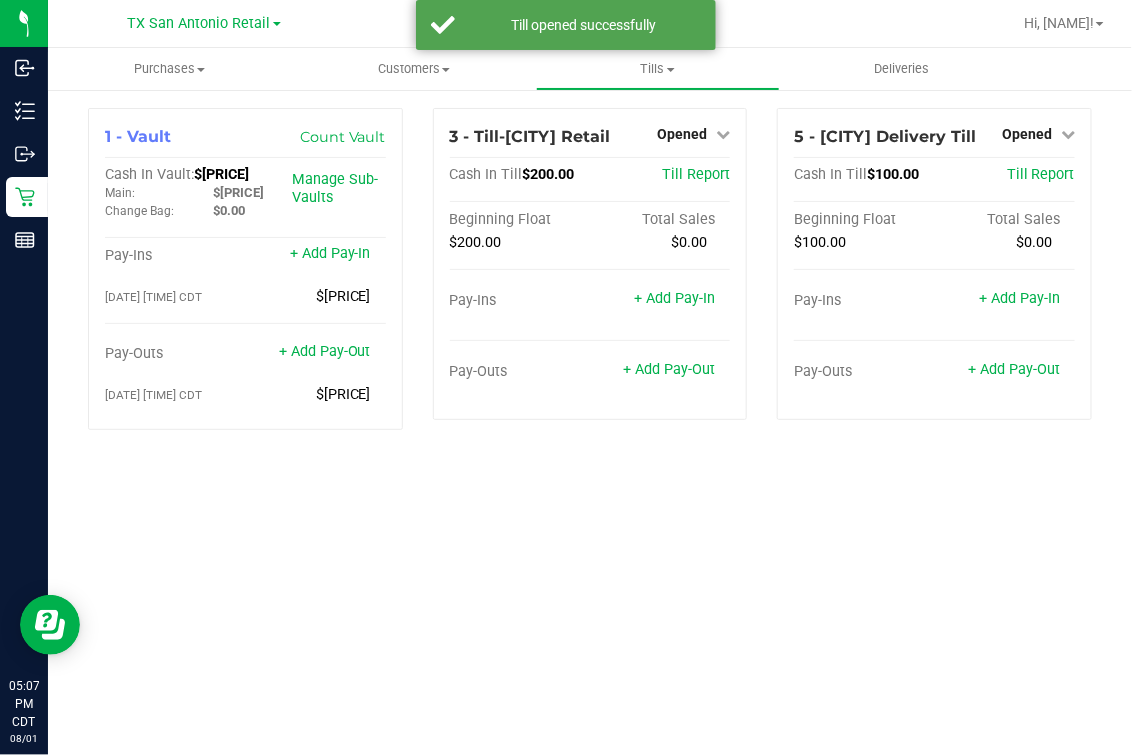 click on "Purchases
Summary of purchases
Fulfillment
All purchases
Customers
All customers
Add a new customer
All physicians" at bounding box center [590, 401] 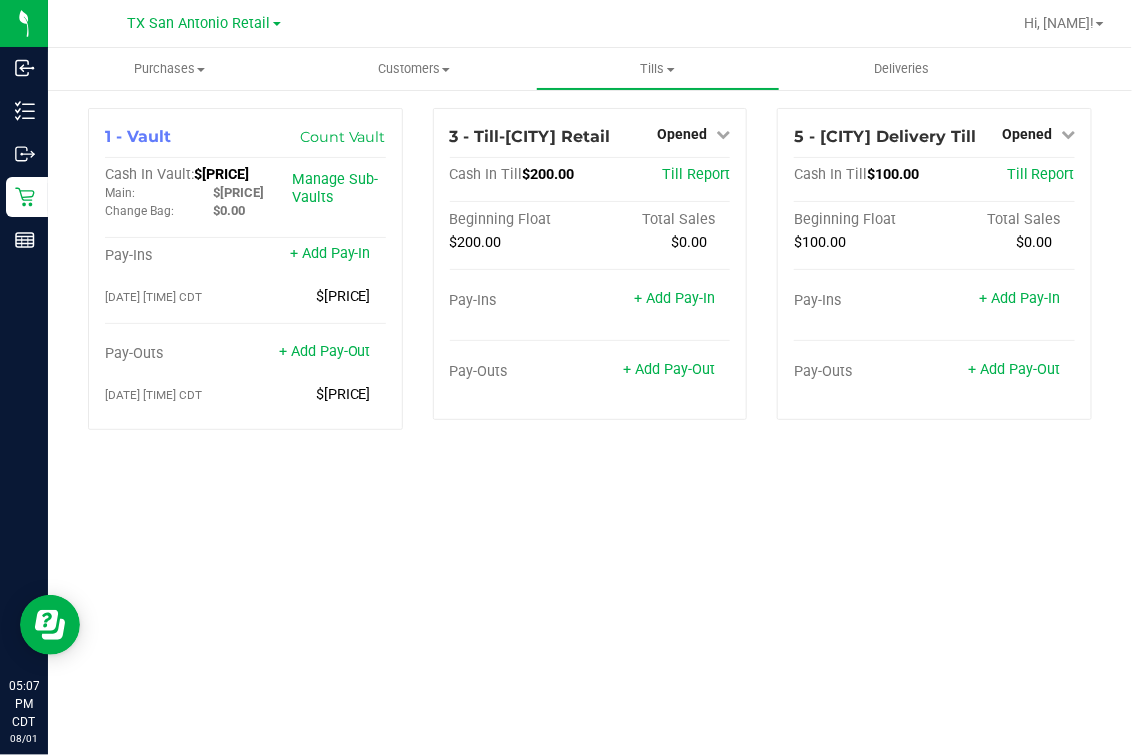 click on "Purchases
Summary of purchases
Fulfillment
All purchases
Customers
All customers
Add a new customer
All physicians" at bounding box center [590, 401] 